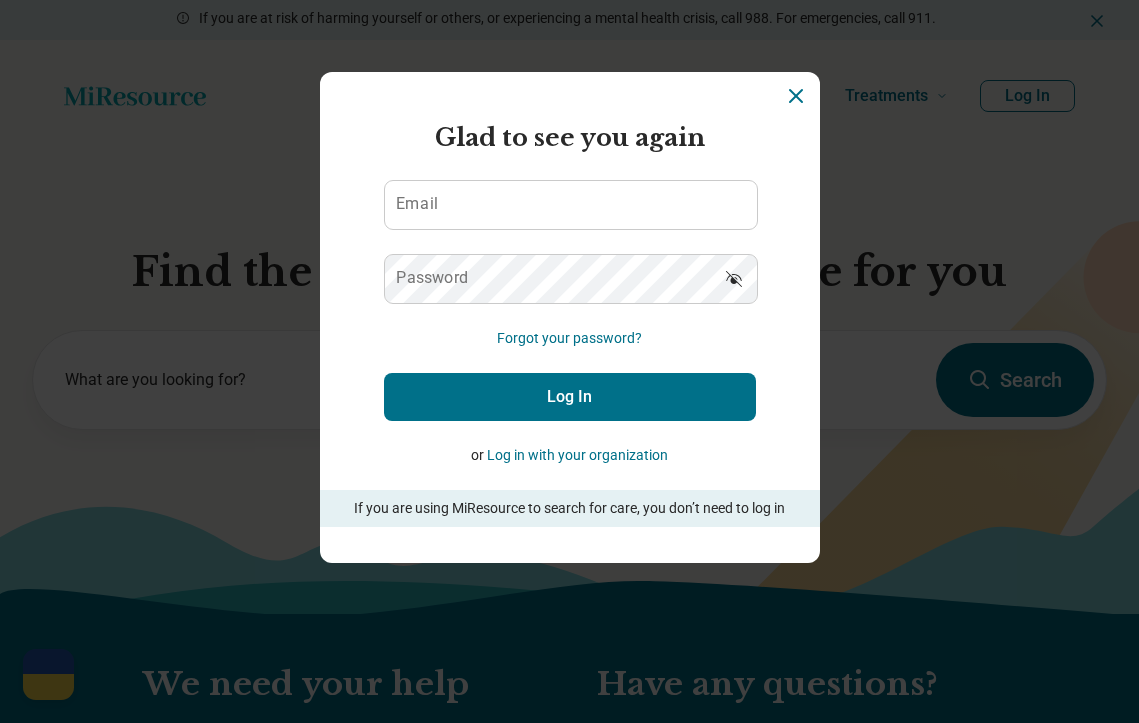 scroll, scrollTop: 0, scrollLeft: 0, axis: both 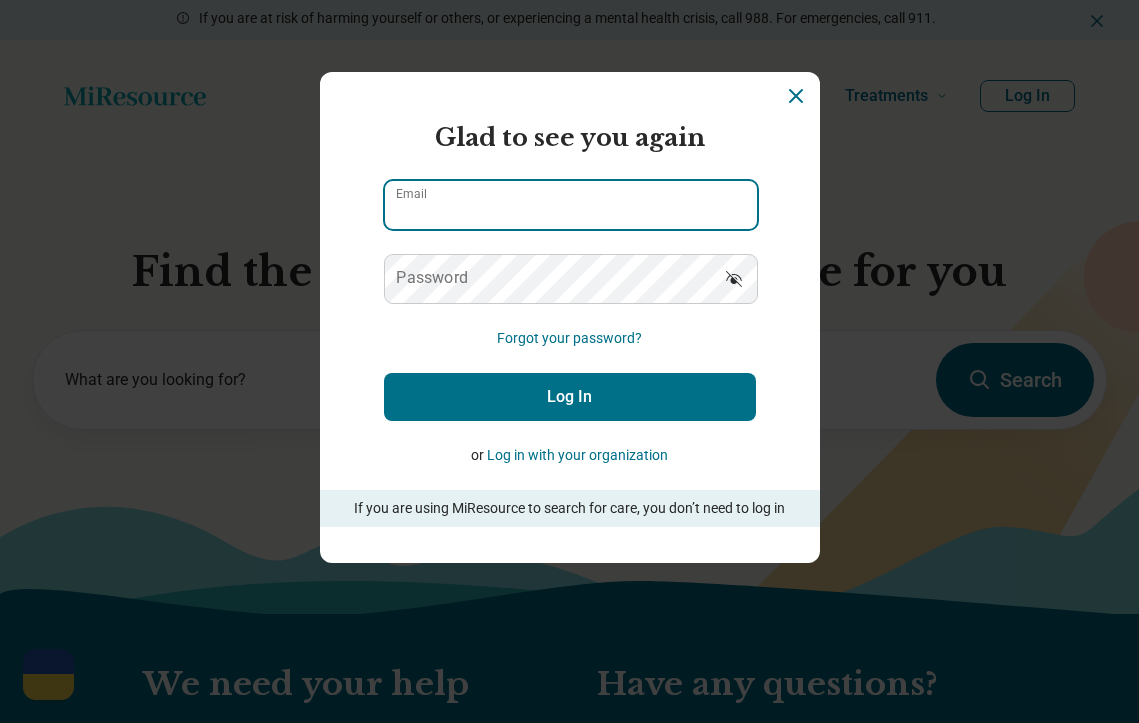 click on "Email" at bounding box center [571, 205] 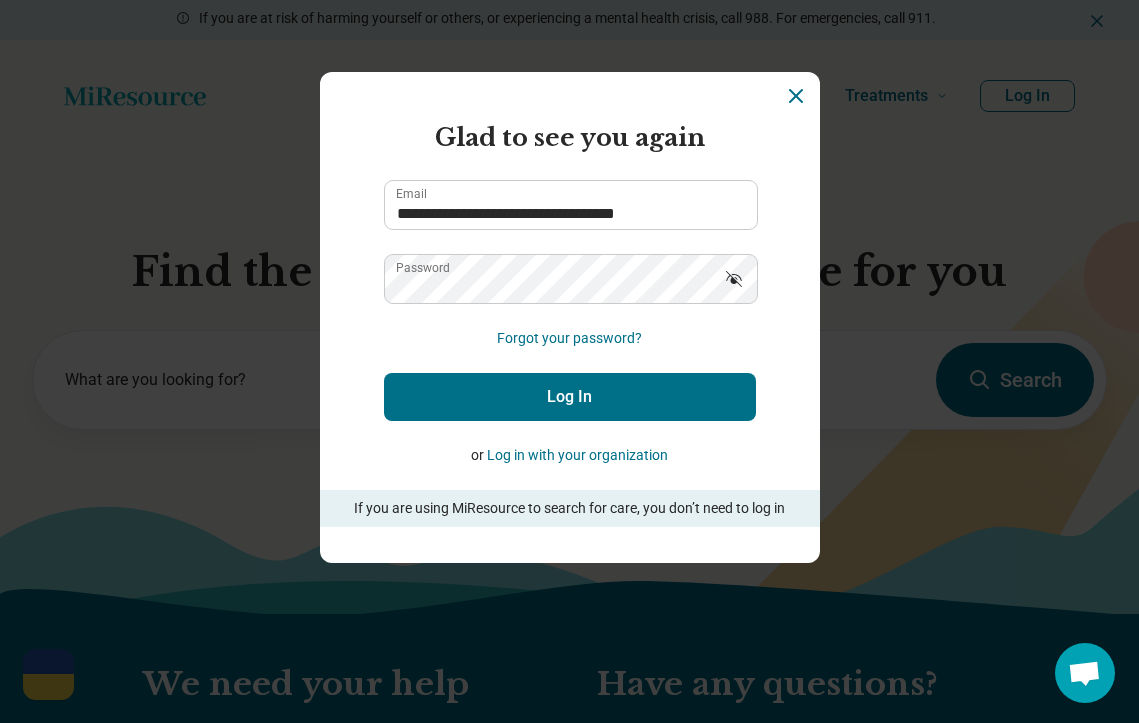 click on "Log In" at bounding box center (570, 397) 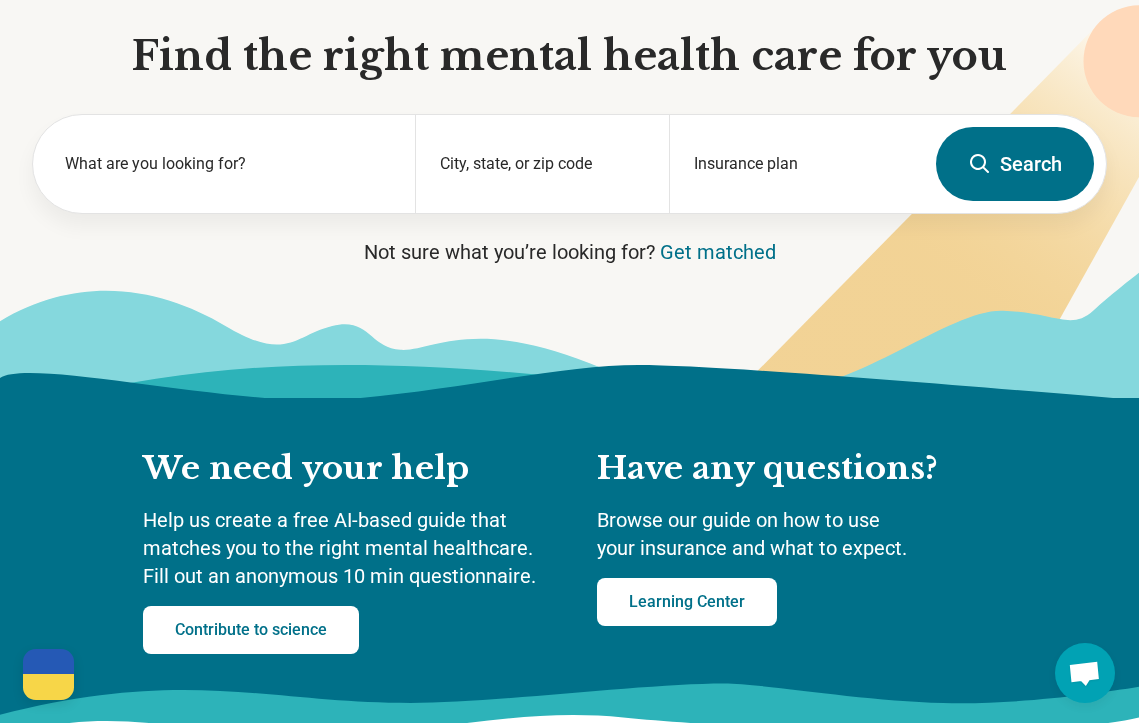 scroll, scrollTop: 0, scrollLeft: 0, axis: both 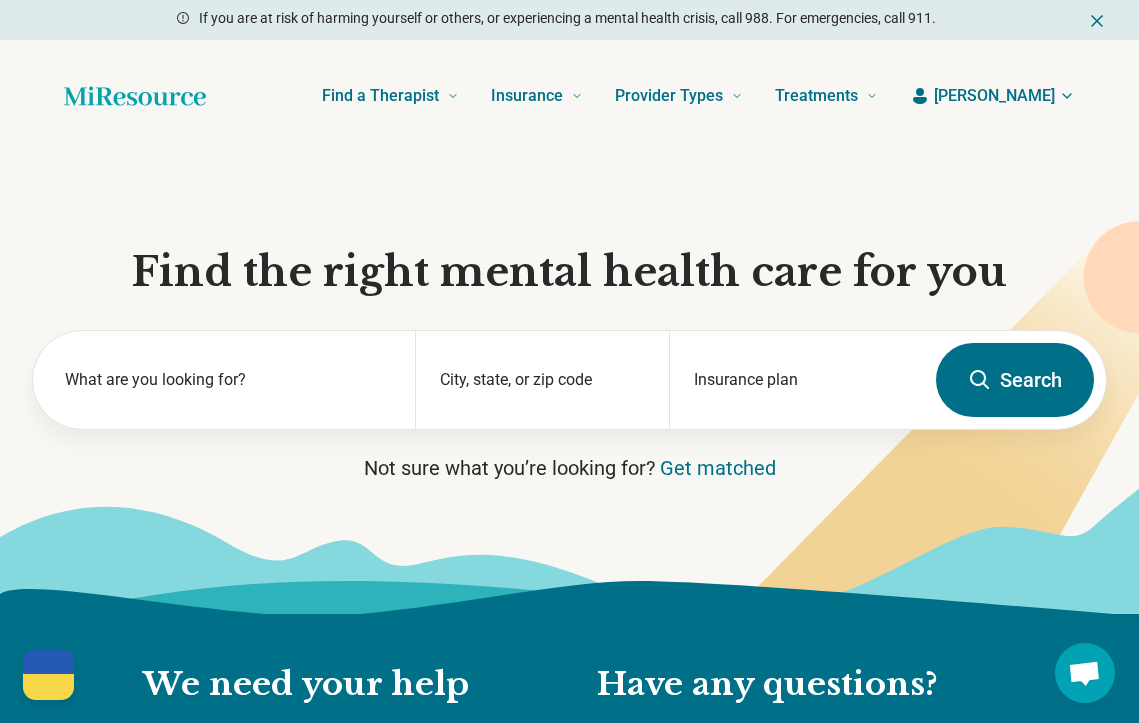 click on "[PERSON_NAME]" at bounding box center (994, 96) 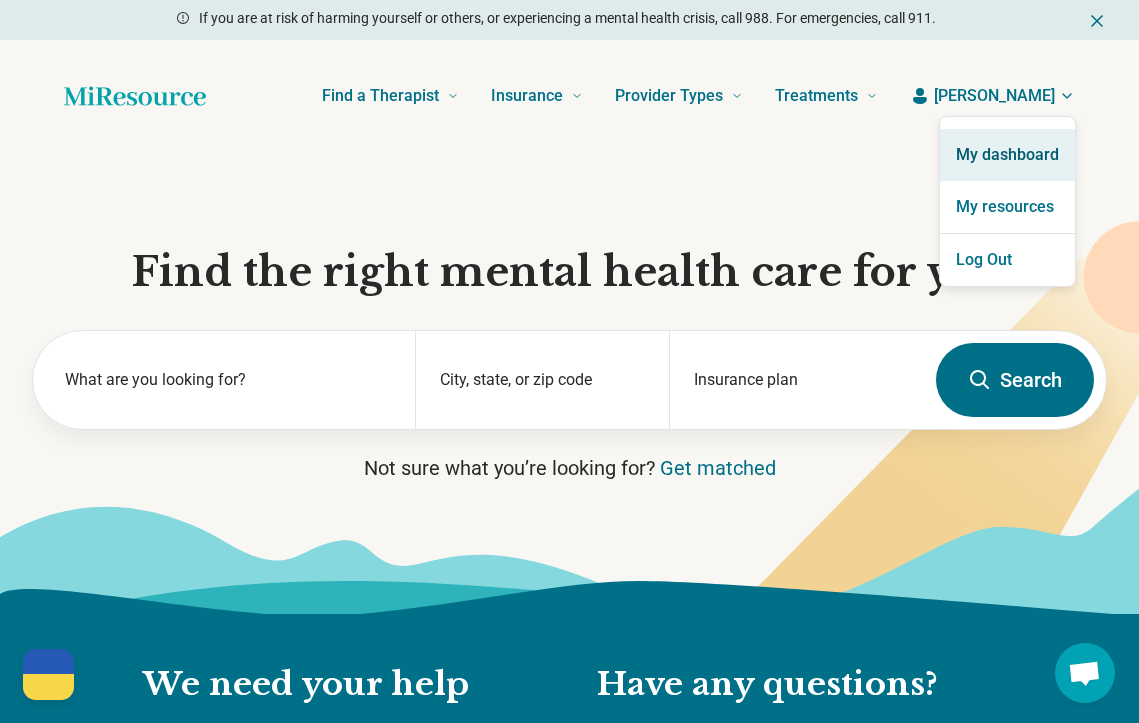 click on "My dashboard" at bounding box center (1007, 155) 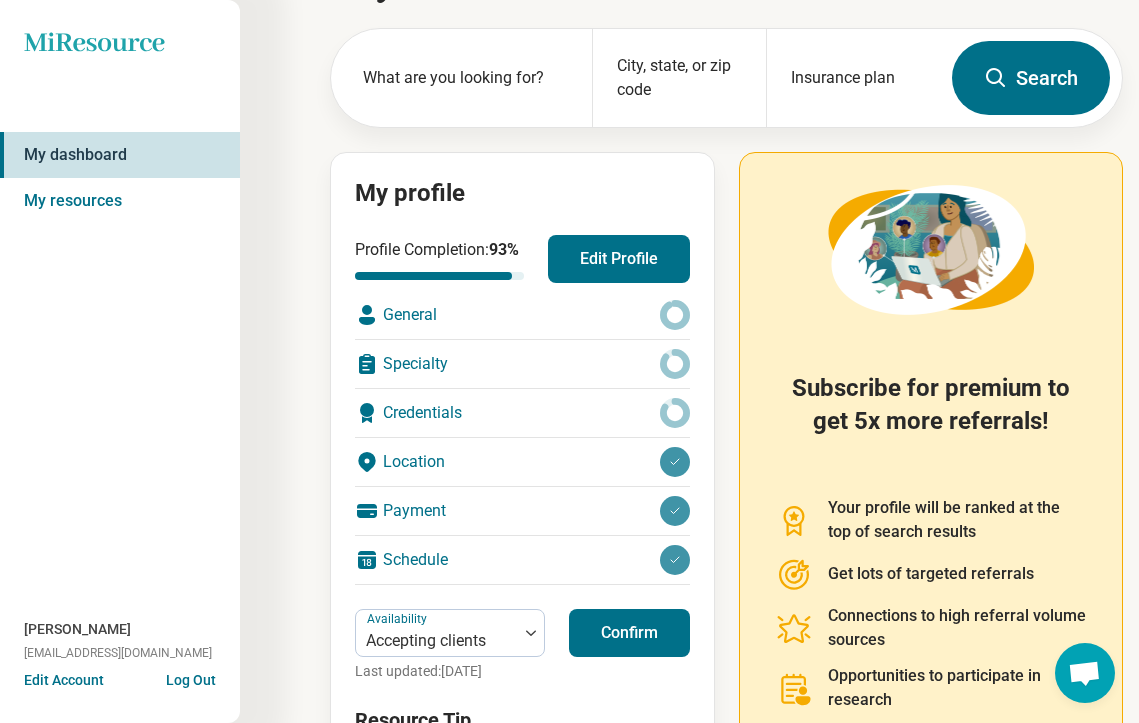 scroll, scrollTop: 94, scrollLeft: 0, axis: vertical 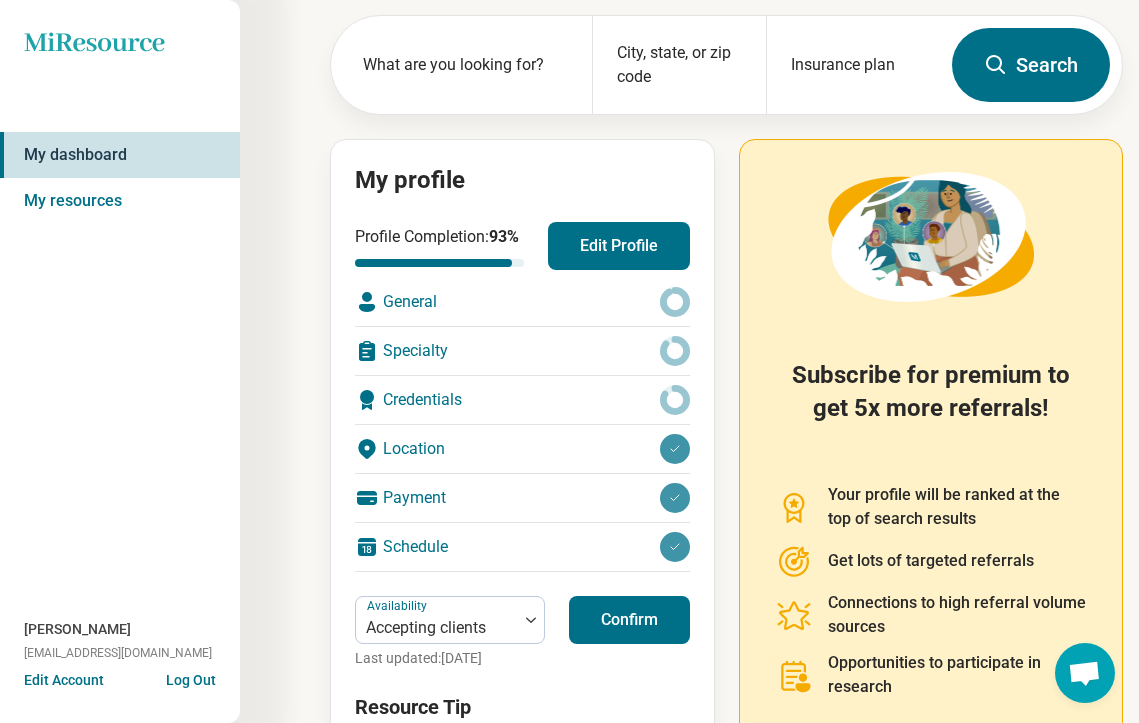 click on "Edit Profile" at bounding box center [619, 246] 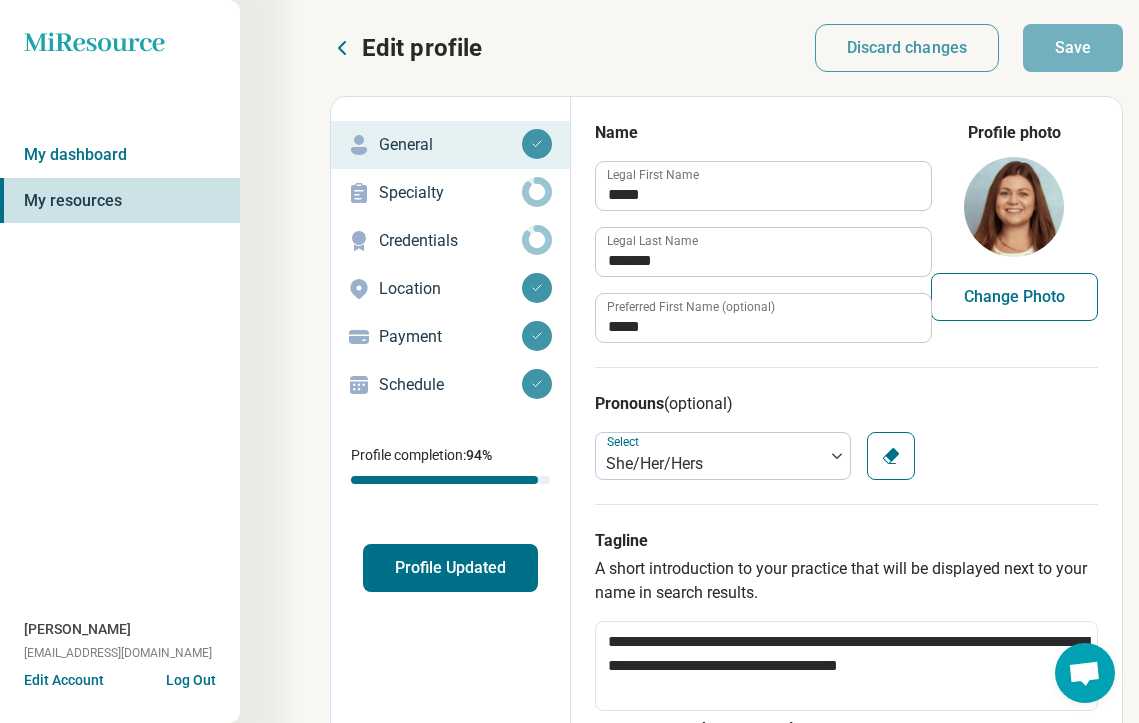 click on "Change Photo" at bounding box center [1014, 297] 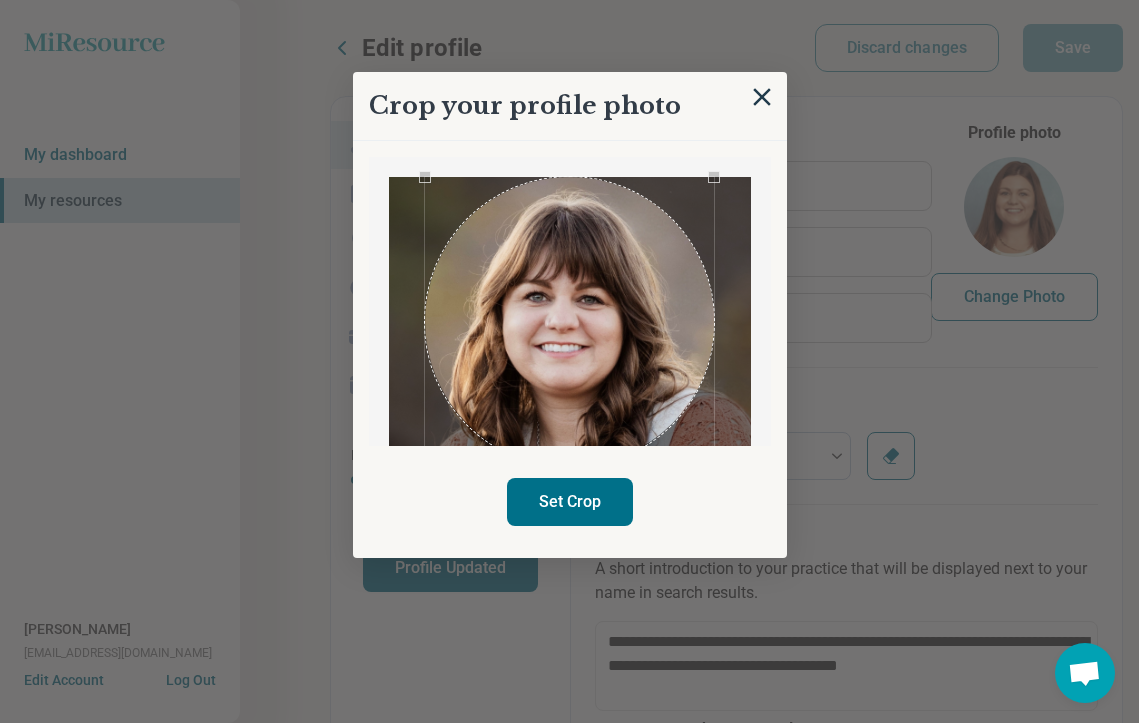 click at bounding box center [570, 322] 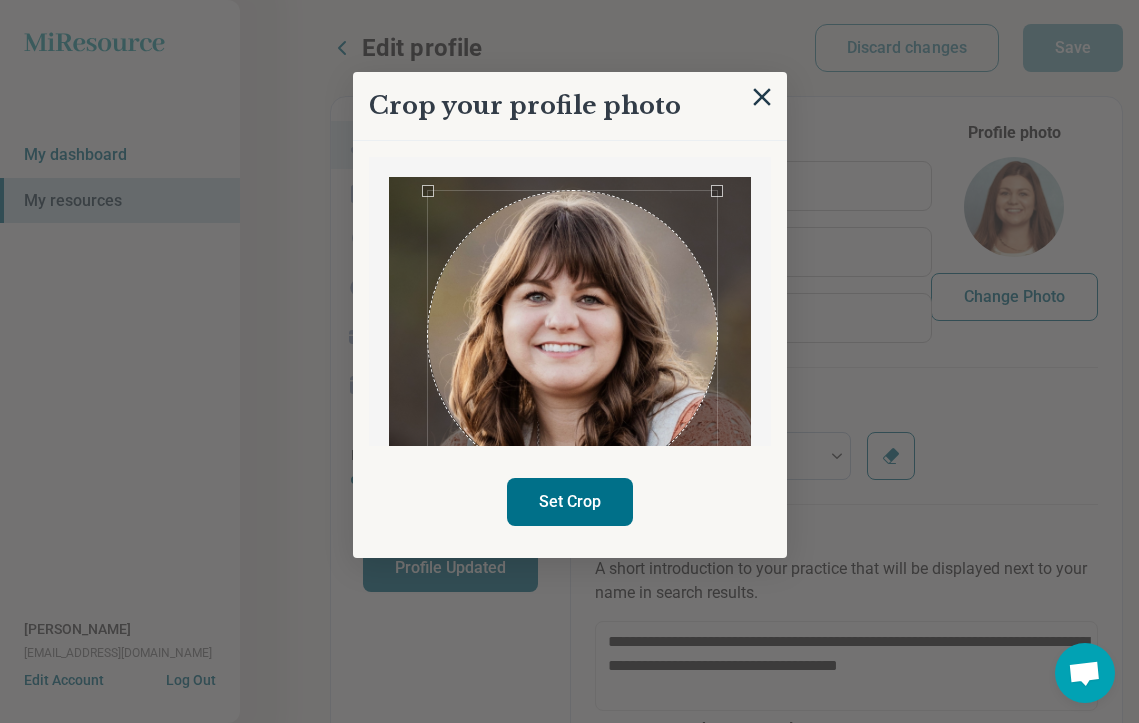 click at bounding box center (573, 336) 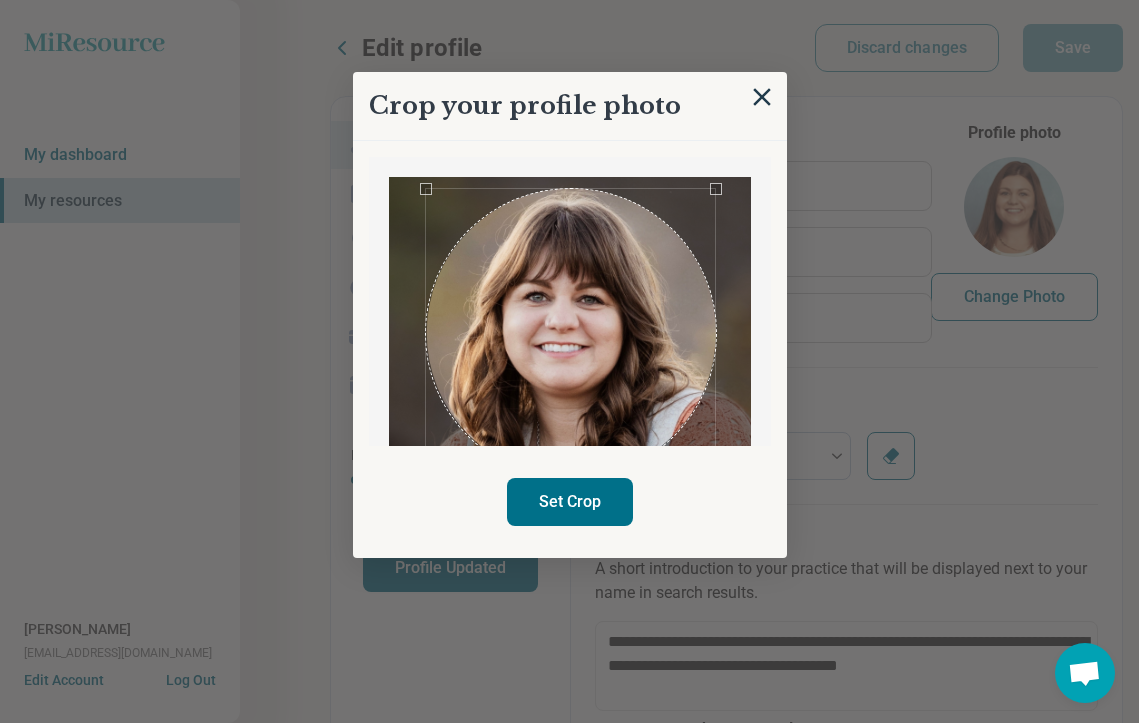 click on "Set Crop" at bounding box center (570, 502) 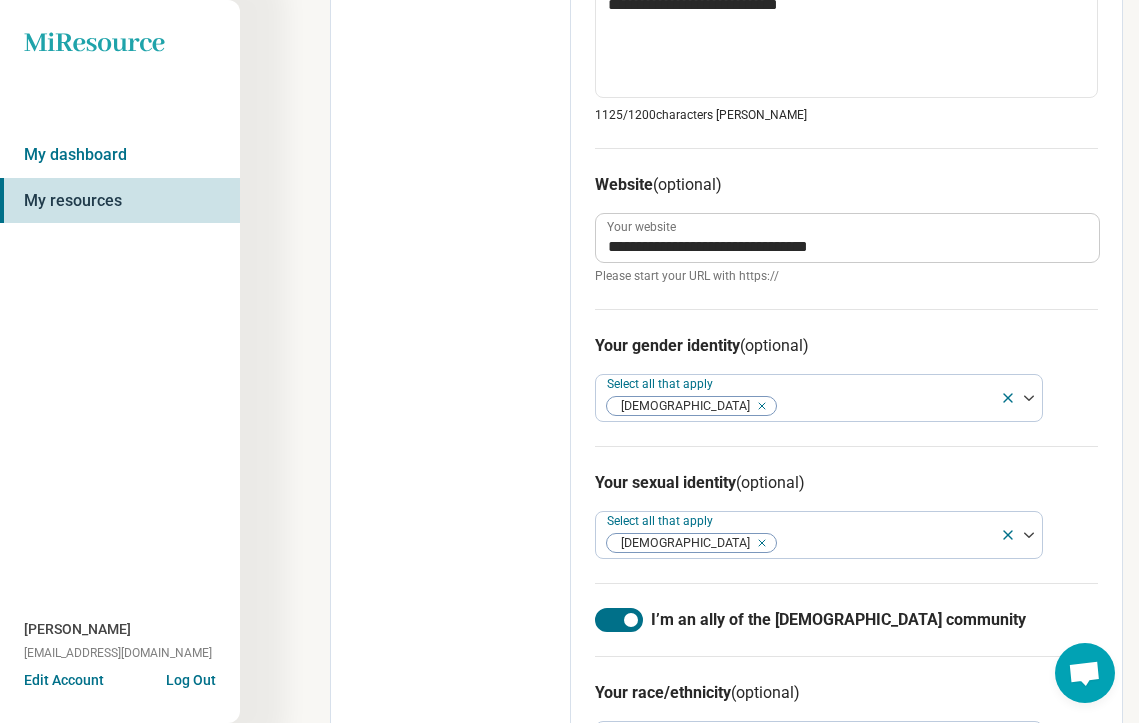 scroll, scrollTop: 1281, scrollLeft: 0, axis: vertical 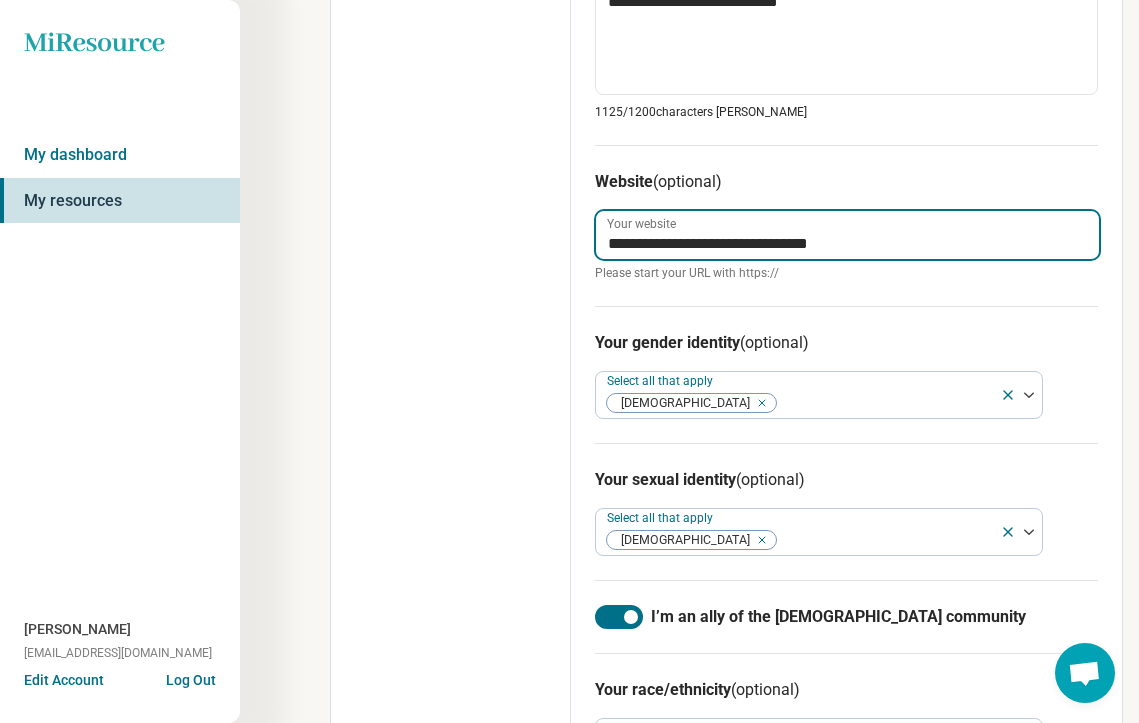 drag, startPoint x: 670, startPoint y: 248, endPoint x: 517, endPoint y: 248, distance: 153 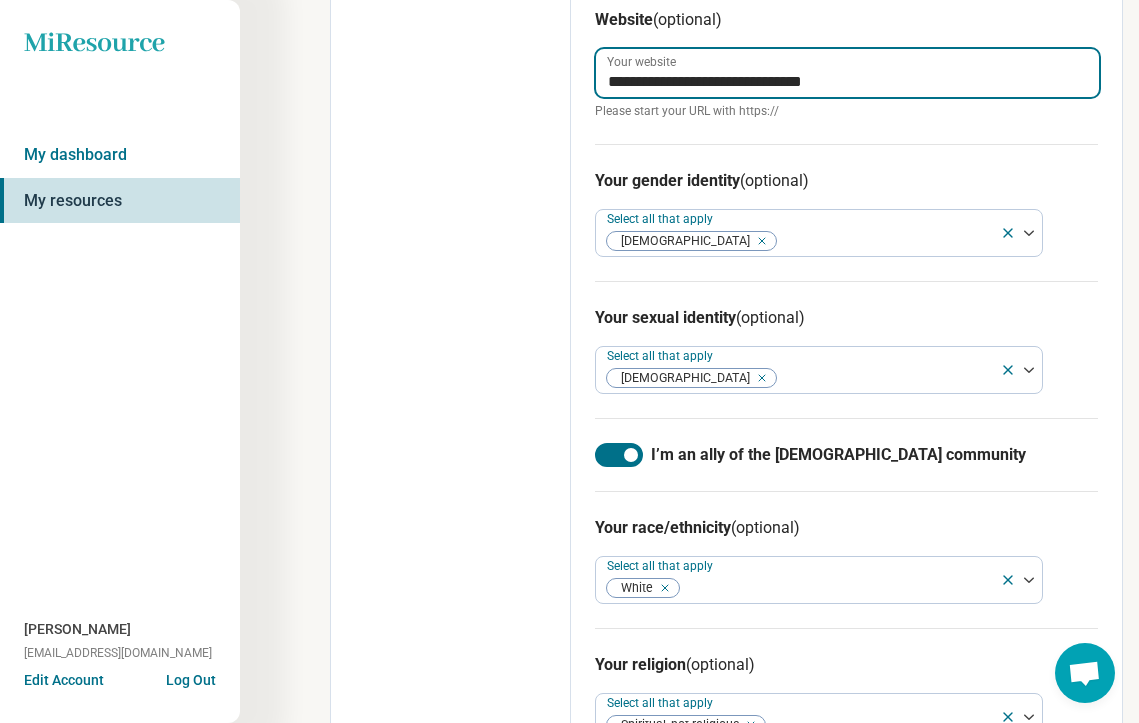 scroll, scrollTop: 1510, scrollLeft: 0, axis: vertical 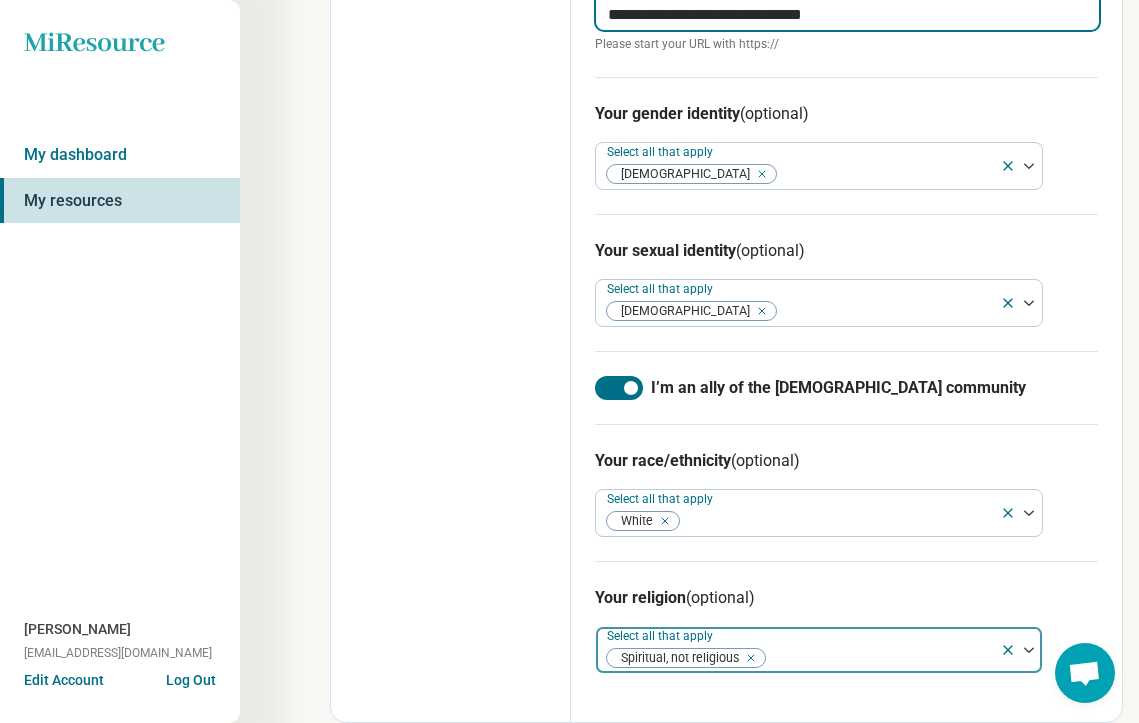 type on "**********" 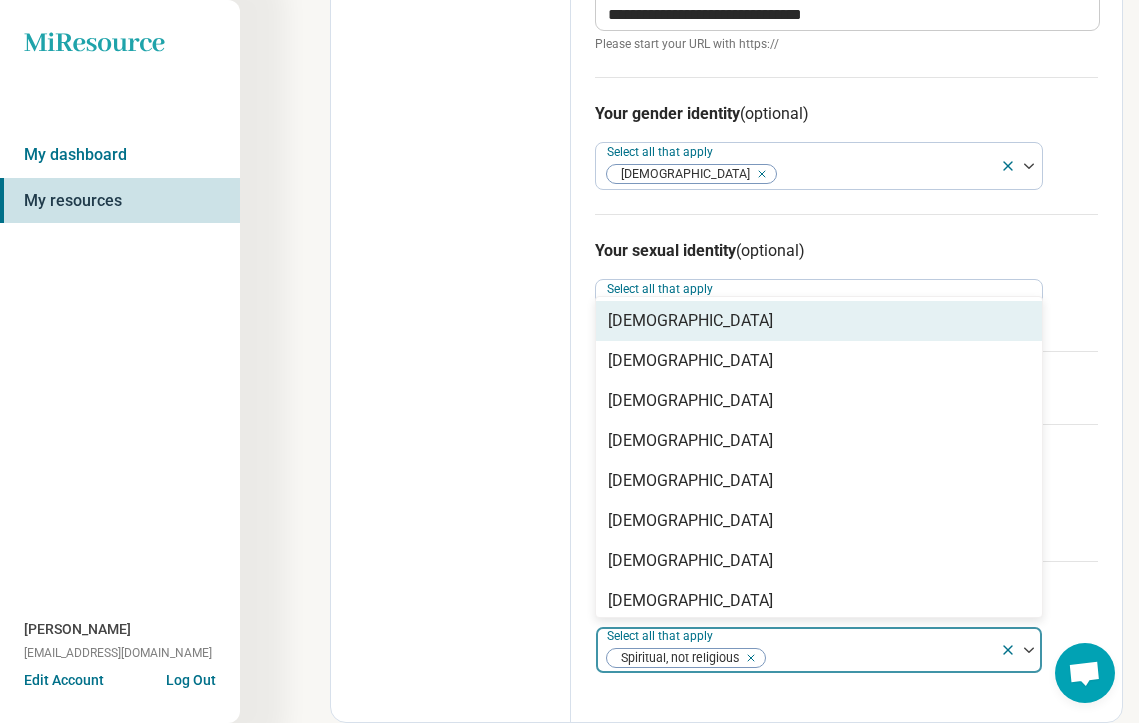 click at bounding box center (879, 658) 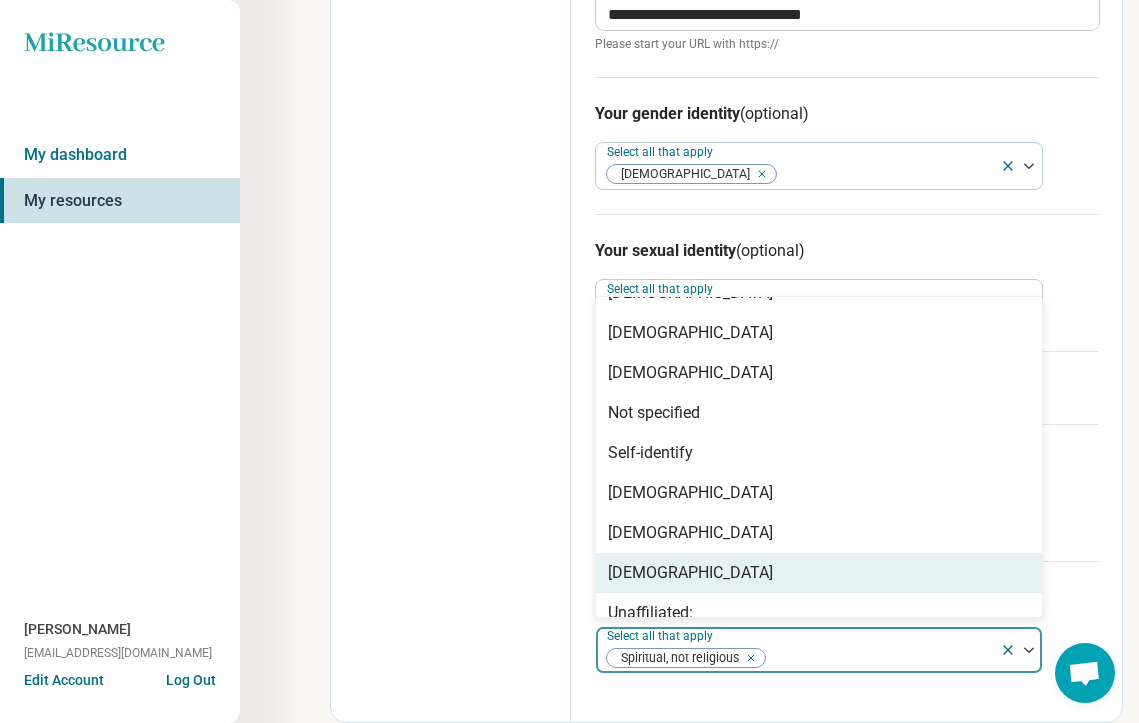 scroll, scrollTop: 248, scrollLeft: 0, axis: vertical 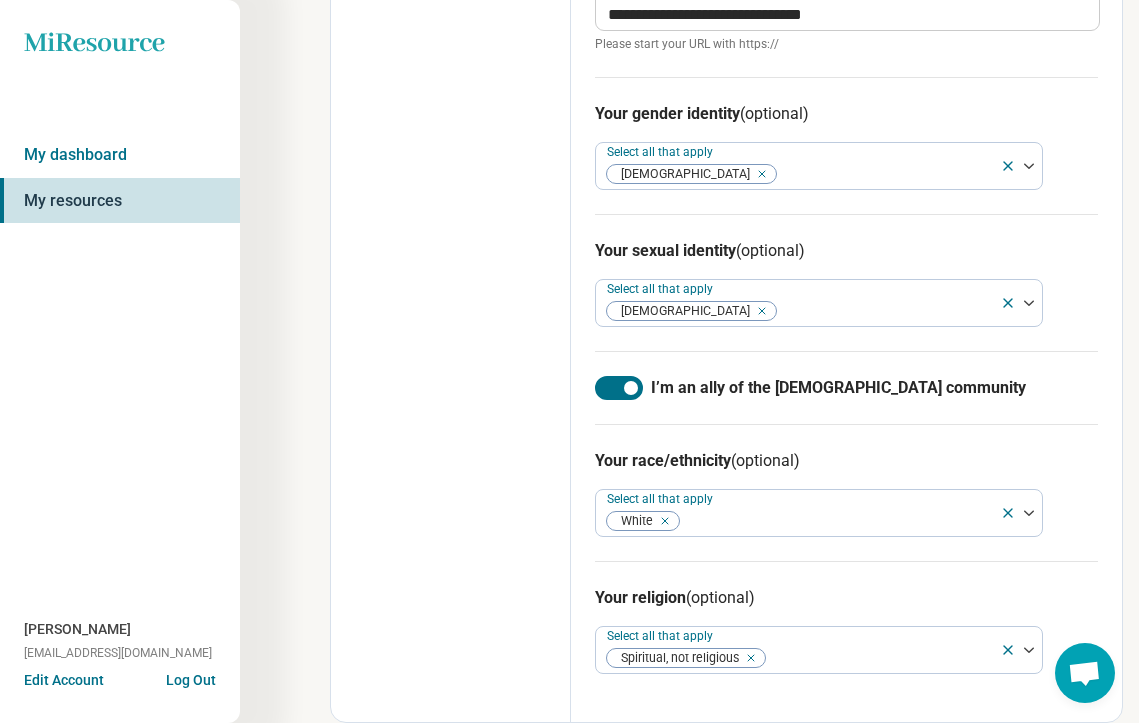 click on "Edit profile General Specialty Credentials Location Payment Schedule Profile completion:  94 % Profile Updated" at bounding box center (451, -346) 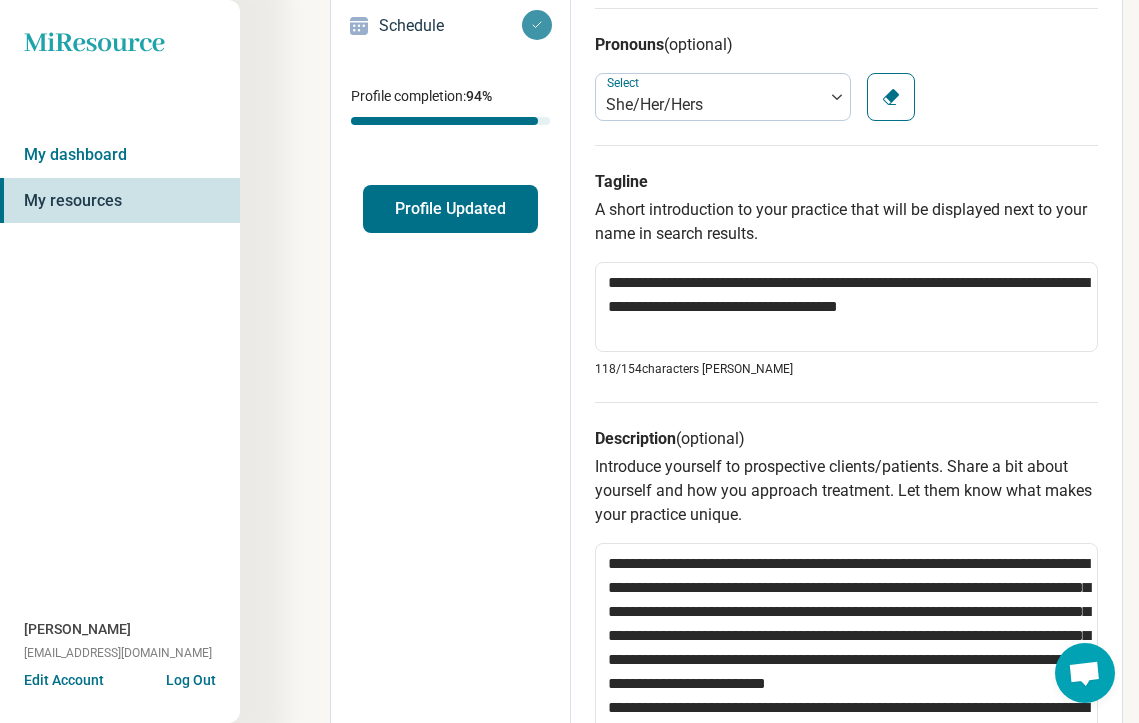 scroll, scrollTop: 0, scrollLeft: 0, axis: both 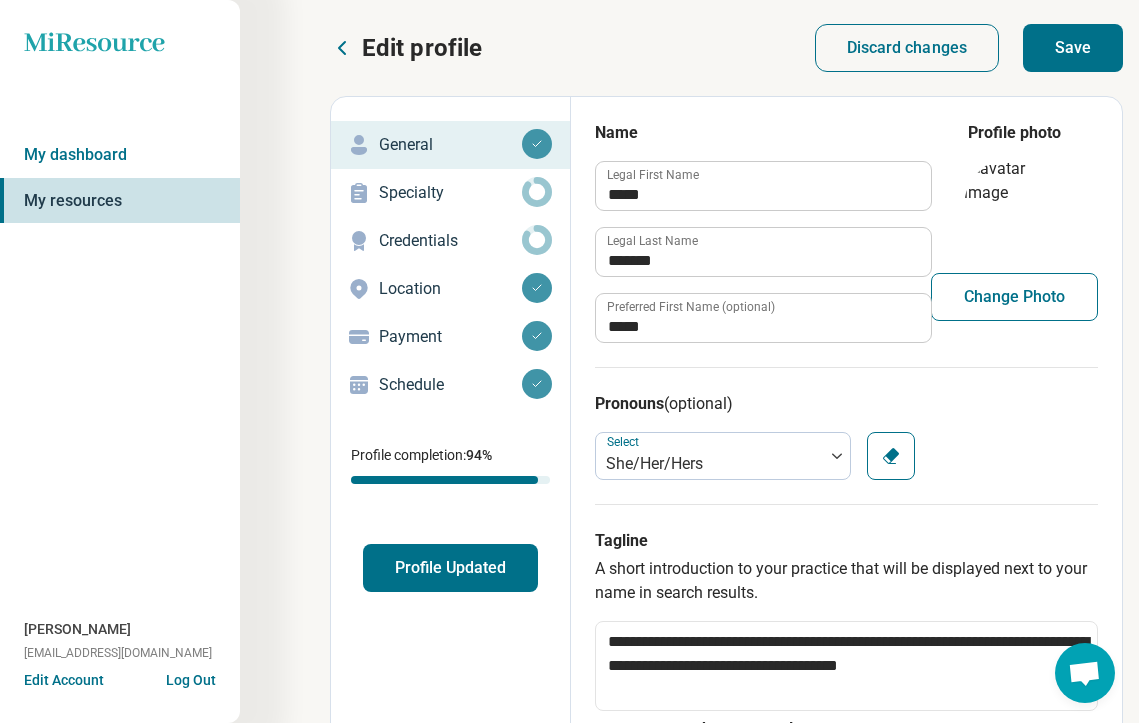 click on "Save" at bounding box center (1073, 48) 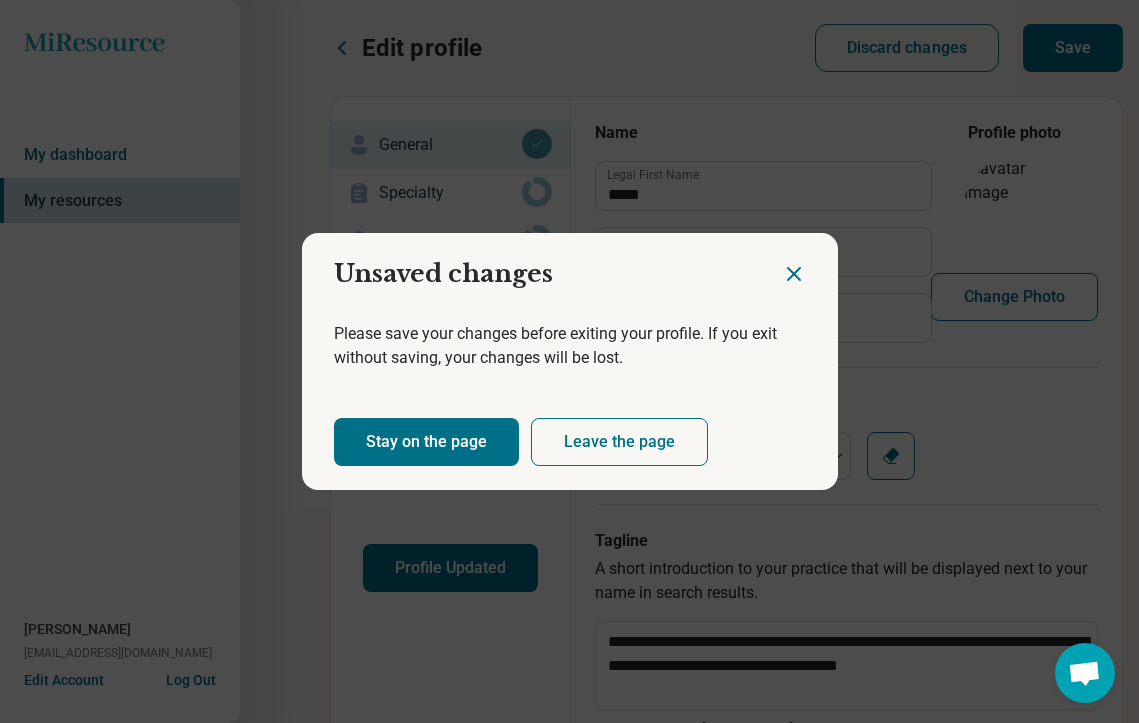 click on "Stay on the page" at bounding box center [426, 442] 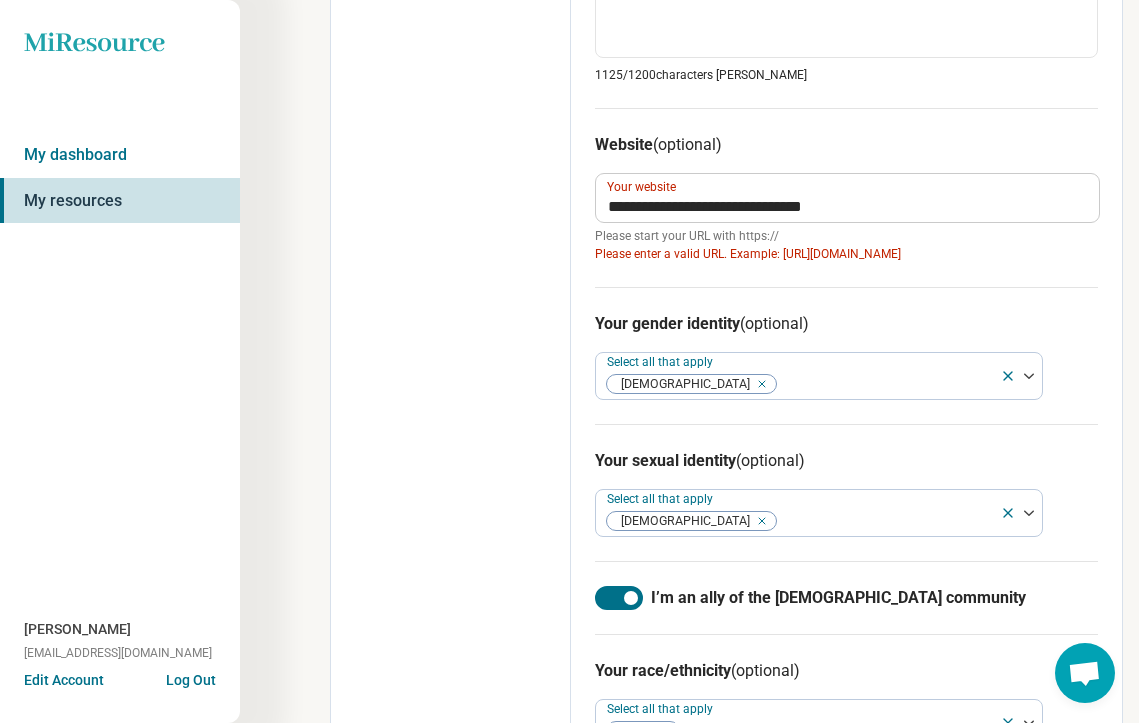 scroll, scrollTop: 1028, scrollLeft: 0, axis: vertical 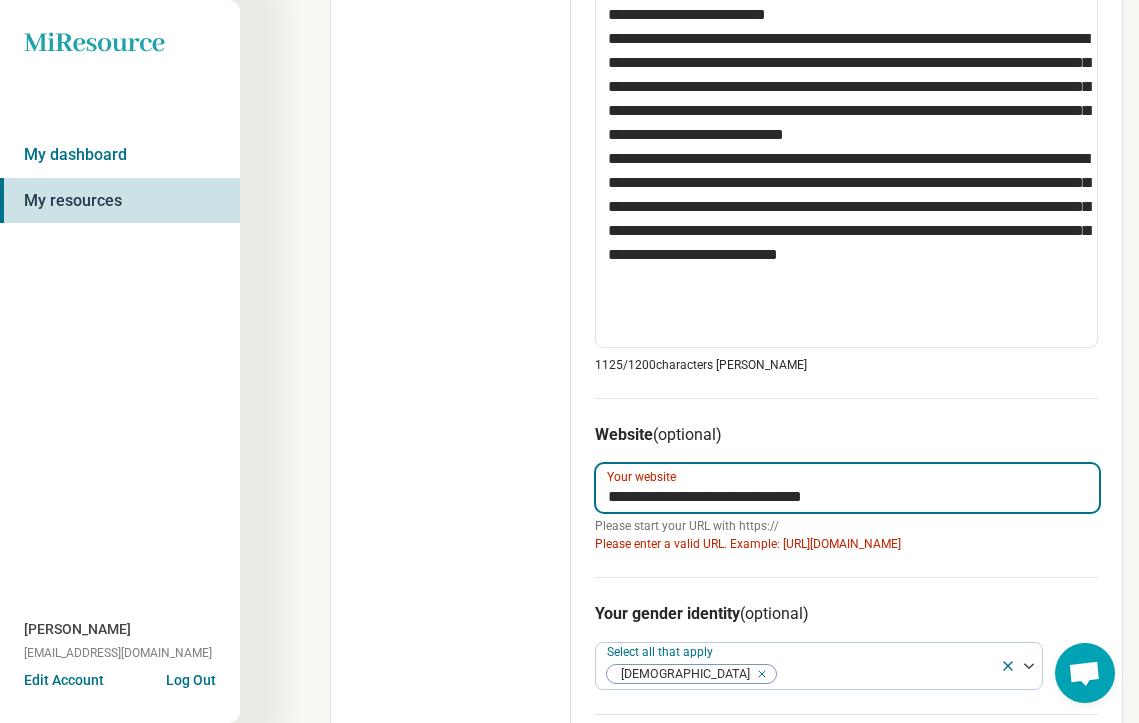 click on "**********" at bounding box center (847, 488) 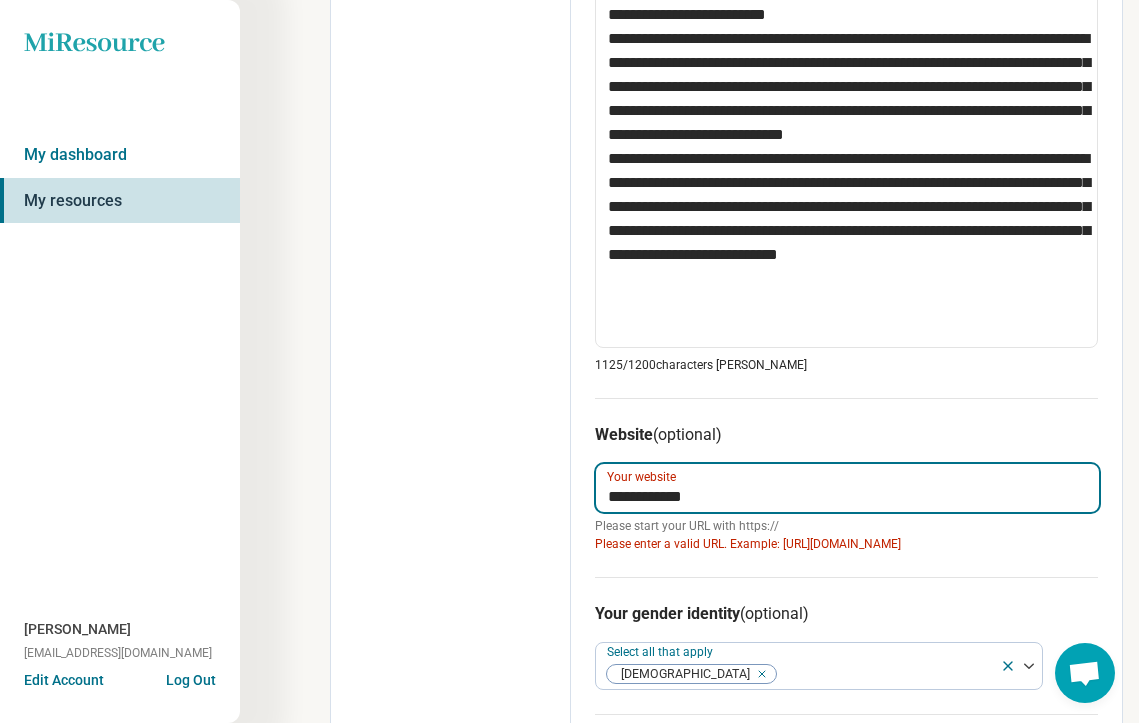 paste on "**********" 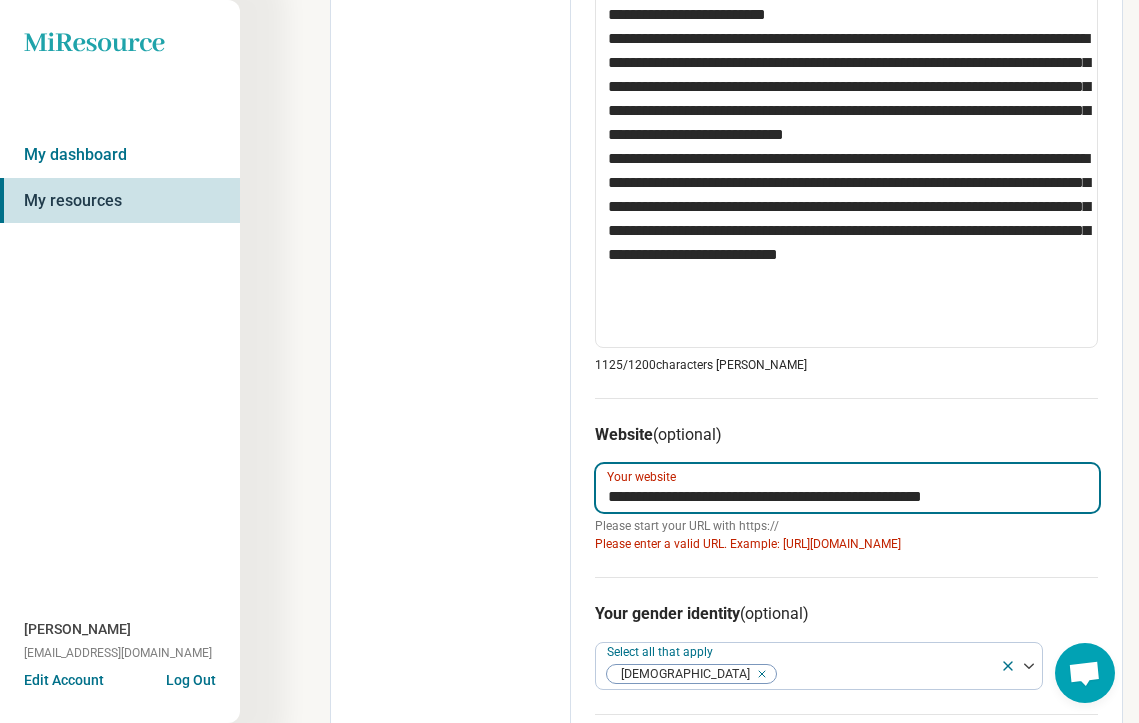 drag, startPoint x: 697, startPoint y: 496, endPoint x: 503, endPoint y: 493, distance: 194.0232 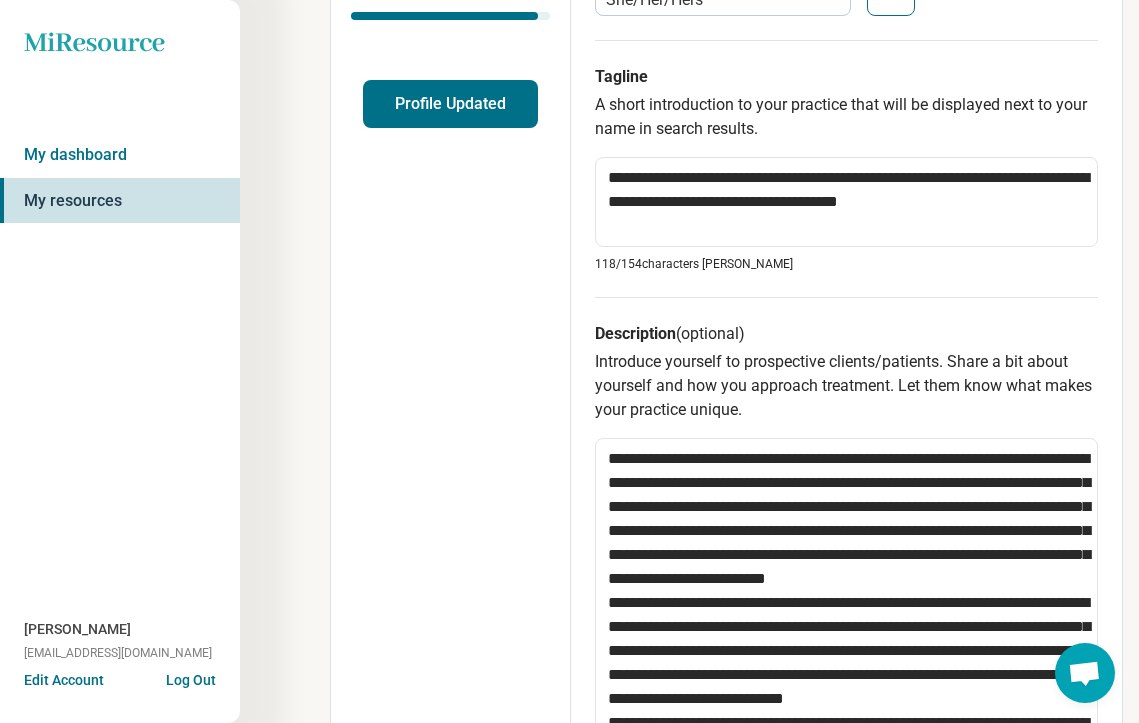 scroll, scrollTop: 383, scrollLeft: 0, axis: vertical 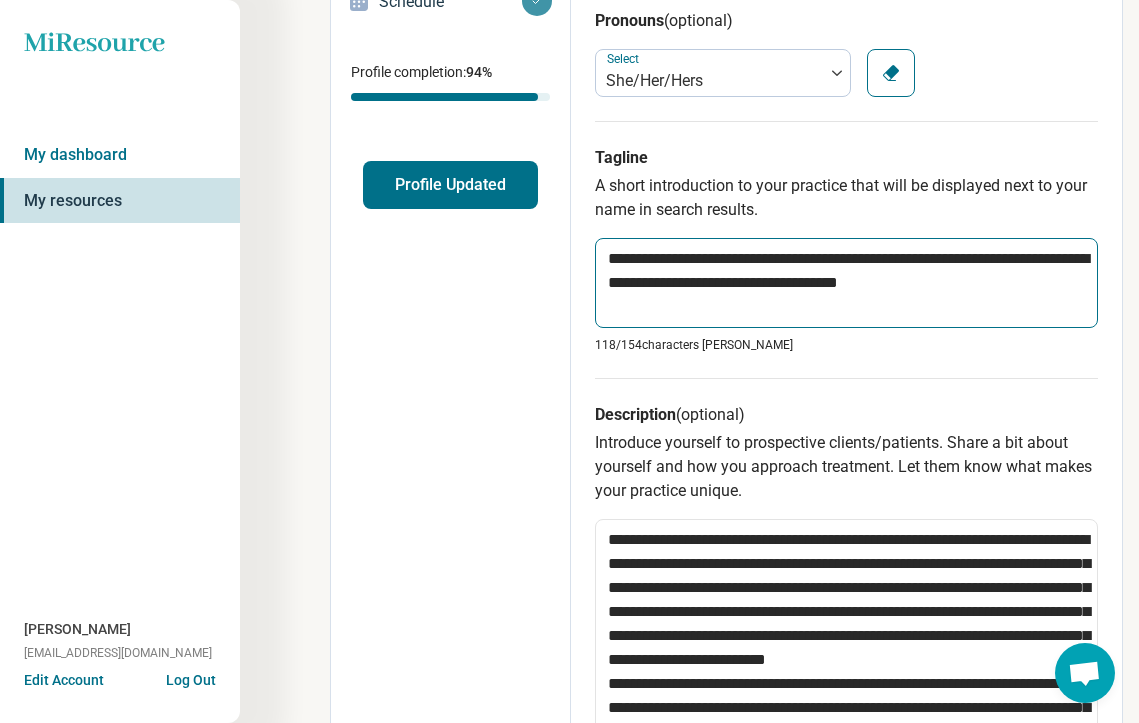 type on "**********" 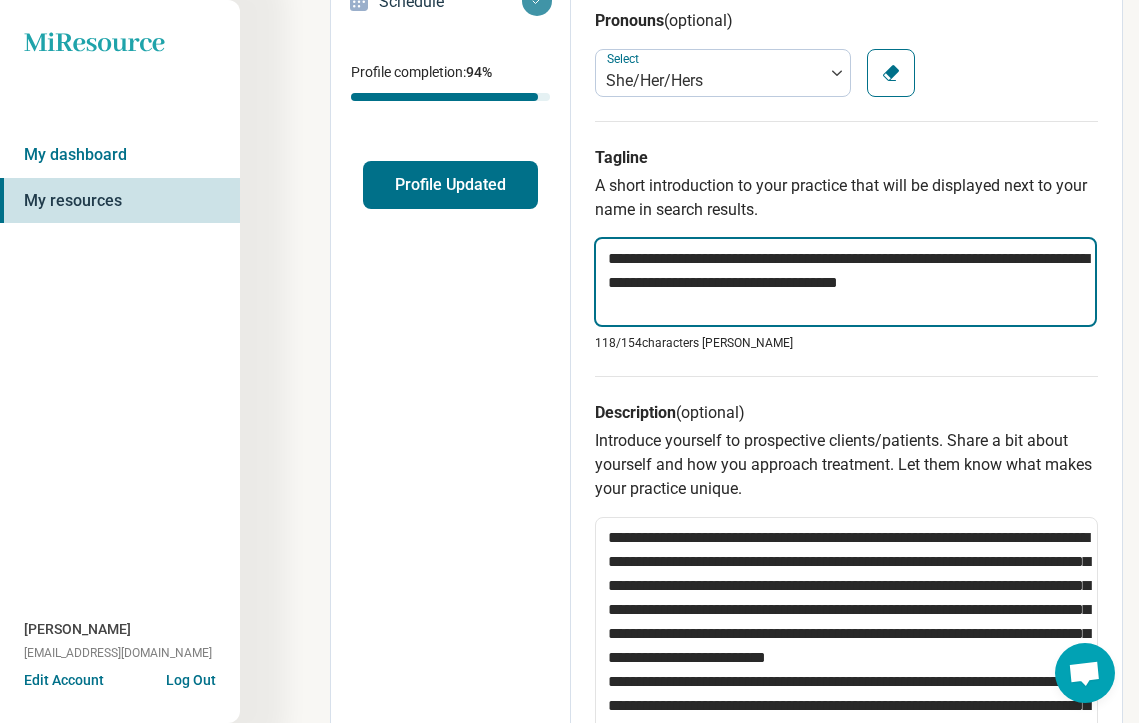 click on "**********" at bounding box center (845, 282) 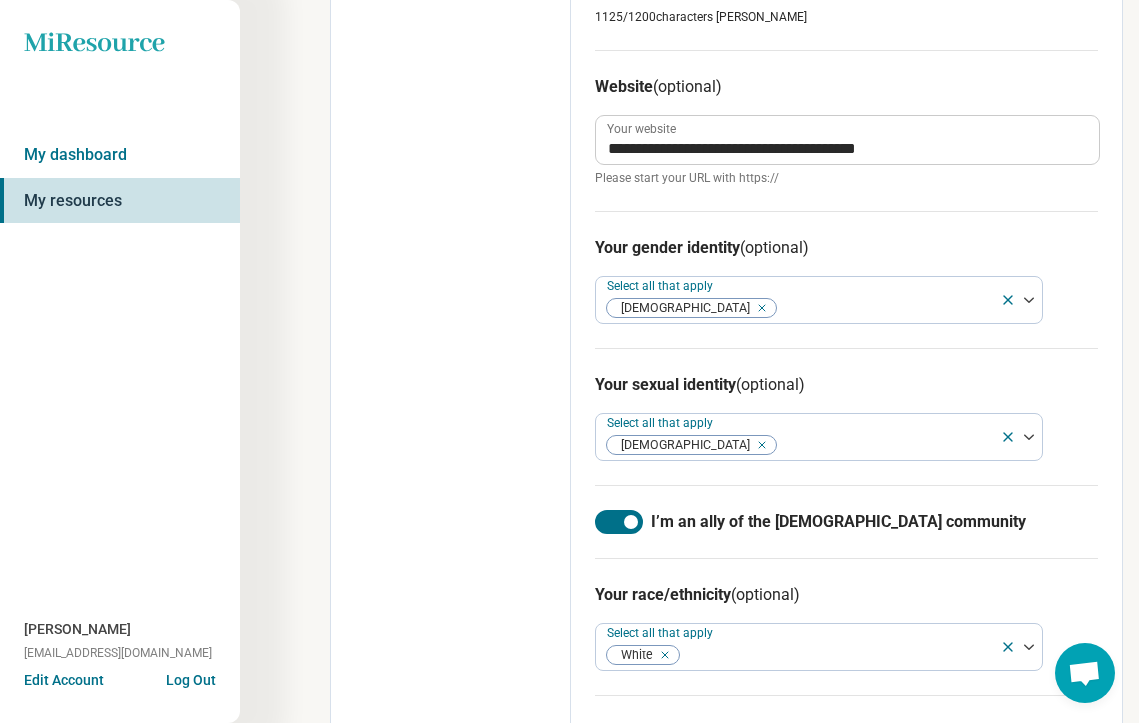 scroll, scrollTop: 1363, scrollLeft: 0, axis: vertical 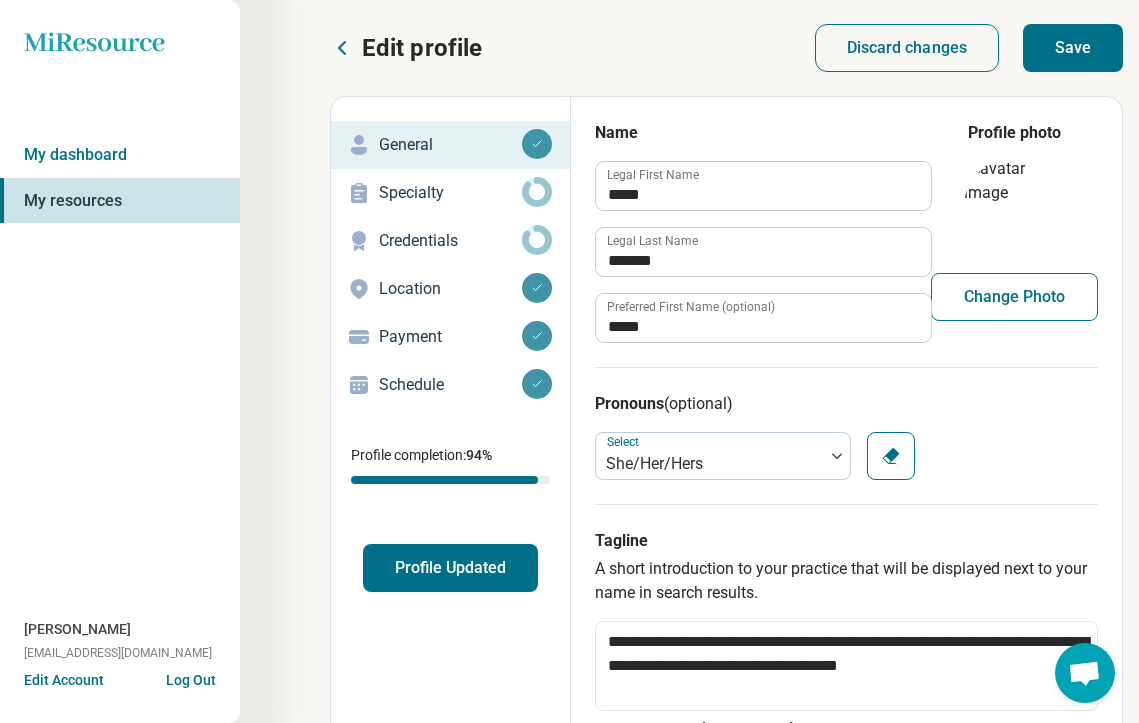 drag, startPoint x: 866, startPoint y: 453, endPoint x: 773, endPoint y: -2, distance: 464.40714 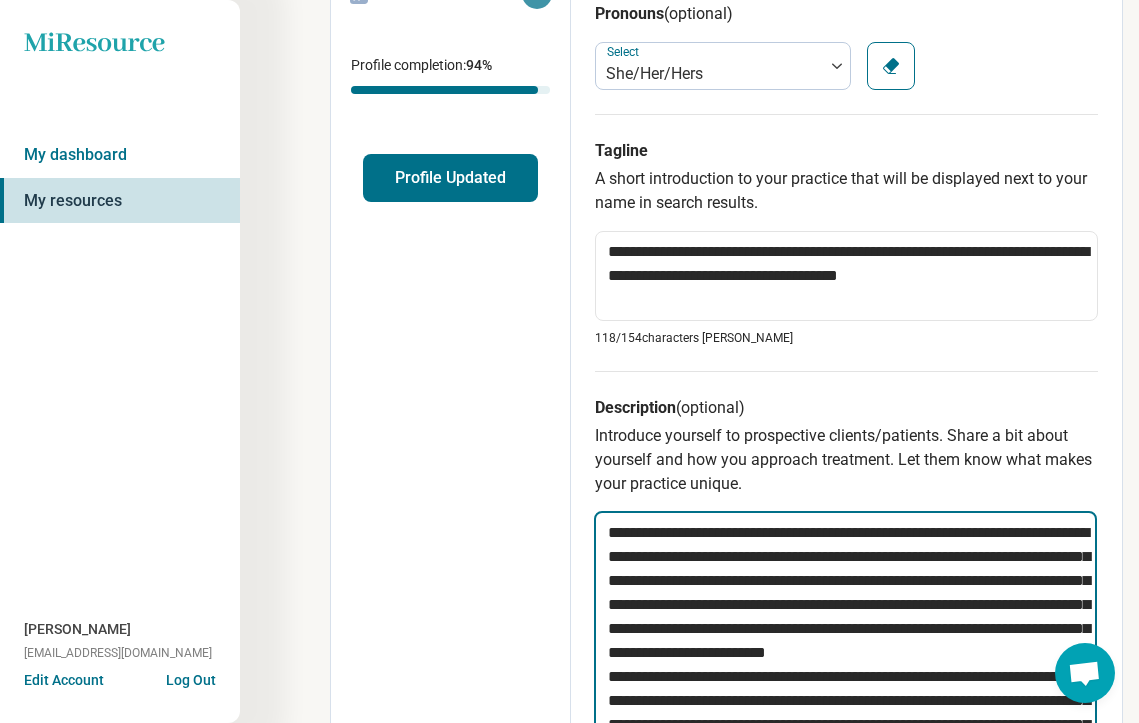 scroll, scrollTop: 391, scrollLeft: 0, axis: vertical 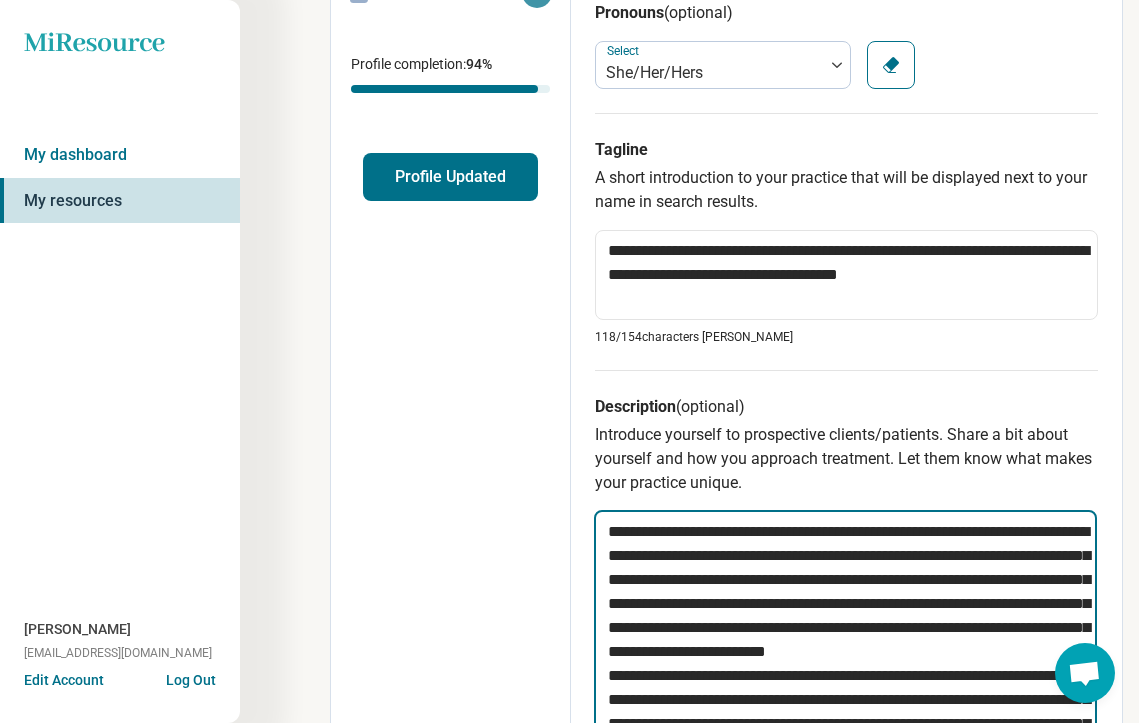 paste 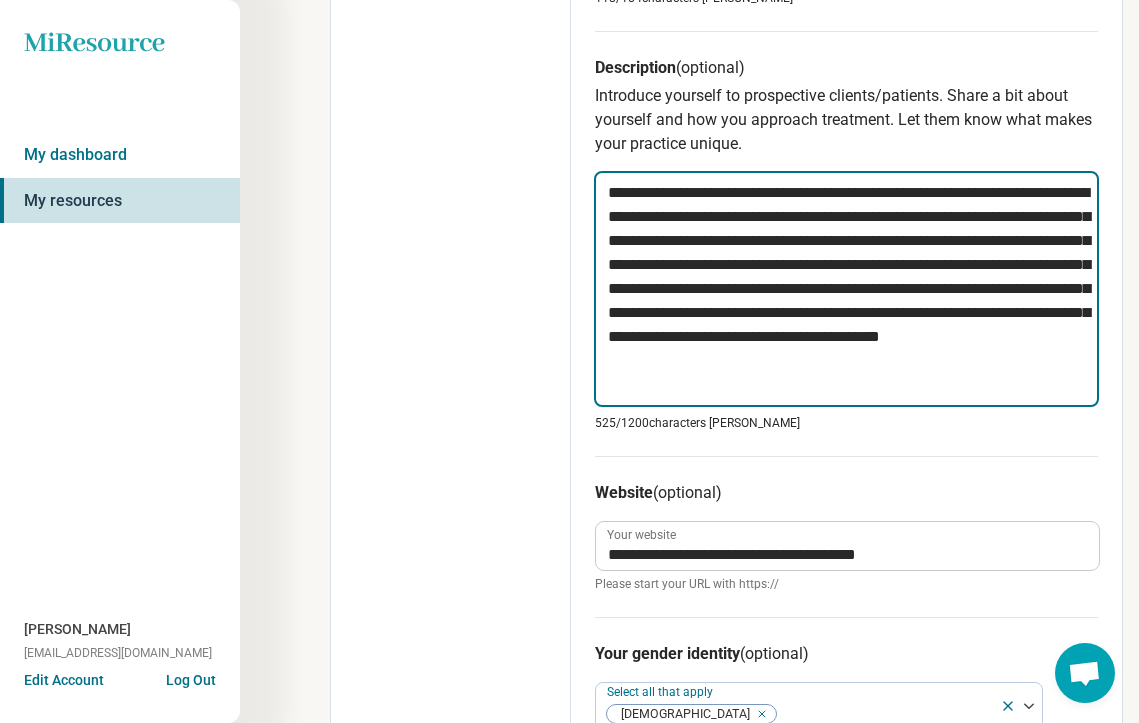 scroll, scrollTop: 732, scrollLeft: 0, axis: vertical 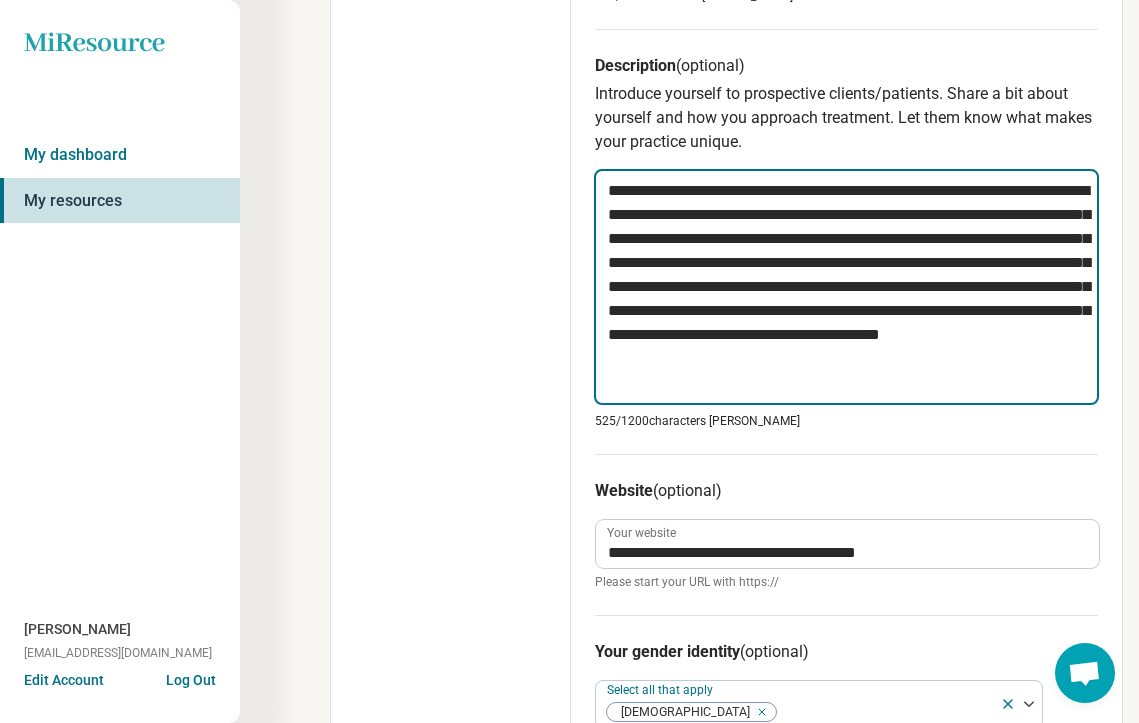type on "*" 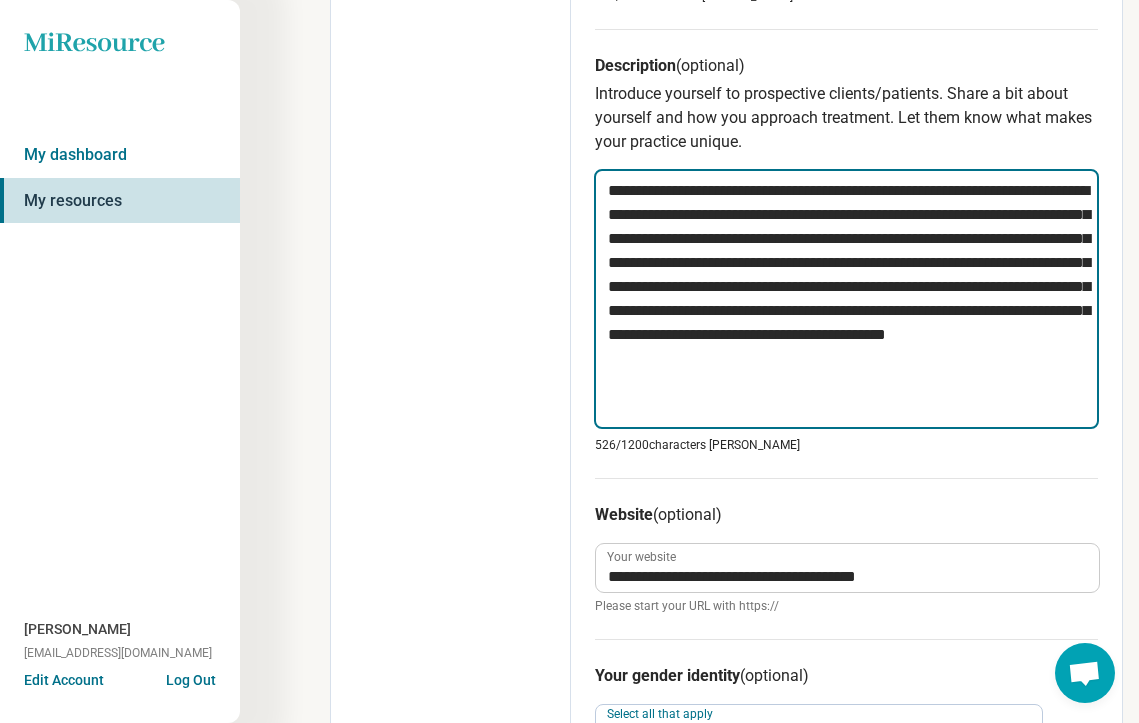 type on "**********" 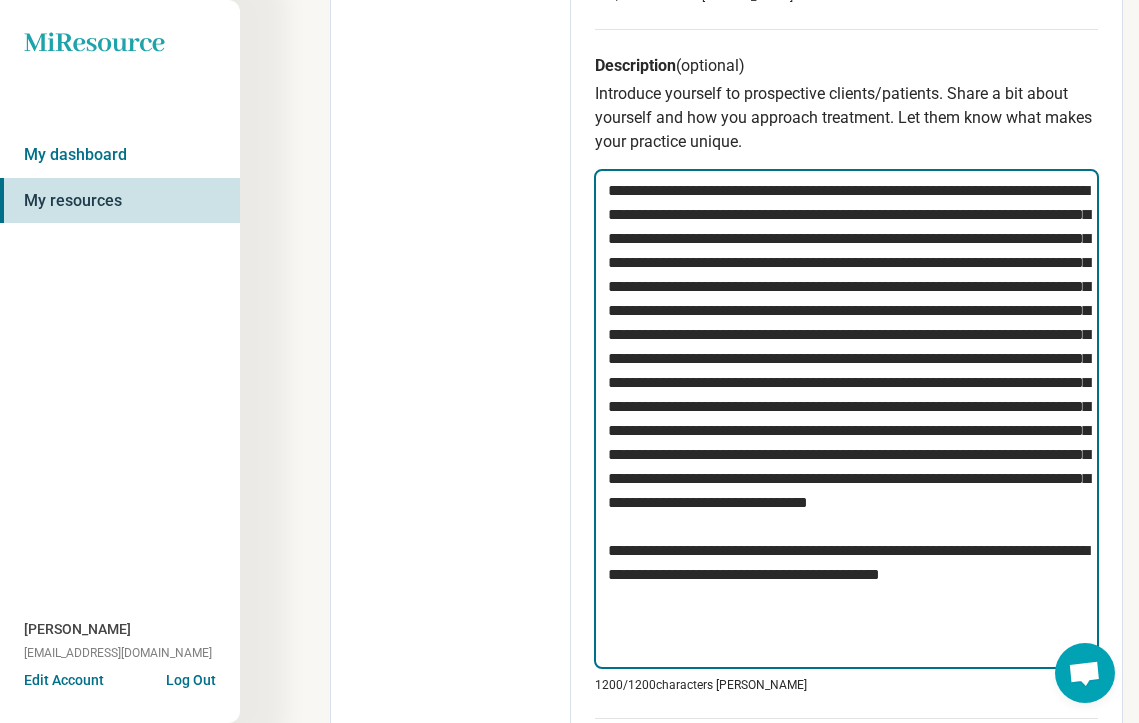click at bounding box center (846, 419) 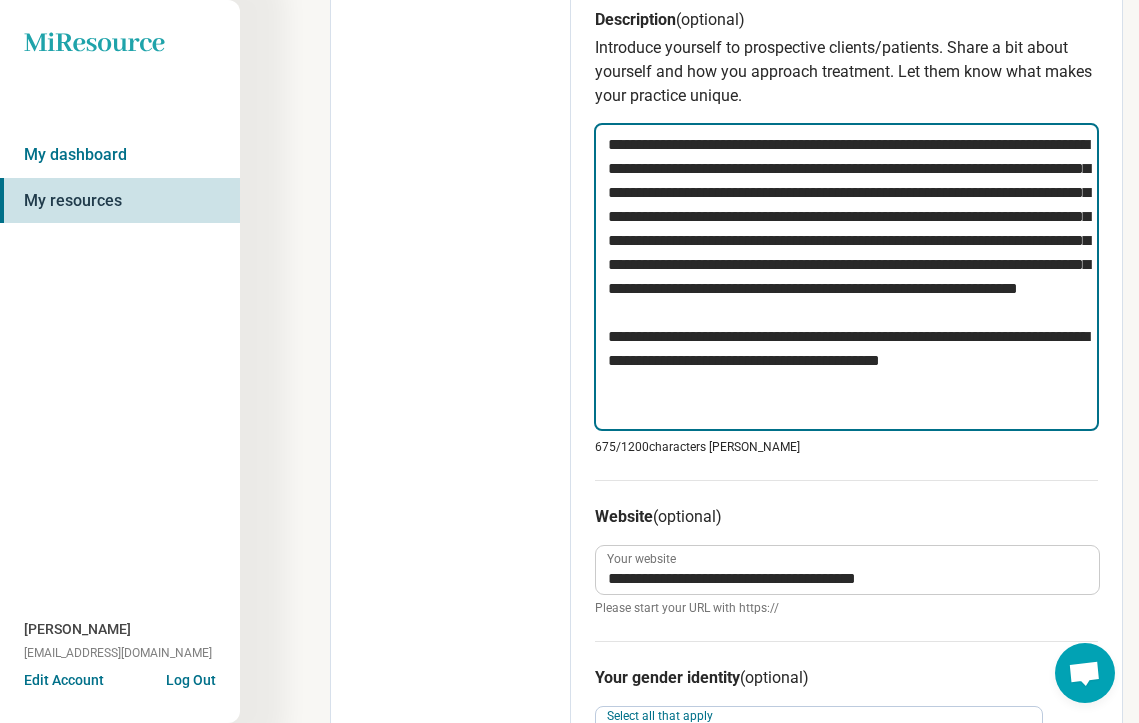 scroll, scrollTop: 788, scrollLeft: 0, axis: vertical 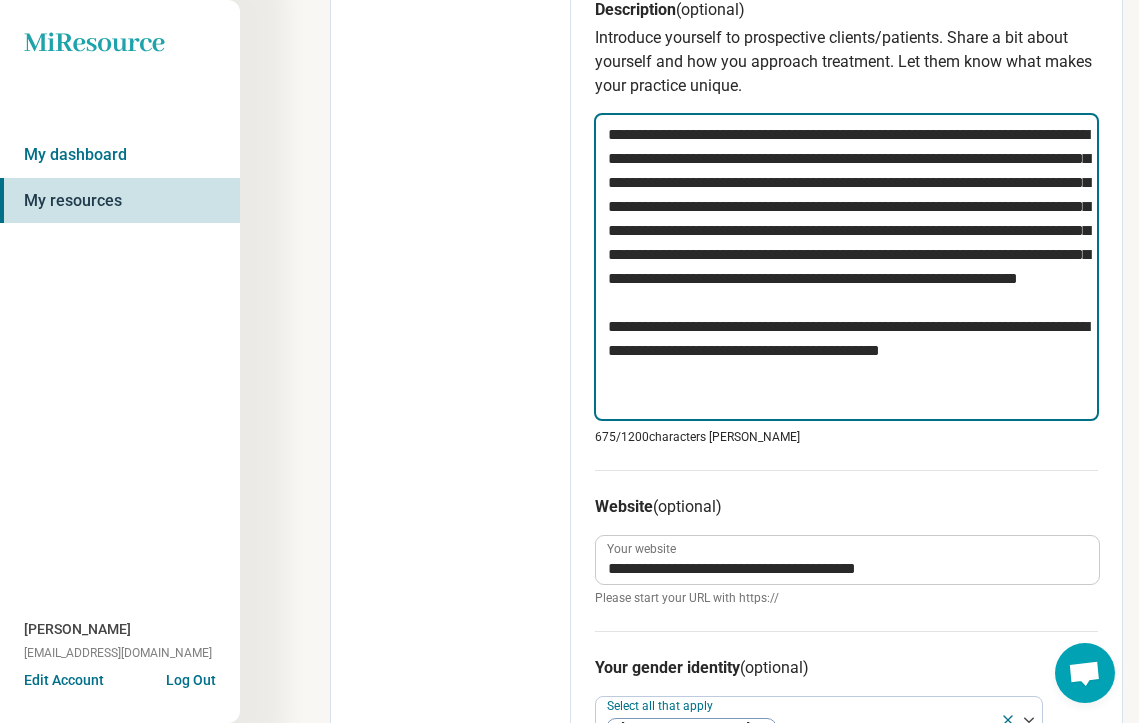 click on "**********" at bounding box center (846, 267) 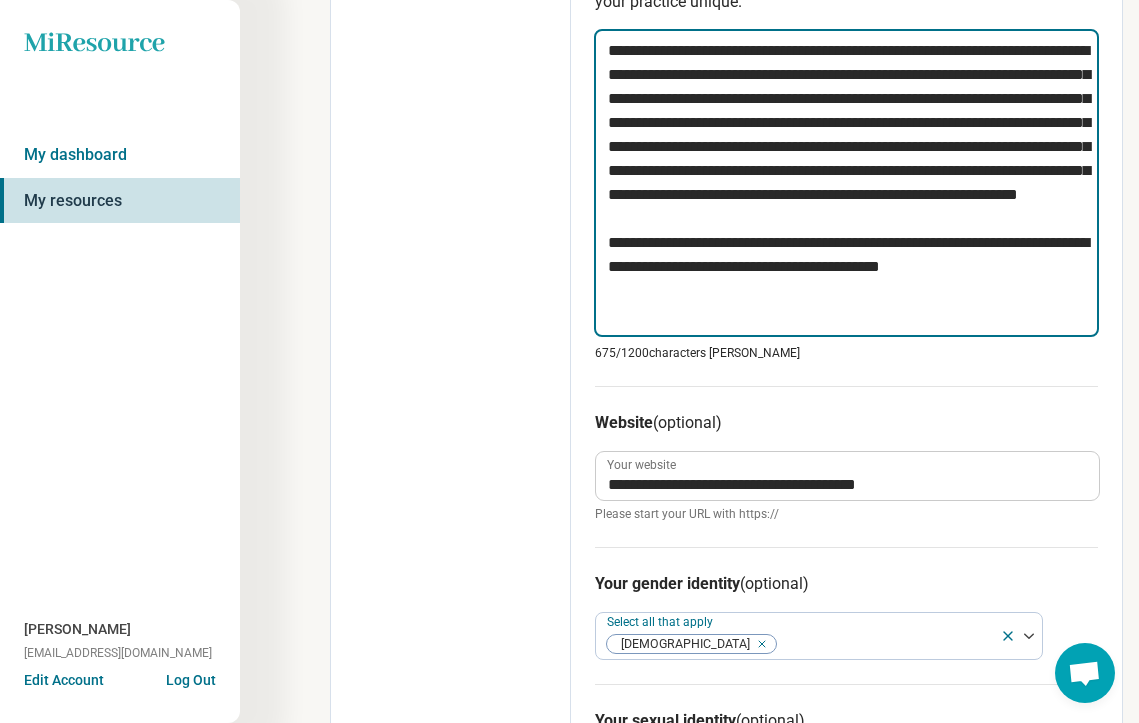 scroll, scrollTop: 873, scrollLeft: 0, axis: vertical 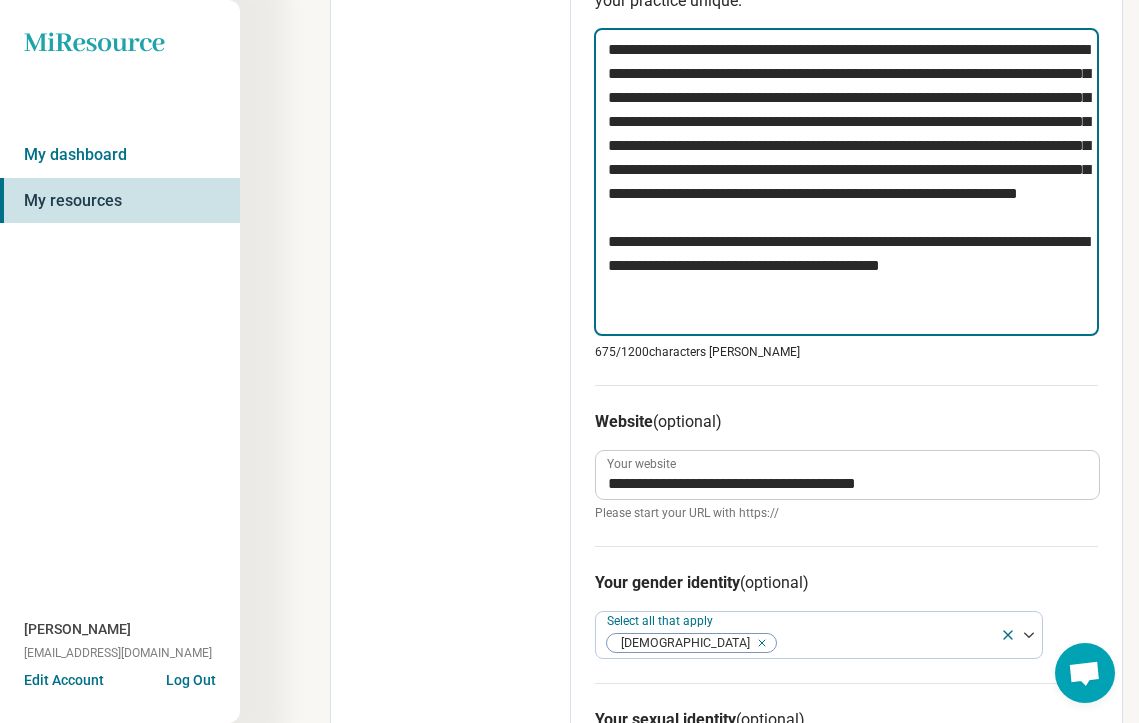 type on "*" 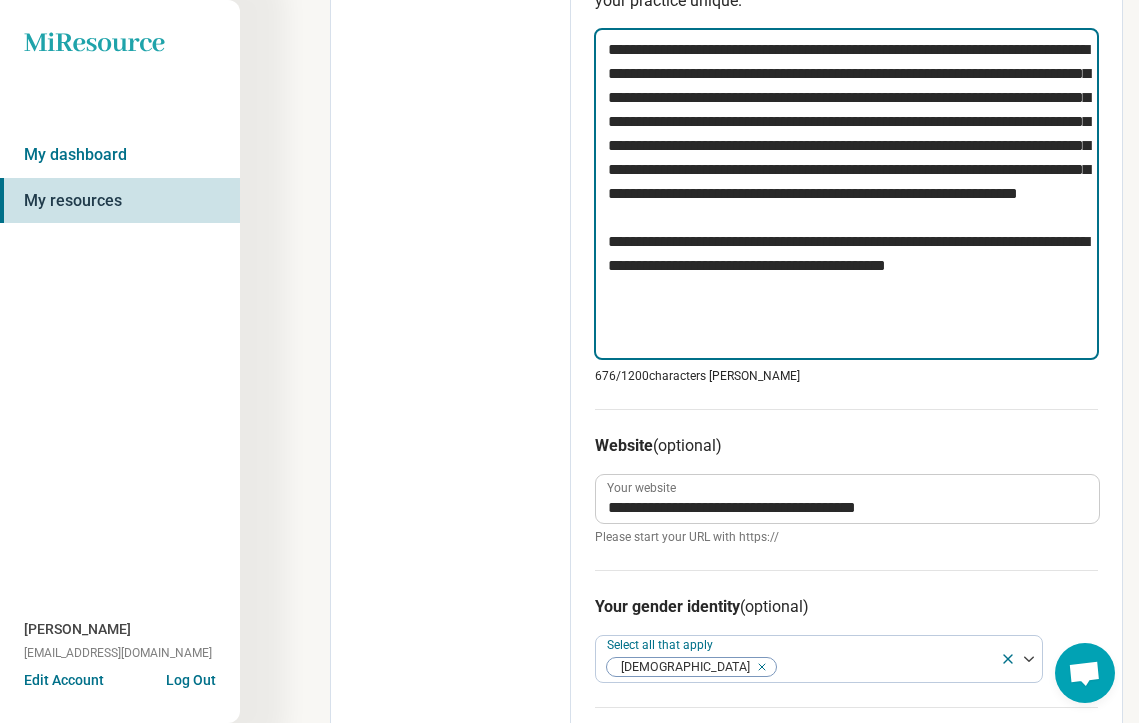 type on "**********" 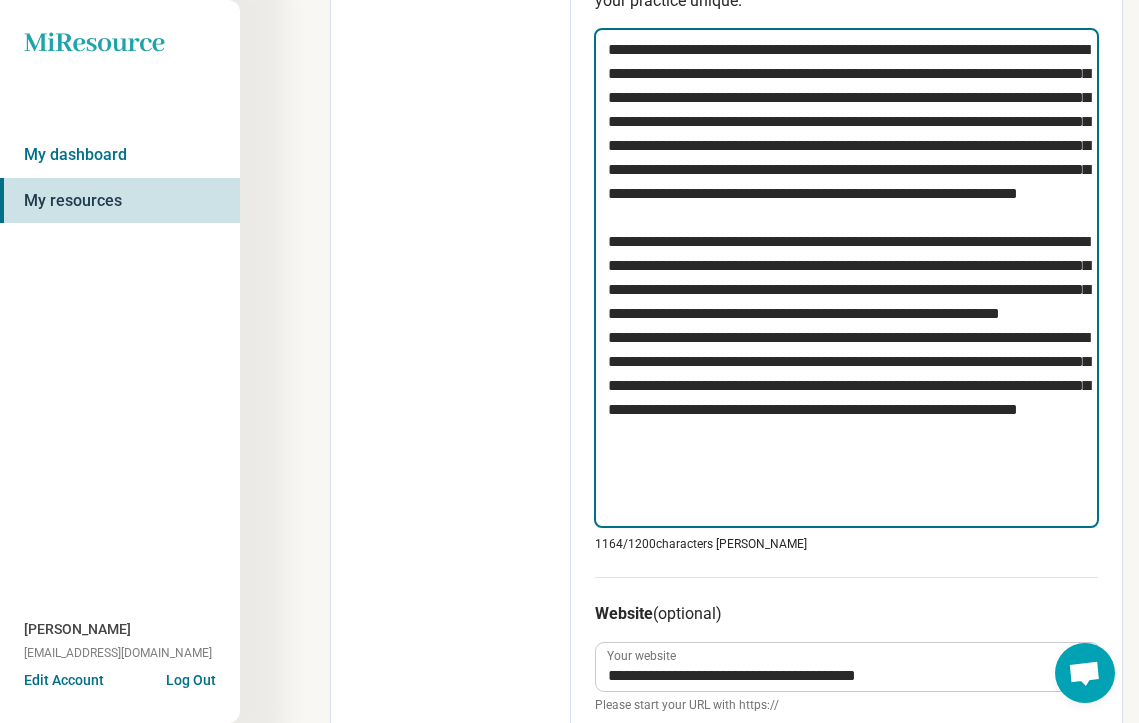 click at bounding box center [846, 278] 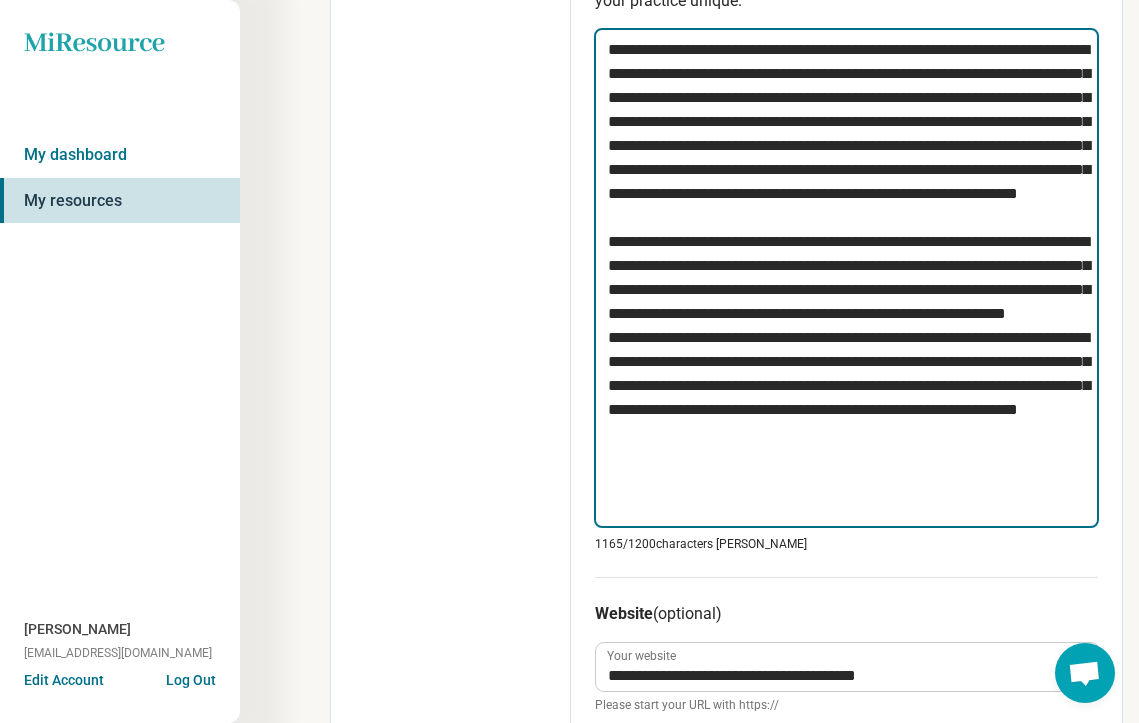 click at bounding box center [846, 278] 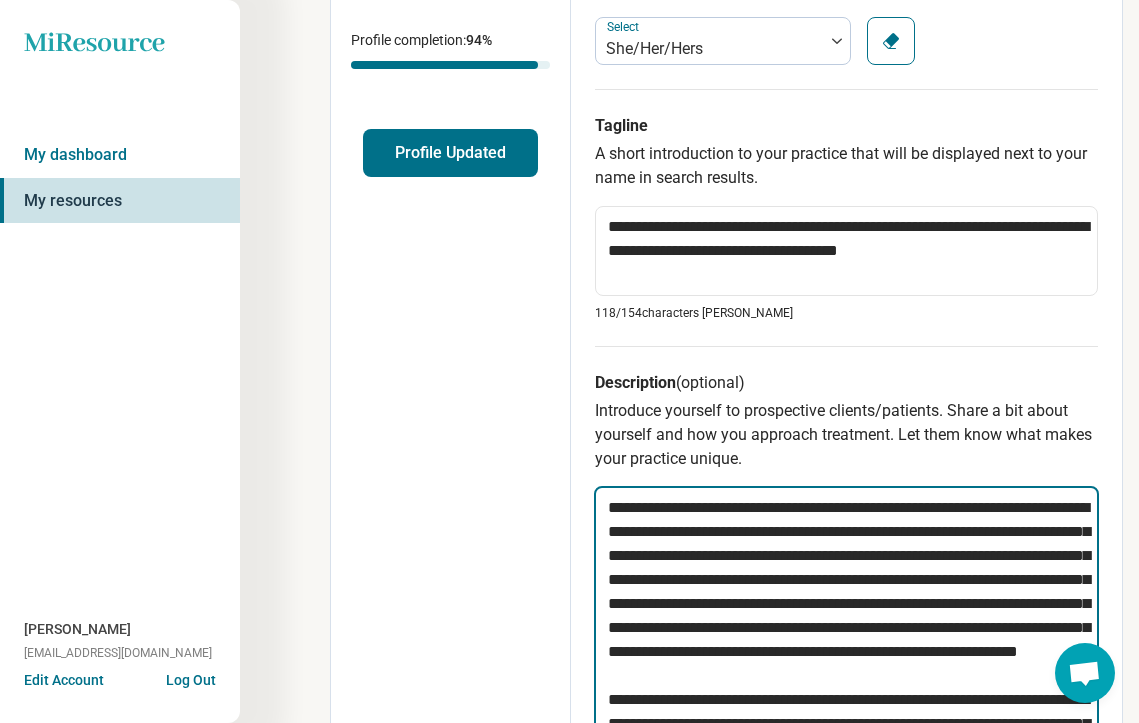 scroll, scrollTop: 406, scrollLeft: 0, axis: vertical 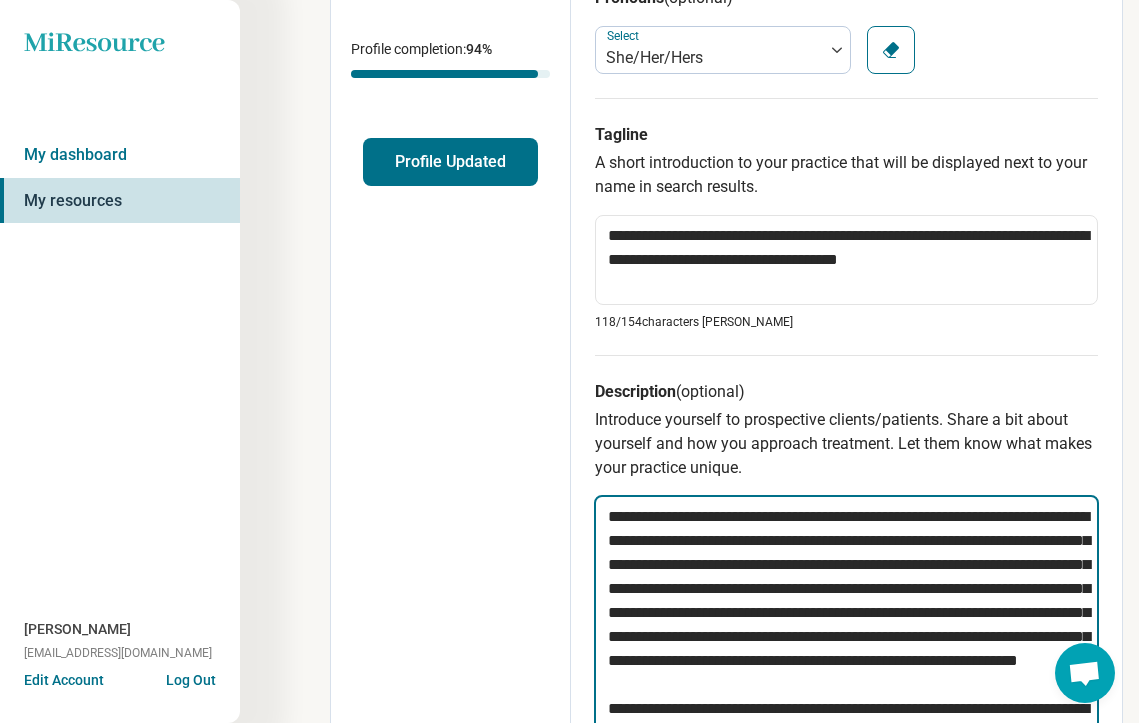 type on "**********" 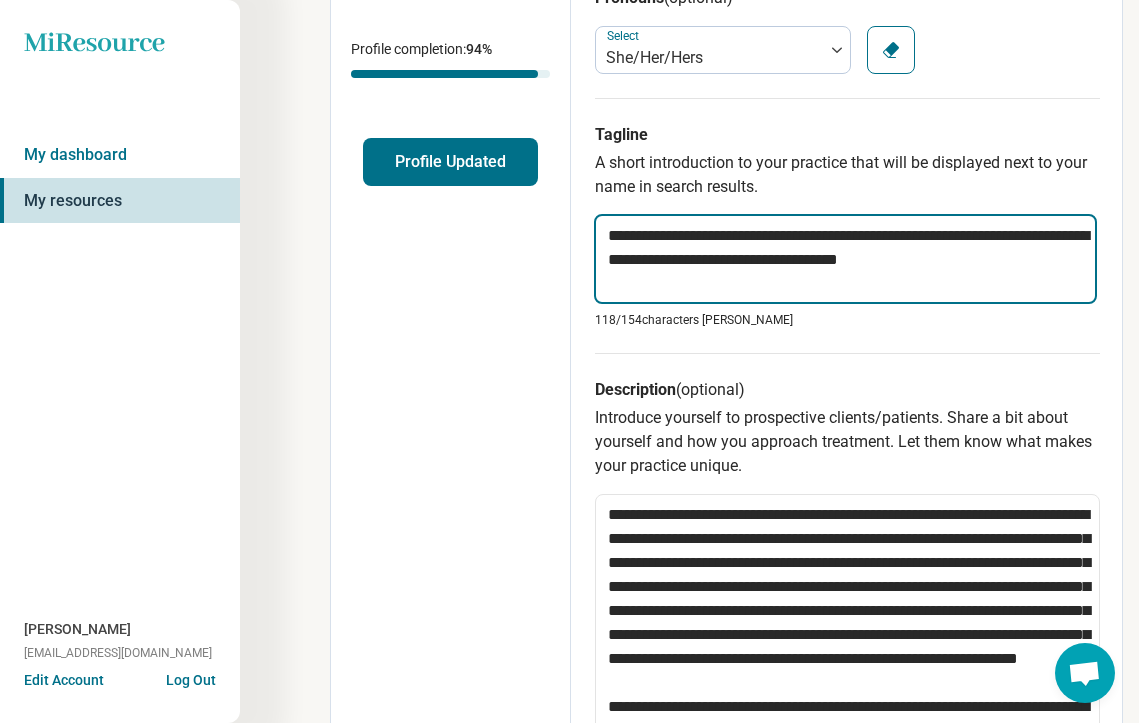drag, startPoint x: 1000, startPoint y: 272, endPoint x: 451, endPoint y: 167, distance: 558.9508 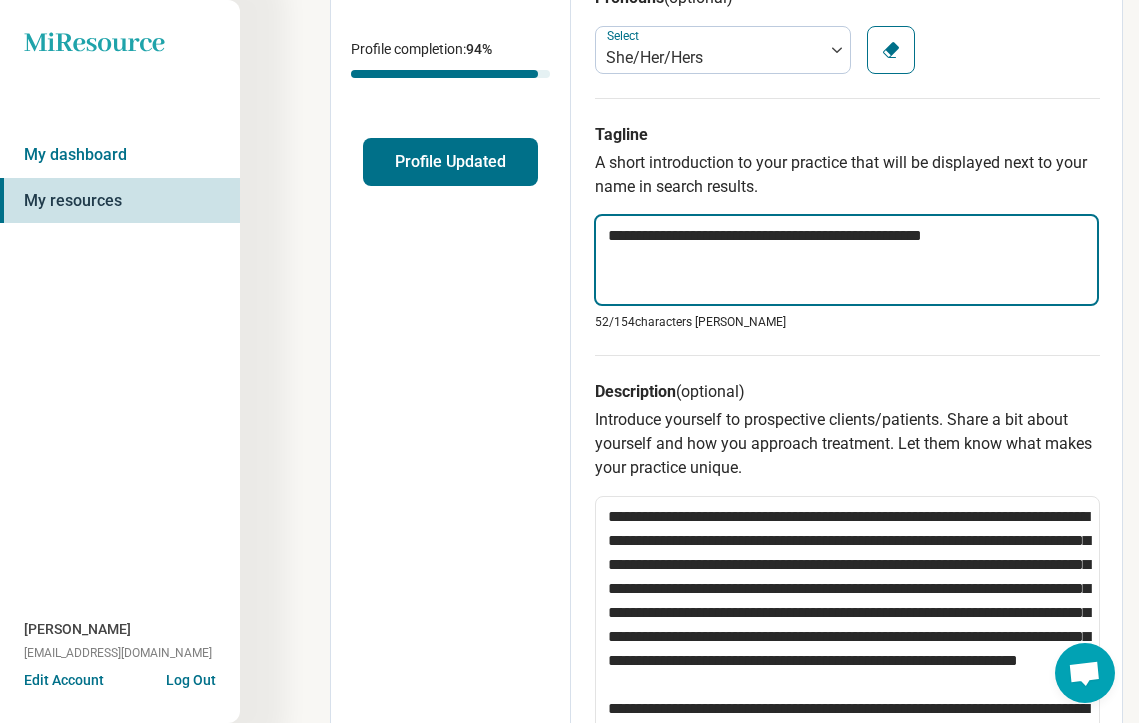 type on "**********" 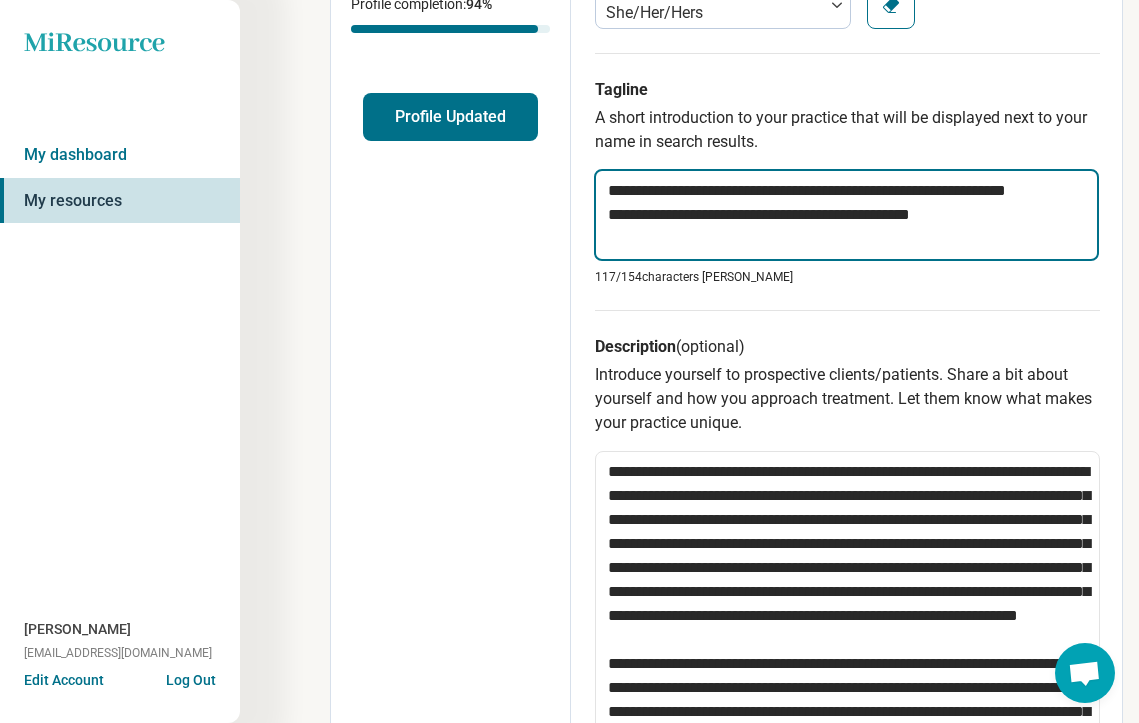 scroll, scrollTop: 0, scrollLeft: 0, axis: both 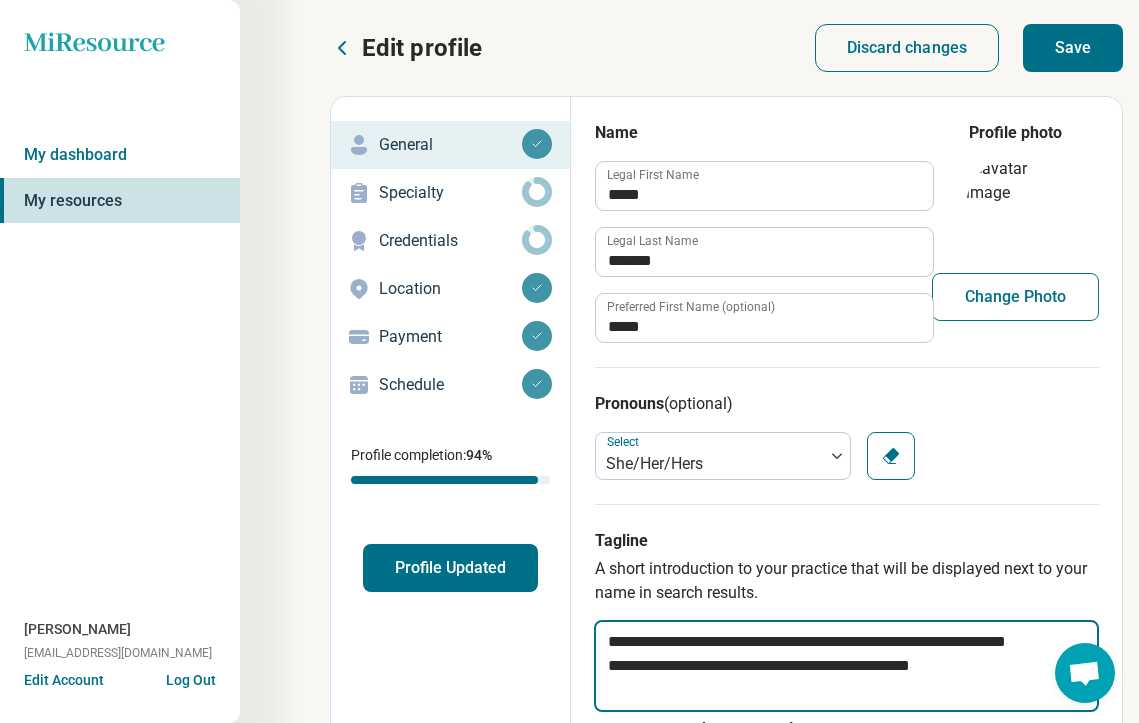 type on "**********" 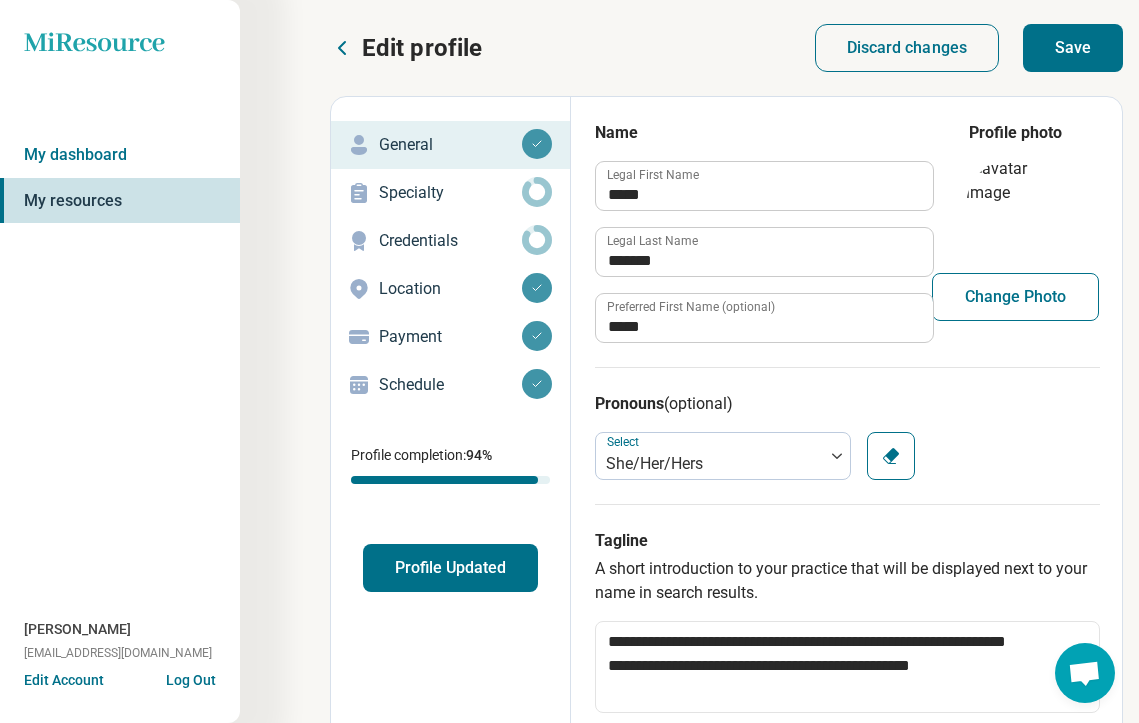 click on "Save" at bounding box center (1073, 48) 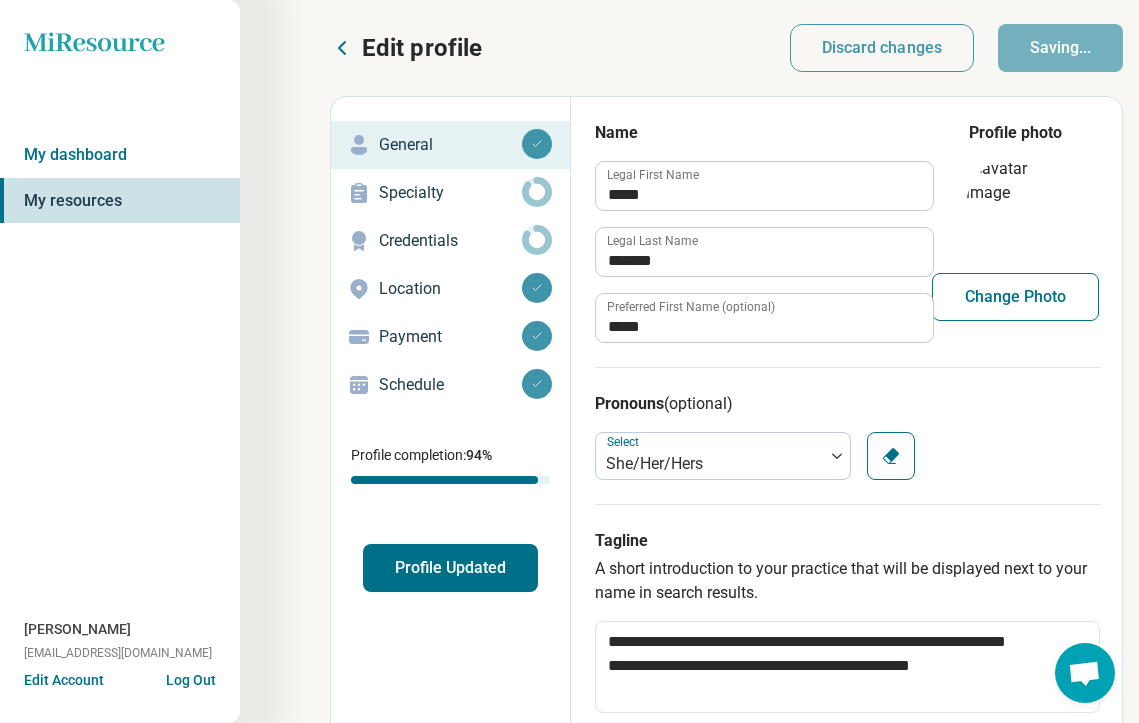 type on "*" 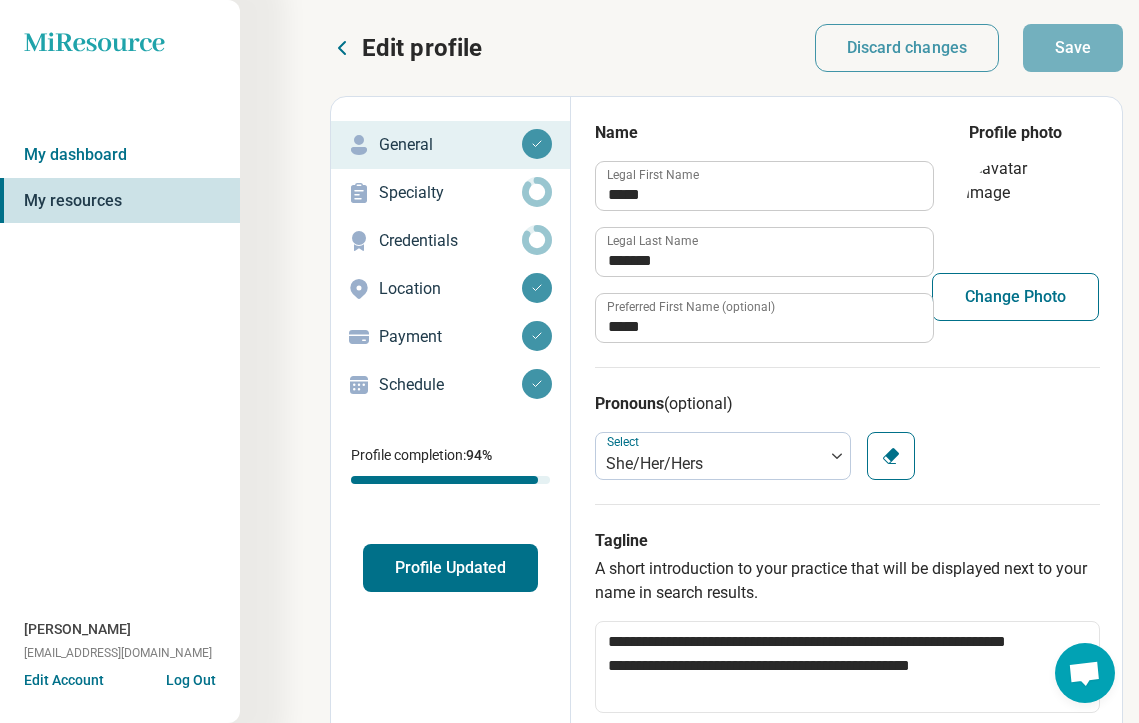 click on "Specialty" at bounding box center [450, 193] 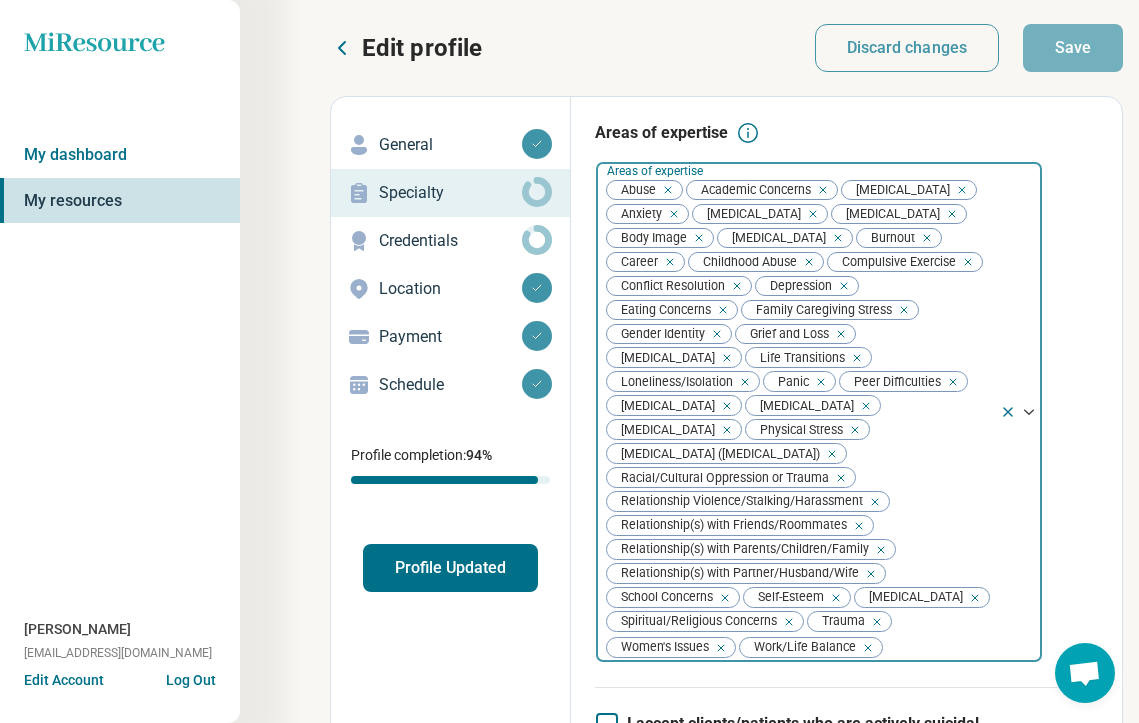 click 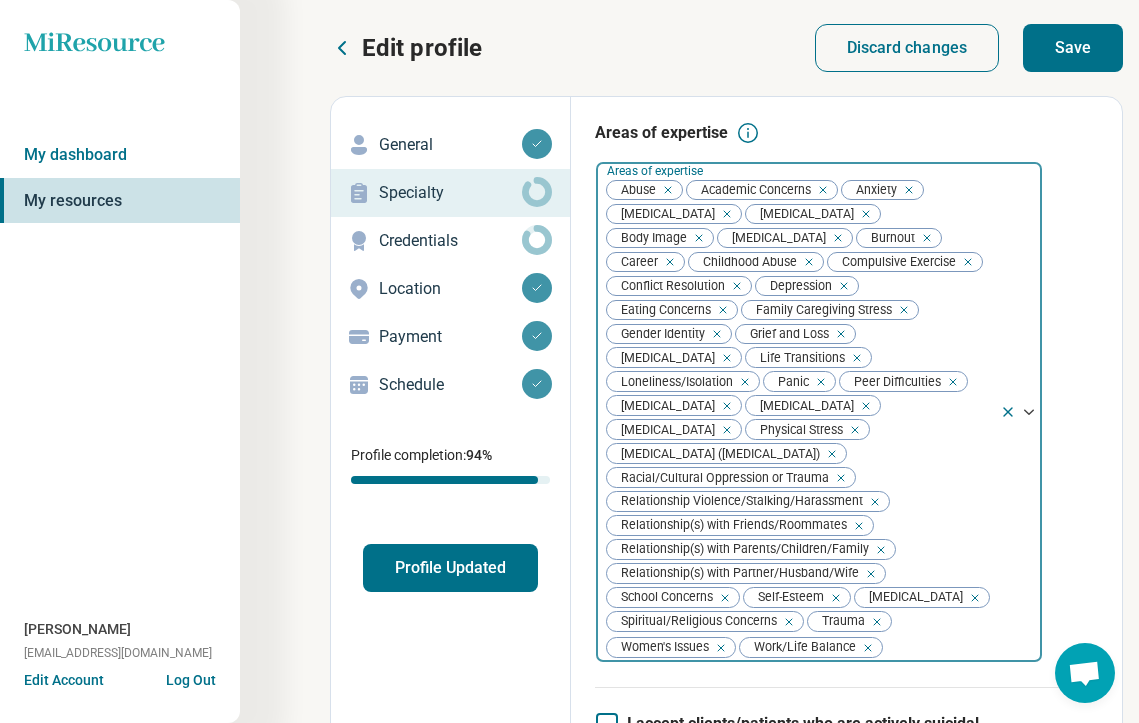 click at bounding box center (862, 214) 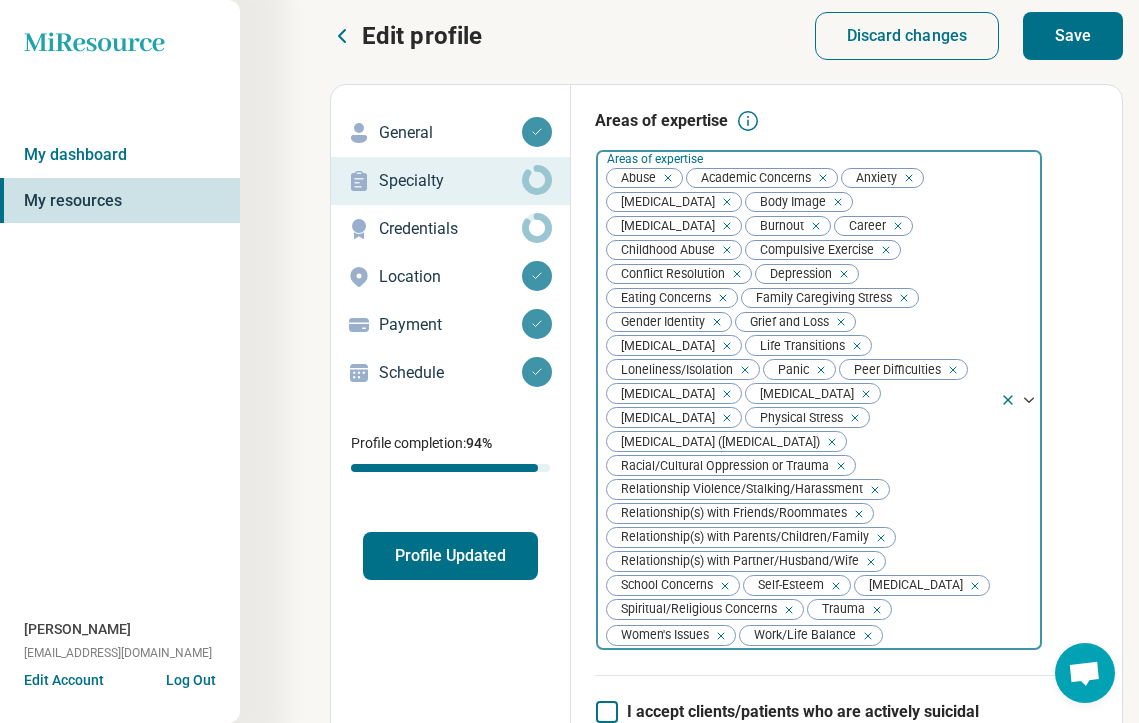 scroll, scrollTop: 14, scrollLeft: 0, axis: vertical 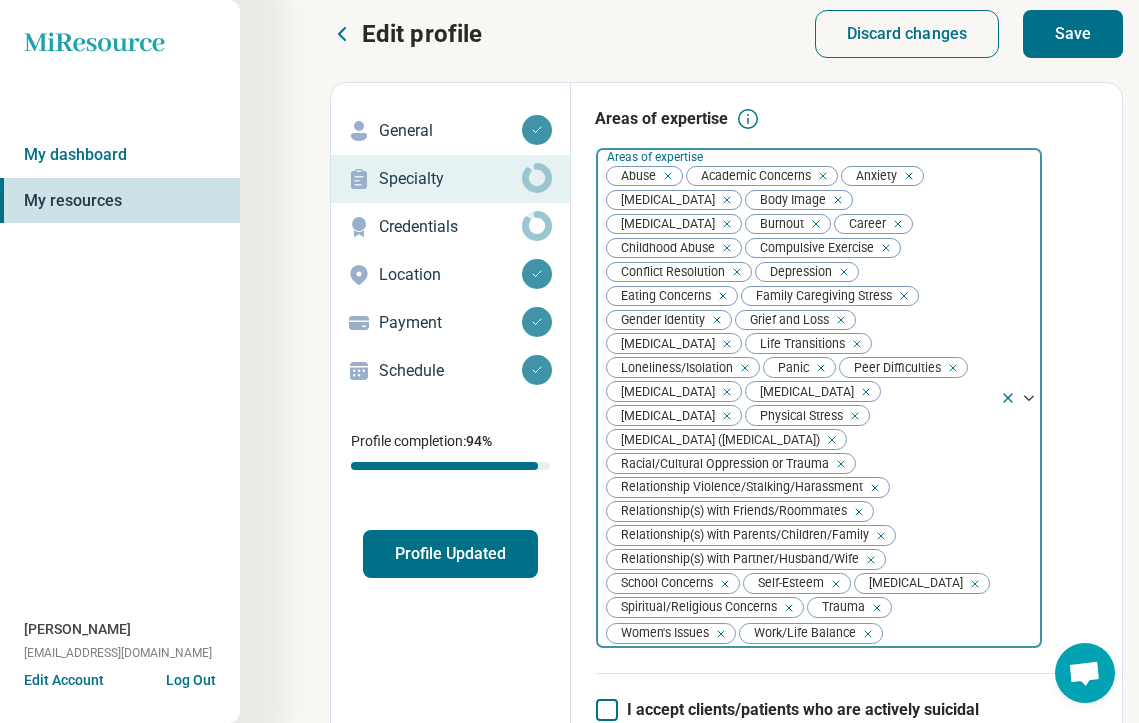 click at bounding box center (882, 248) 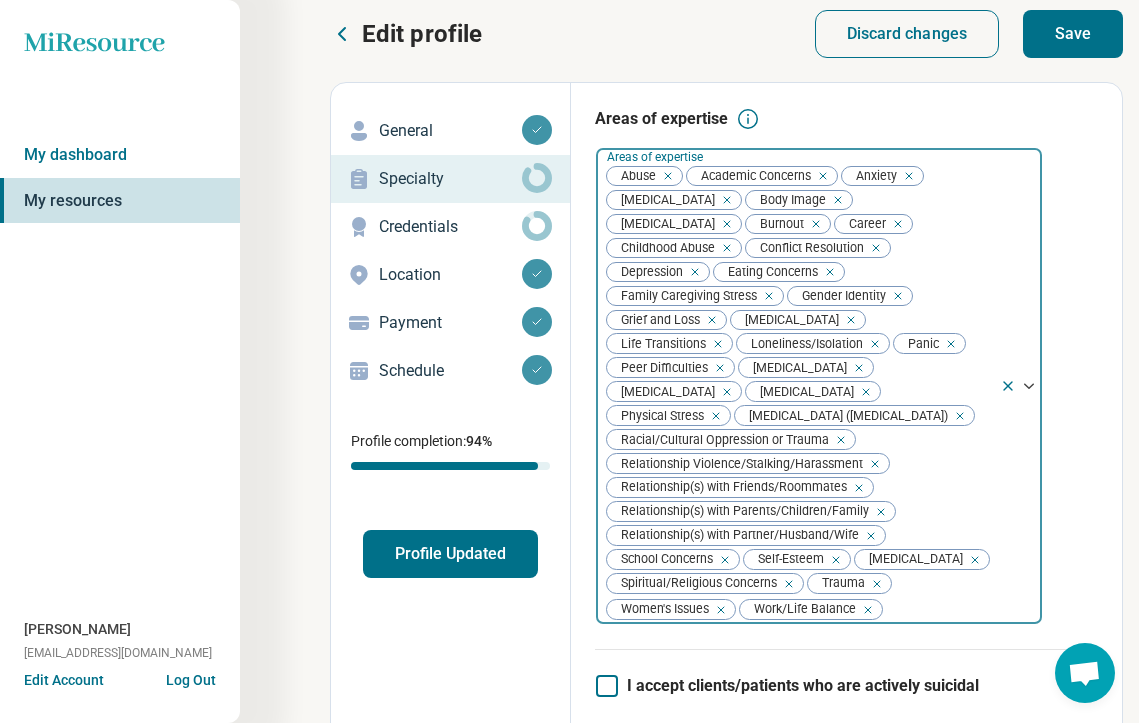 click 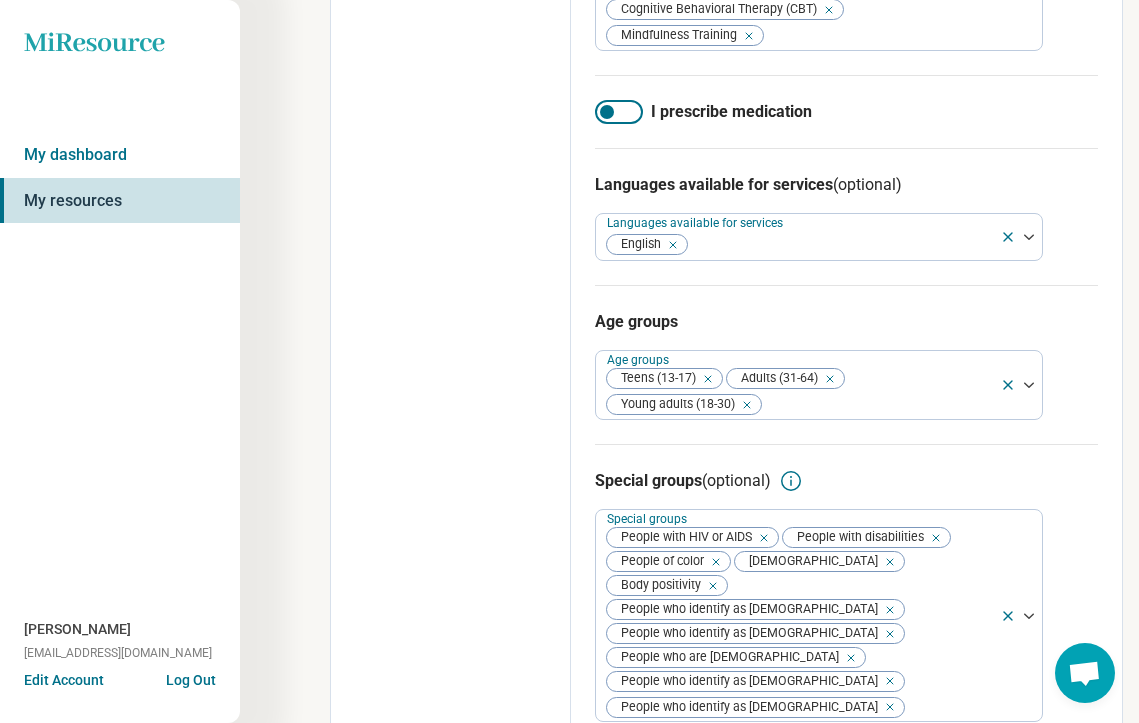 scroll, scrollTop: 1316, scrollLeft: 0, axis: vertical 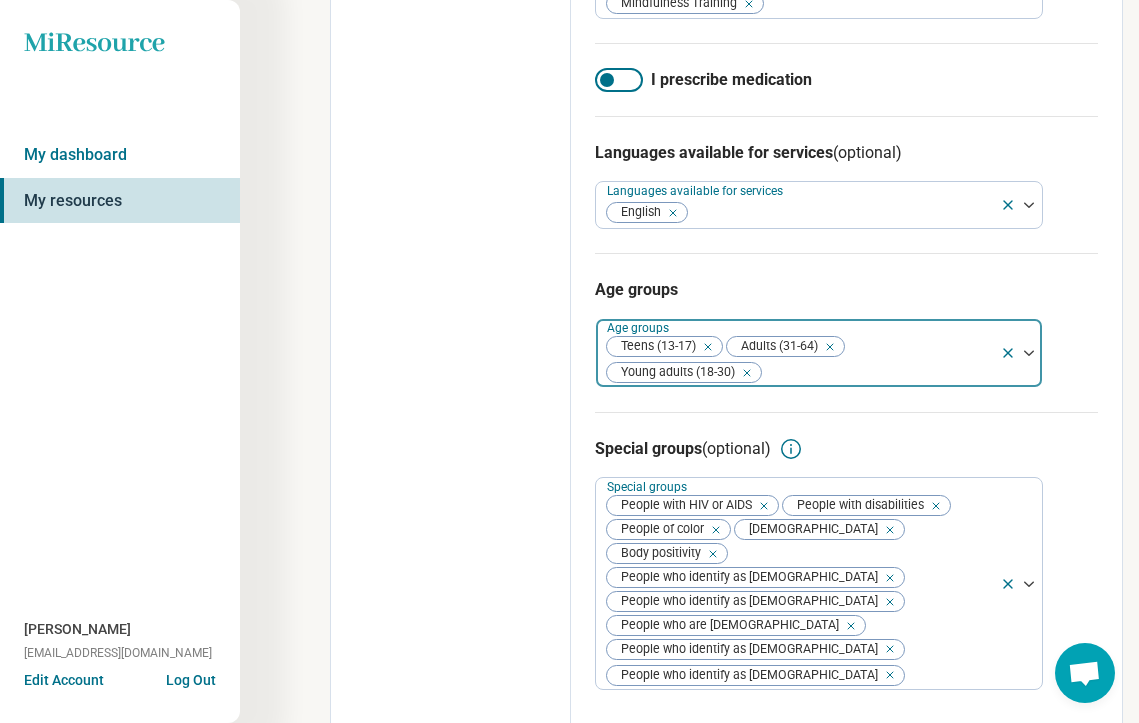 click at bounding box center [704, 347] 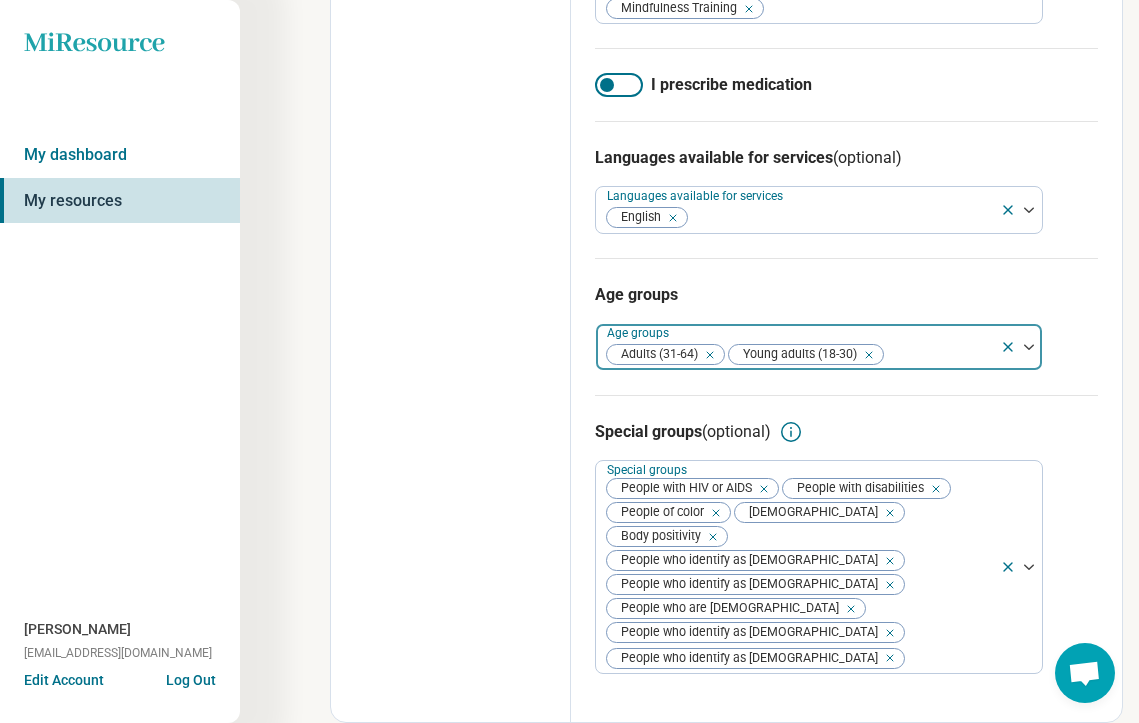 type on "*" 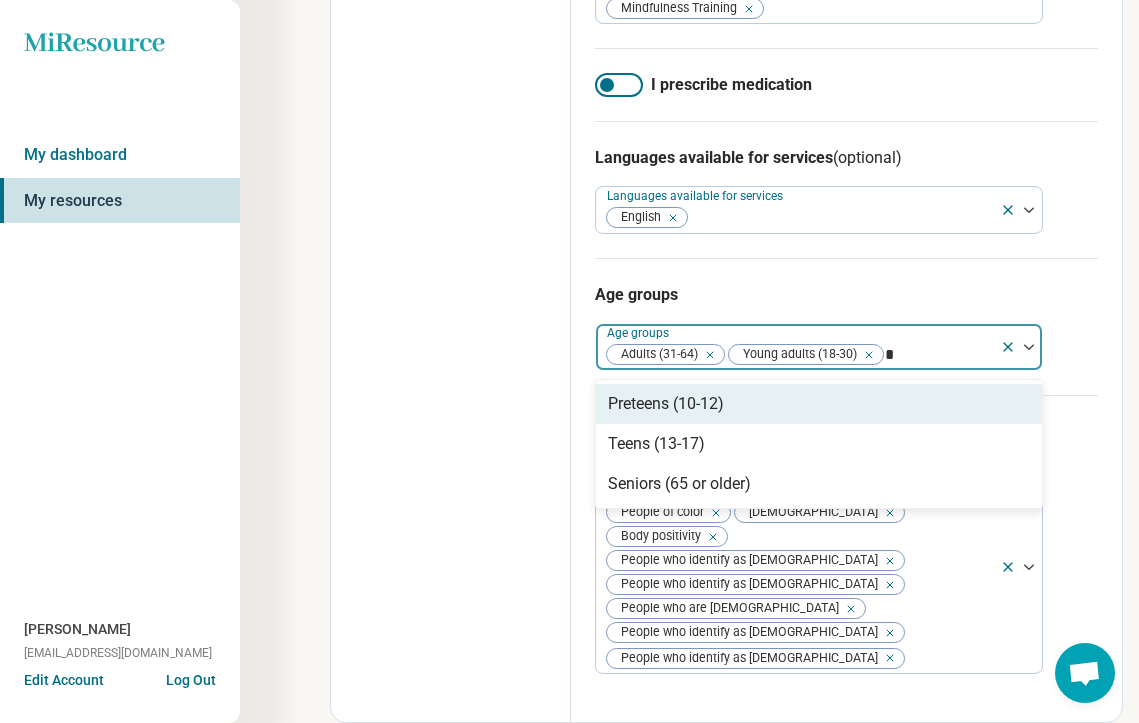 type 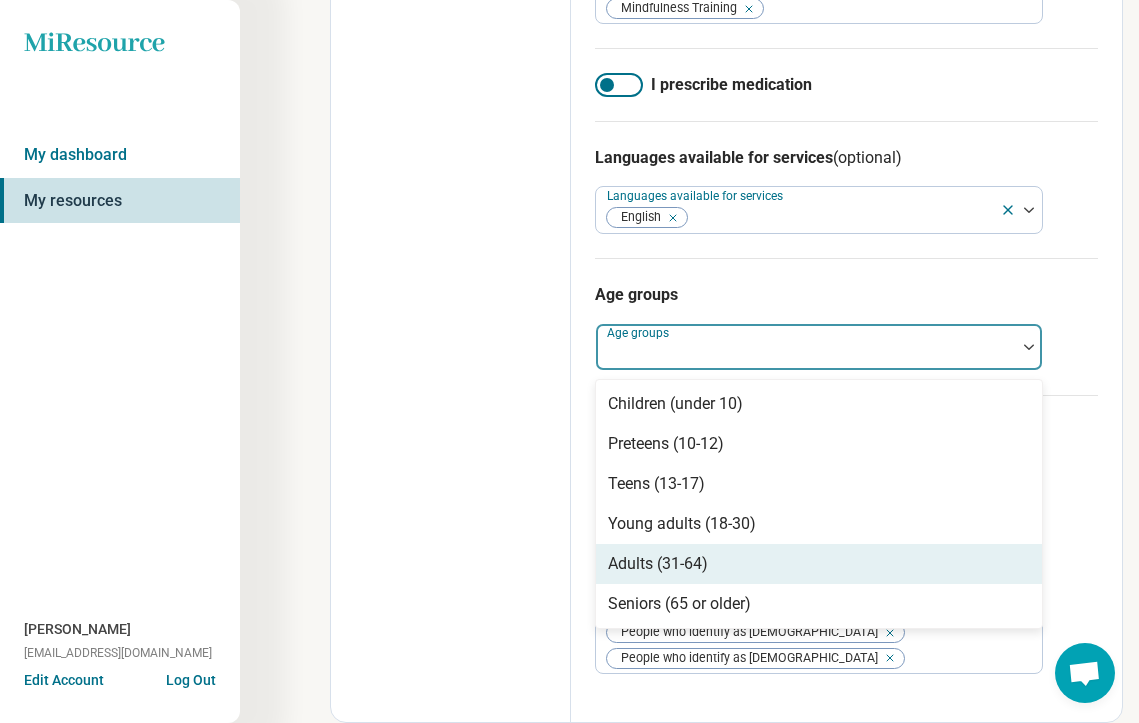 click on "Young adults (18-30)" at bounding box center [682, 524] 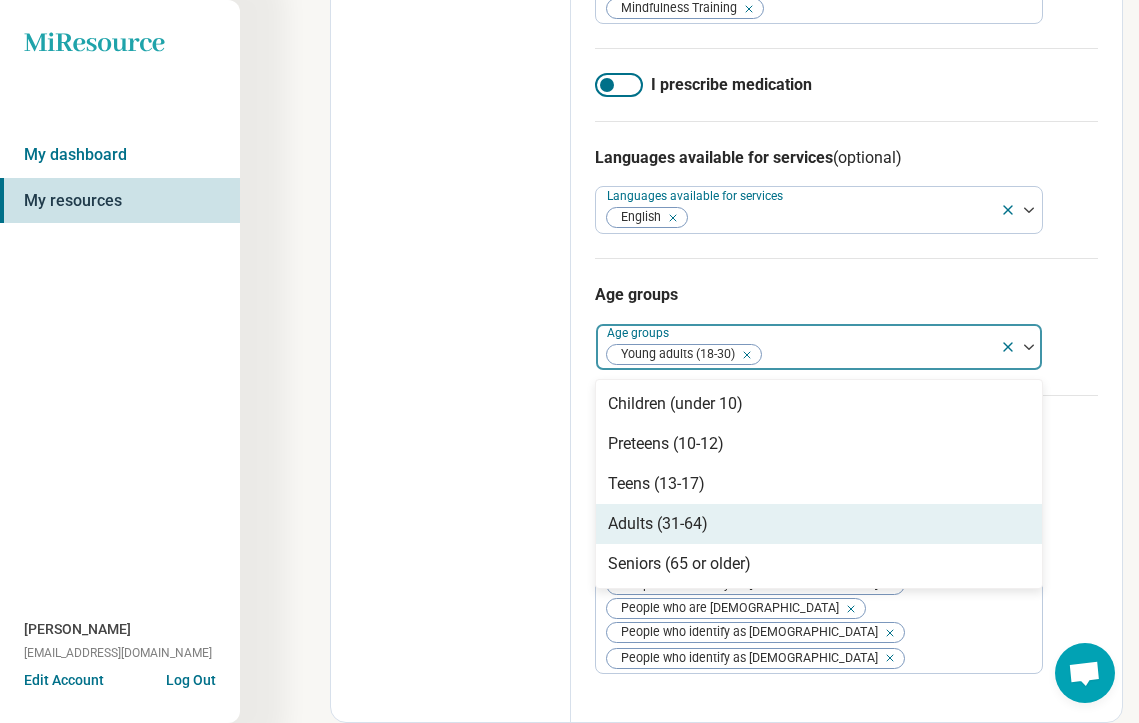 click on "Adults (31-64)" at bounding box center [819, 524] 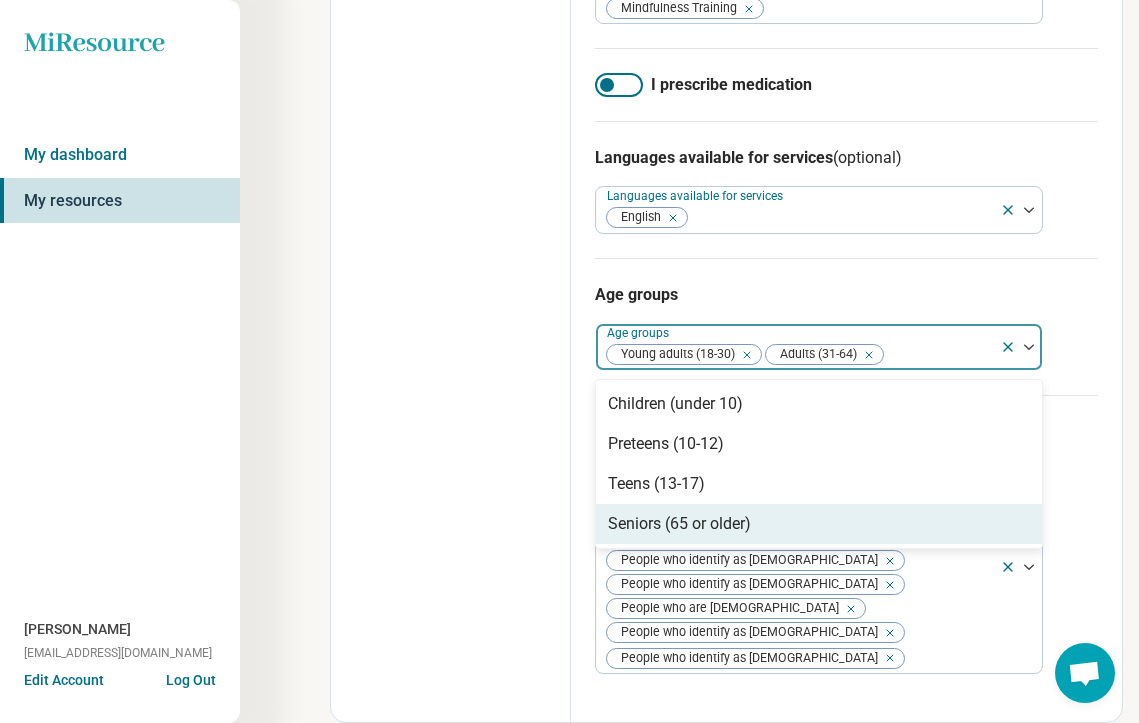 click on "Seniors (65 or older)" at bounding box center [679, 524] 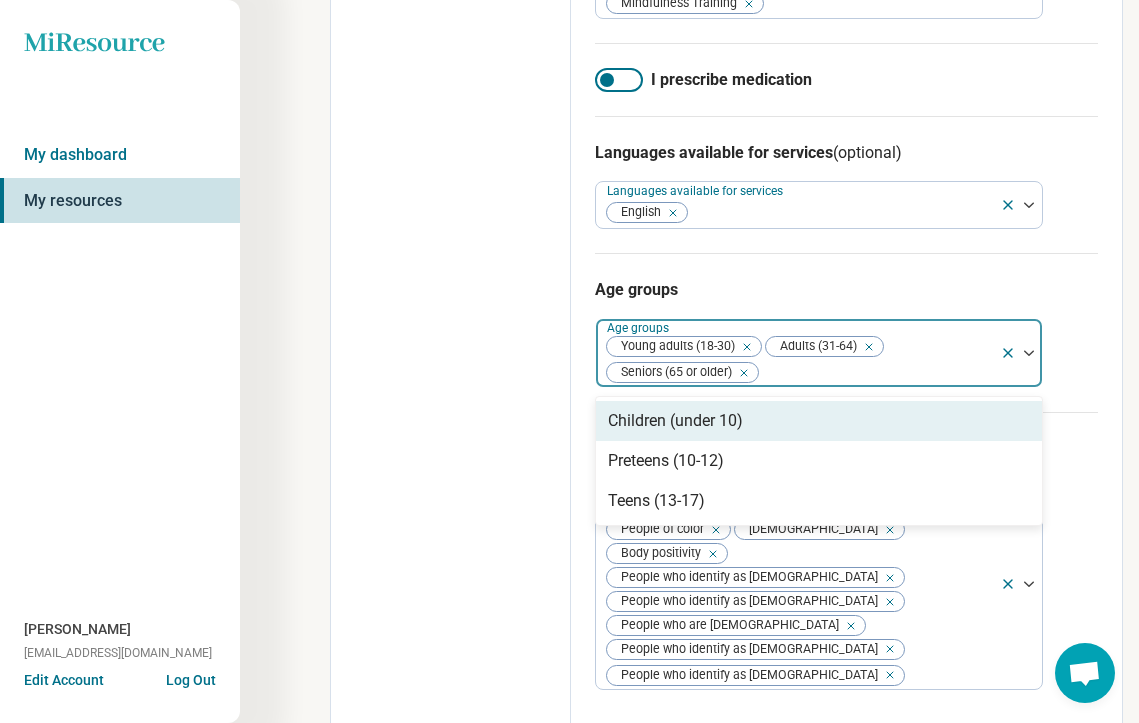 click on "Edit profile General Specialty Credentials Location Payment Schedule Profile completion:  94 % Profile Updated" at bounding box center (451, -241) 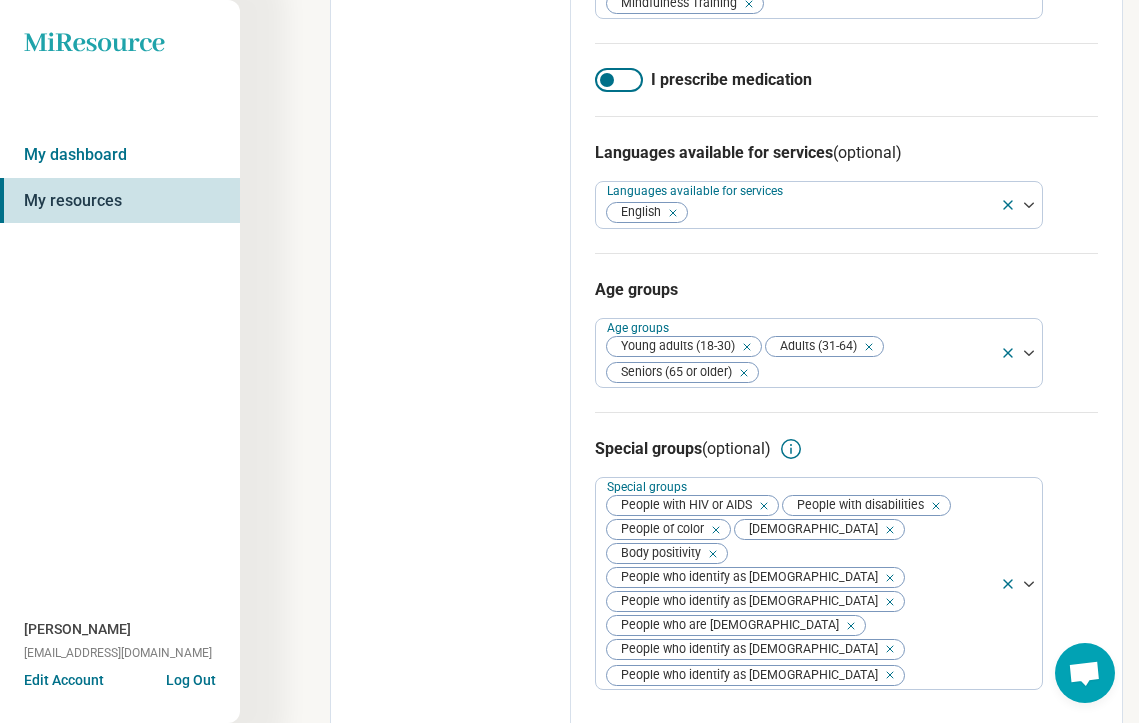 scroll, scrollTop: 1358, scrollLeft: 0, axis: vertical 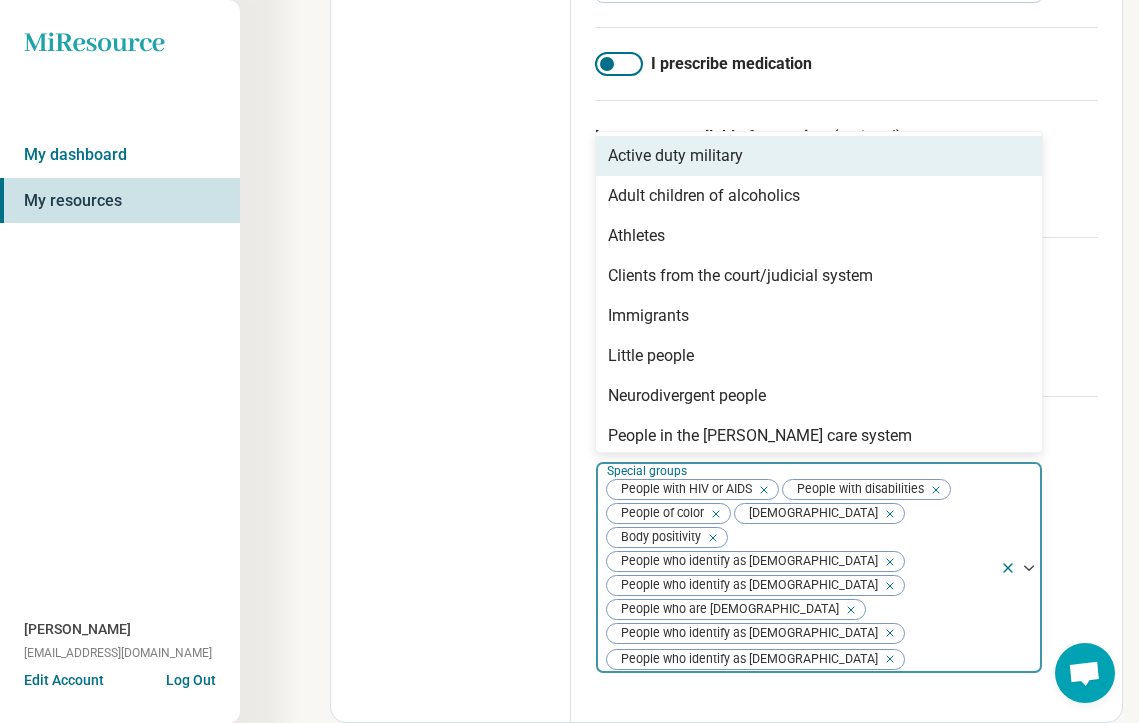 click on "People with HIV or AIDS People with disabilities People of color [DEMOGRAPHIC_DATA] Body positivity People who identify as [DEMOGRAPHIC_DATA] People who identify as [DEMOGRAPHIC_DATA] People who are [DEMOGRAPHIC_DATA] People who identify as [DEMOGRAPHIC_DATA] People who identify as [DEMOGRAPHIC_DATA]" at bounding box center (798, 568) 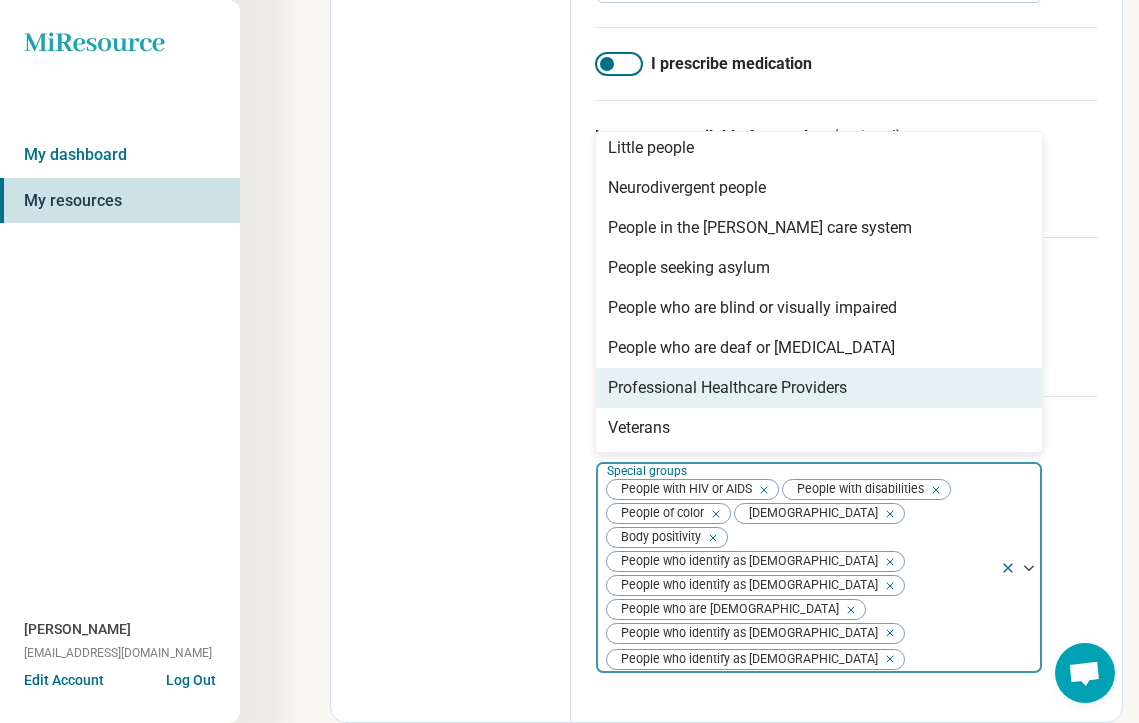 scroll, scrollTop: 0, scrollLeft: 0, axis: both 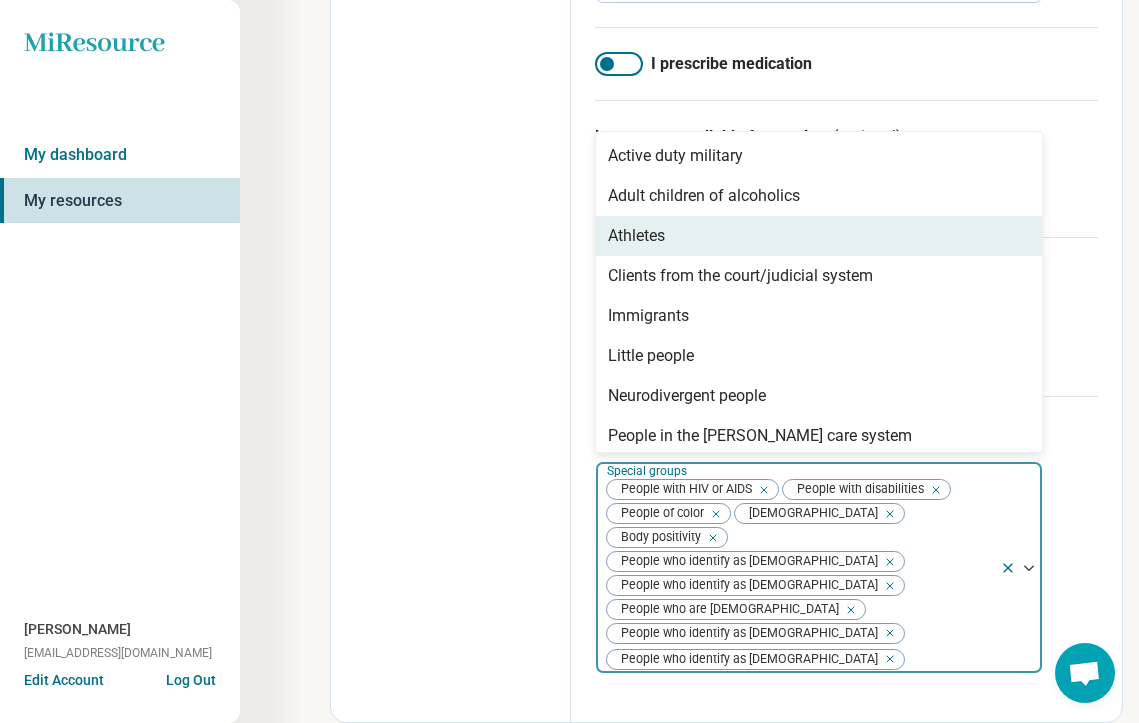 click on "Athletes" at bounding box center (819, 236) 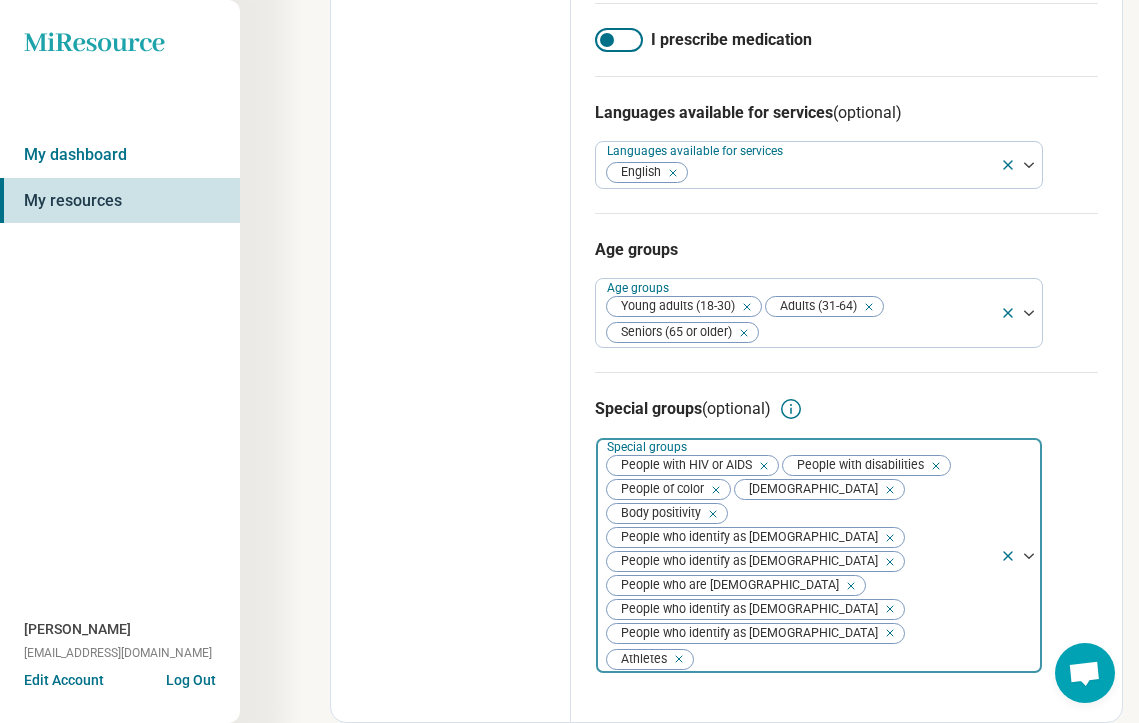 click on "People with HIV or AIDS People with disabilities People of color [DEMOGRAPHIC_DATA] Body positivity People who identify as [DEMOGRAPHIC_DATA] People who identify as [DEMOGRAPHIC_DATA] People who are [DEMOGRAPHIC_DATA] People who identify as [DEMOGRAPHIC_DATA] People who identify as [DEMOGRAPHIC_DATA] [DEMOGRAPHIC_DATA]" at bounding box center [798, 556] 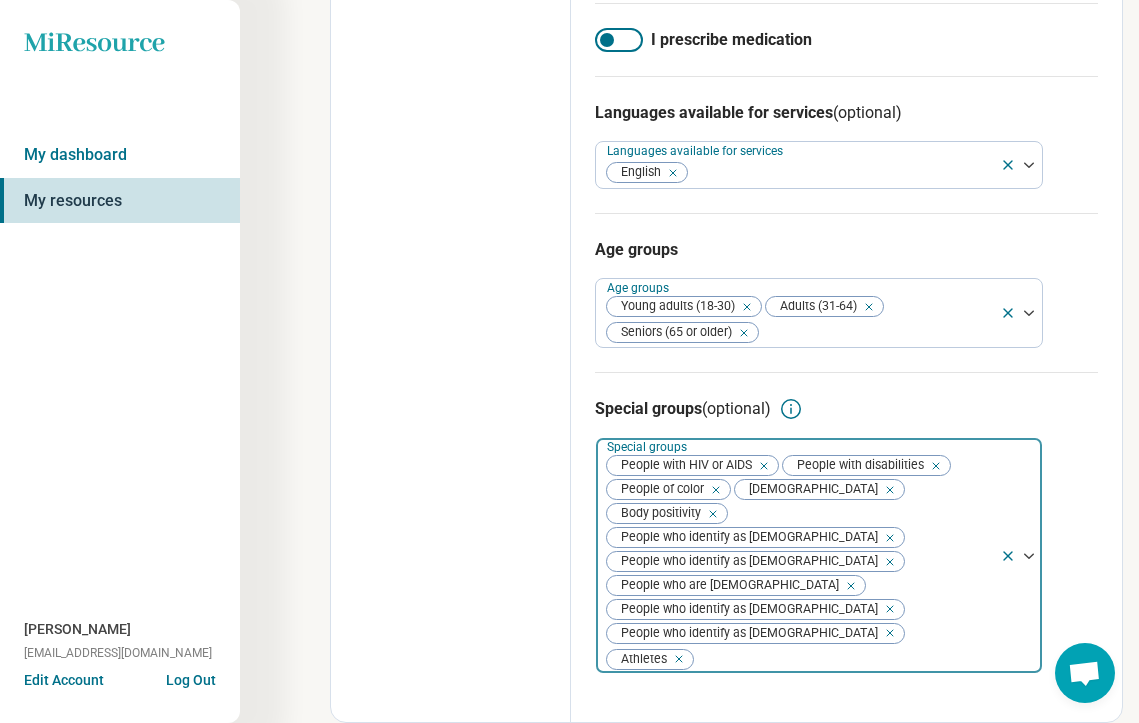 click at bounding box center [675, 659] 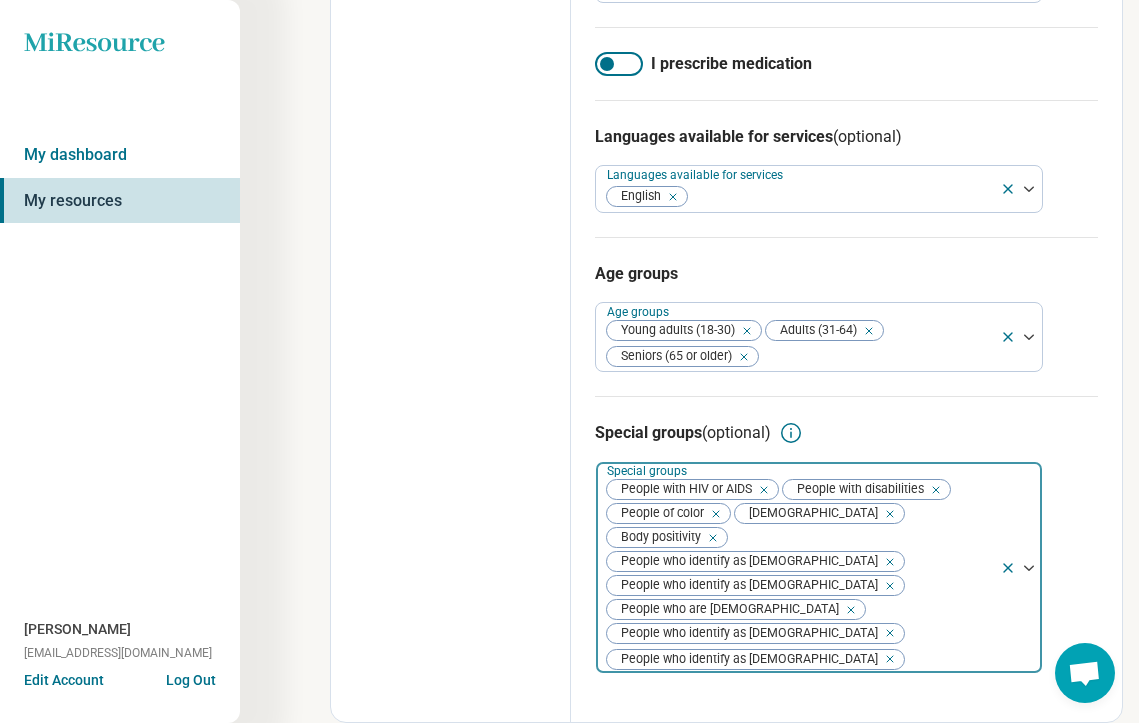 click at bounding box center [886, 659] 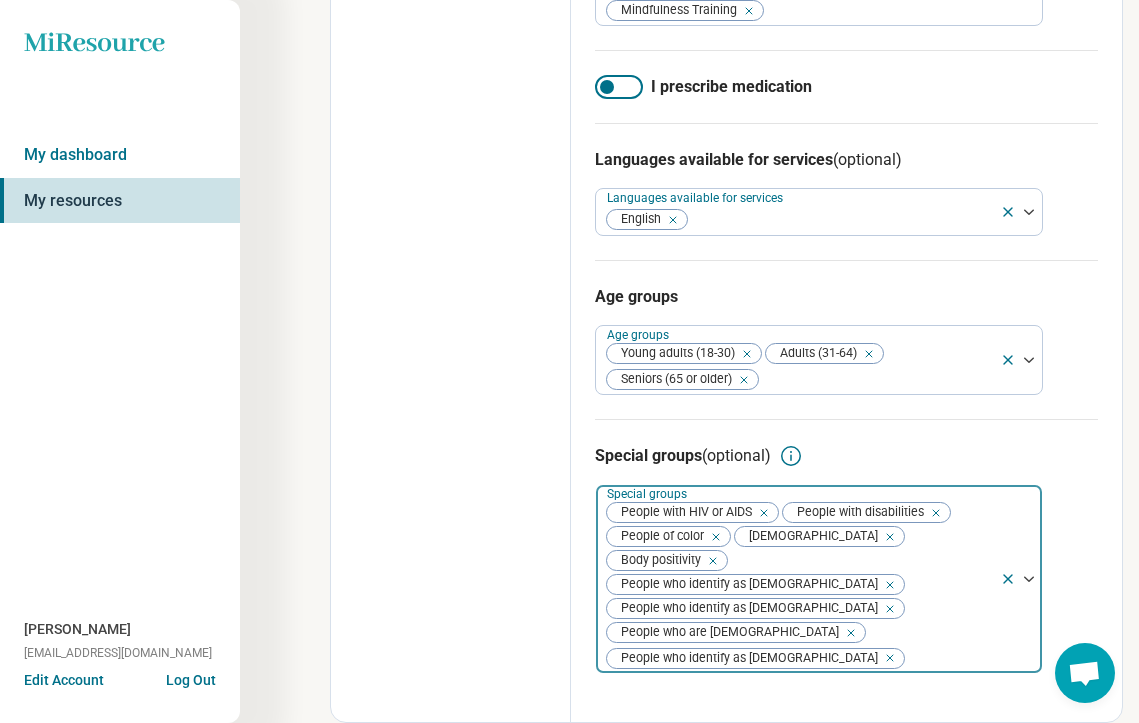 click 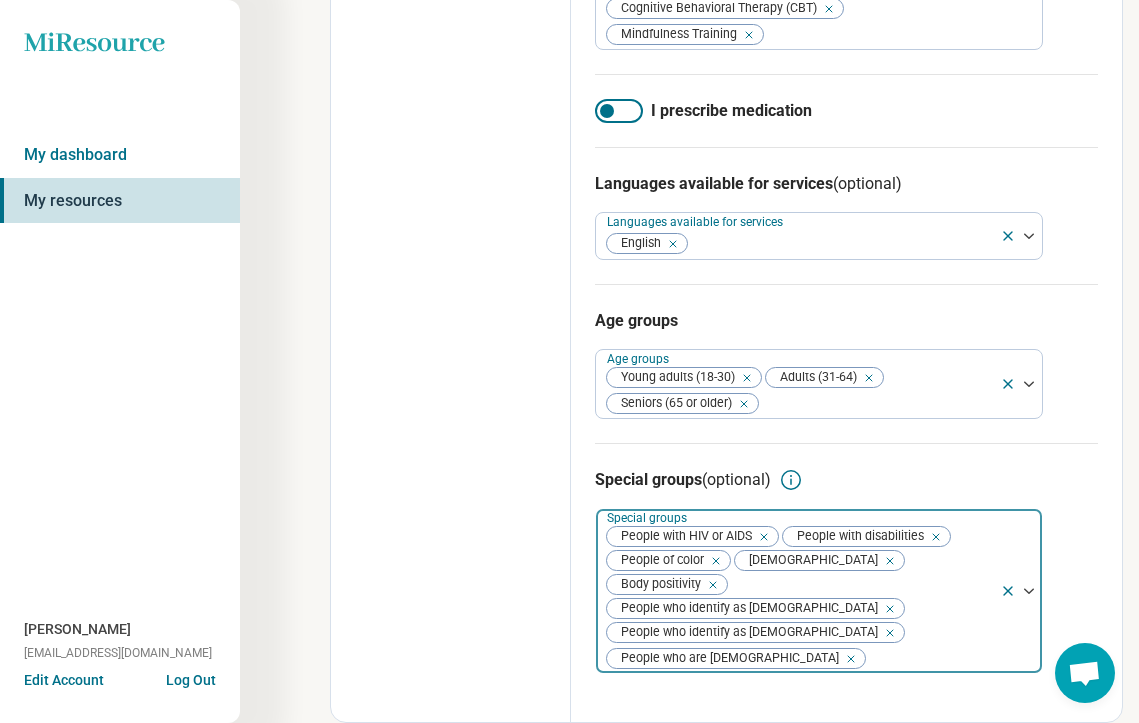 click at bounding box center (847, 659) 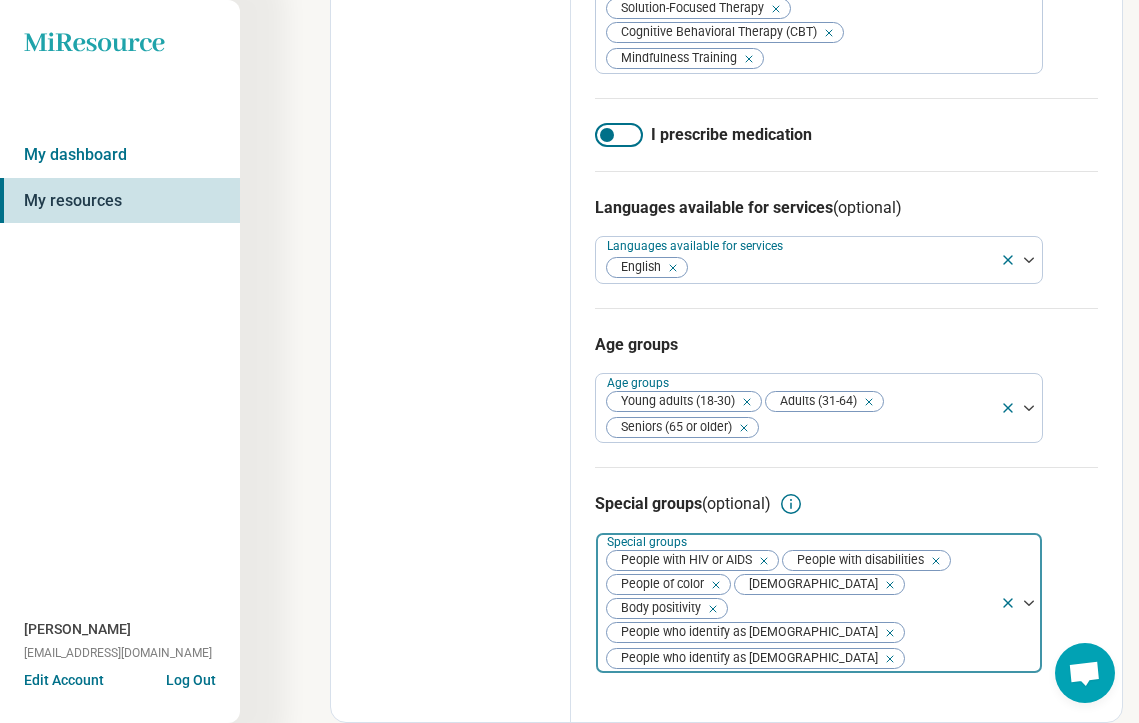 click 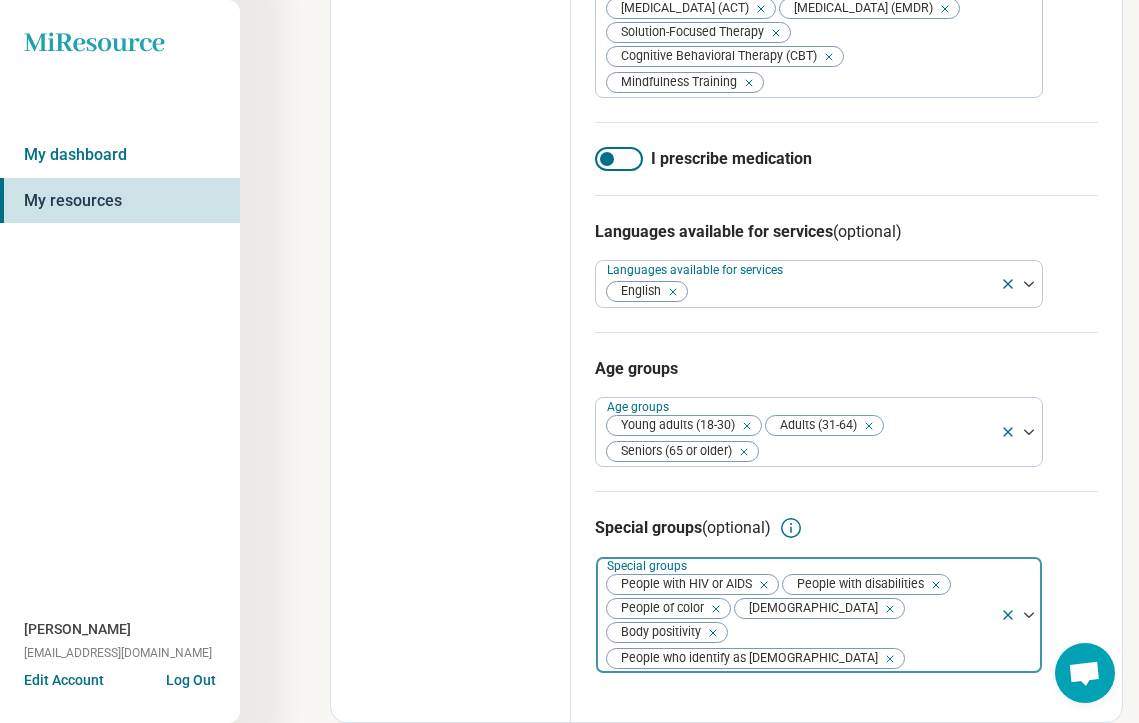 click at bounding box center [886, 659] 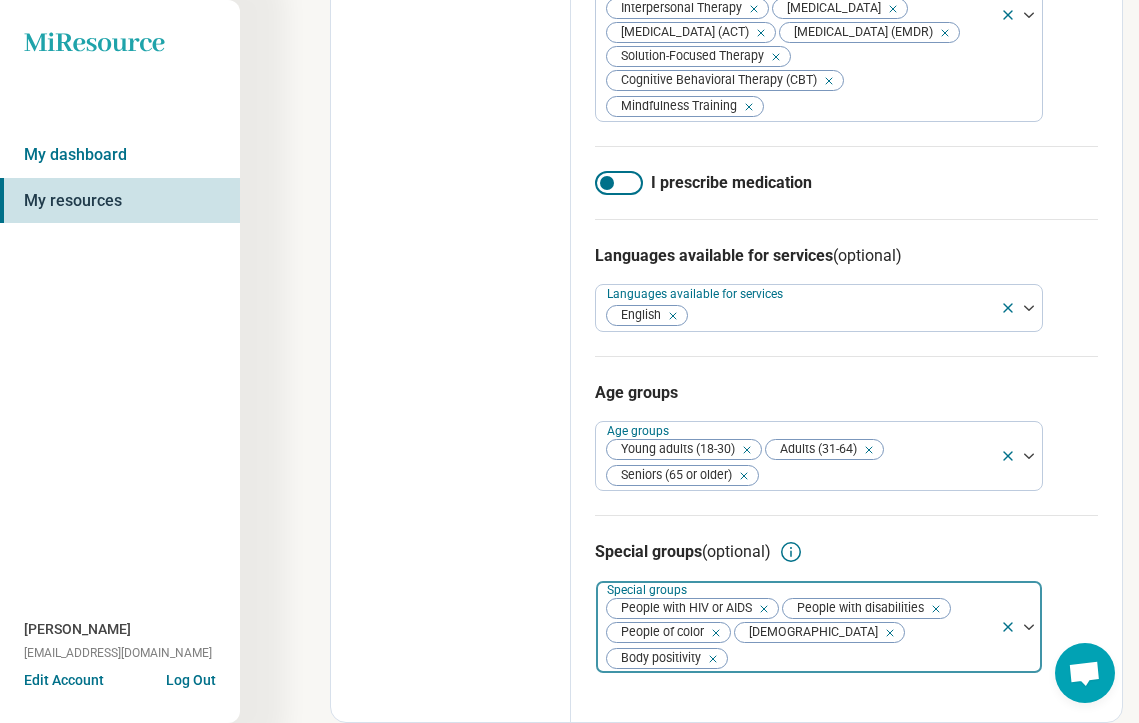 click 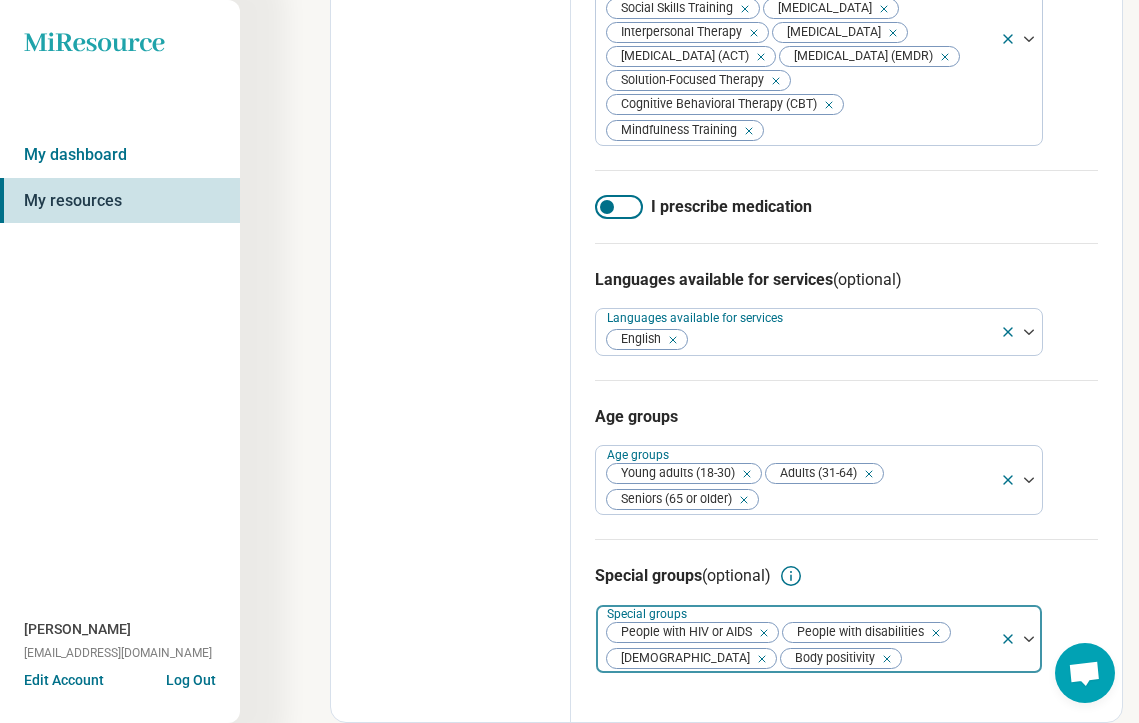 click 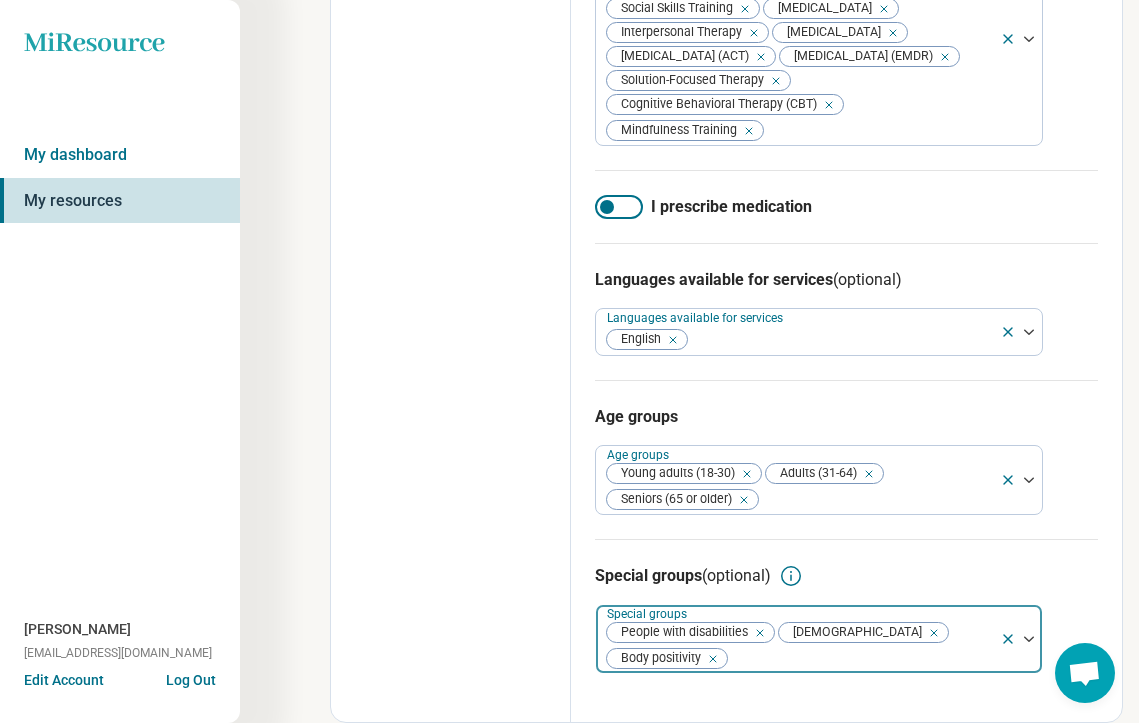 click at bounding box center (756, 633) 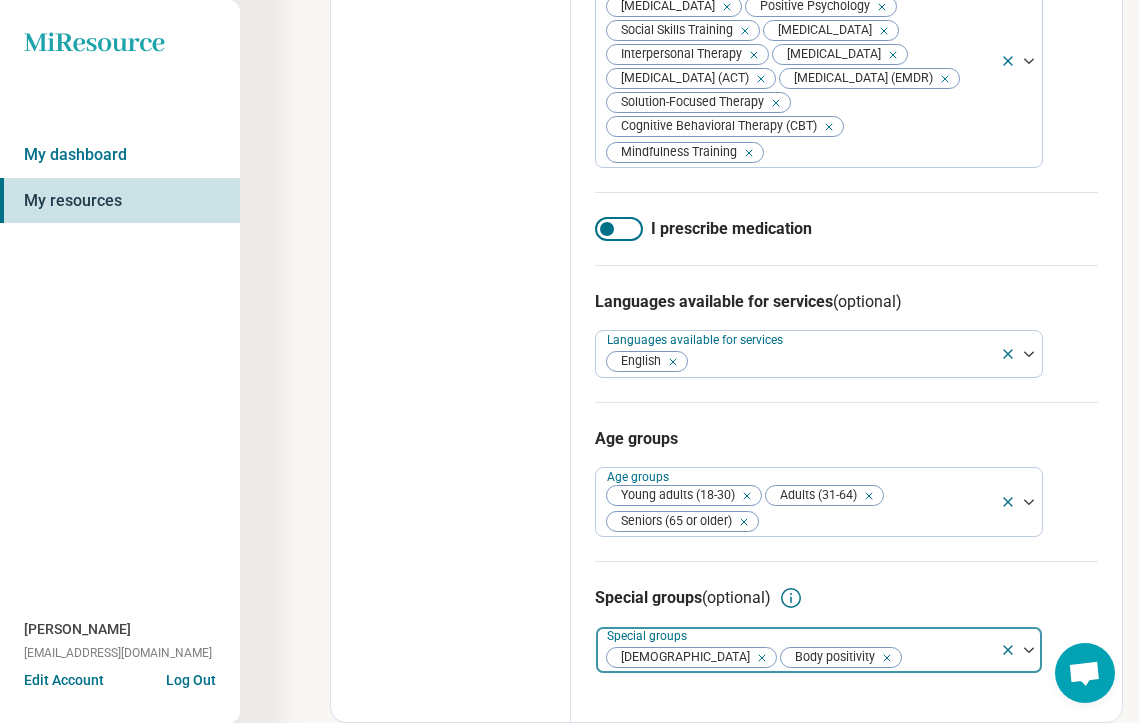 click 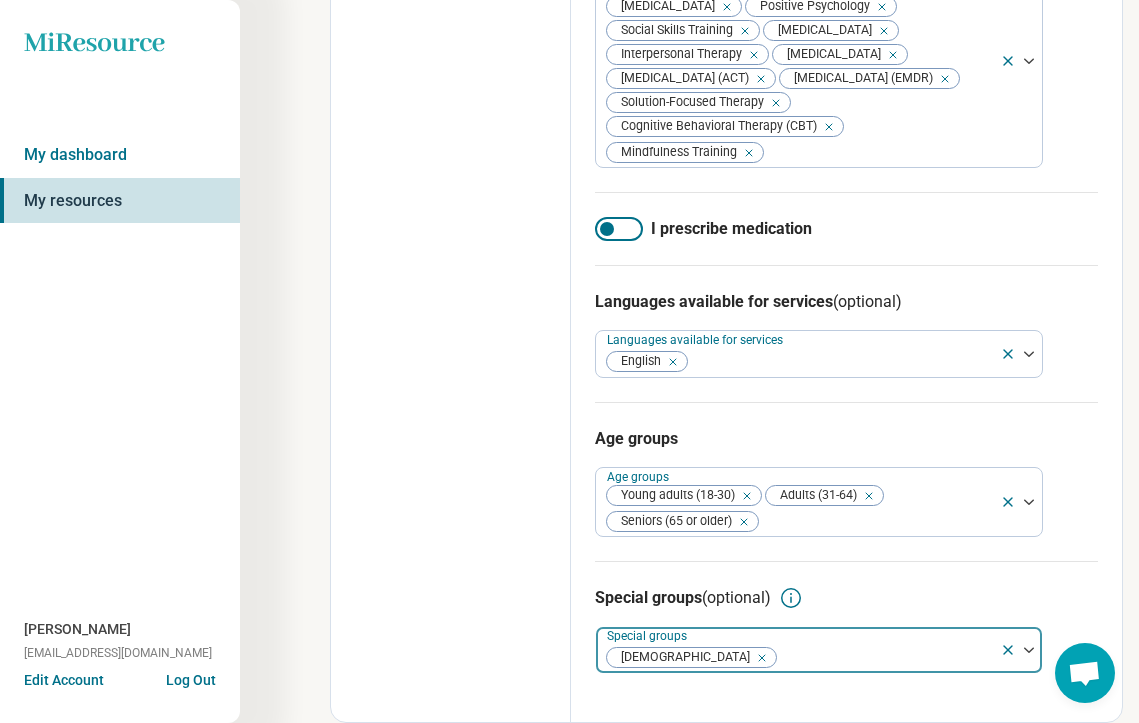 click 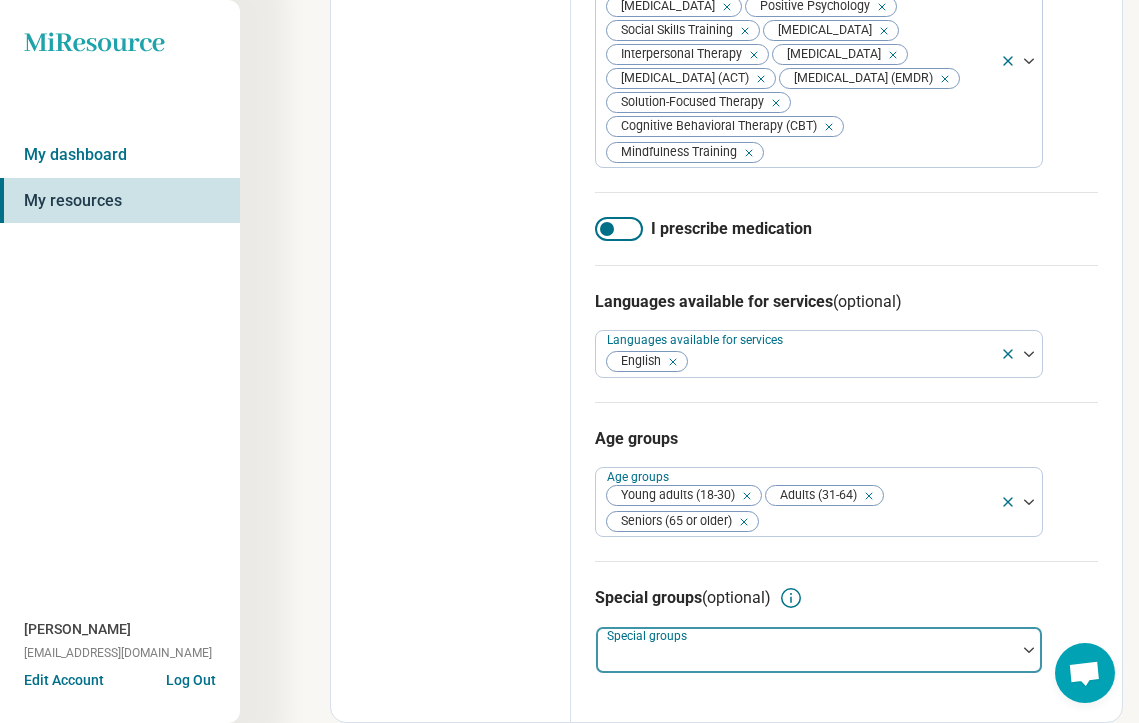 click at bounding box center [806, 658] 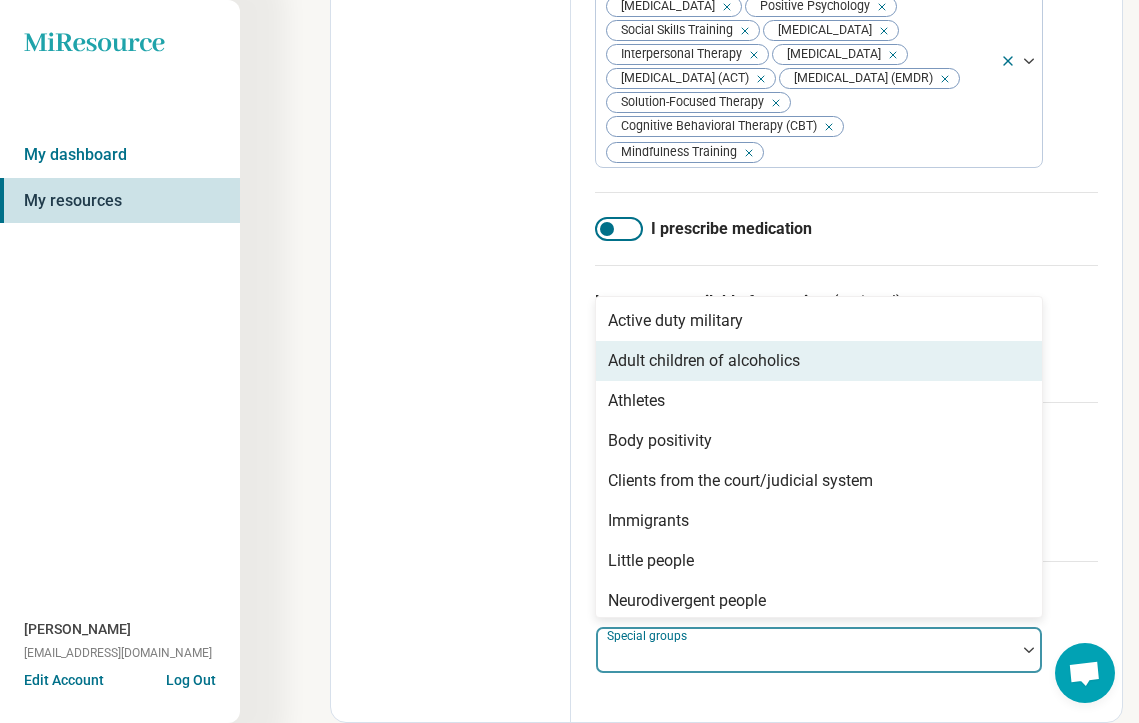 click on "Adult children of alcoholics" at bounding box center (819, 361) 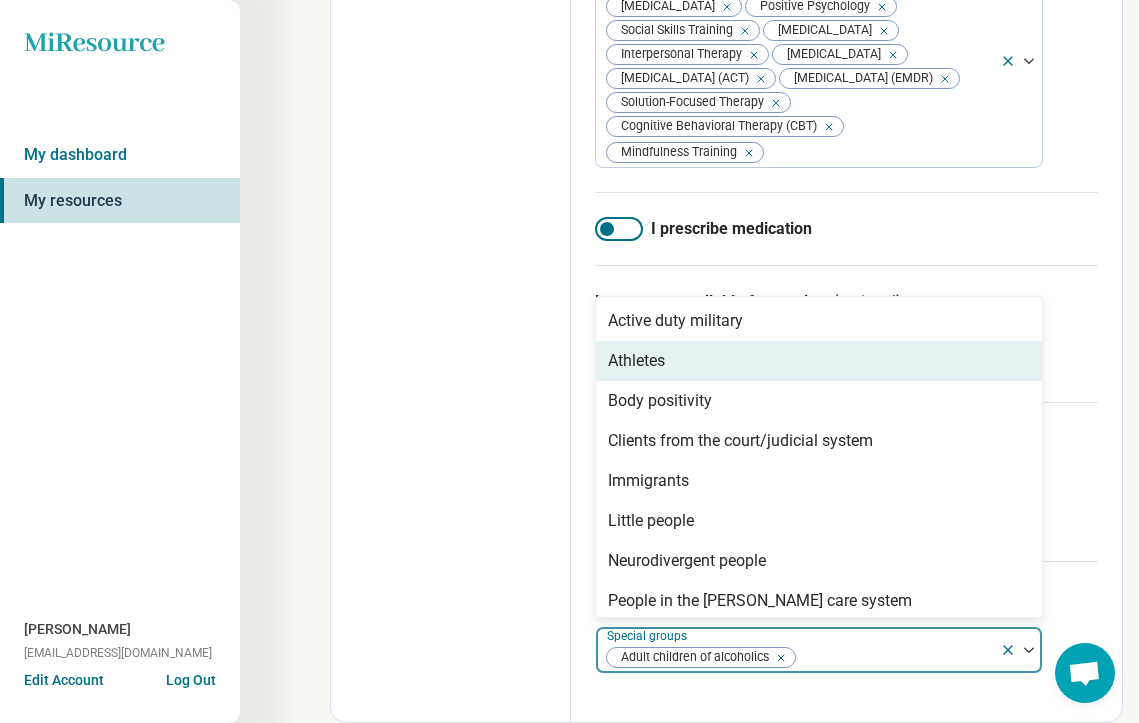 click on "Athletes" at bounding box center [819, 361] 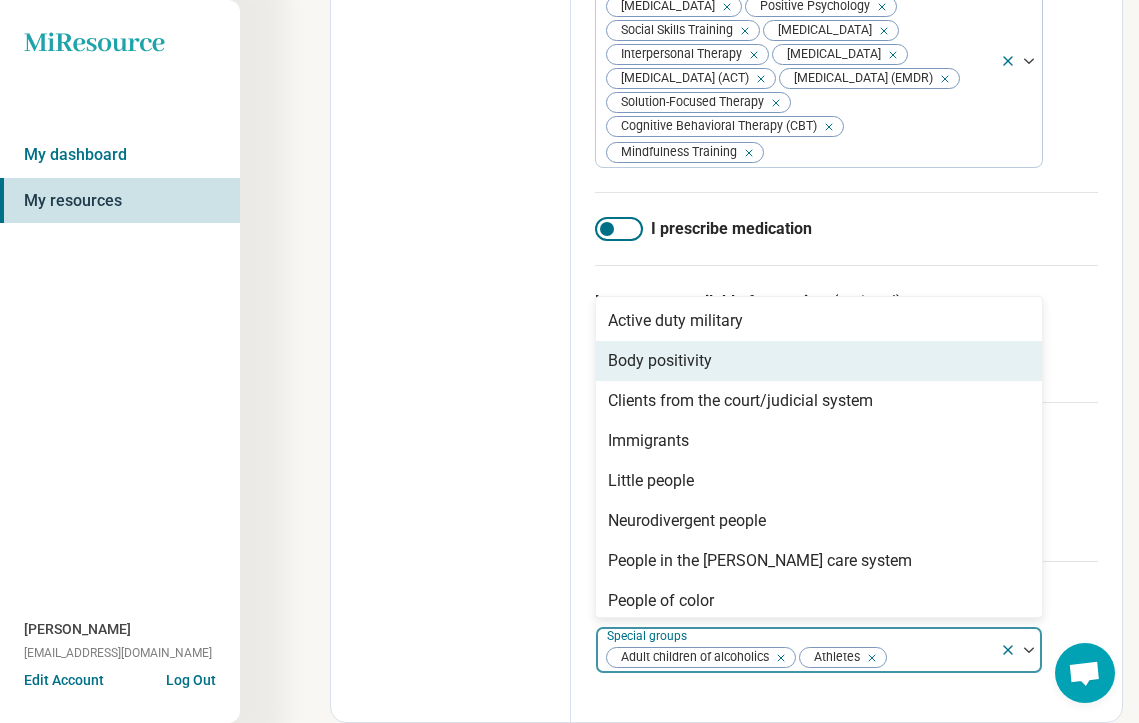 click on "Body positivity" at bounding box center (819, 361) 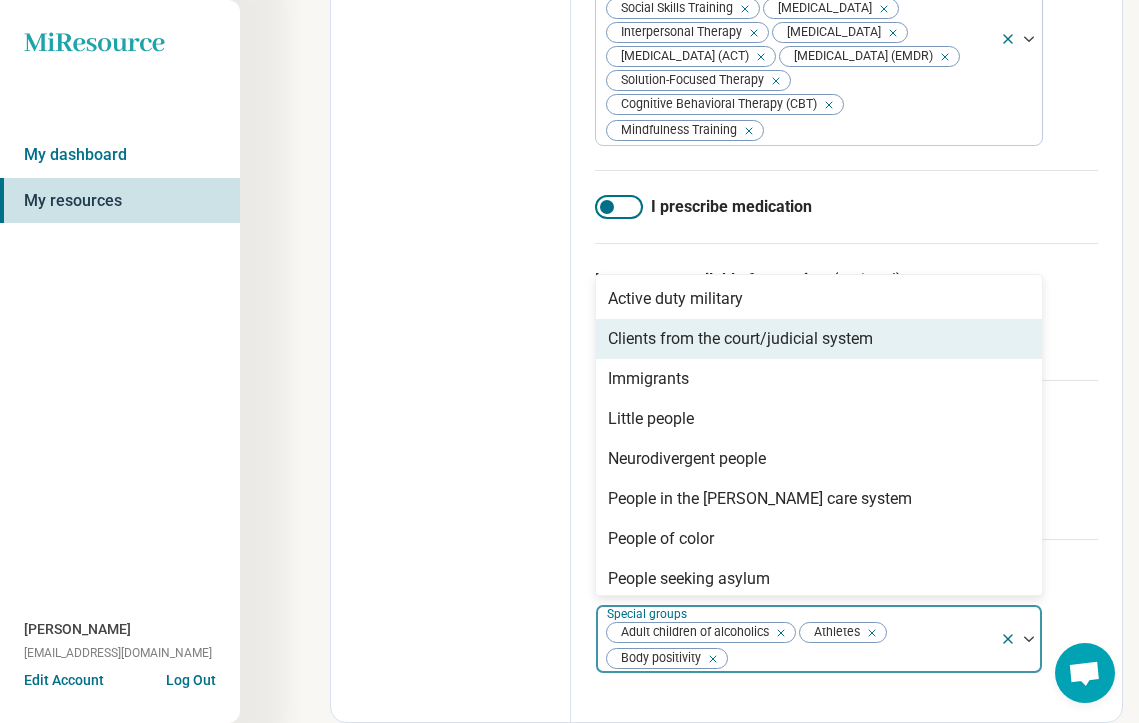 scroll, scrollTop: 1234, scrollLeft: 0, axis: vertical 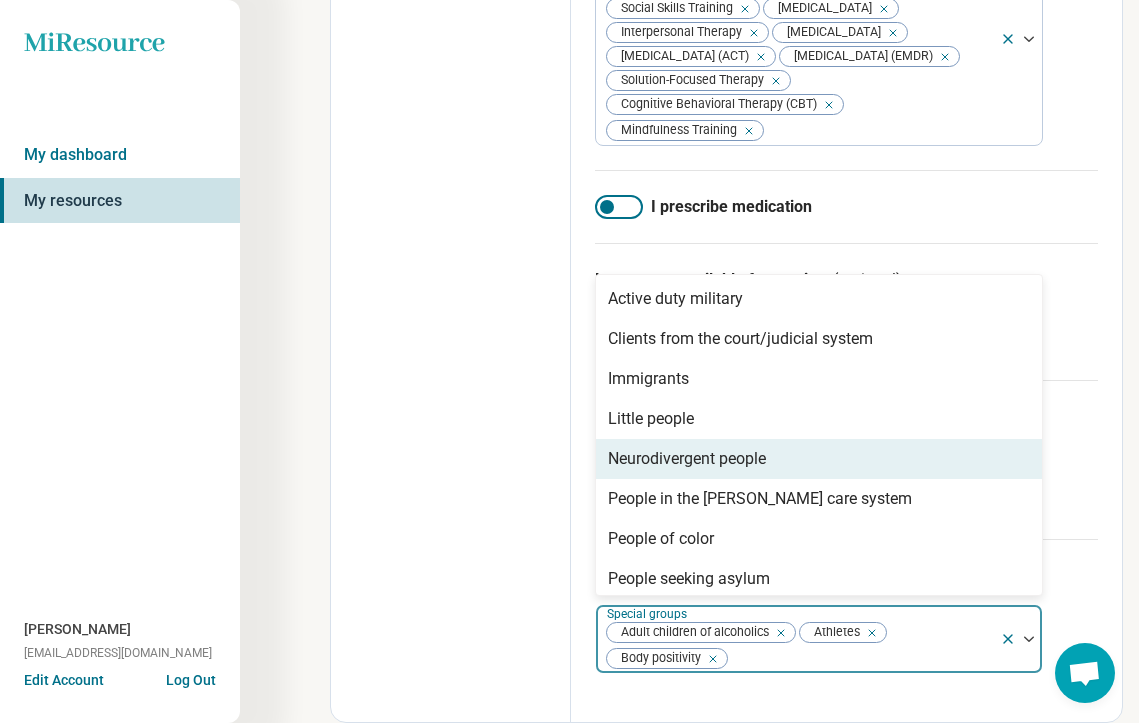 click on "Neurodivergent people" at bounding box center [819, 459] 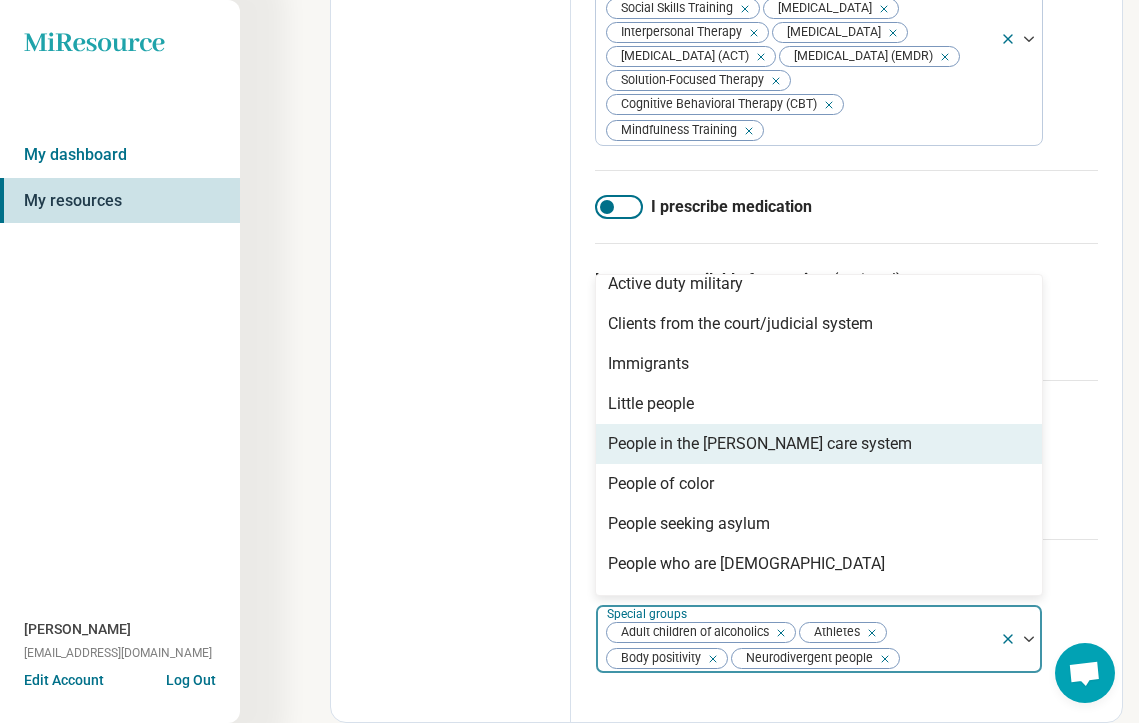 scroll, scrollTop: 23, scrollLeft: 0, axis: vertical 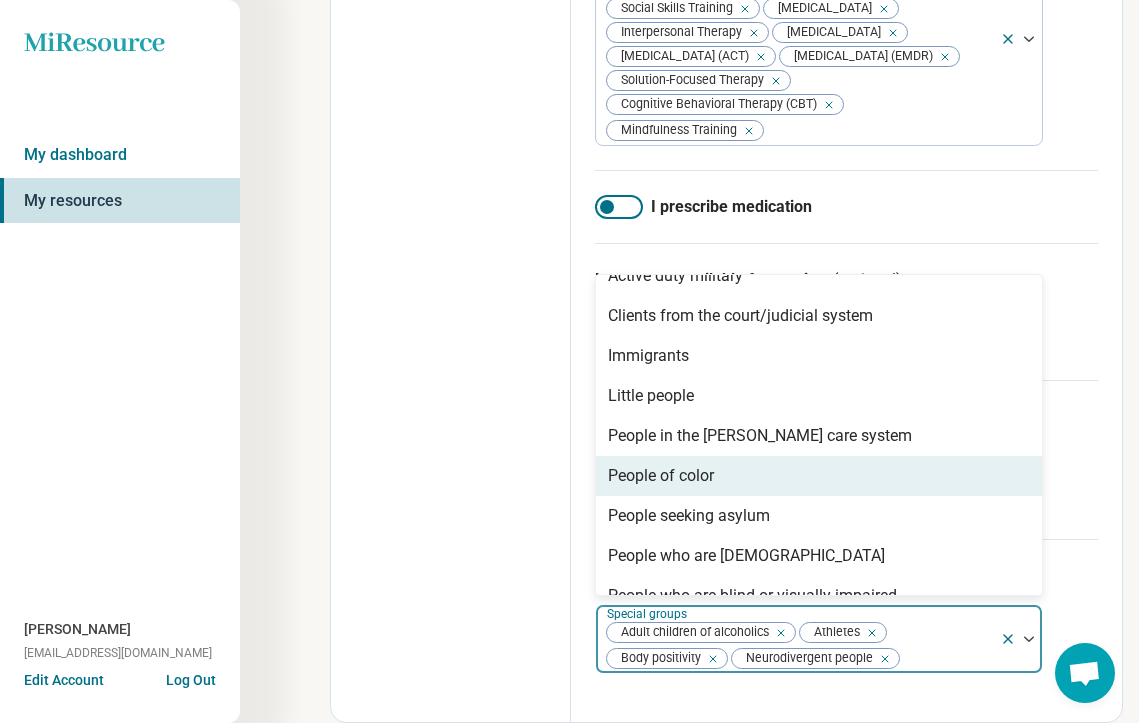 click on "People of color" at bounding box center (819, 476) 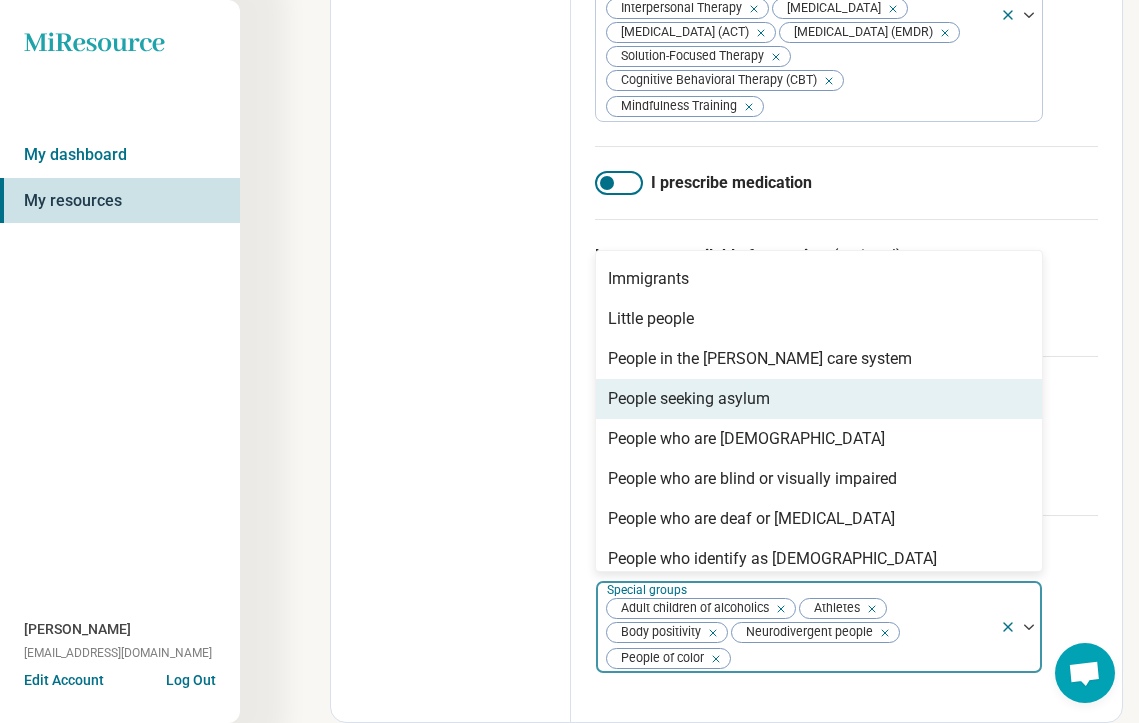 scroll, scrollTop: 78, scrollLeft: 0, axis: vertical 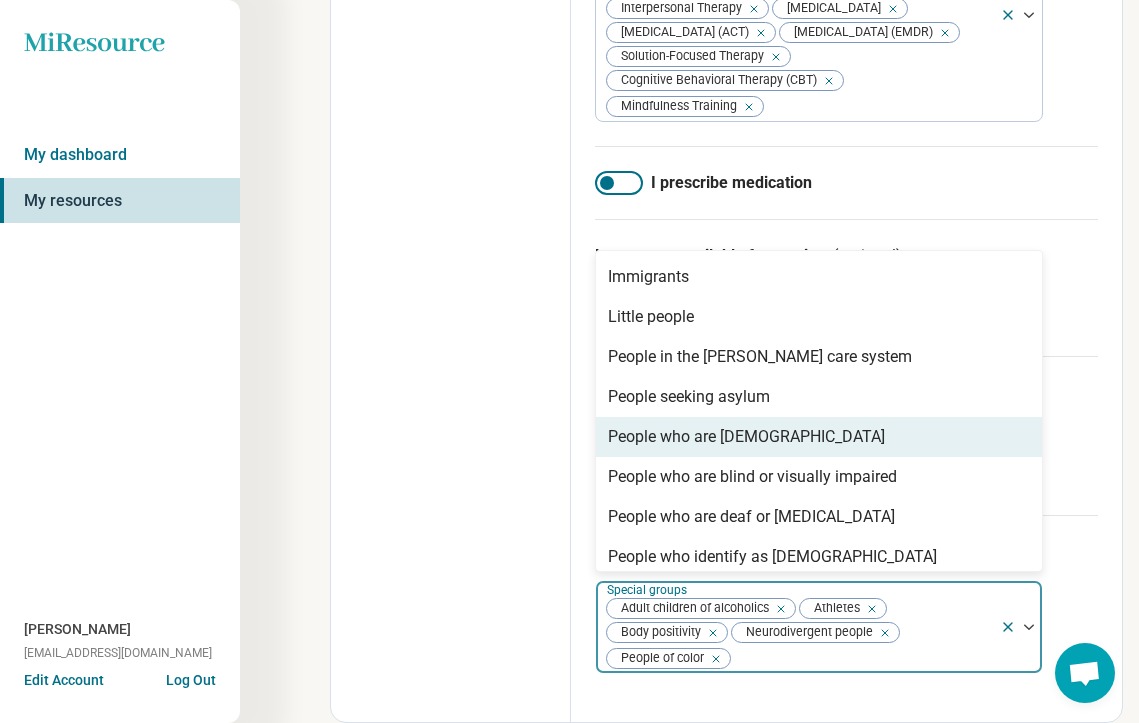 click on "People who are [DEMOGRAPHIC_DATA]" at bounding box center (746, 437) 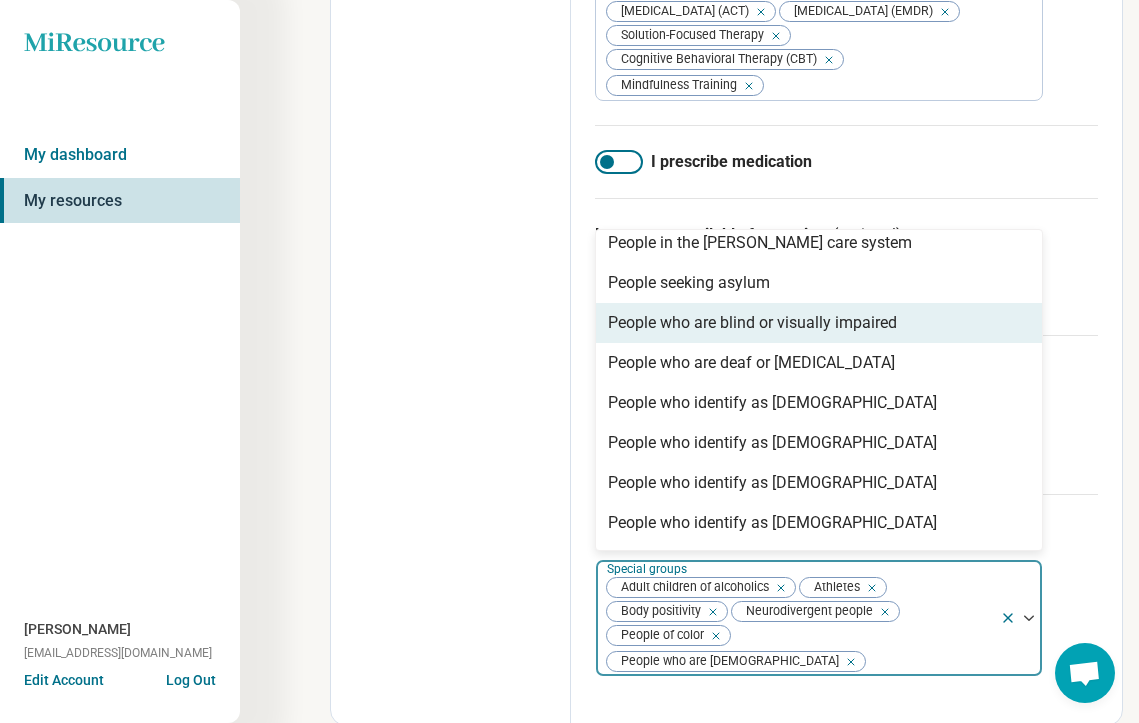 scroll, scrollTop: 172, scrollLeft: 0, axis: vertical 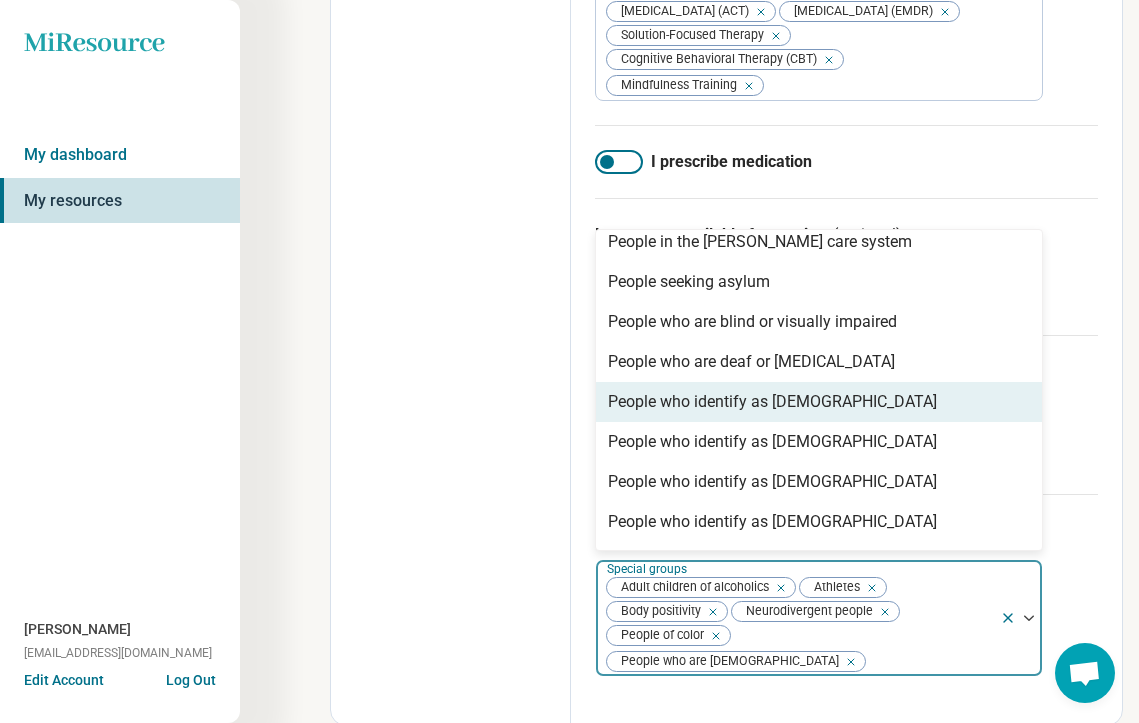click on "People who identify as [DEMOGRAPHIC_DATA]" at bounding box center (772, 402) 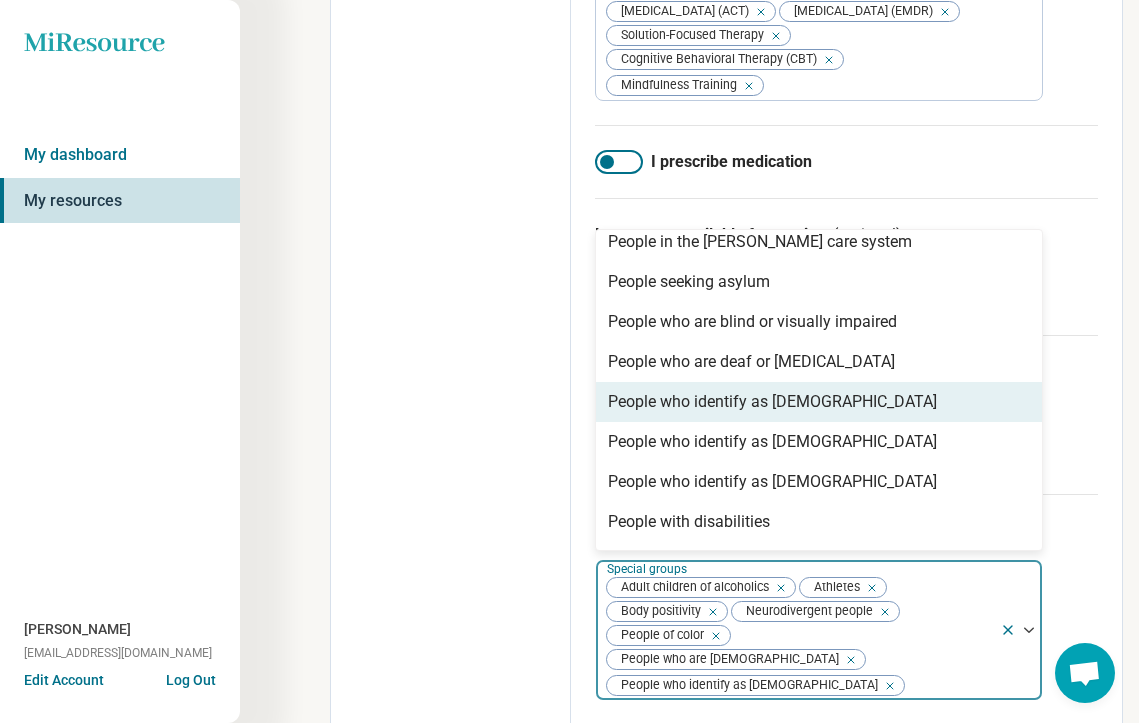 click on "People who identify as [DEMOGRAPHIC_DATA]" at bounding box center (772, 402) 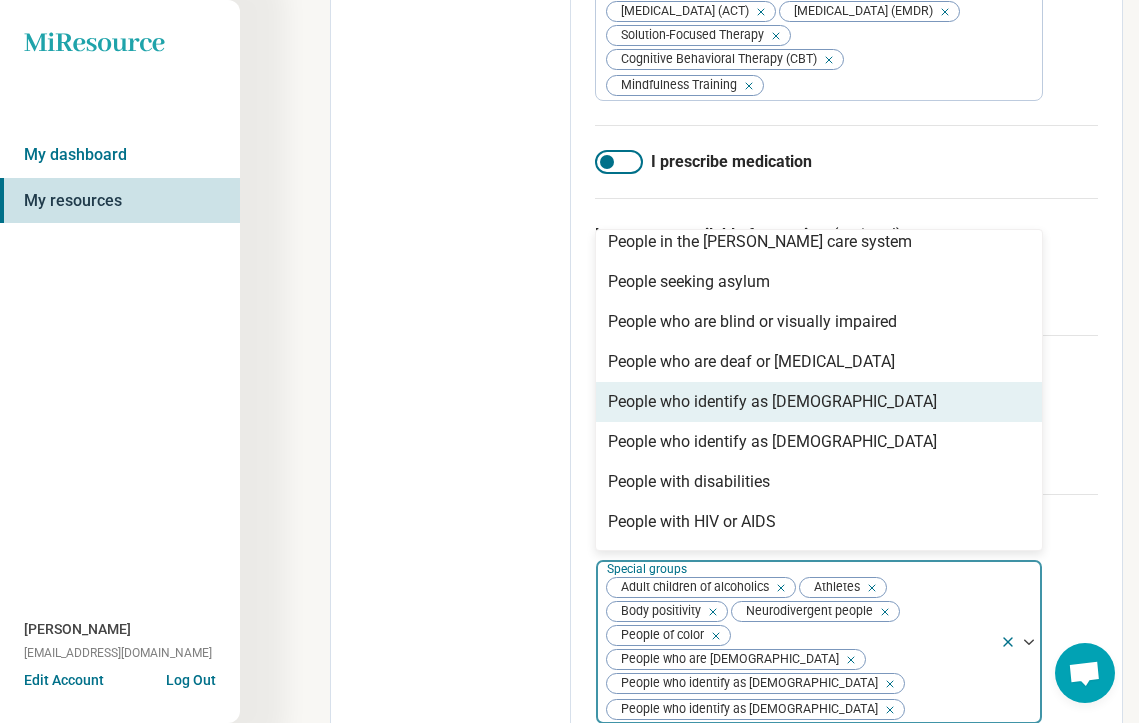 click on "People who identify as [DEMOGRAPHIC_DATA]" at bounding box center [772, 402] 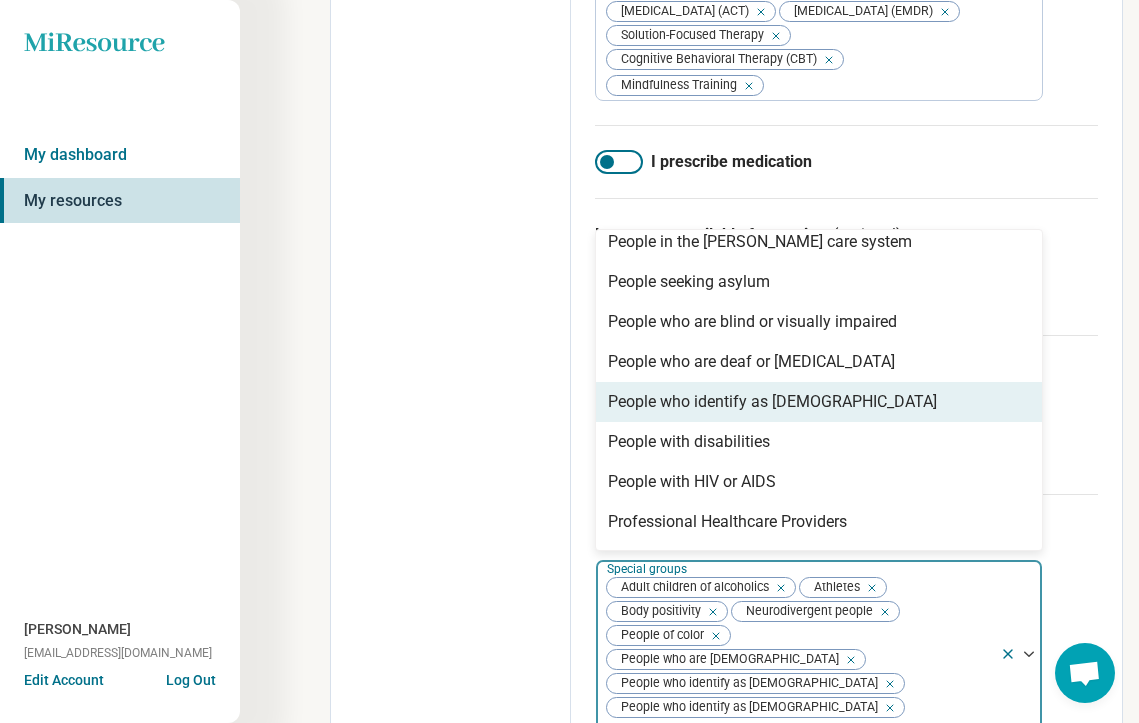 click on "People who identify as [DEMOGRAPHIC_DATA]" at bounding box center (772, 402) 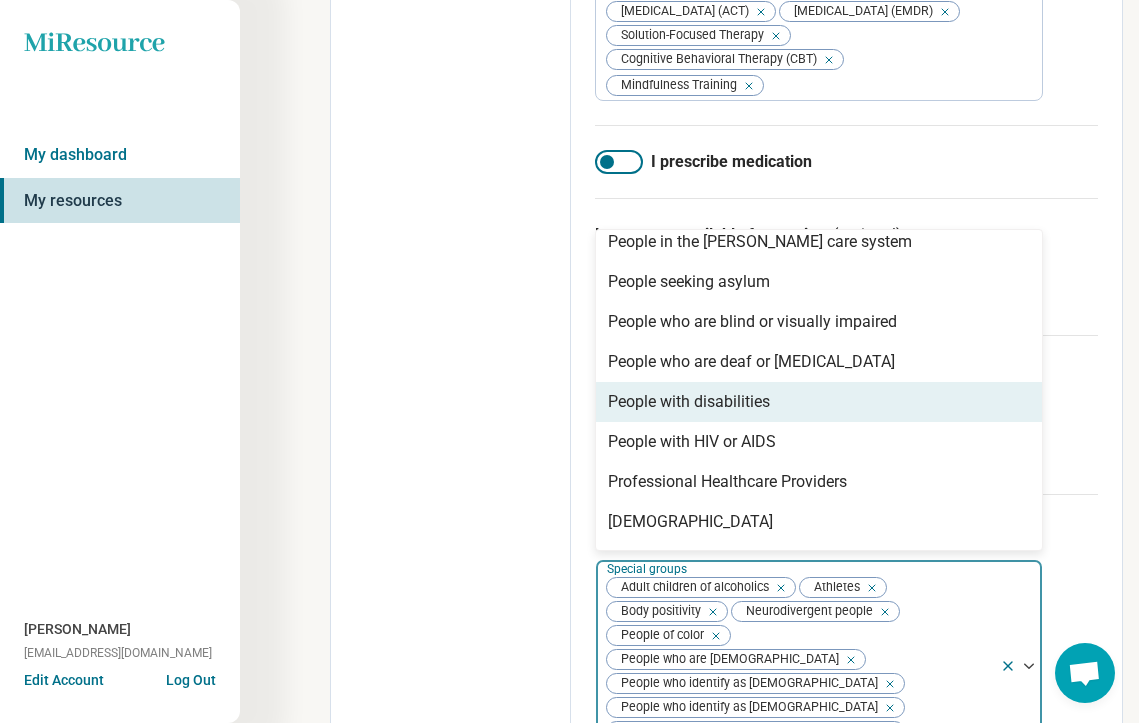click on "People with disabilities" at bounding box center (819, 402) 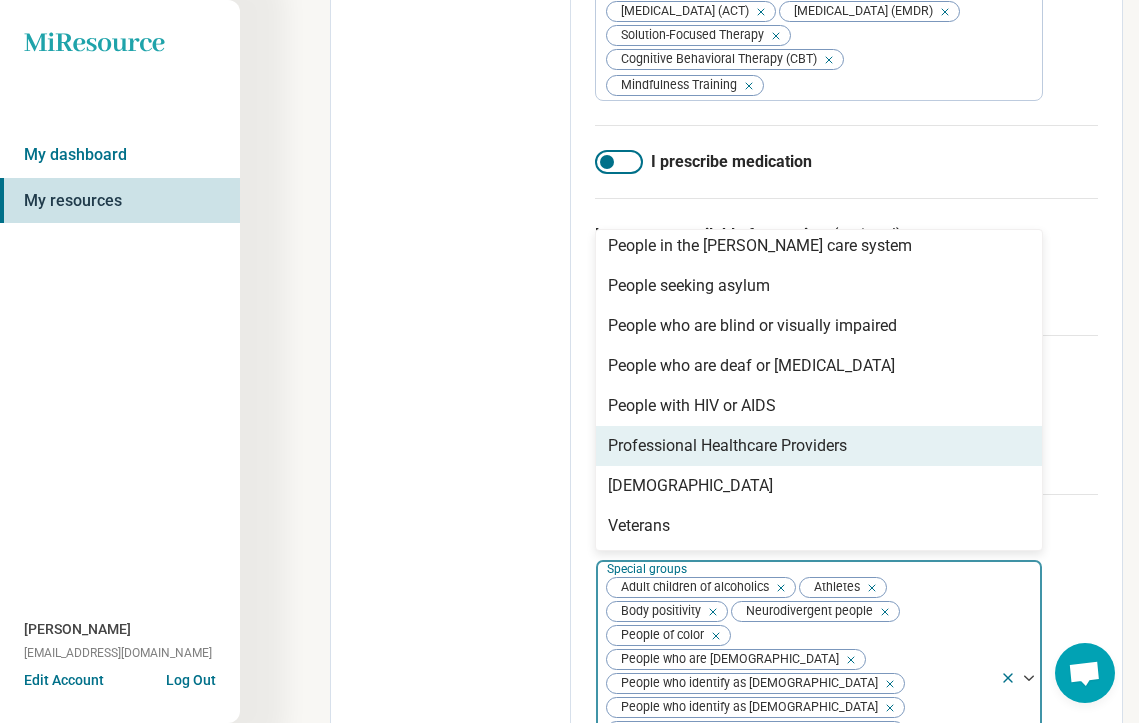 click on "Professional Healthcare Providers" at bounding box center (727, 446) 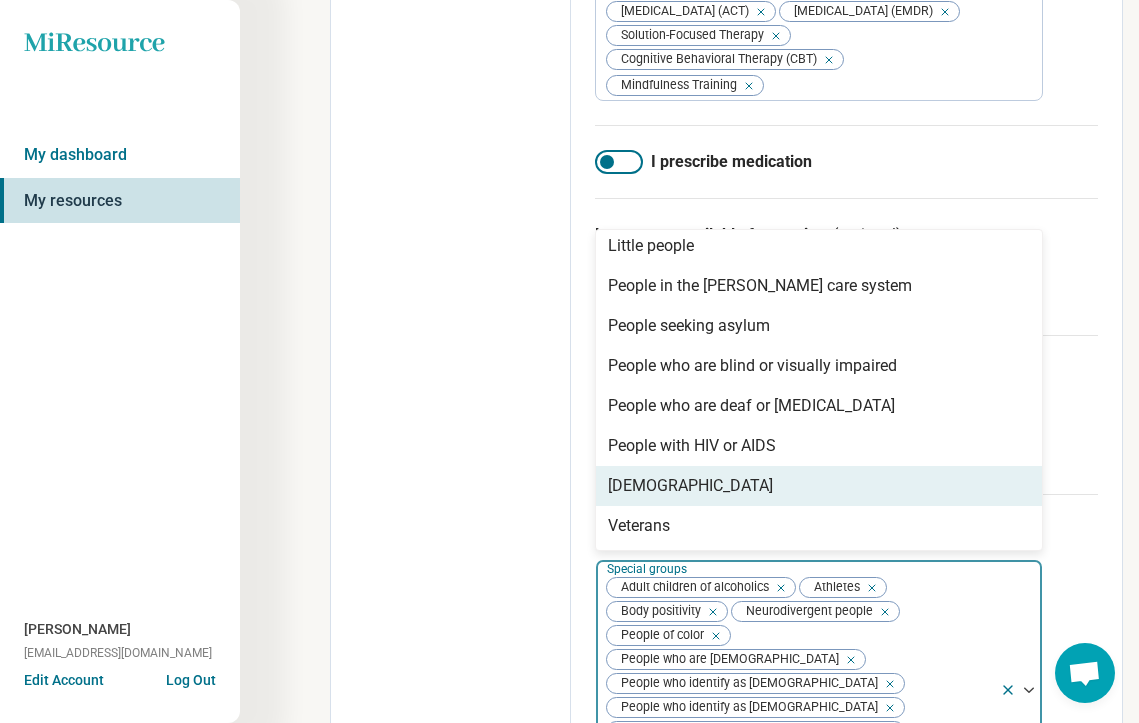click on "[DEMOGRAPHIC_DATA]" at bounding box center [819, 486] 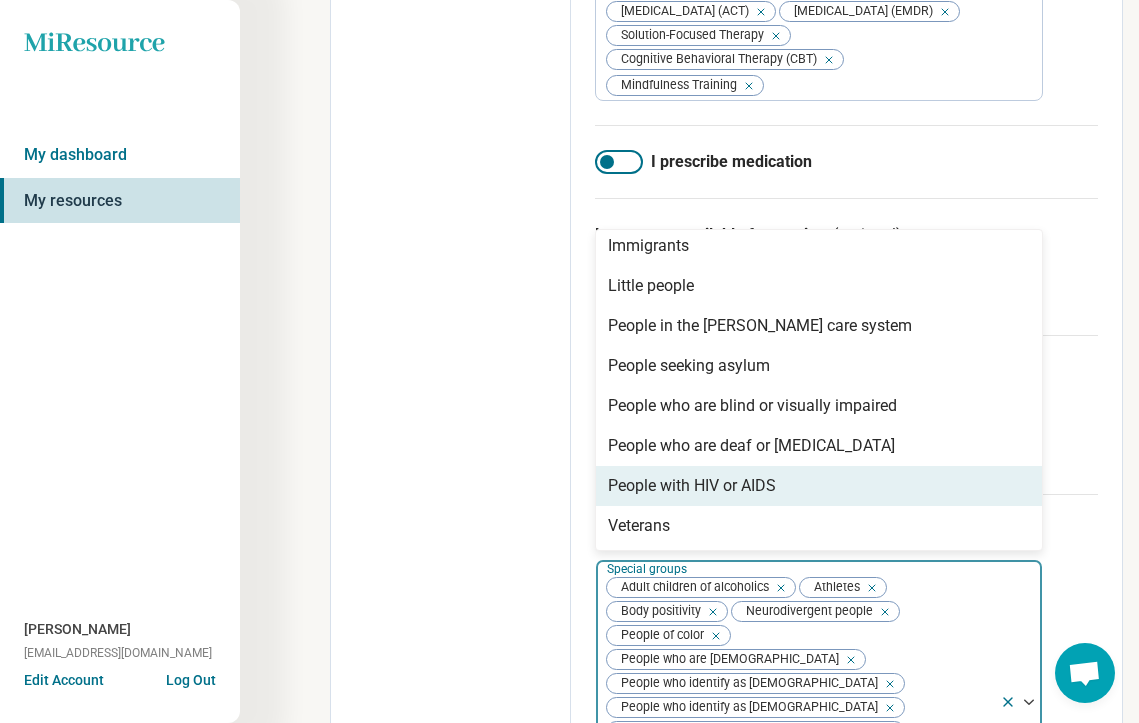 scroll, scrollTop: 88, scrollLeft: 0, axis: vertical 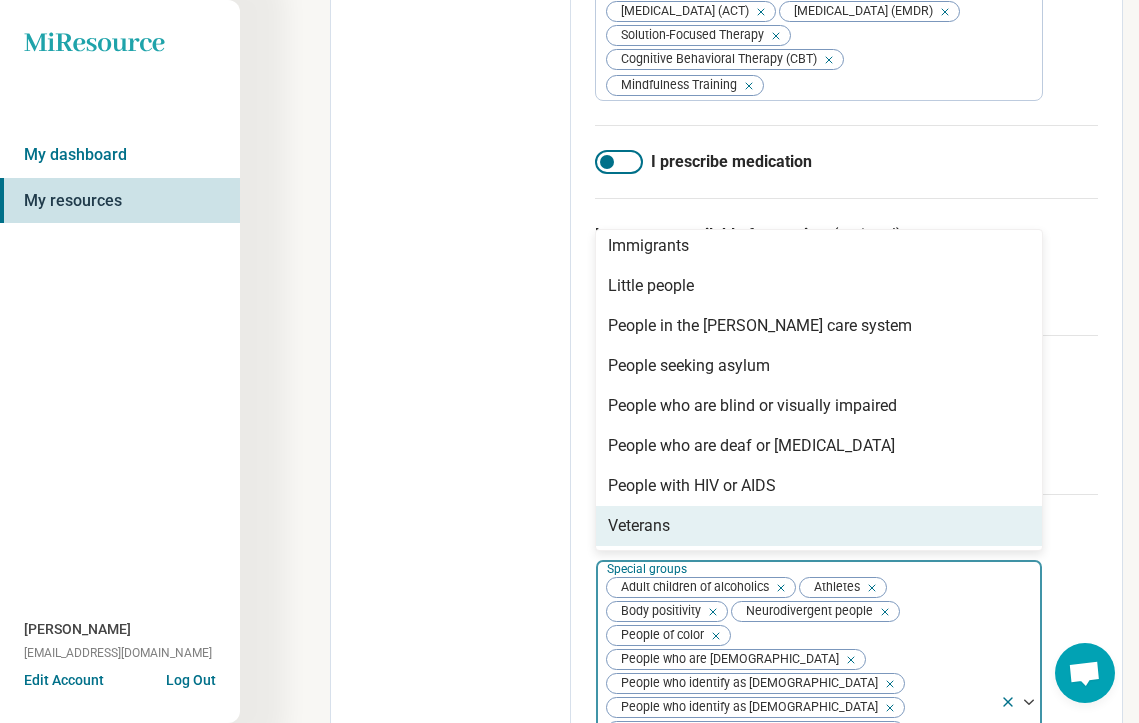 click on "Edit profile General Specialty Credentials Location Payment Schedule Profile completion:  94 % Profile Updated" at bounding box center [451, -123] 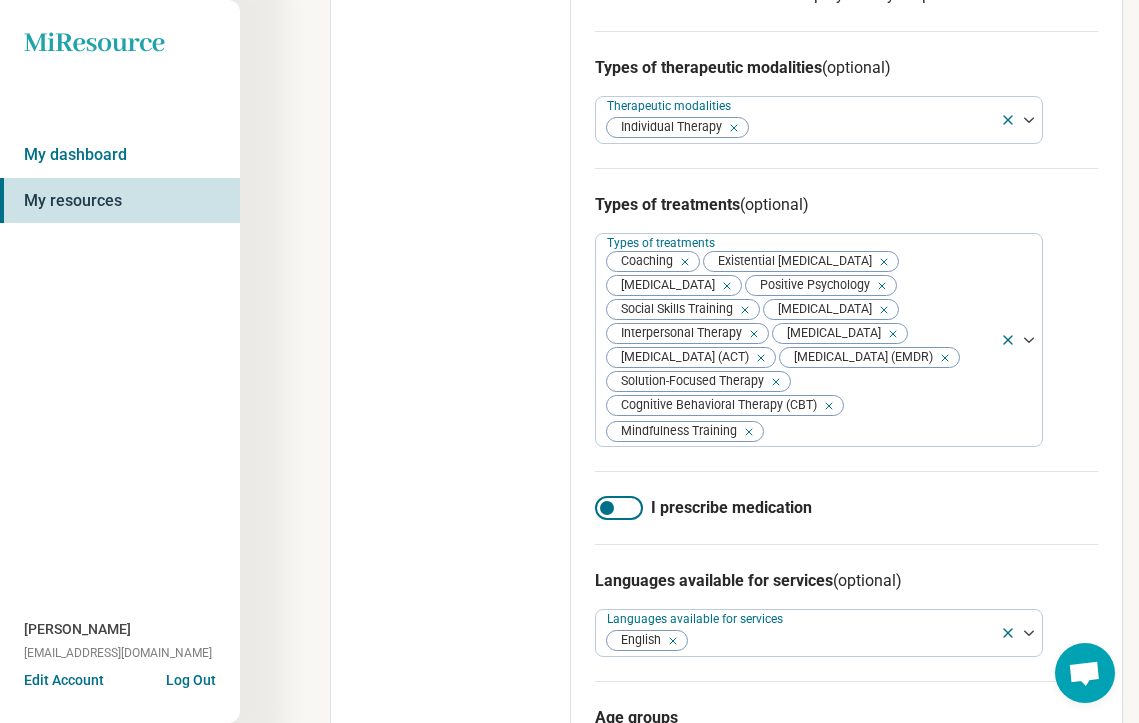 scroll, scrollTop: 886, scrollLeft: 0, axis: vertical 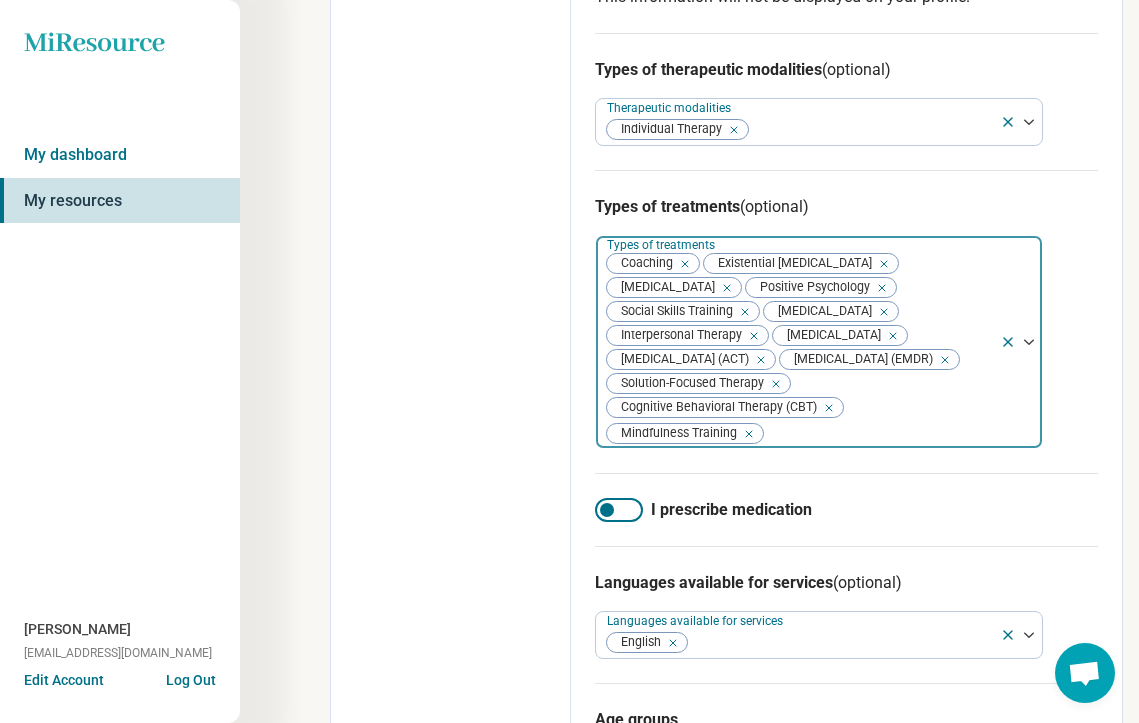 click at bounding box center [681, 264] 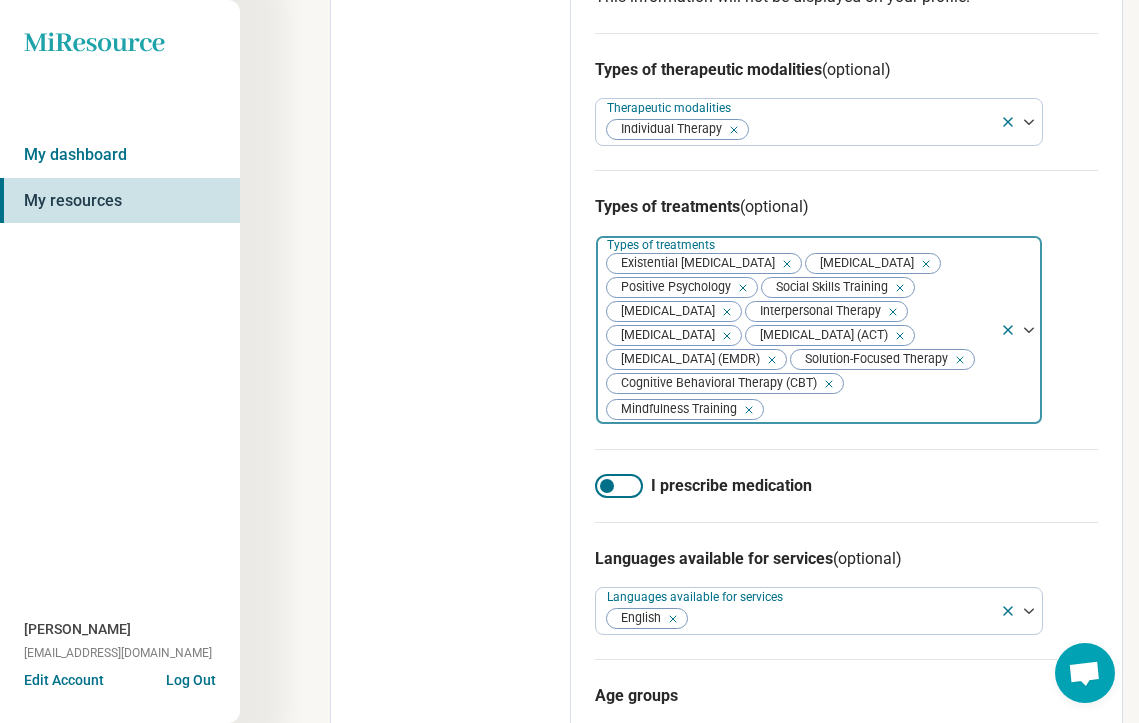 click on "Existential [MEDICAL_DATA]" at bounding box center (694, 263) 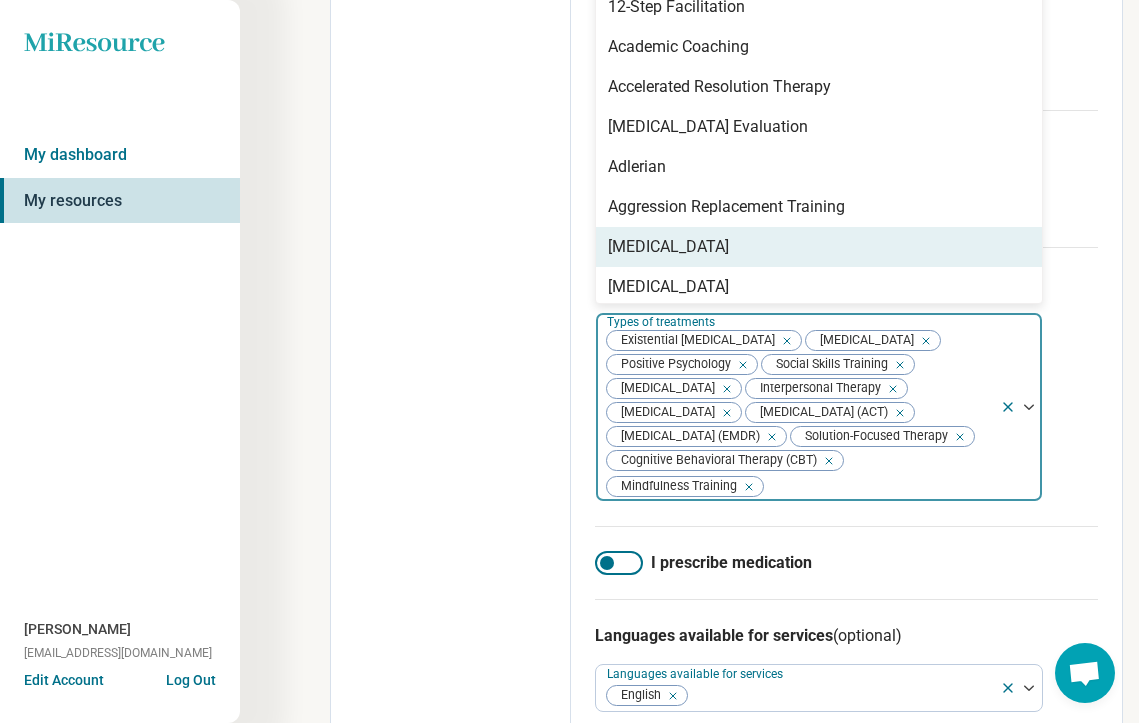 scroll, scrollTop: 796, scrollLeft: 0, axis: vertical 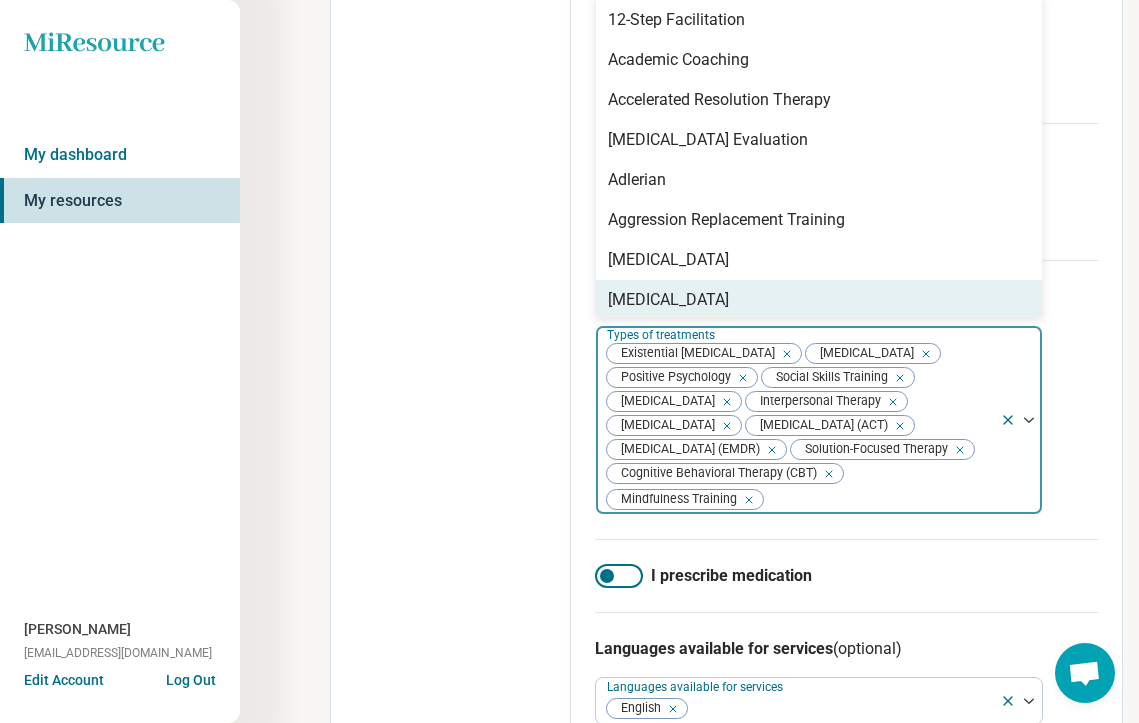 click 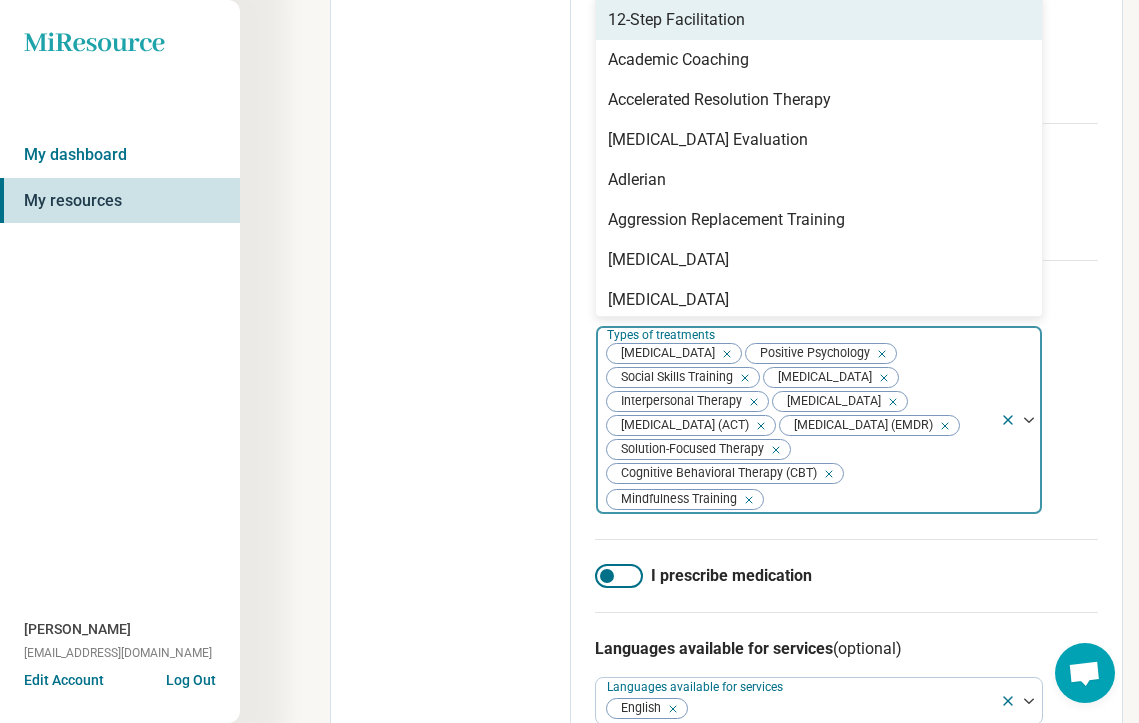 click at bounding box center [723, 354] 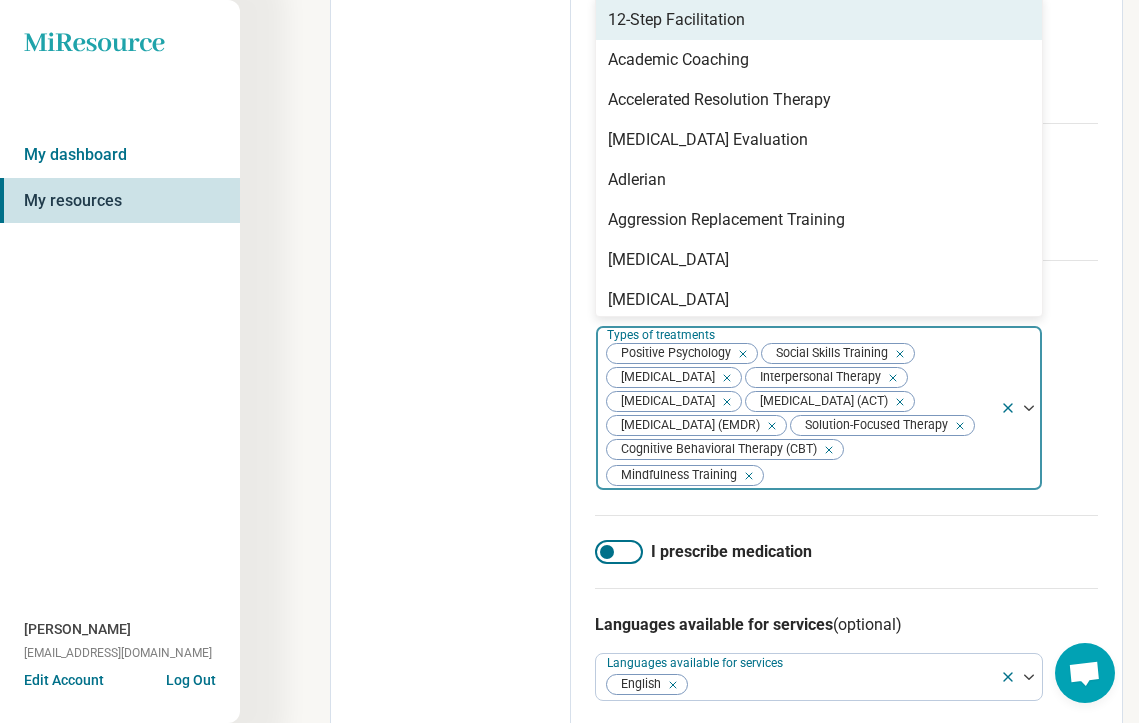 click at bounding box center (739, 354) 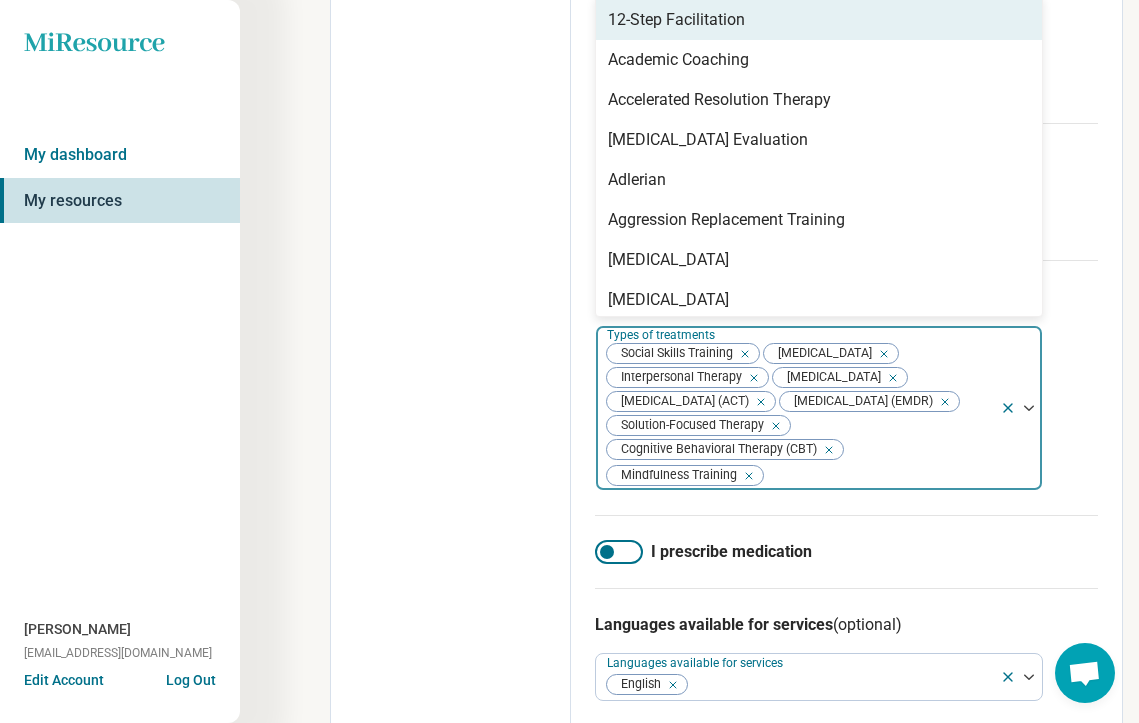 click 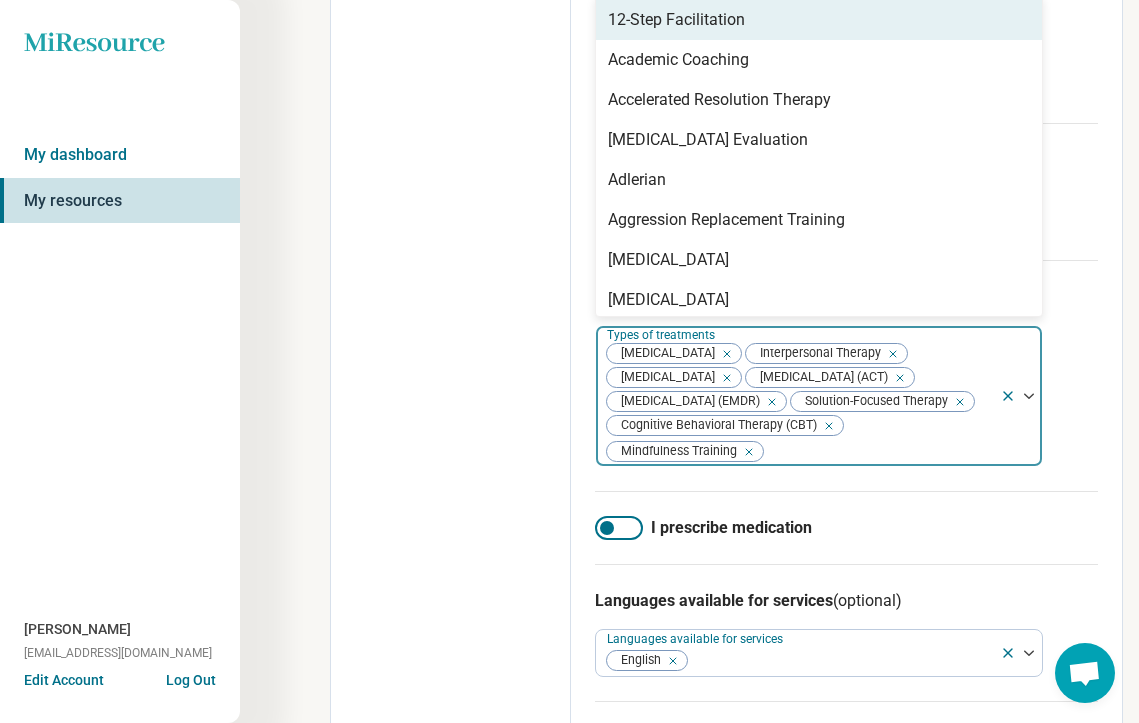 click at bounding box center (723, 354) 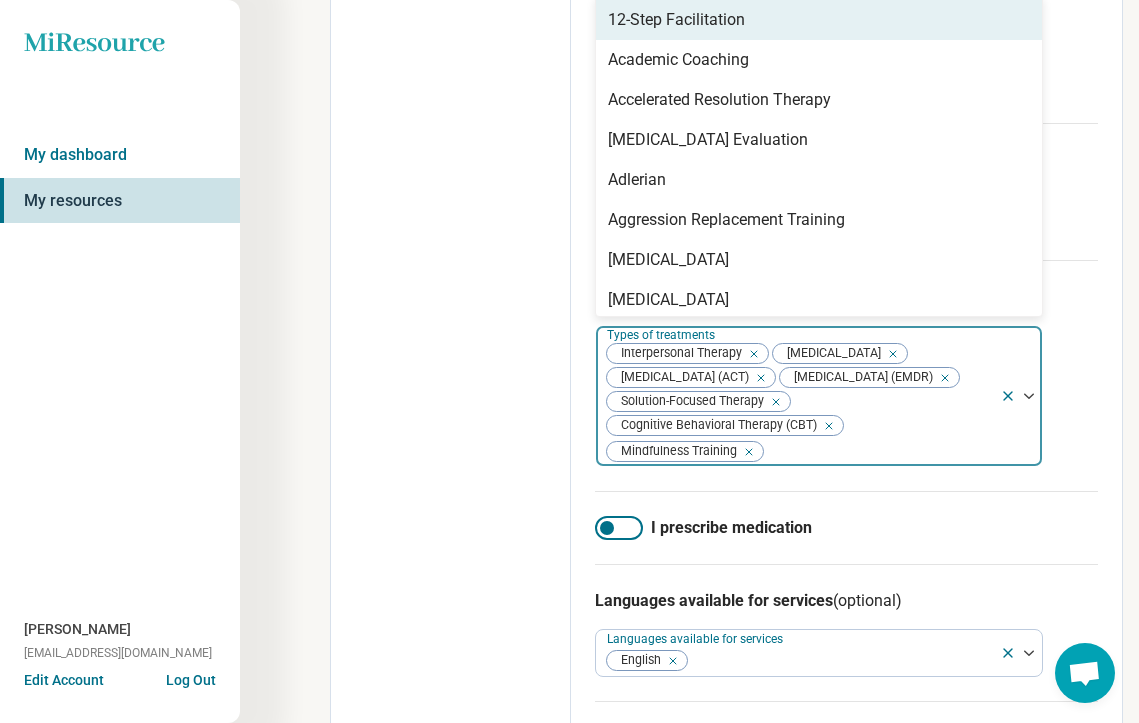 click 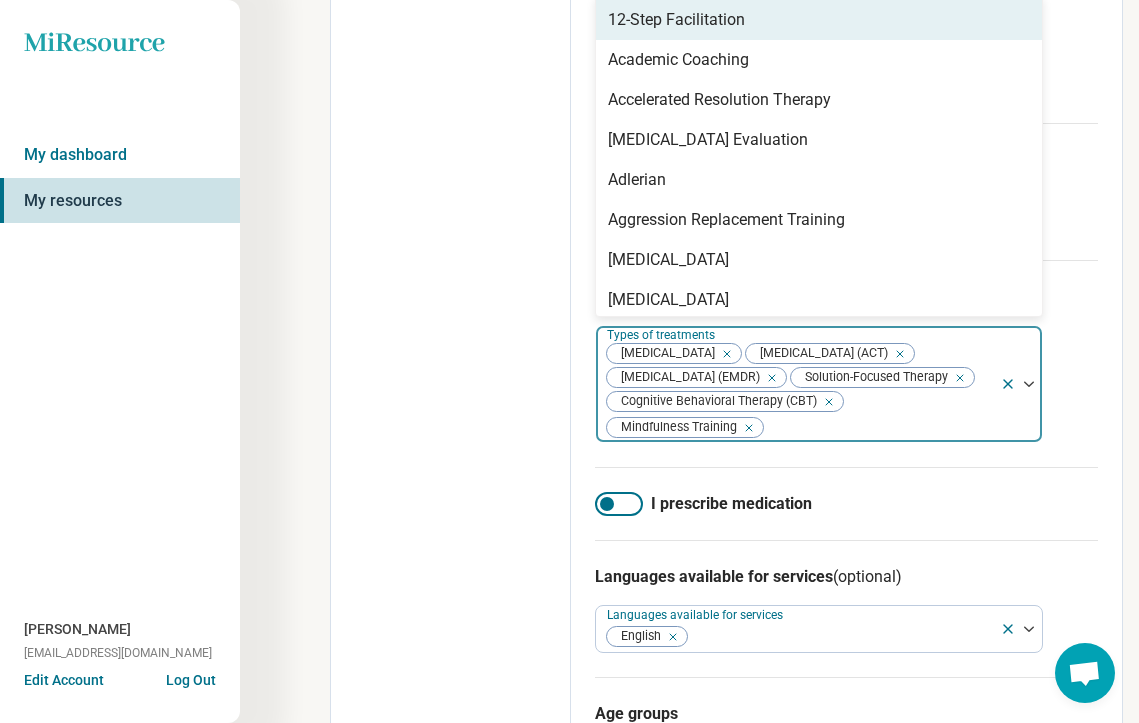 click 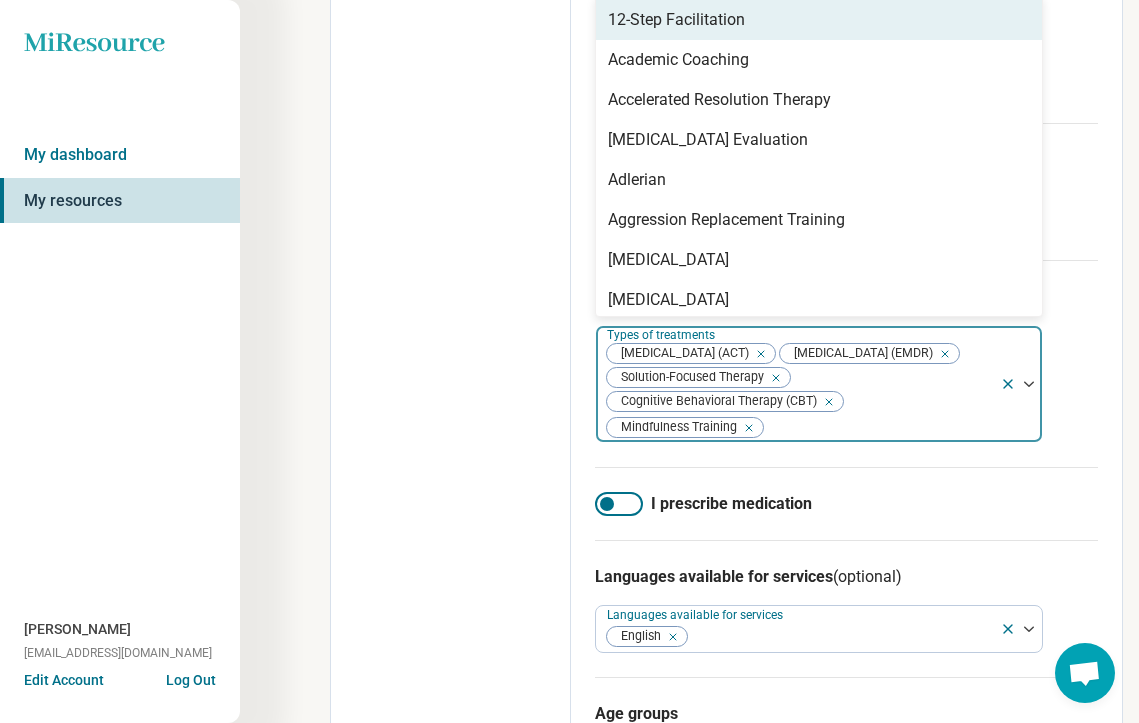 click at bounding box center [757, 354] 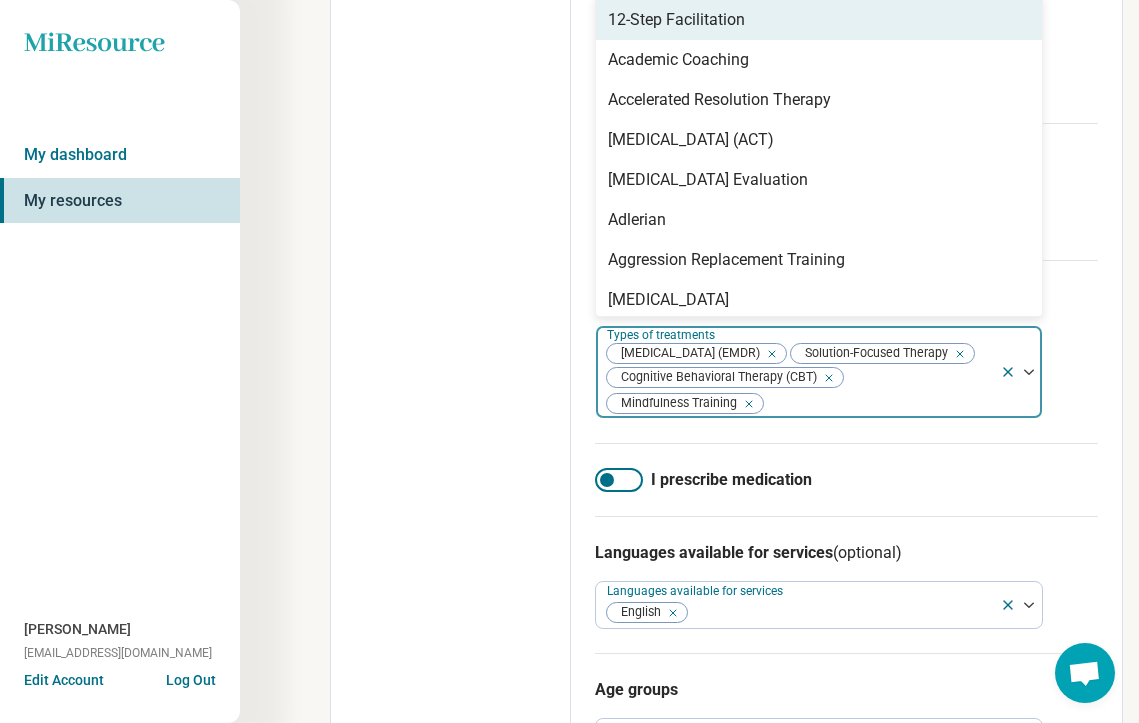 click 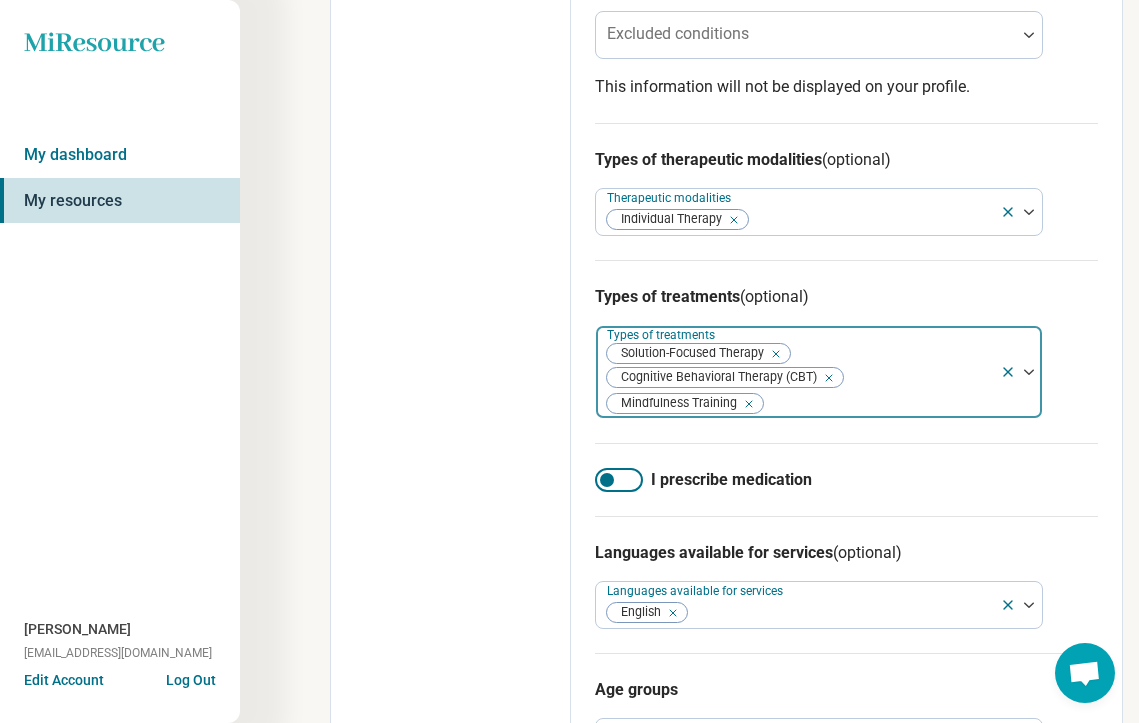 click at bounding box center (780, 353) 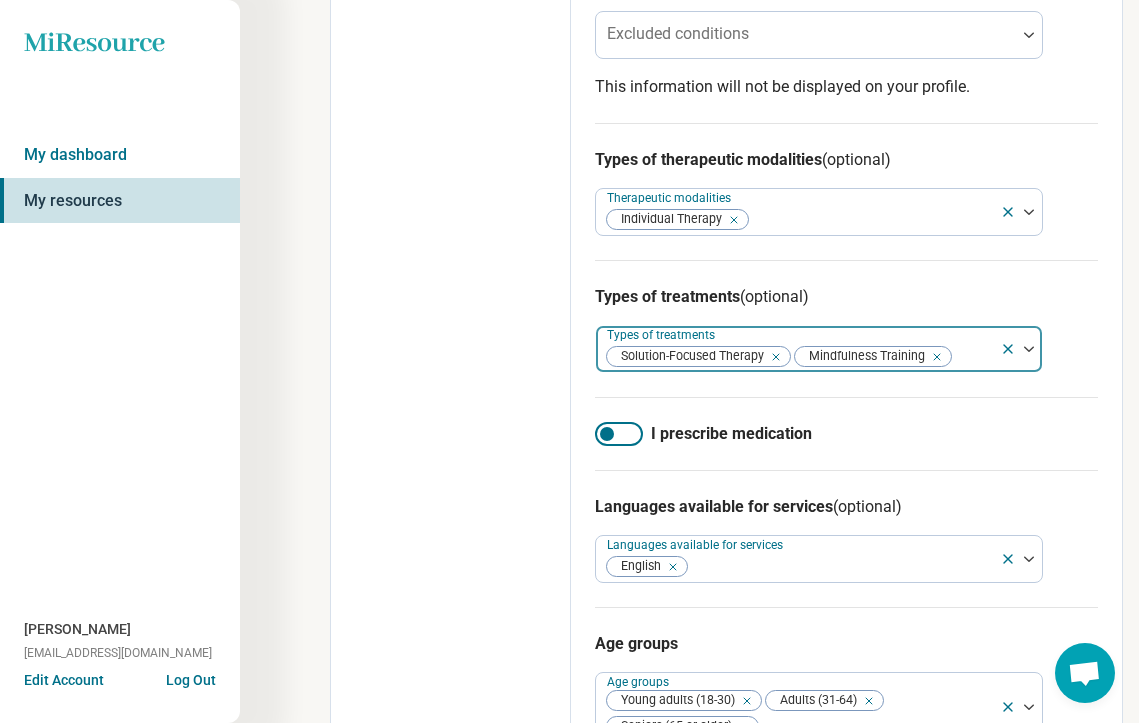 click 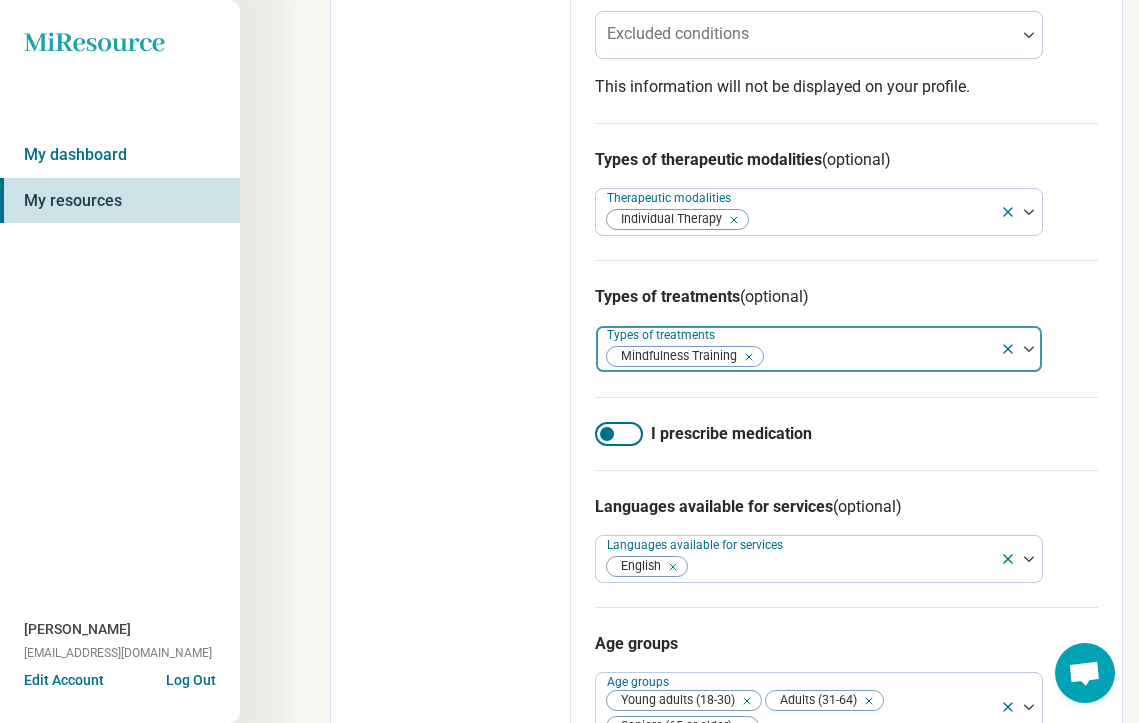 click 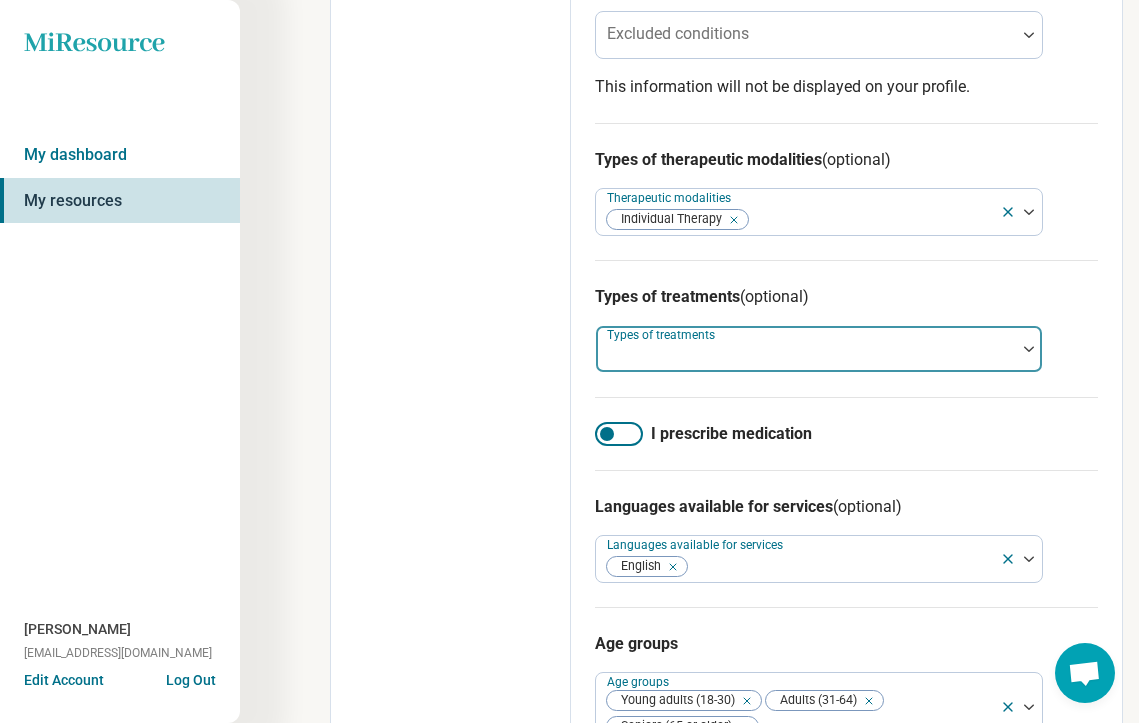 click at bounding box center [806, 357] 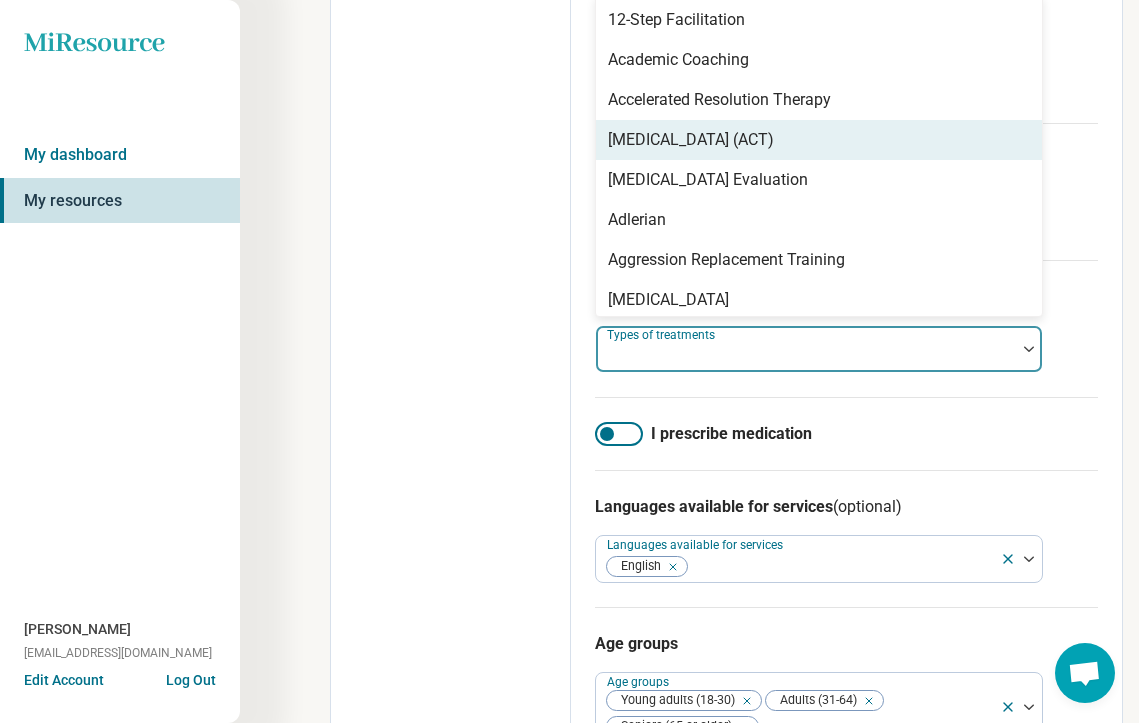 click on "[MEDICAL_DATA] (ACT)" at bounding box center [691, 140] 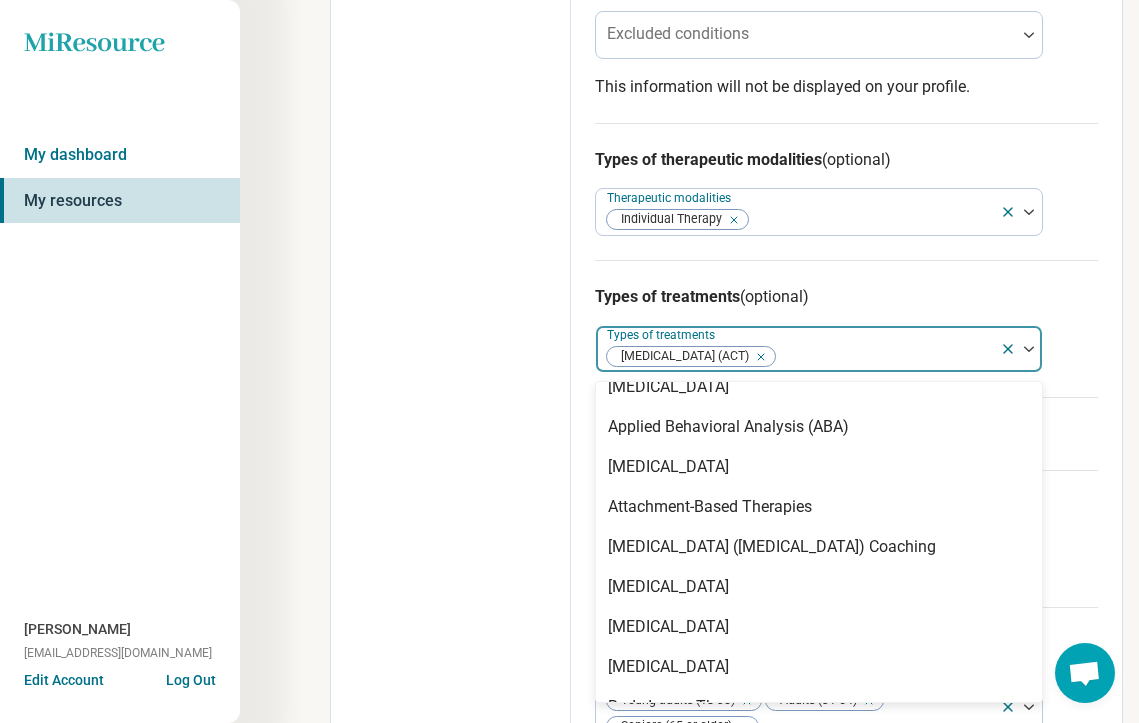 scroll, scrollTop: 308, scrollLeft: 0, axis: vertical 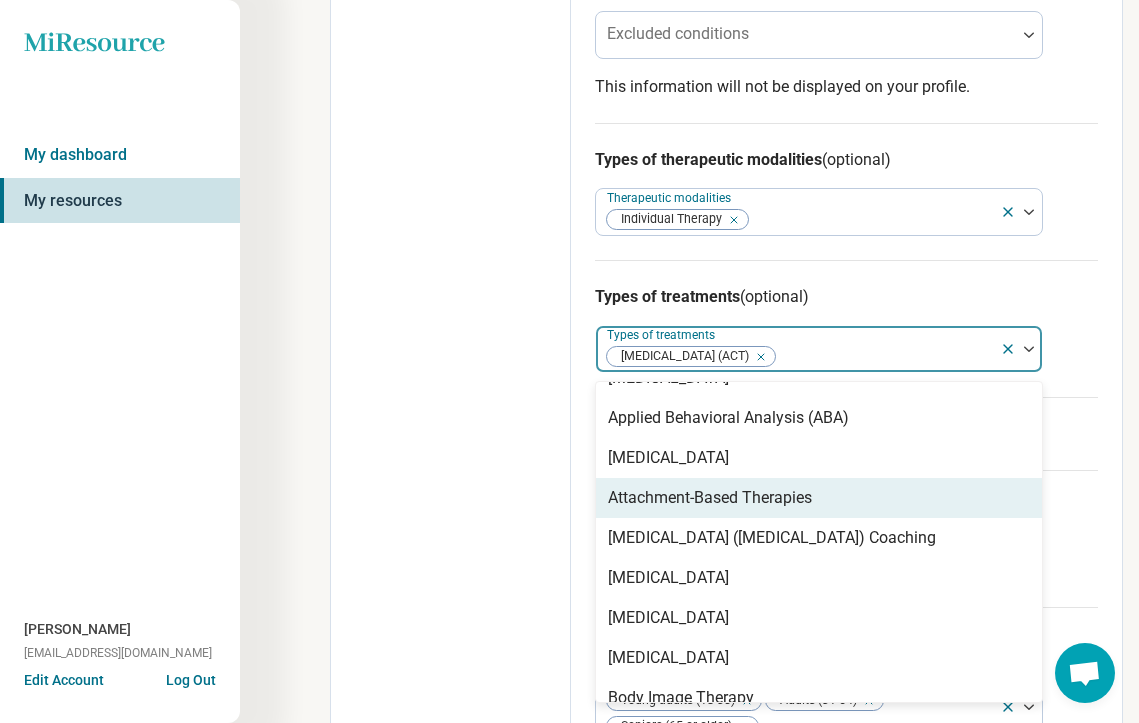 click on "Attachment-Based Therapies" at bounding box center [710, 498] 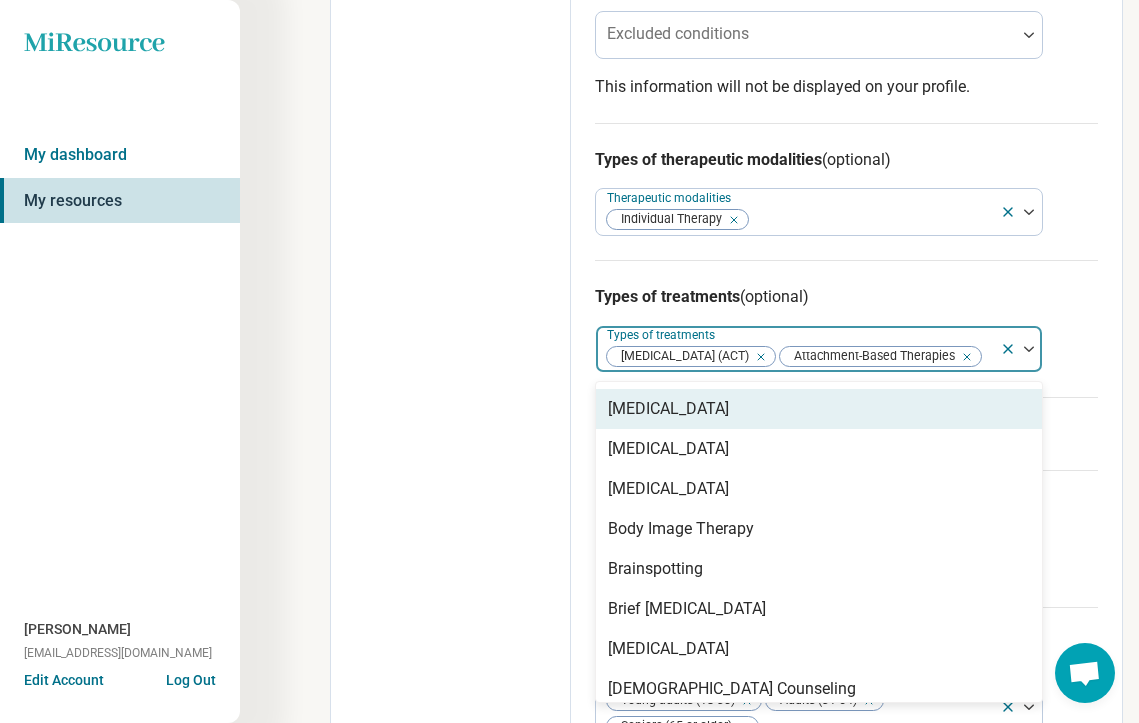 scroll, scrollTop: 446, scrollLeft: 0, axis: vertical 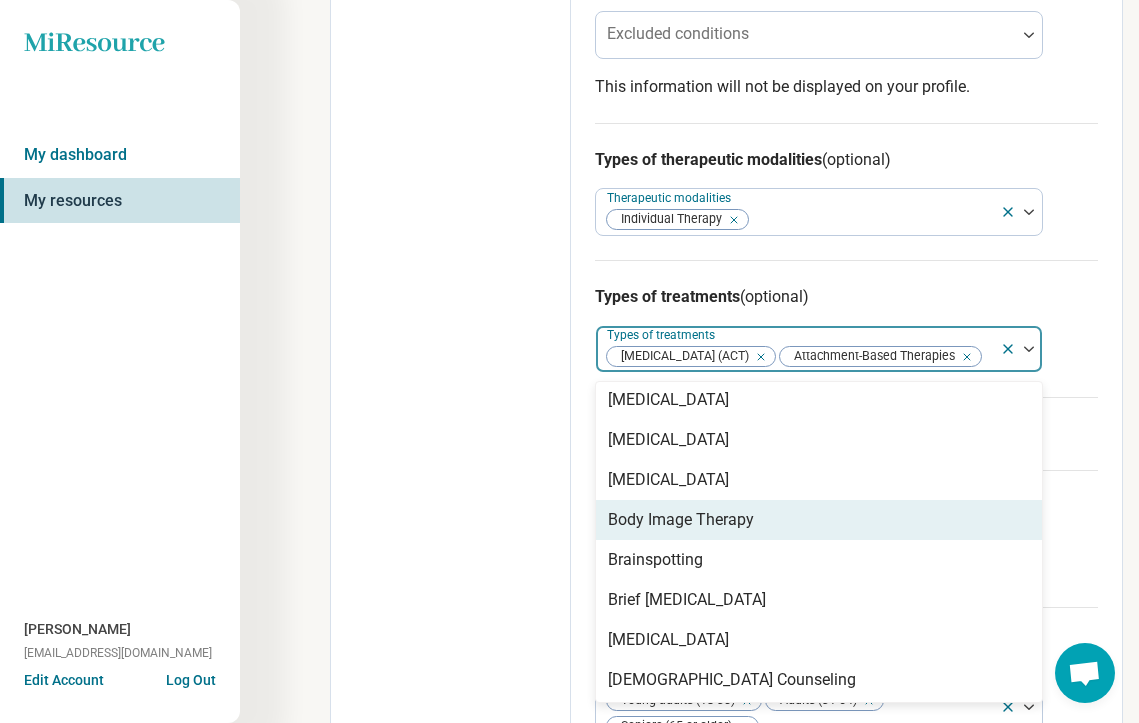 click on "Body Image Therapy" at bounding box center [819, 520] 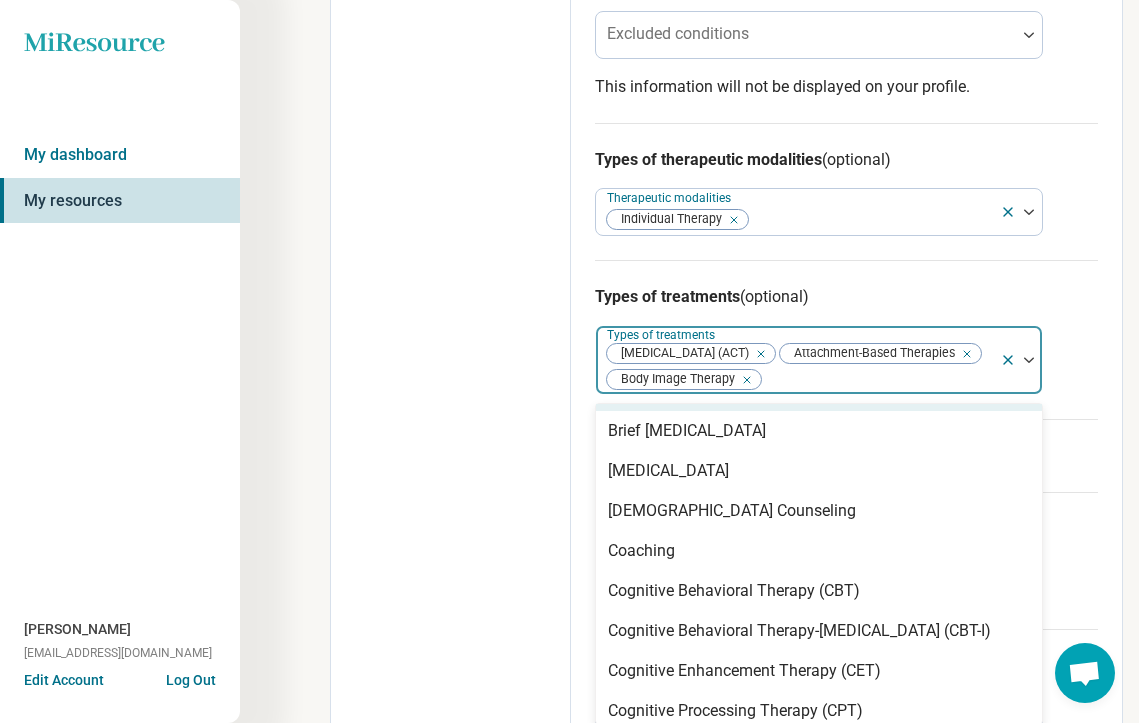 scroll, scrollTop: 599, scrollLeft: 0, axis: vertical 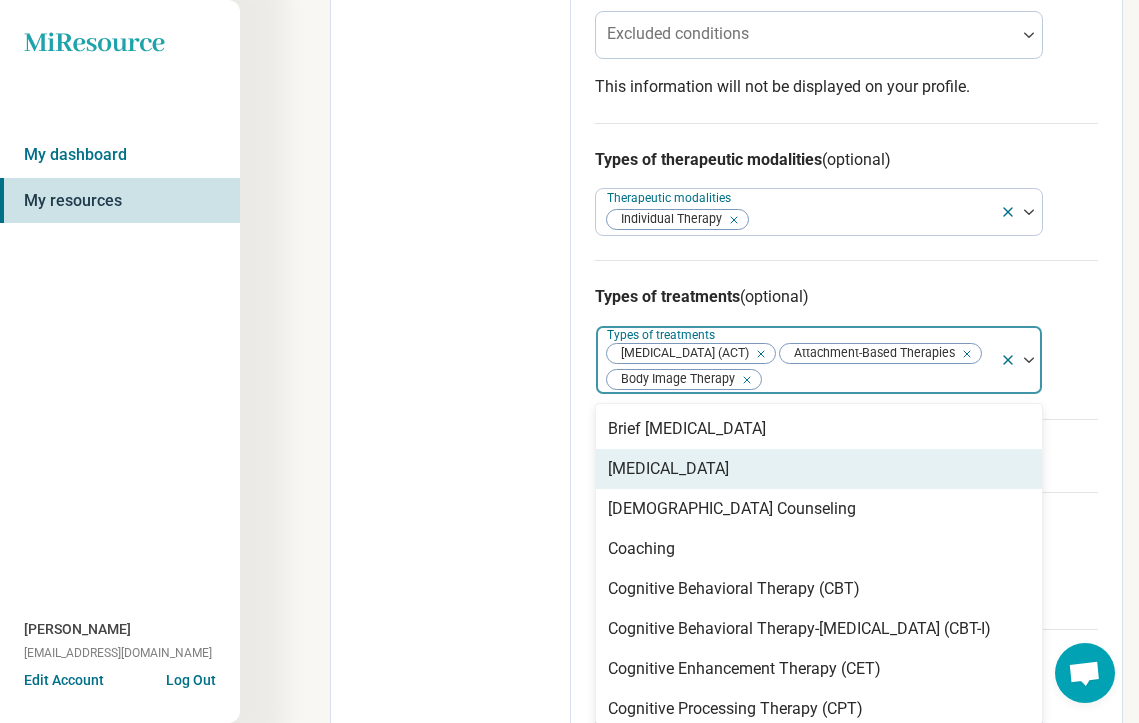click on "[MEDICAL_DATA]" at bounding box center [819, 469] 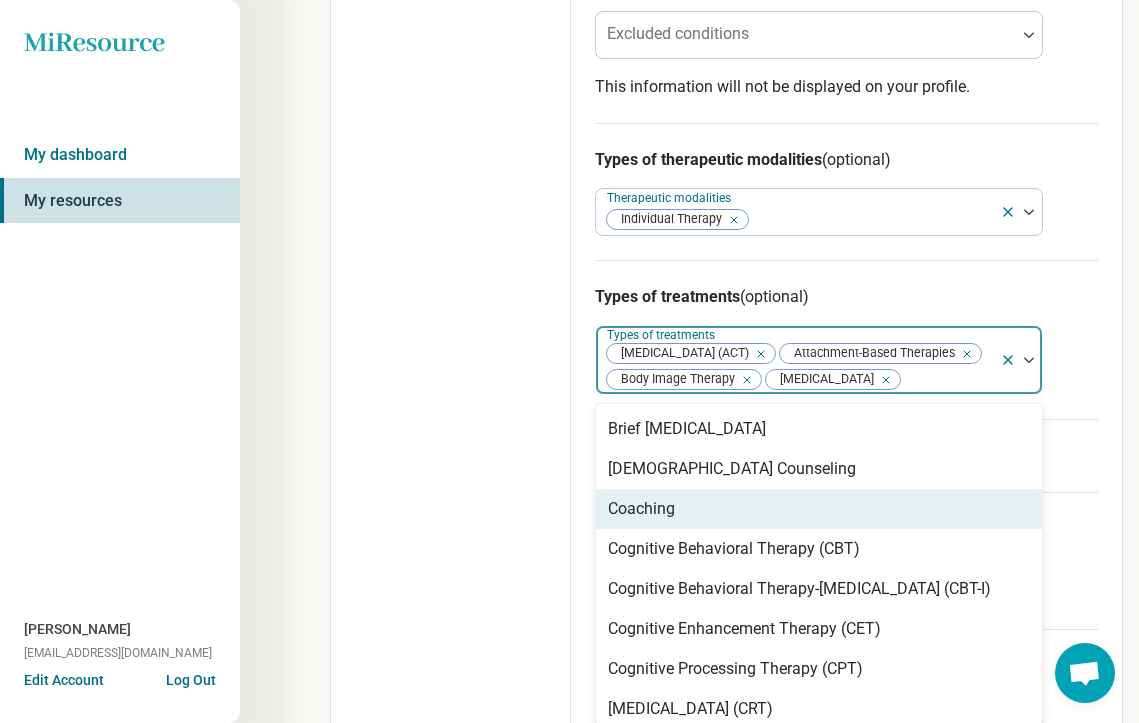 click on "Coaching" at bounding box center [819, 509] 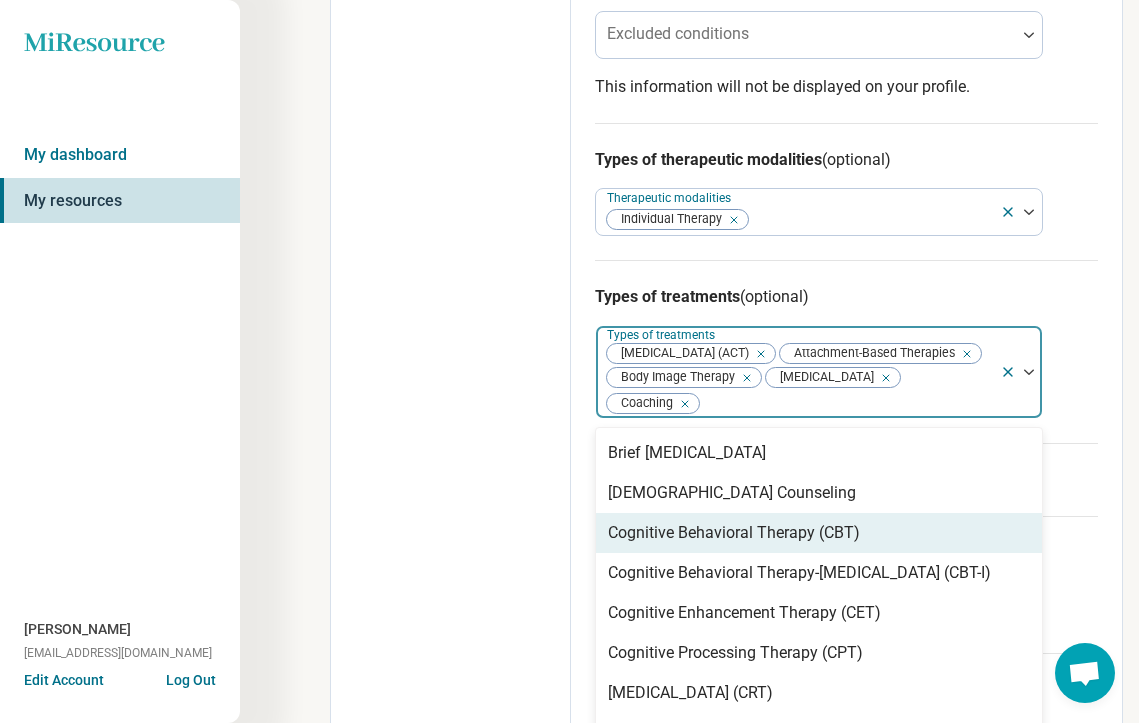 click on "Cognitive Behavioral Therapy (CBT)" at bounding box center [734, 533] 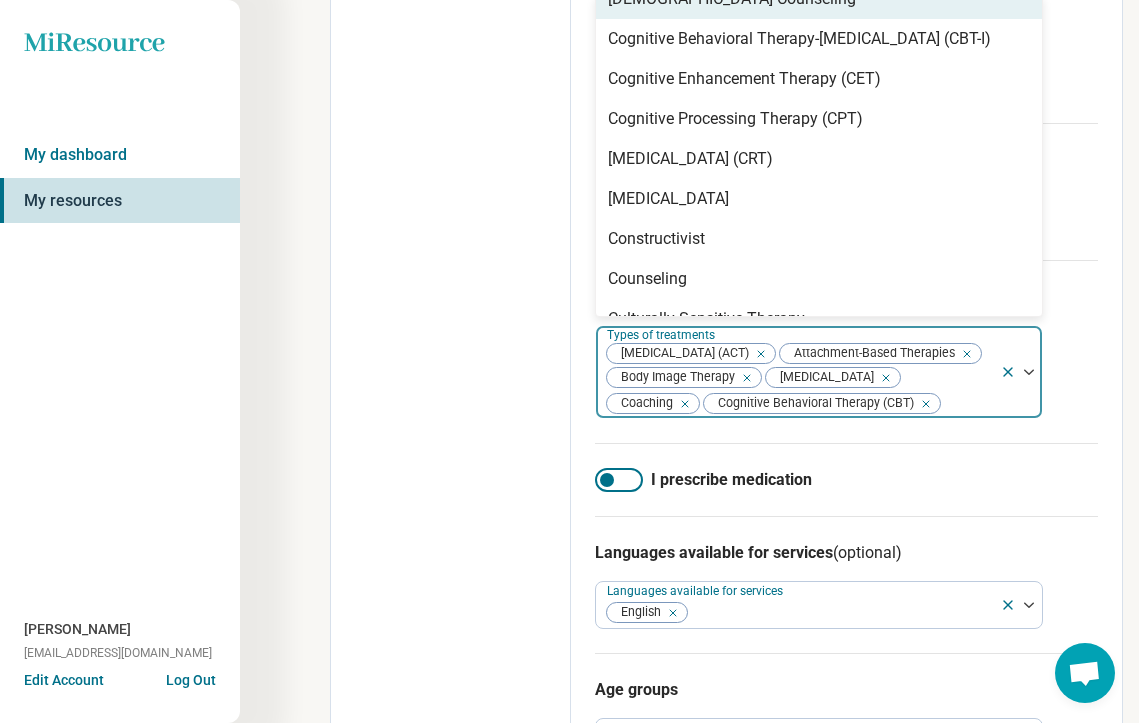 scroll, scrollTop: 662, scrollLeft: 0, axis: vertical 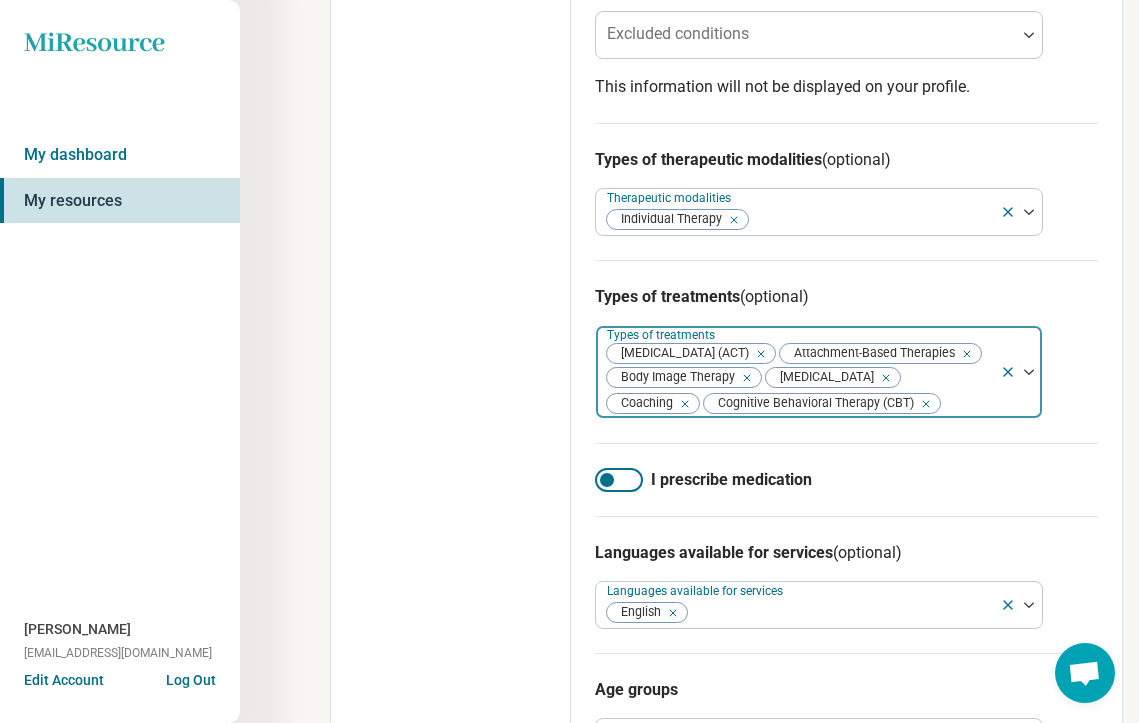click at bounding box center [967, 404] 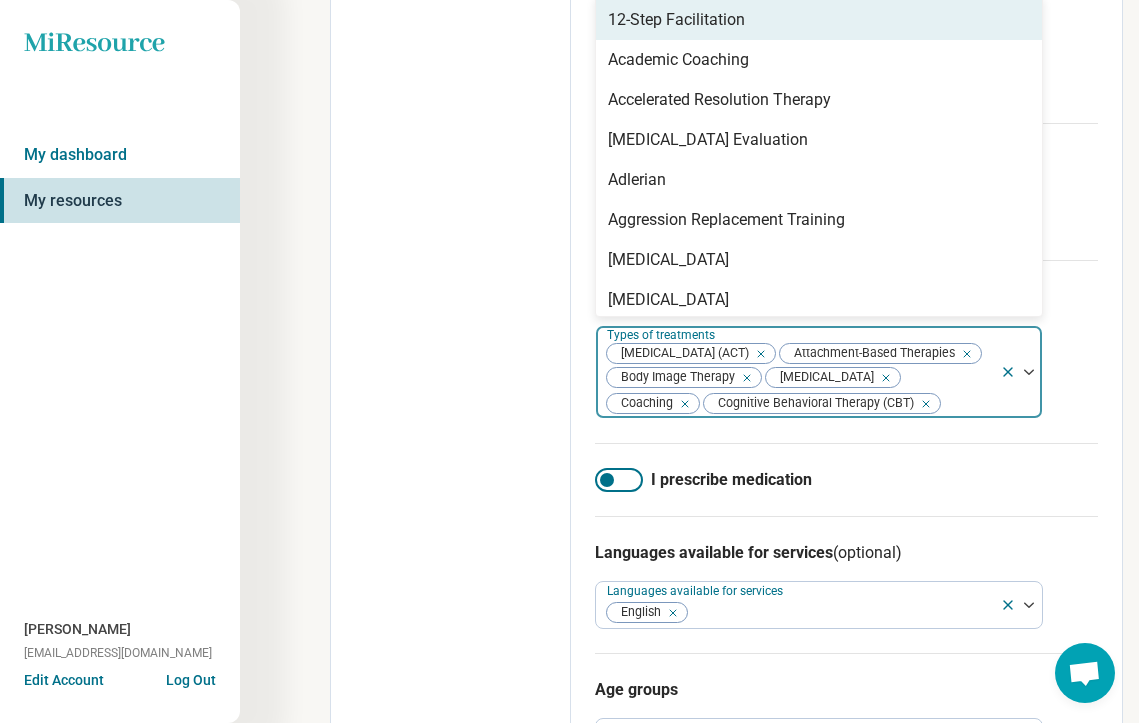 click at bounding box center [967, 404] 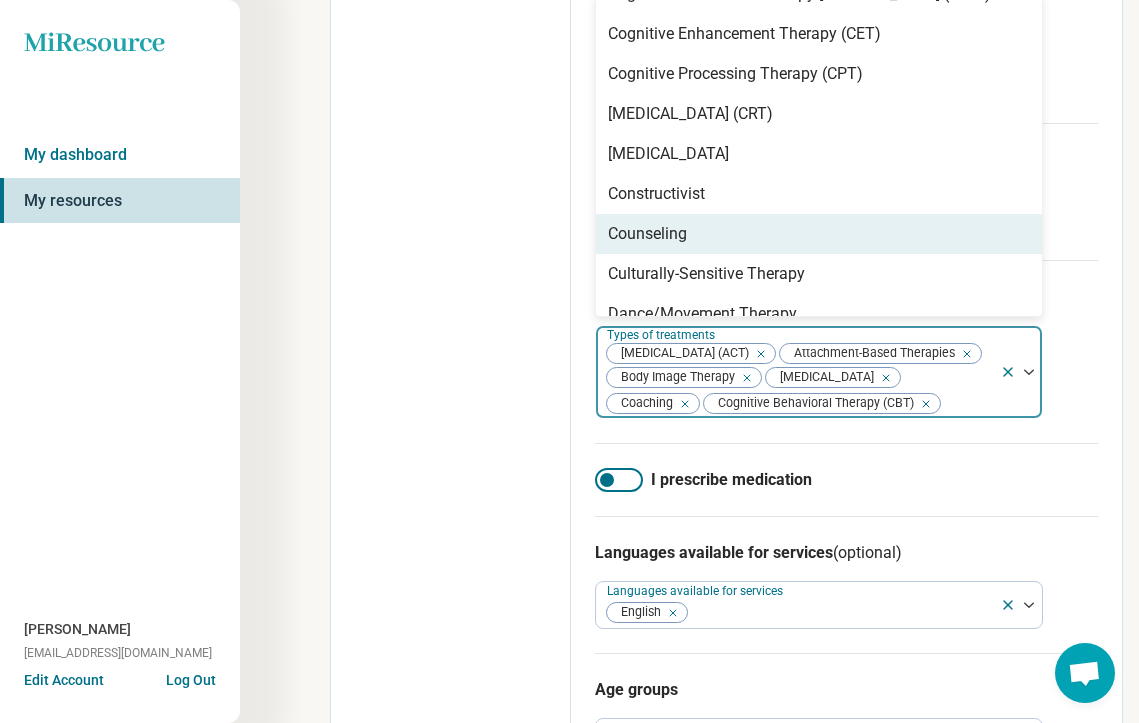 scroll, scrollTop: 715, scrollLeft: 0, axis: vertical 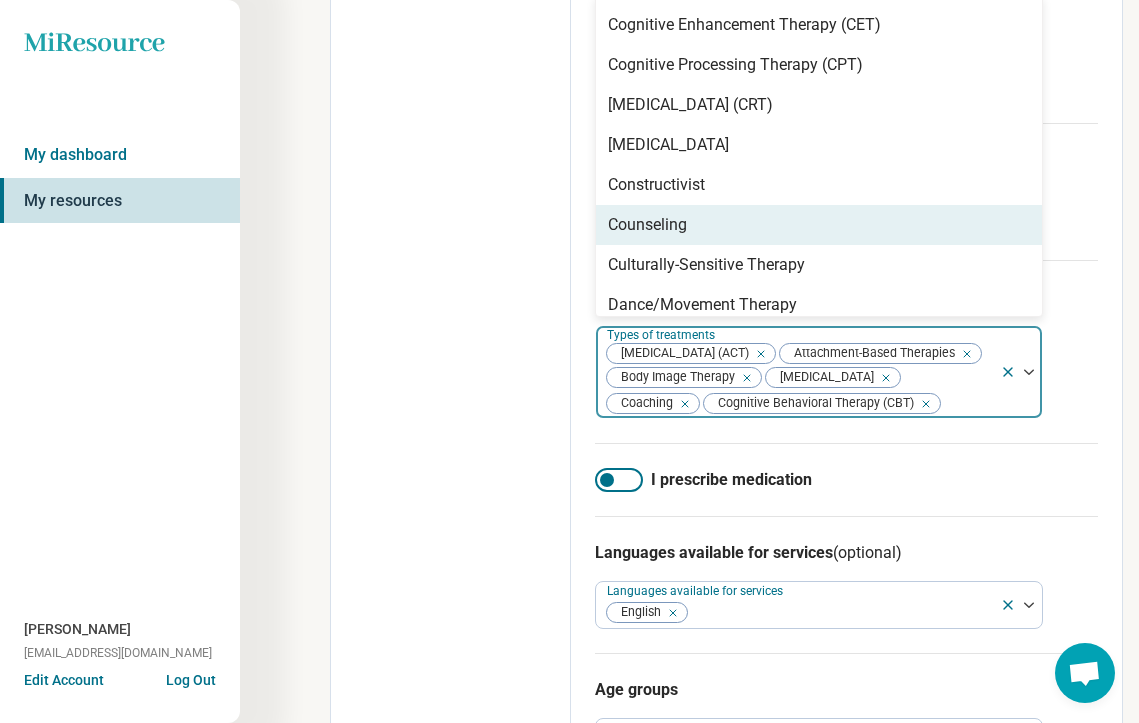 click on "Counseling" at bounding box center [819, 225] 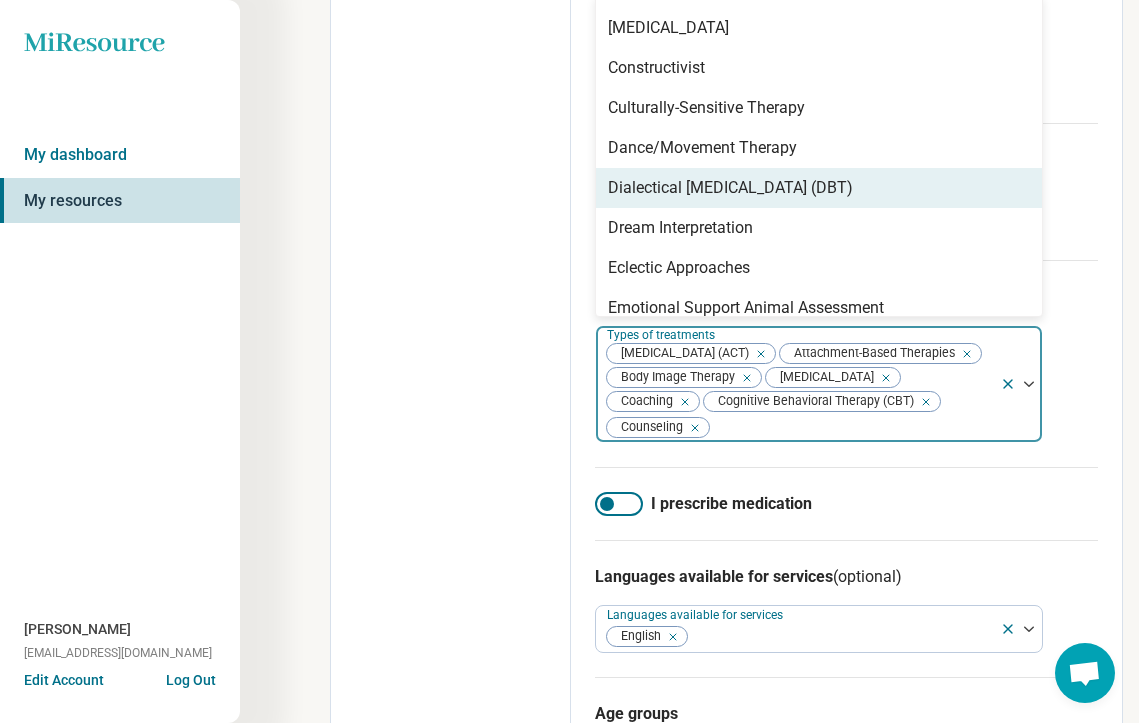scroll, scrollTop: 834, scrollLeft: 0, axis: vertical 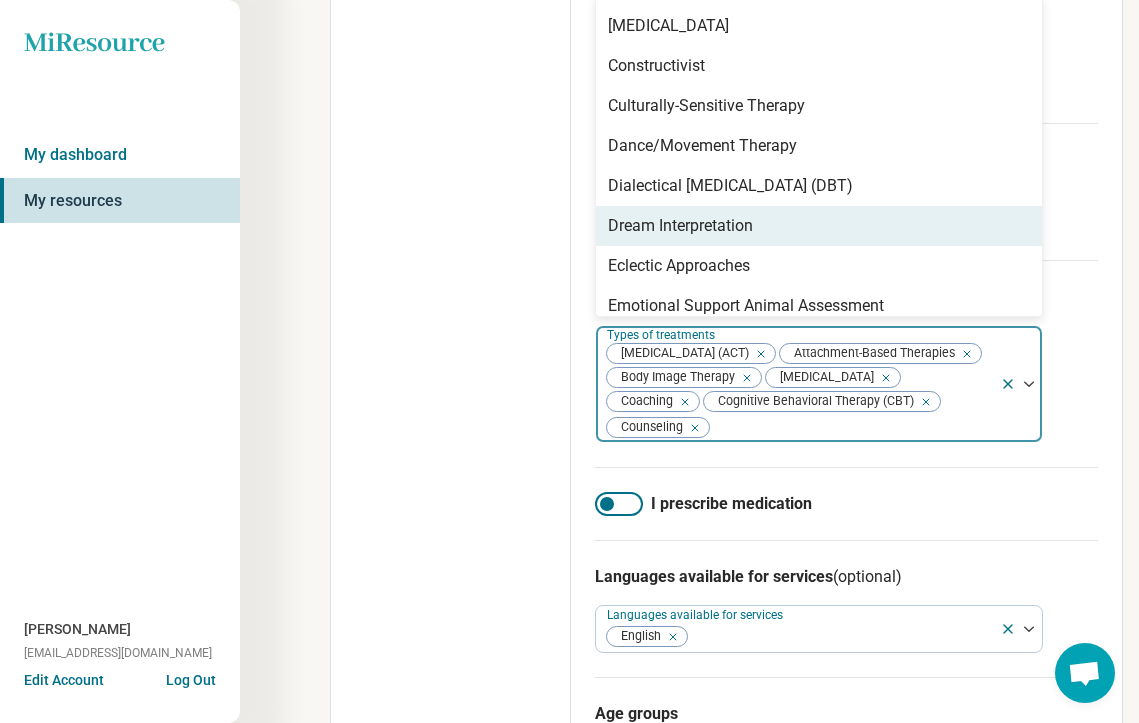 click on "Dream Interpretation" at bounding box center [819, 226] 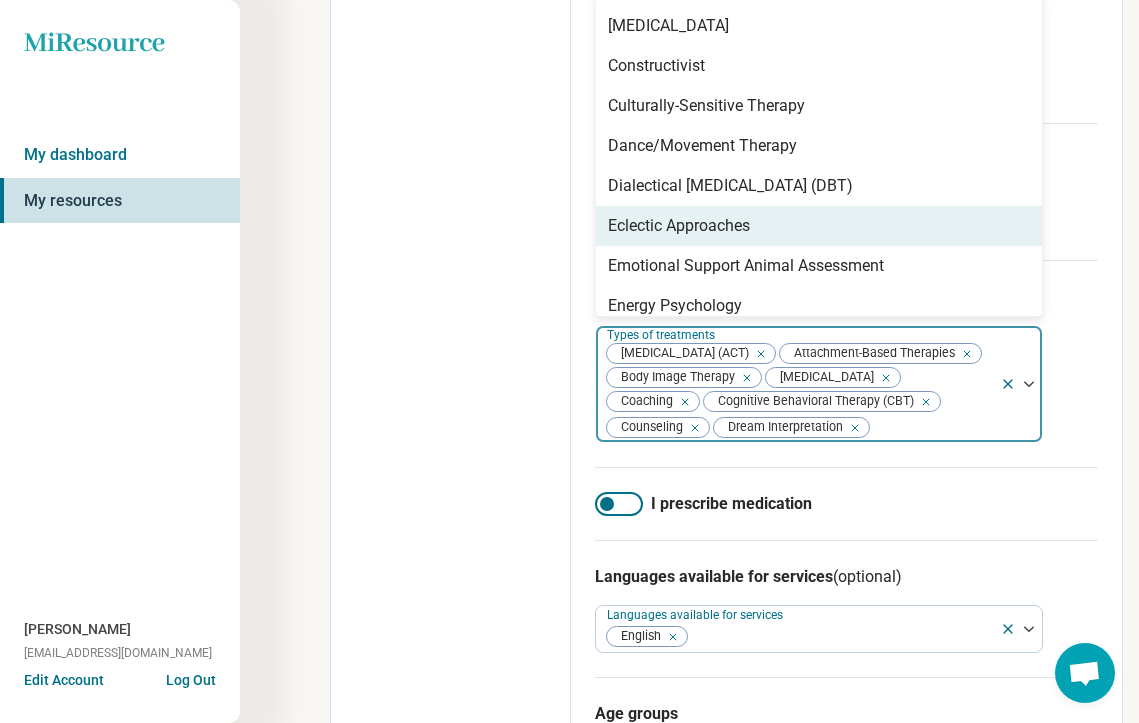 click on "Eclectic Approaches" at bounding box center [819, 226] 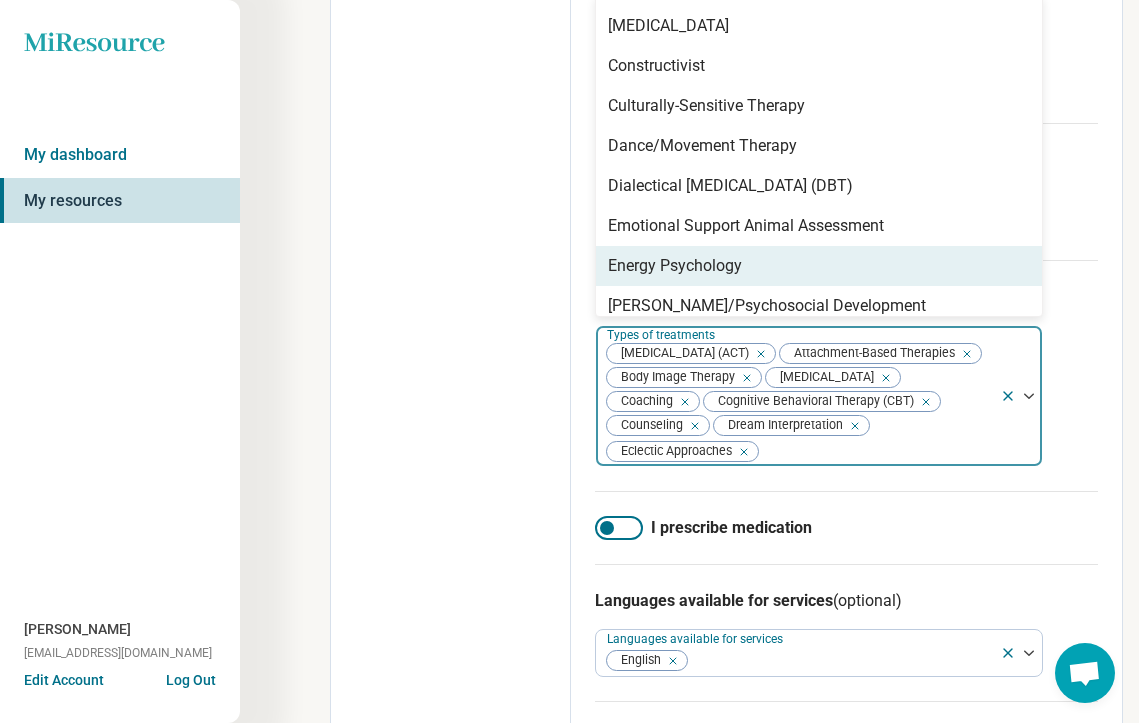click on "Energy Psychology" at bounding box center (819, 266) 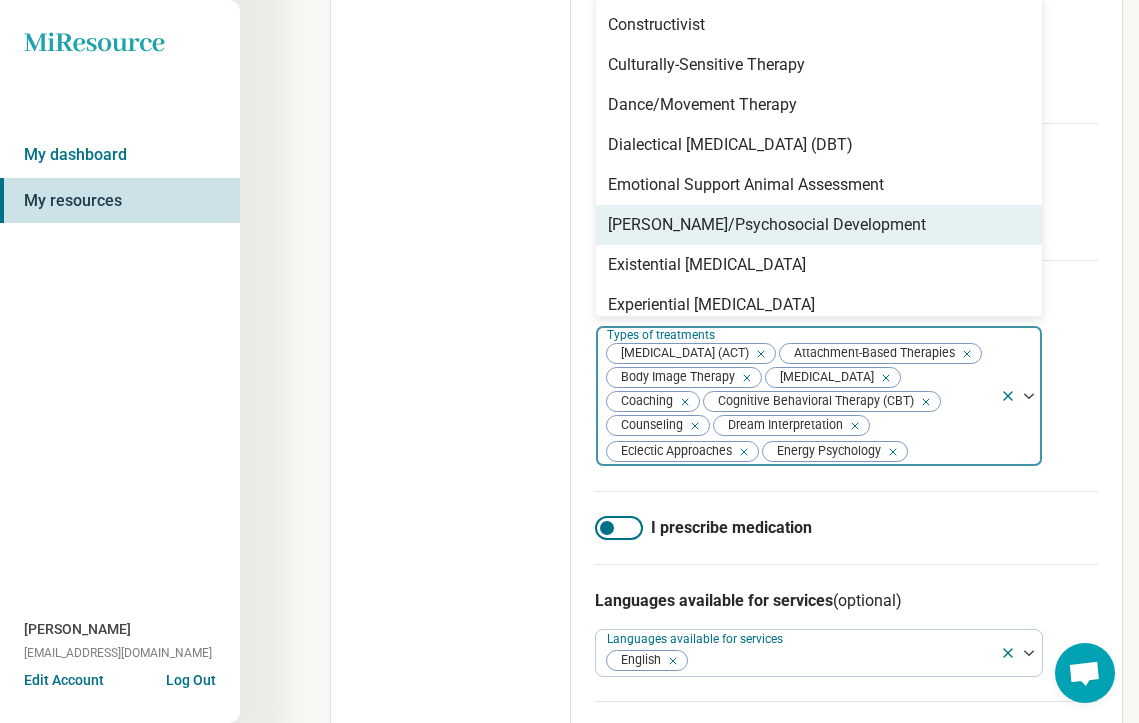 scroll, scrollTop: 876, scrollLeft: 0, axis: vertical 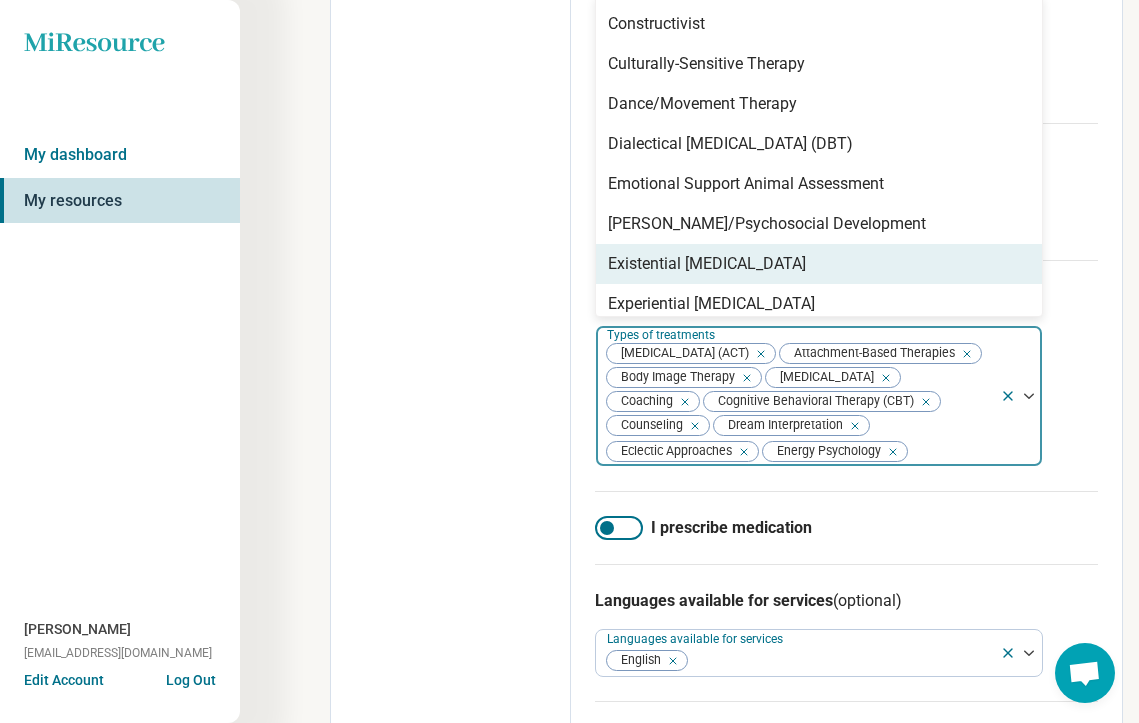 click on "Existential [MEDICAL_DATA]" at bounding box center [819, 264] 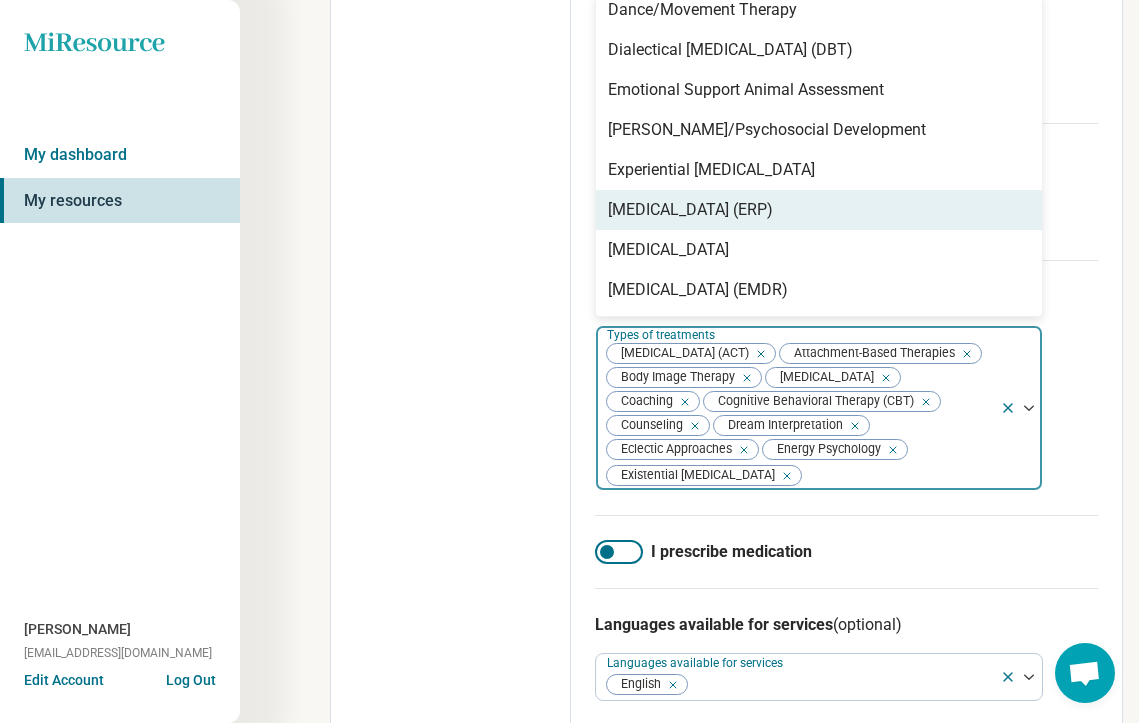 scroll, scrollTop: 985, scrollLeft: 0, axis: vertical 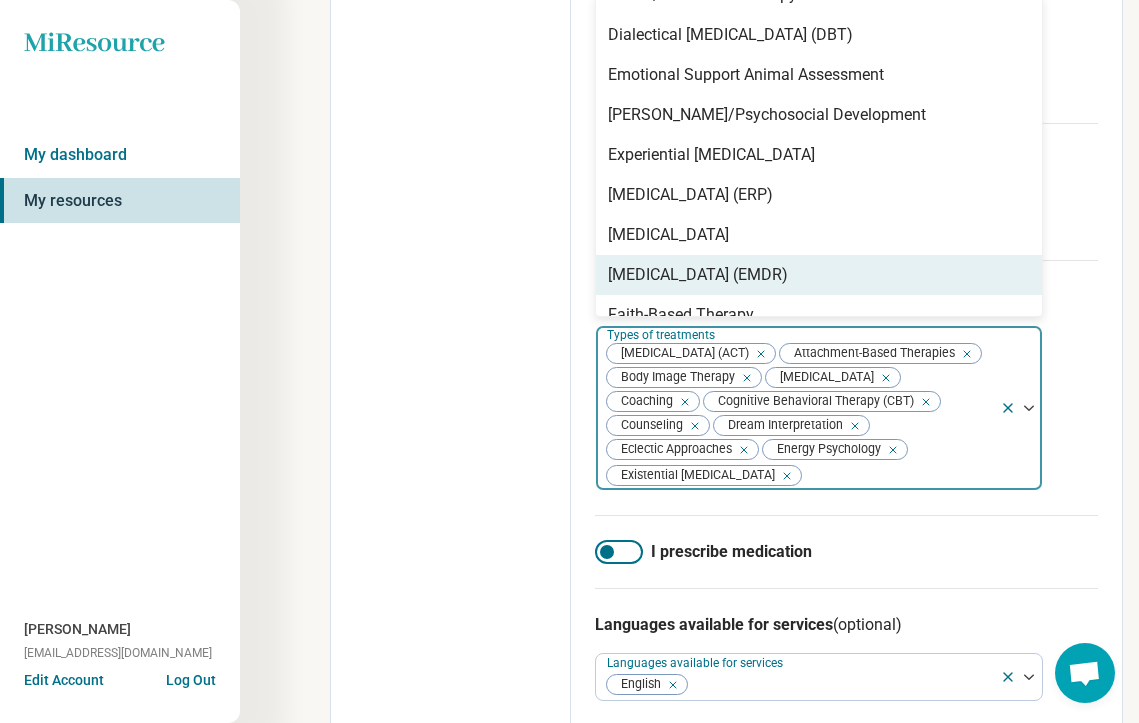 click on "[MEDICAL_DATA] (EMDR)" at bounding box center (698, 275) 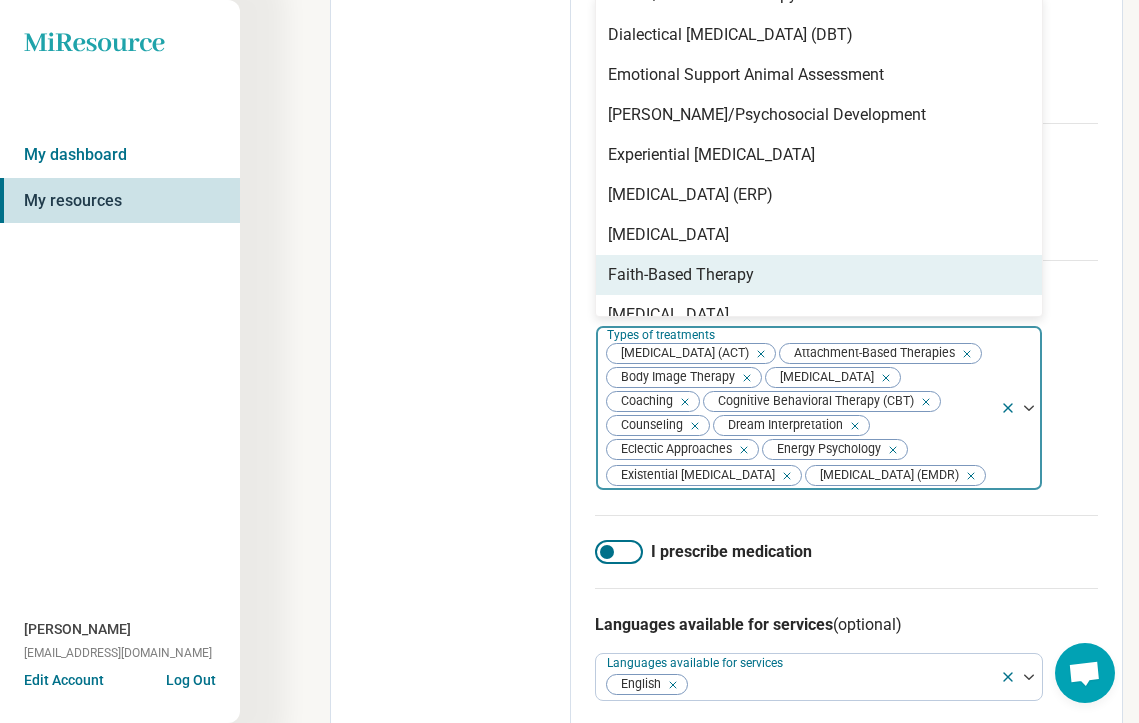 scroll, scrollTop: 987, scrollLeft: 0, axis: vertical 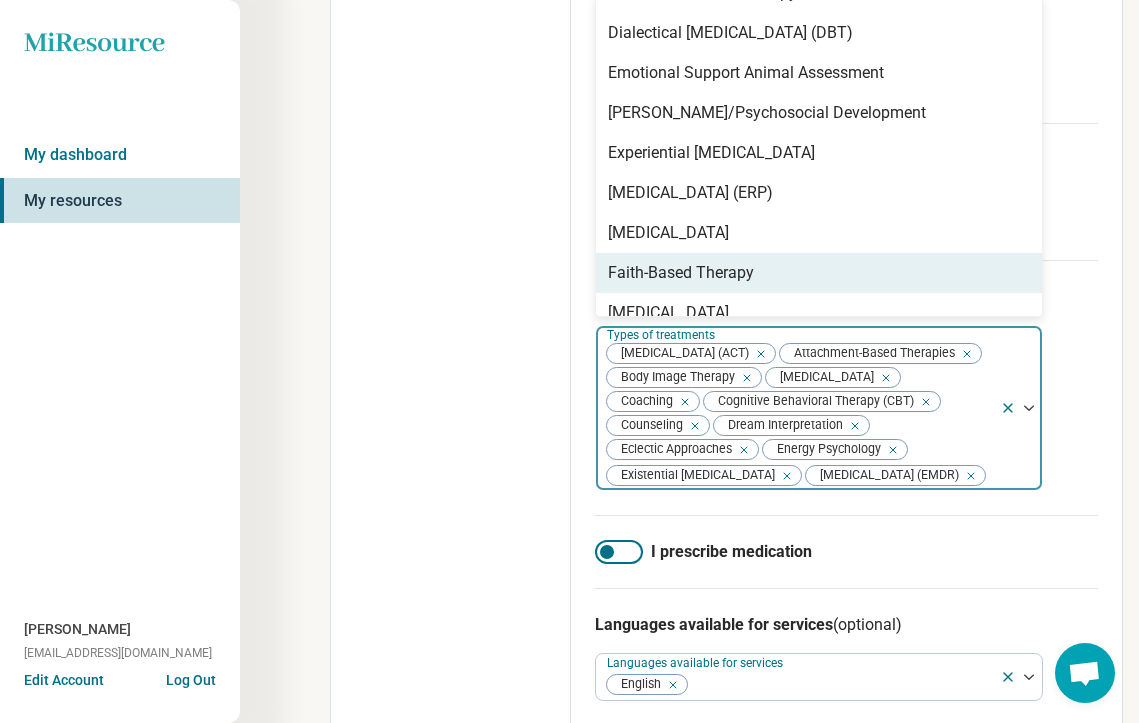 click on "Faith-Based Therapy" at bounding box center [819, 273] 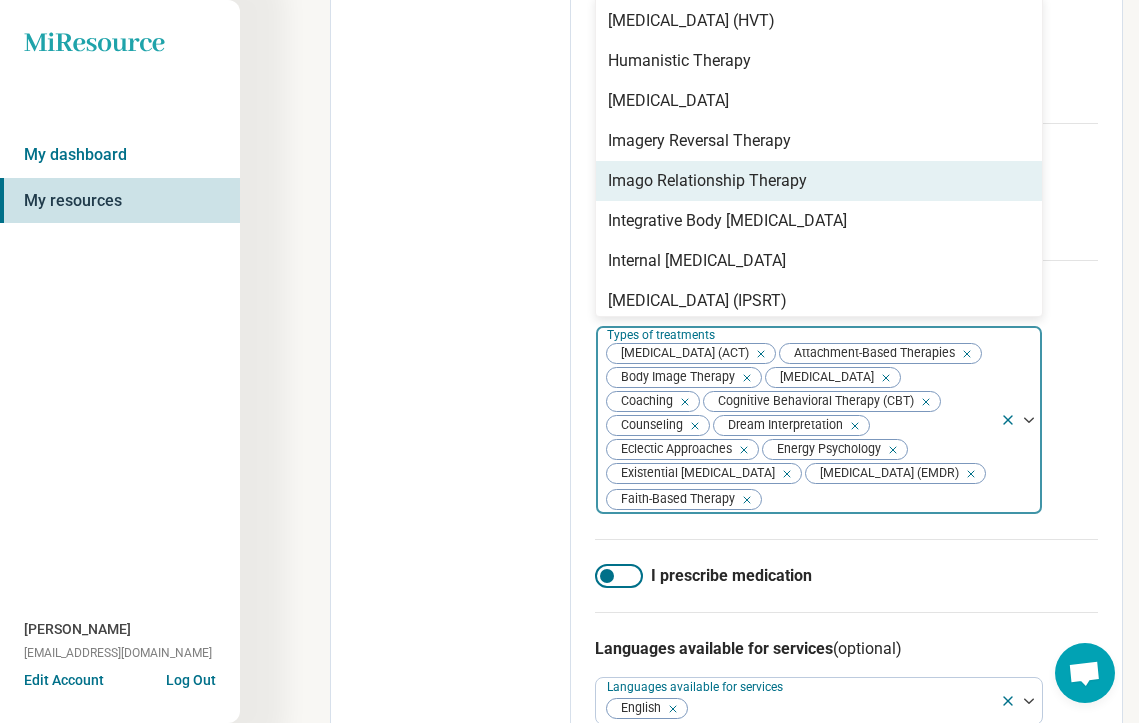 scroll, scrollTop: 1484, scrollLeft: 0, axis: vertical 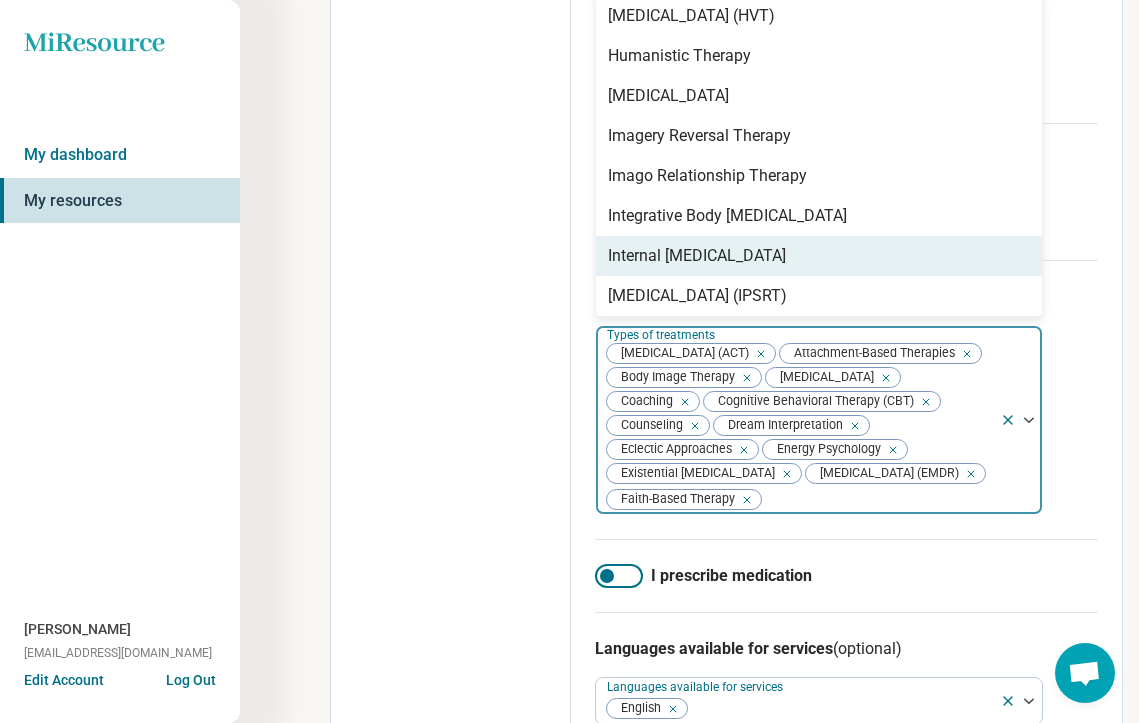 click on "Internal [MEDICAL_DATA]" at bounding box center (819, 256) 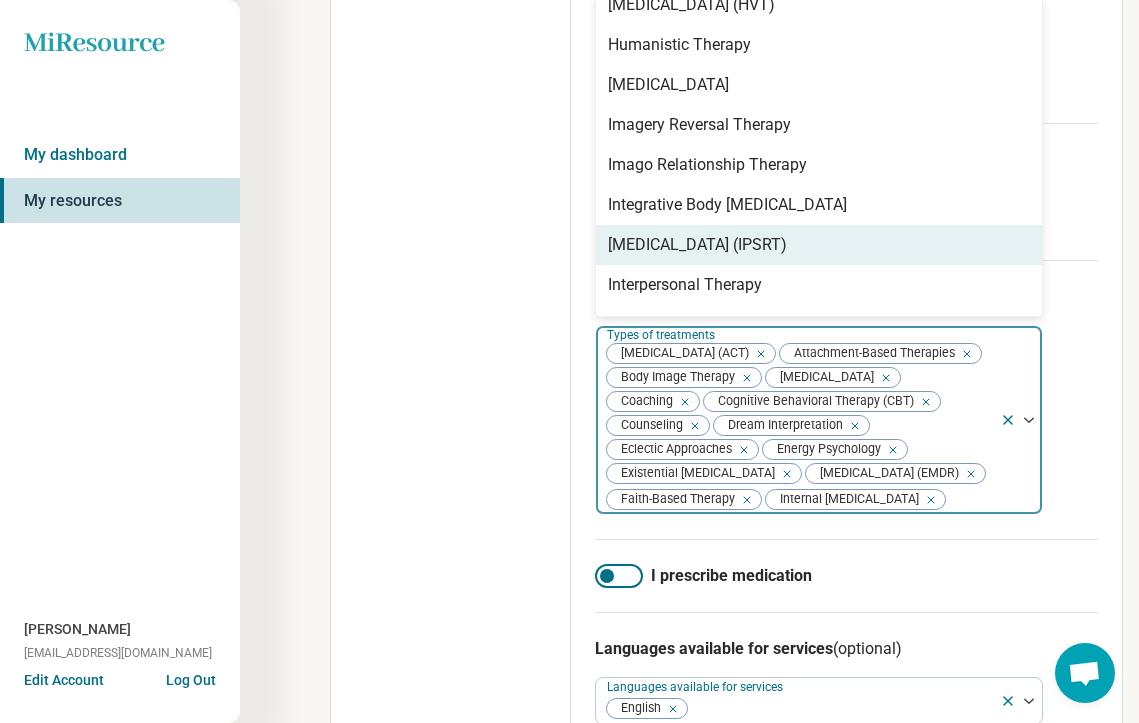 scroll, scrollTop: 1503, scrollLeft: 0, axis: vertical 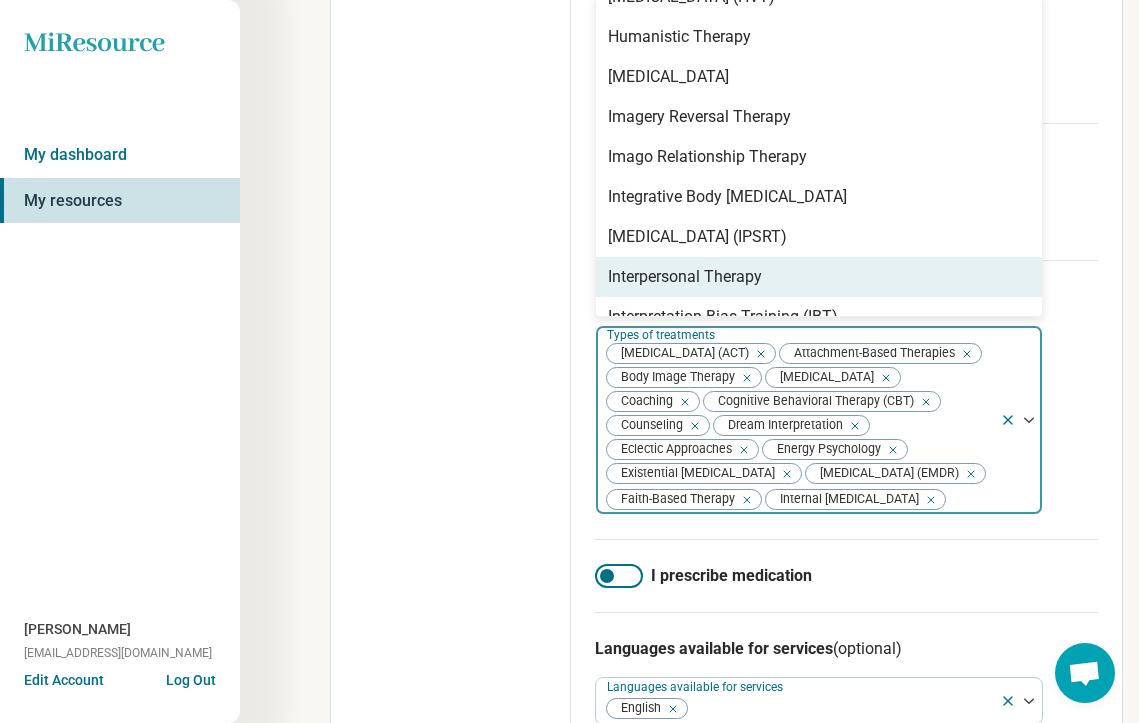 click on "Interpersonal Therapy" at bounding box center (819, 277) 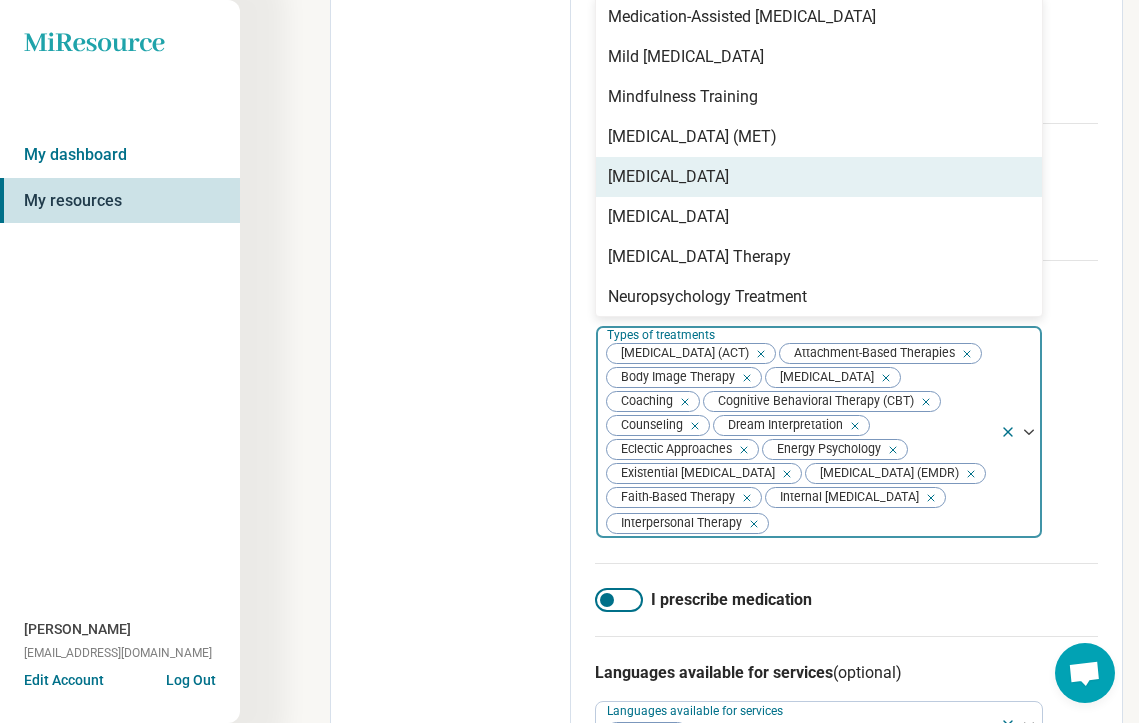 scroll, scrollTop: 2049, scrollLeft: 0, axis: vertical 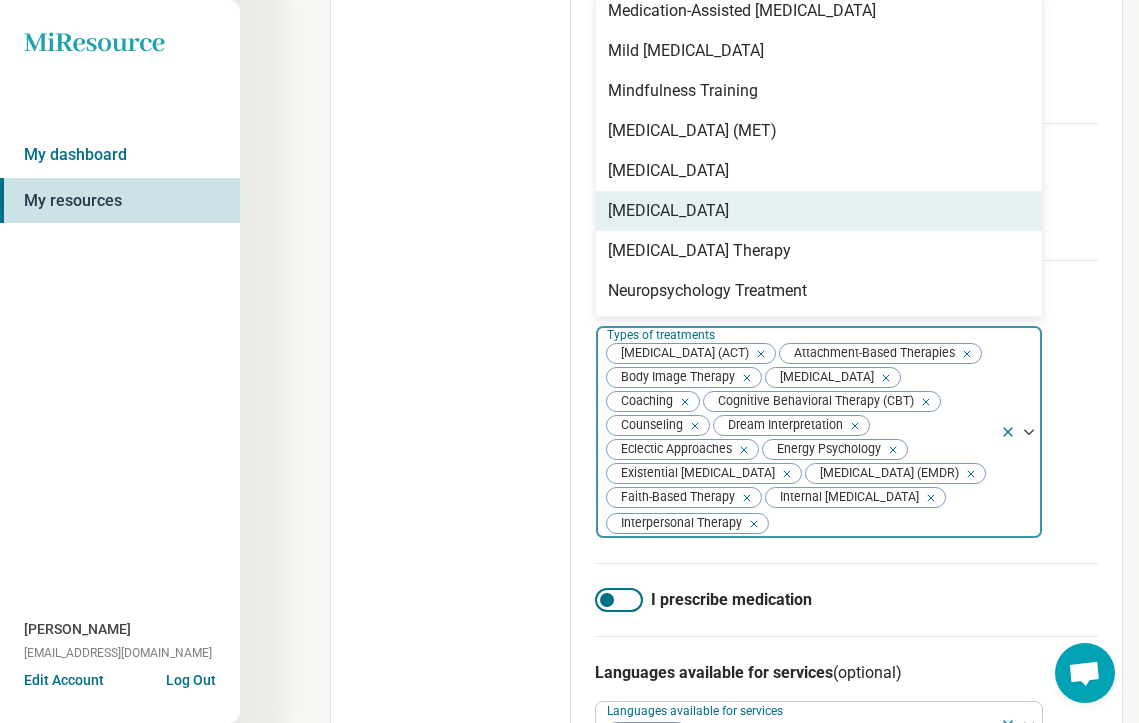 click on "[MEDICAL_DATA]" at bounding box center (819, 211) 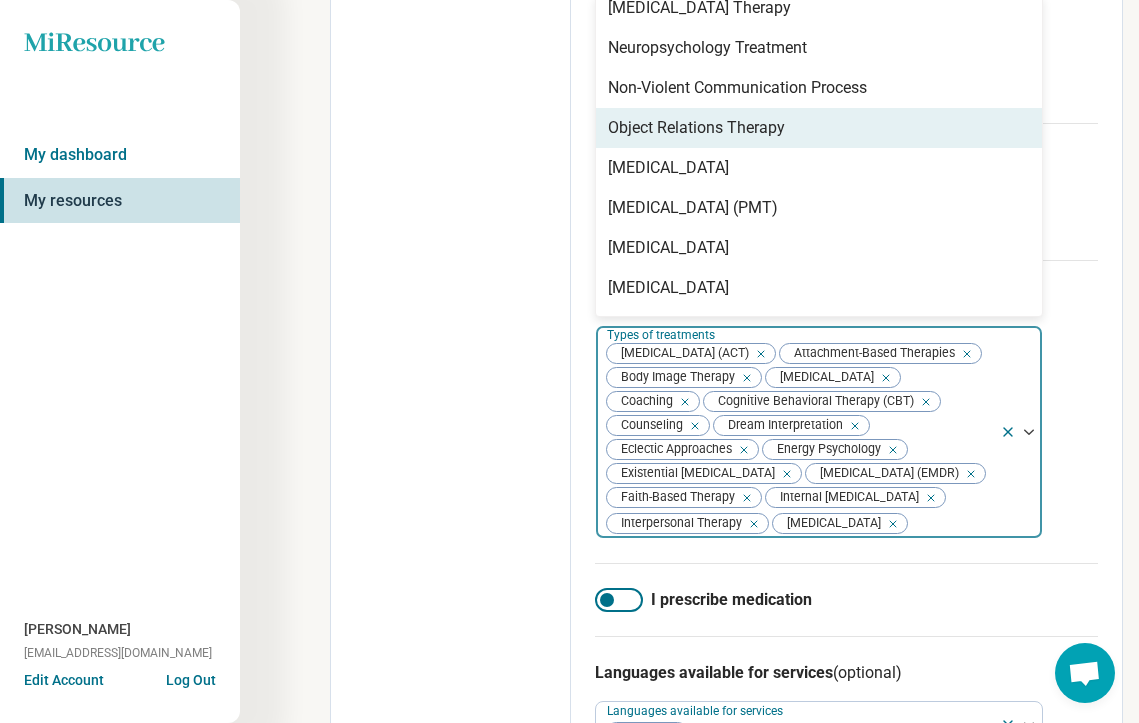 scroll, scrollTop: 2259, scrollLeft: 0, axis: vertical 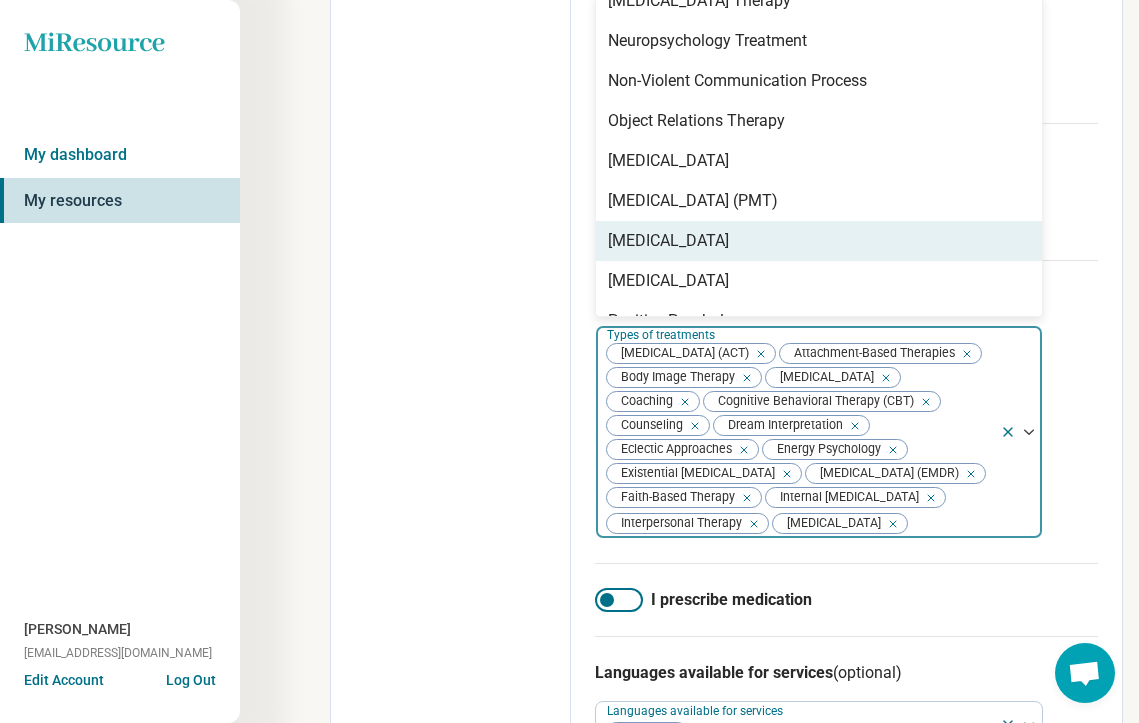 click on "[MEDICAL_DATA]" at bounding box center (819, 241) 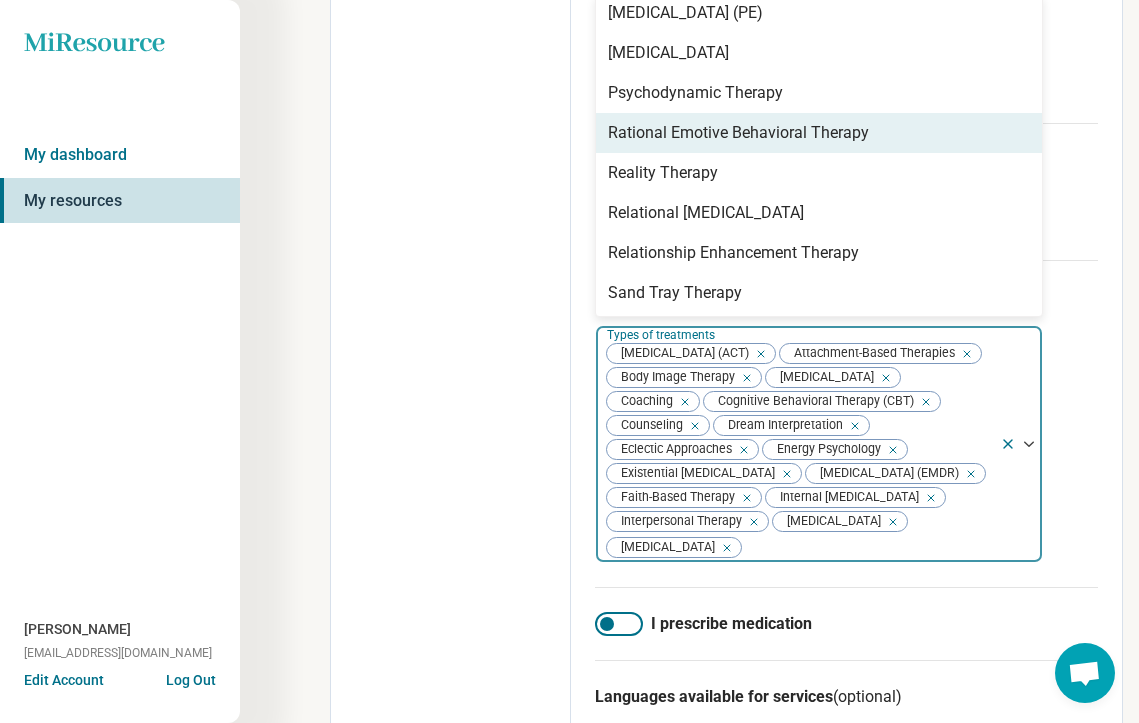 scroll, scrollTop: 2610, scrollLeft: 0, axis: vertical 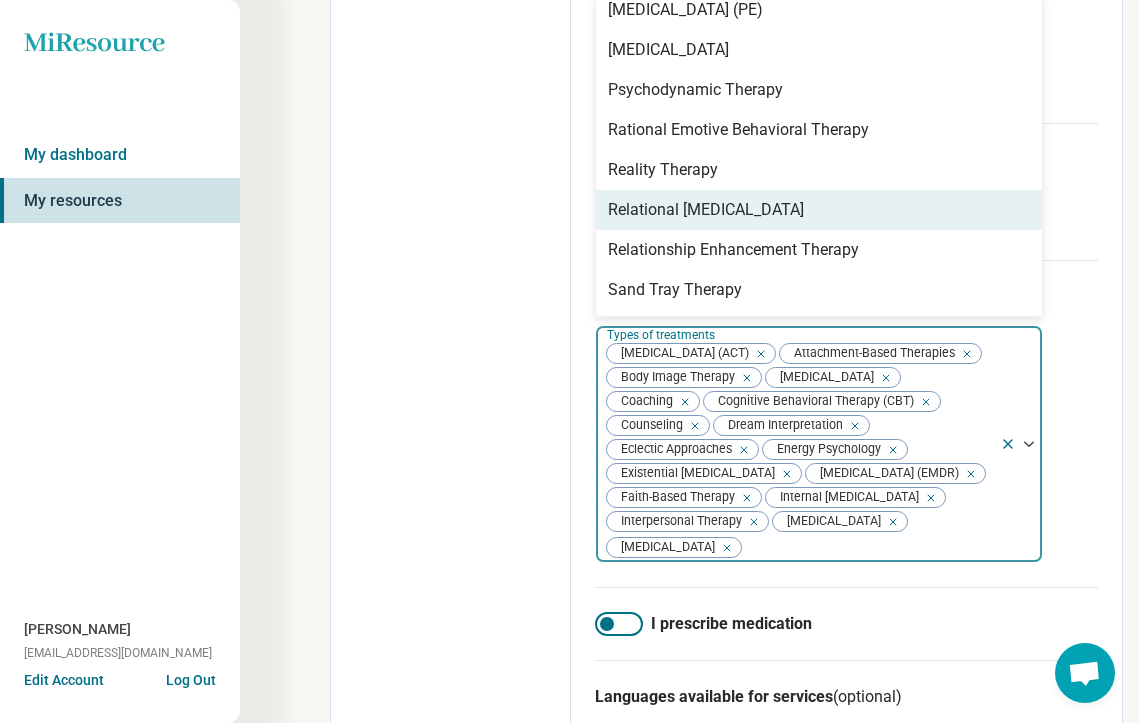 click on "Relational [MEDICAL_DATA]" at bounding box center [819, 210] 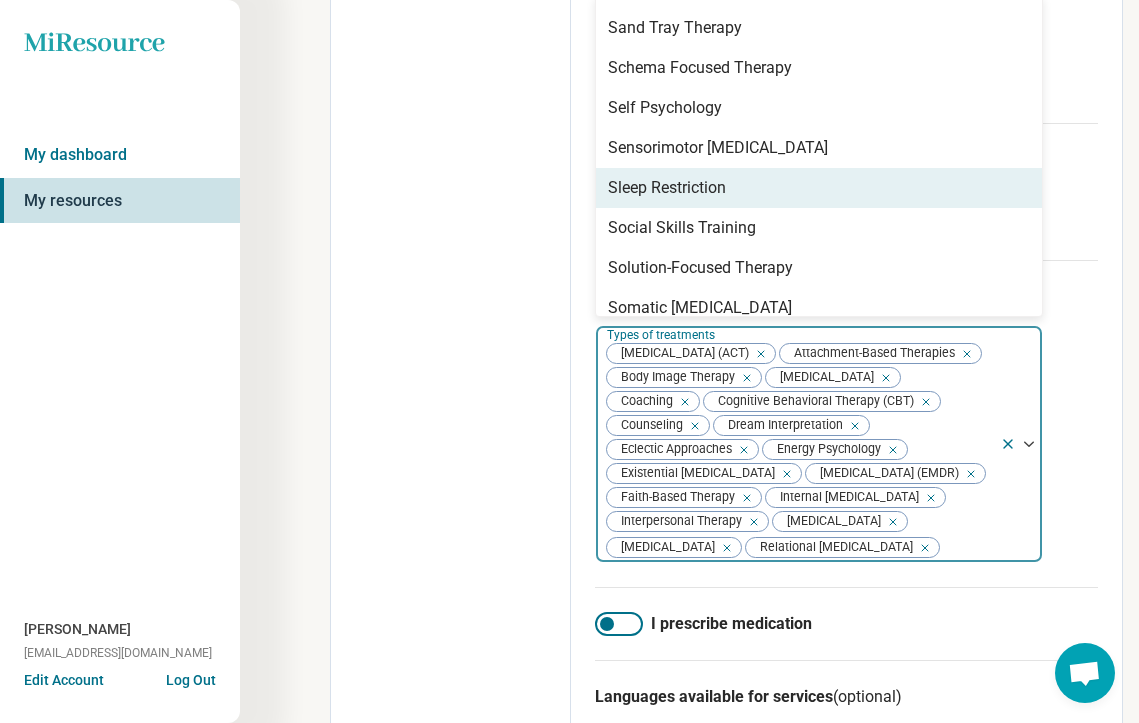 scroll, scrollTop: 2836, scrollLeft: 0, axis: vertical 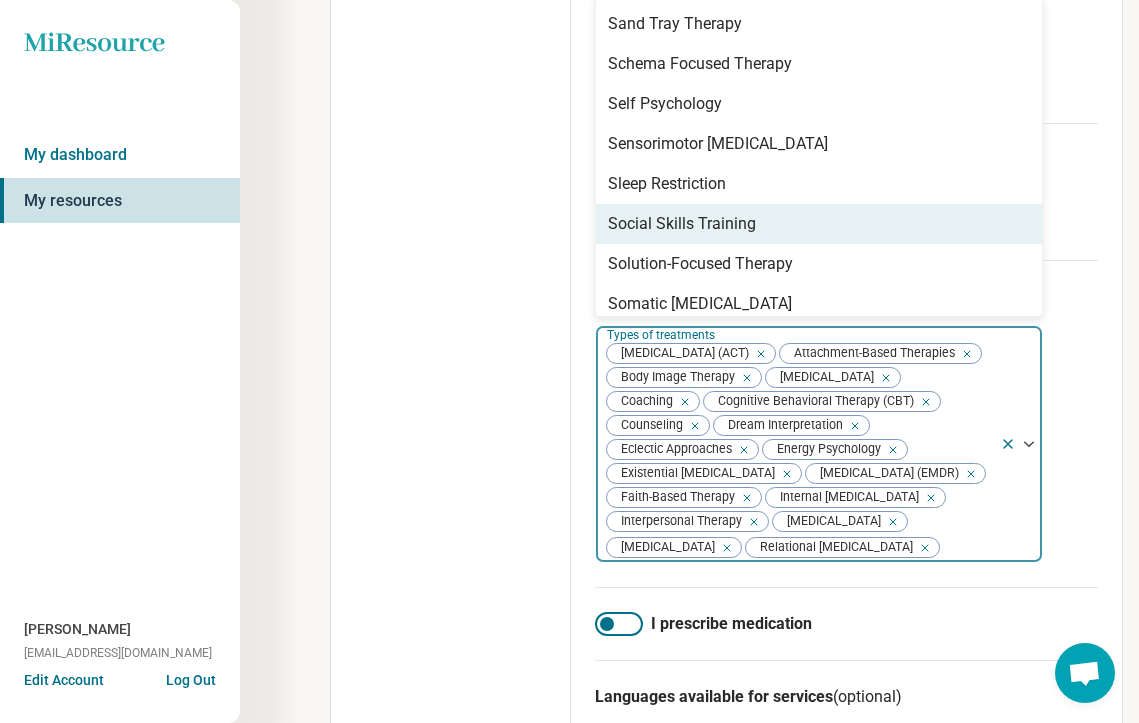 click on "Social Skills Training" at bounding box center [819, 224] 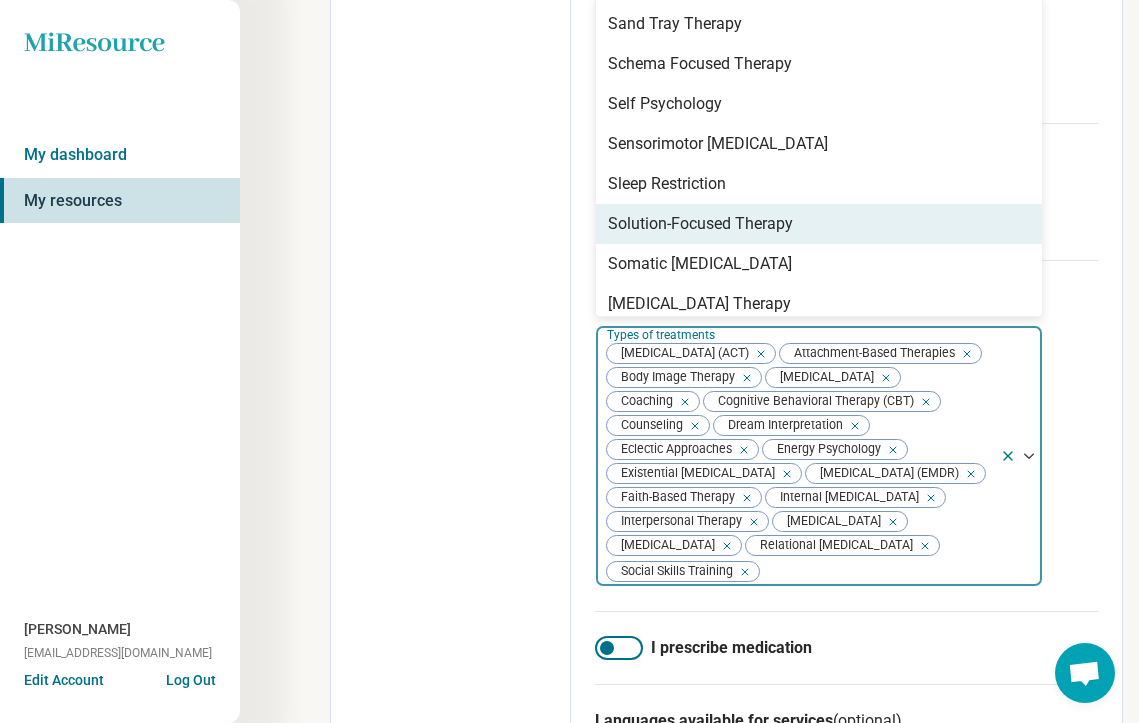 click on "Solution-Focused Therapy" at bounding box center [819, 224] 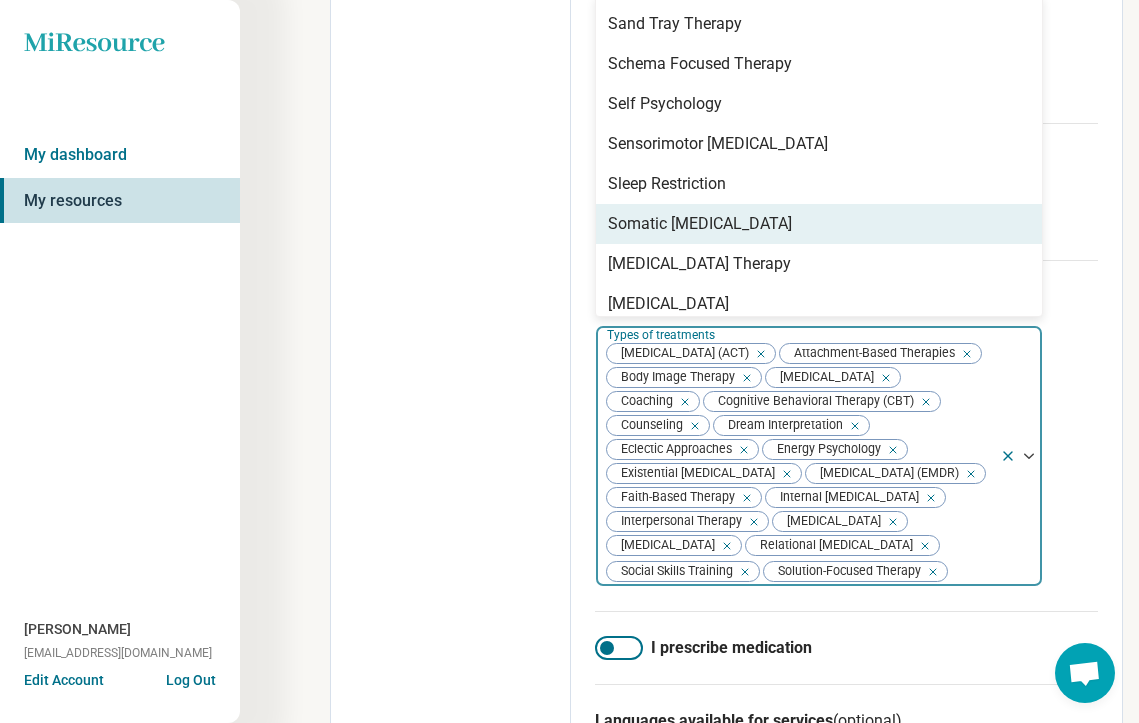 click on "Somatic [MEDICAL_DATA]" at bounding box center (819, 224) 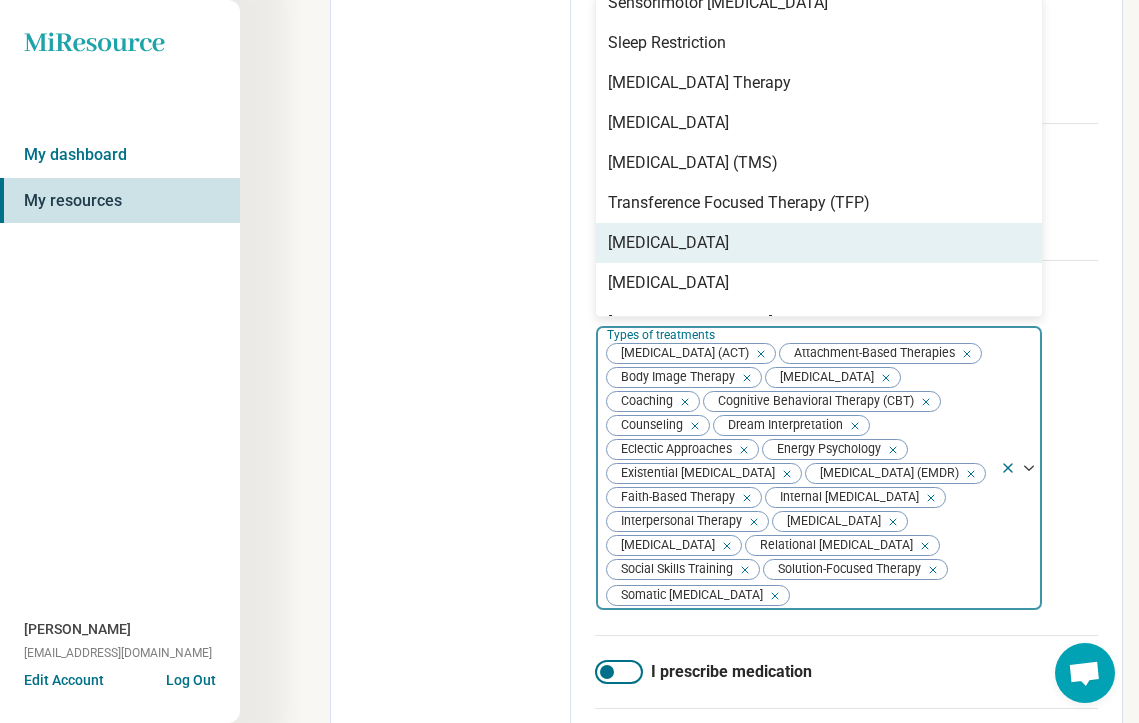 scroll, scrollTop: 3008, scrollLeft: 0, axis: vertical 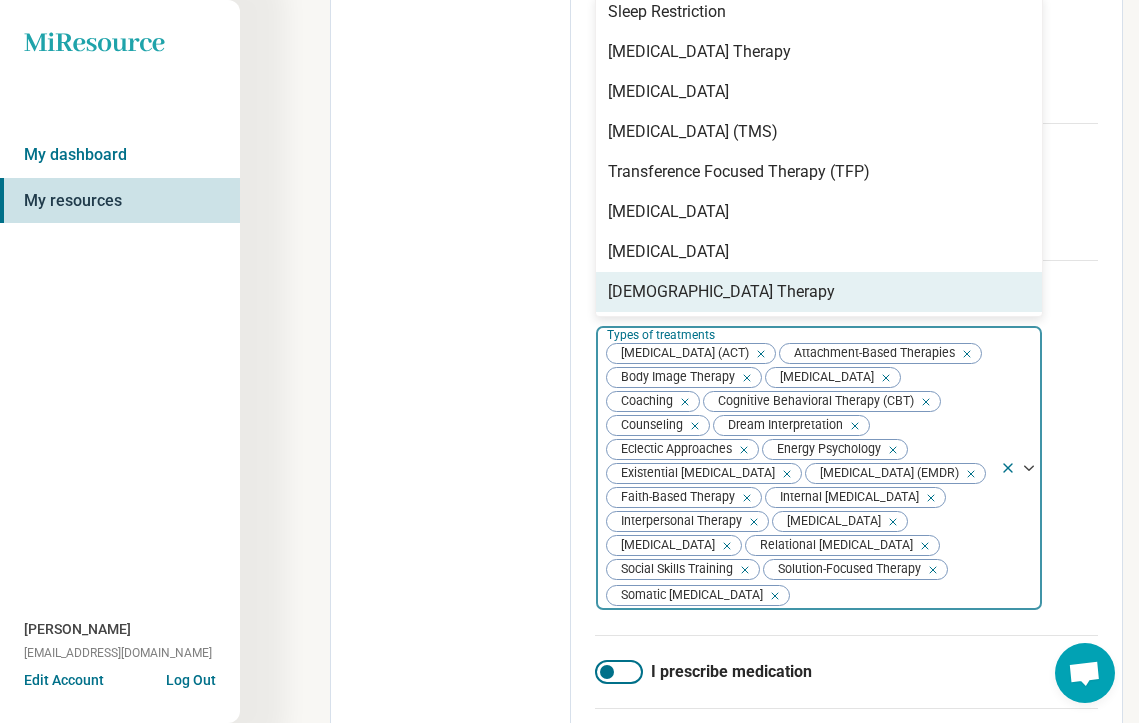 click on "Edit profile General Specialty Credentials Location Payment Schedule Profile completion:  94 % Profile Updated" at bounding box center [451, 351] 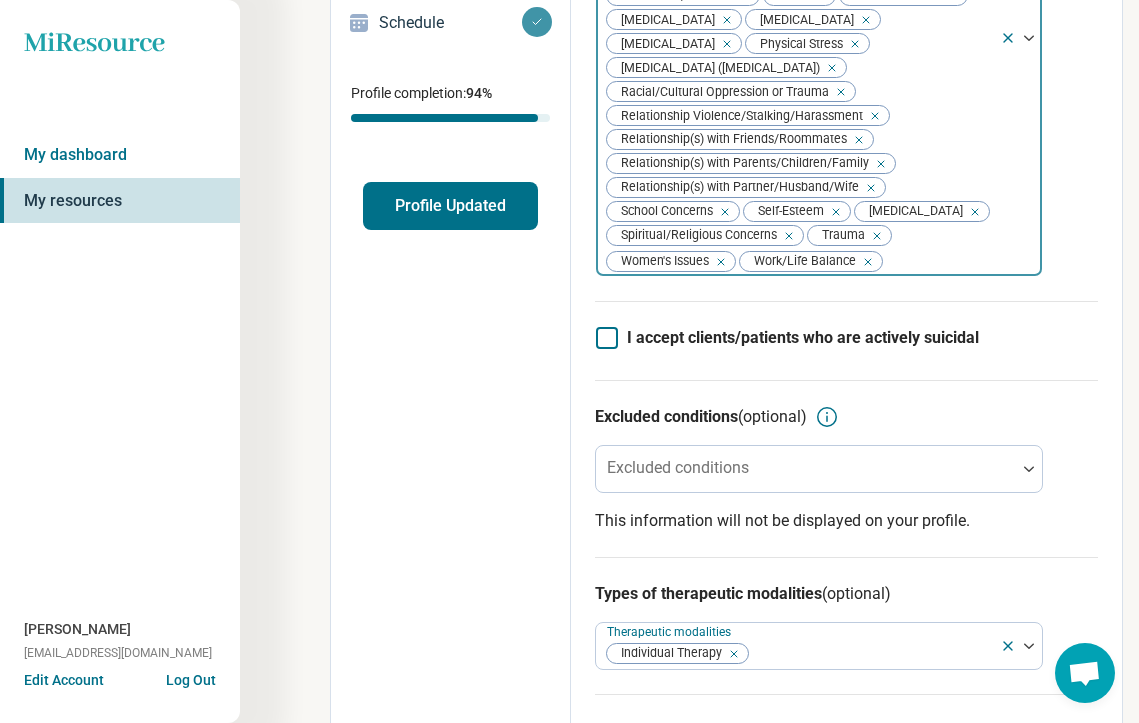 scroll, scrollTop: 0, scrollLeft: 0, axis: both 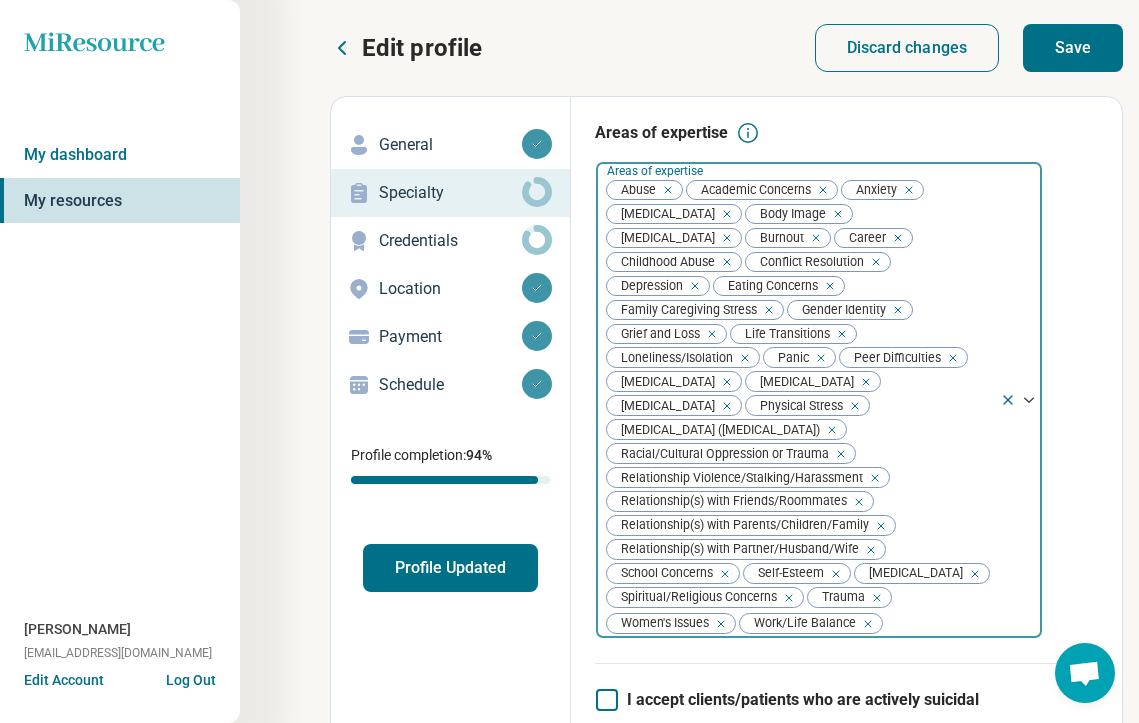 click on "Save" at bounding box center [1073, 48] 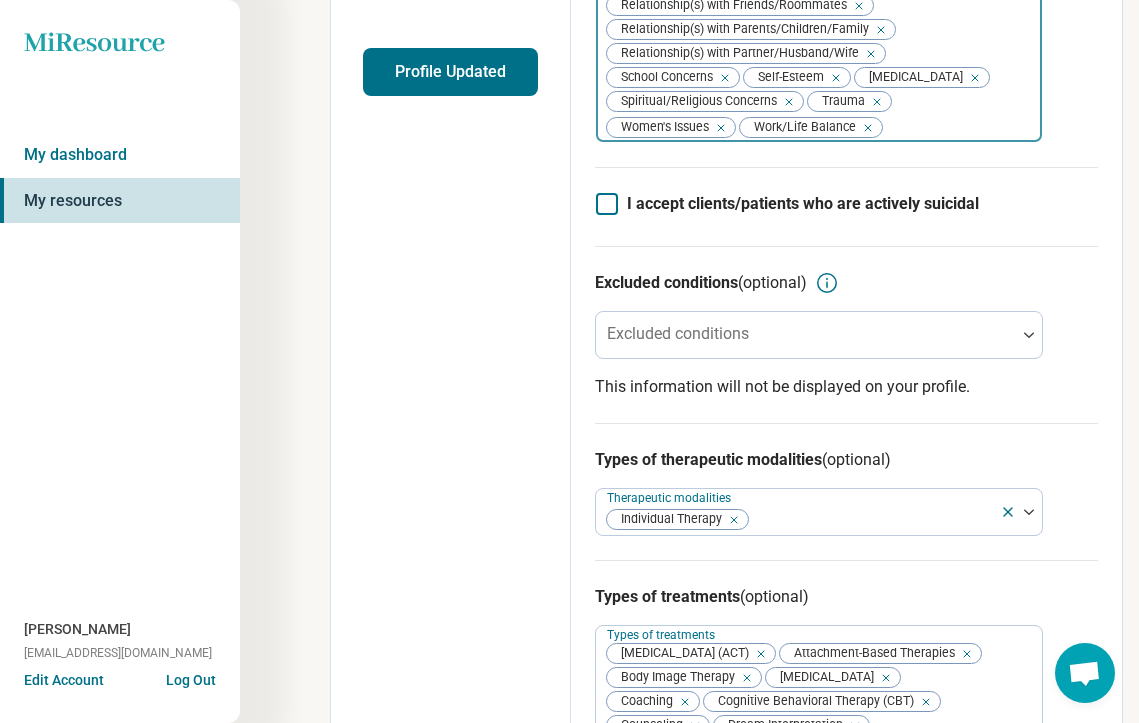 scroll, scrollTop: 497, scrollLeft: 0, axis: vertical 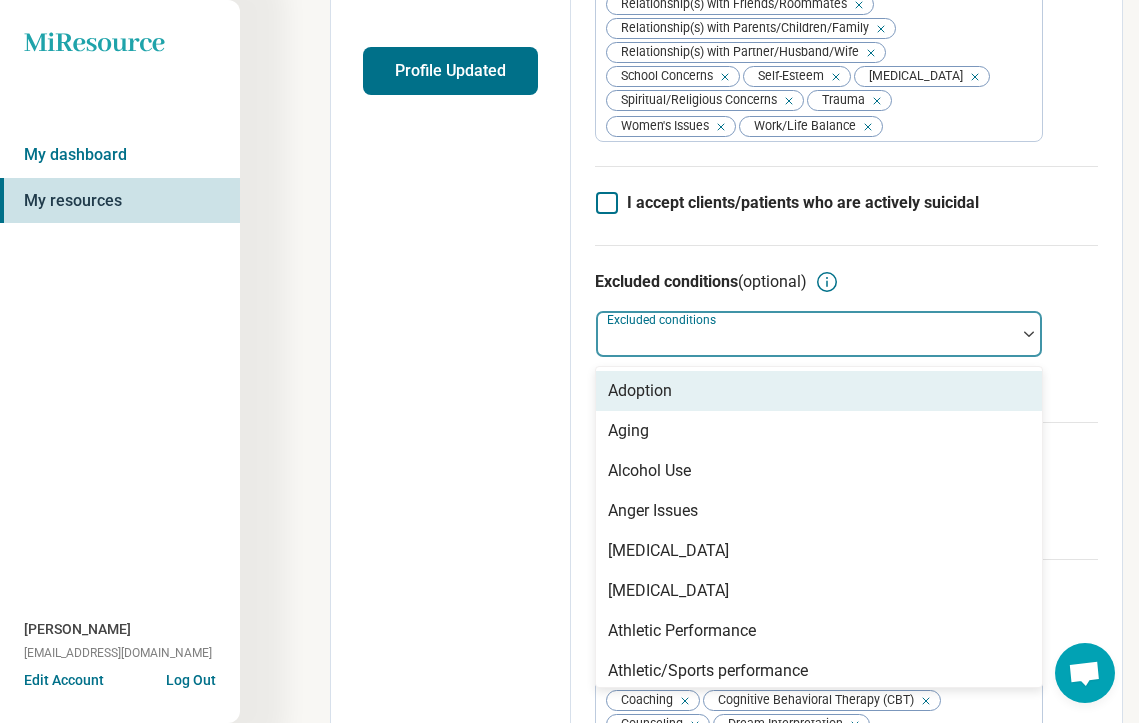 click at bounding box center [806, 342] 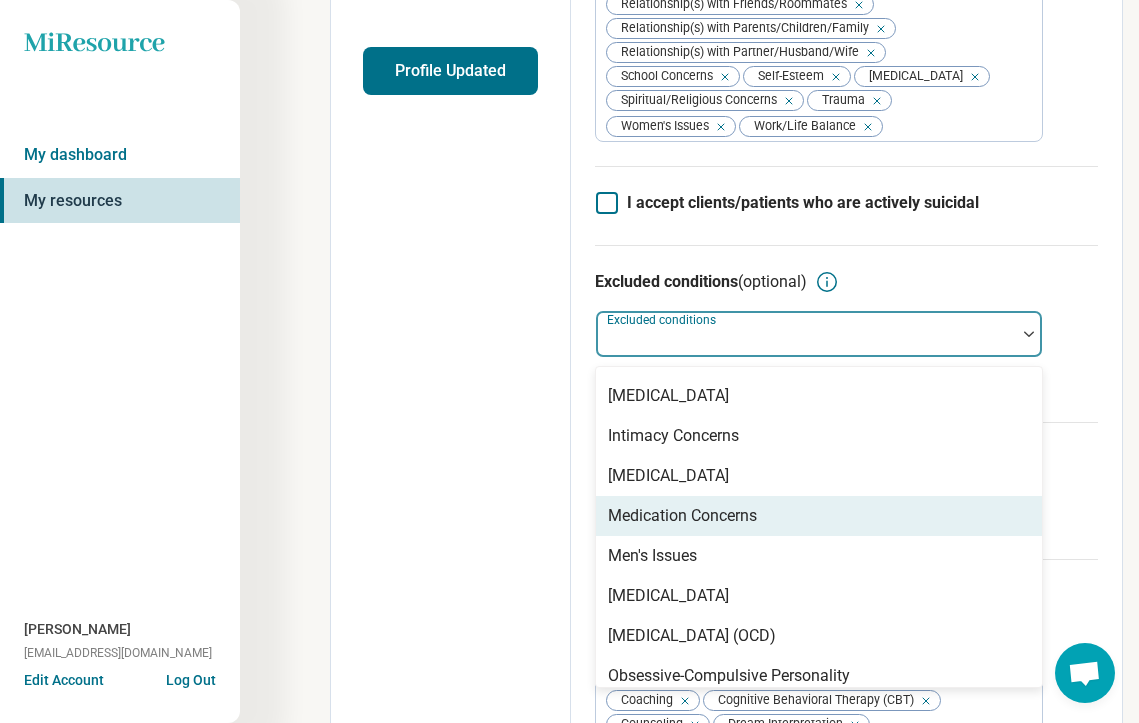 scroll, scrollTop: 1463, scrollLeft: 0, axis: vertical 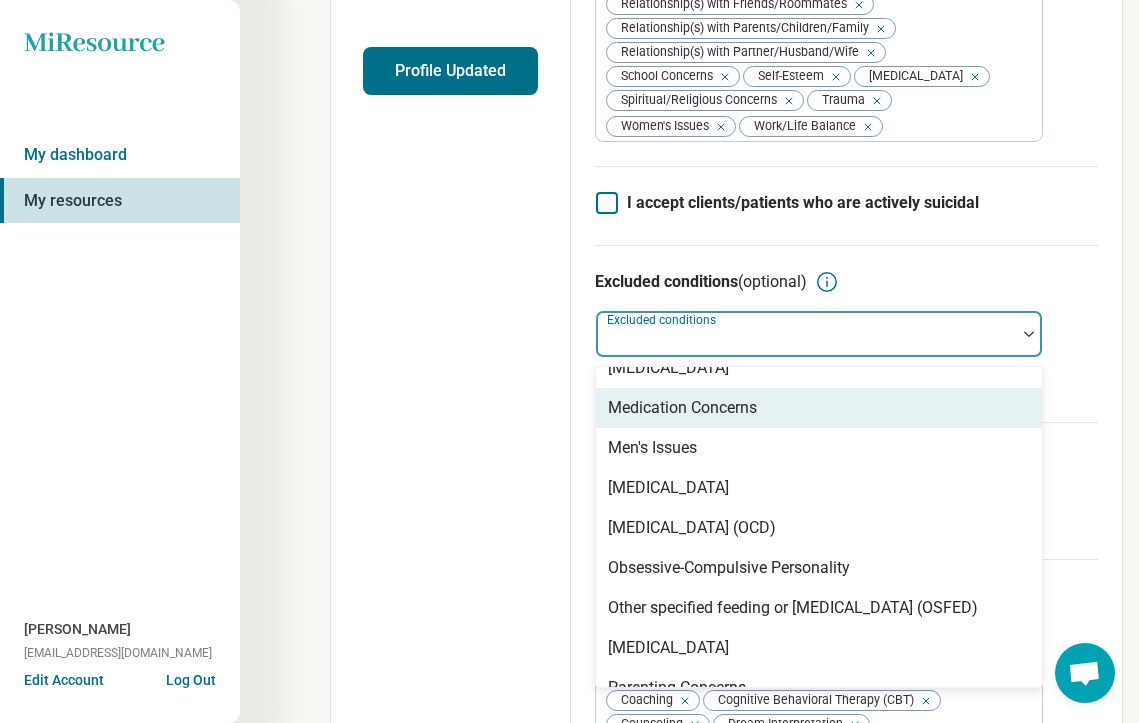 click on "Edit profile General Specialty Credentials Location Payment Schedule Profile completion:  94 % Profile Updated" at bounding box center (451, 650) 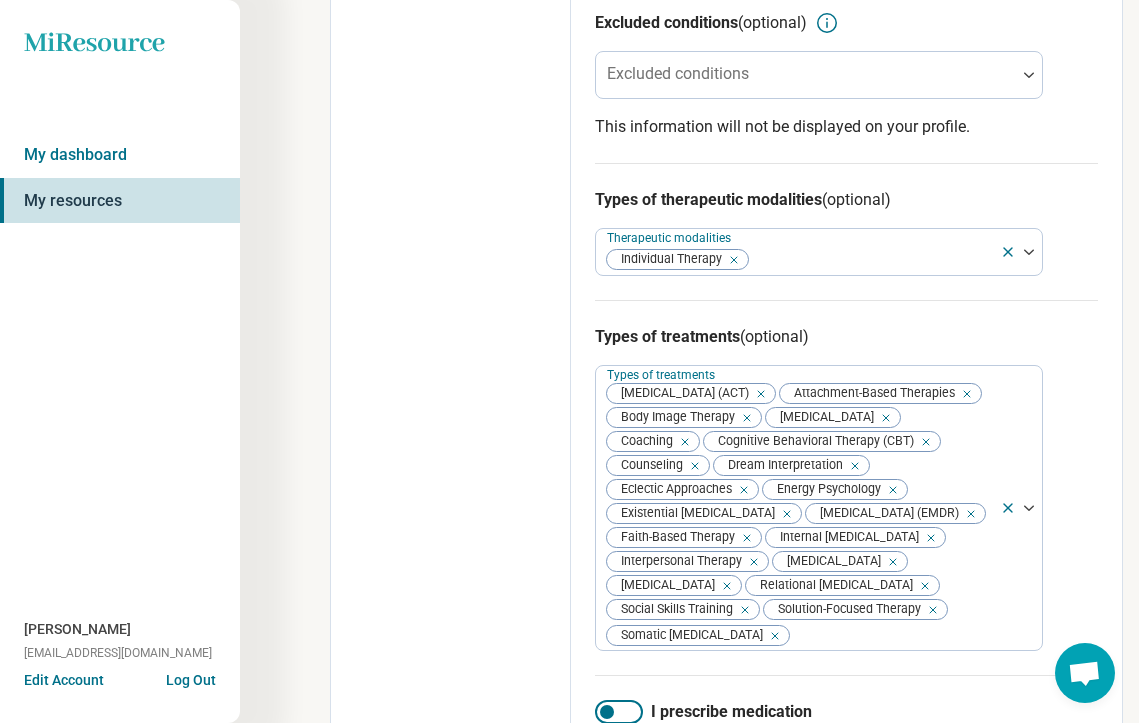 scroll, scrollTop: 0, scrollLeft: 0, axis: both 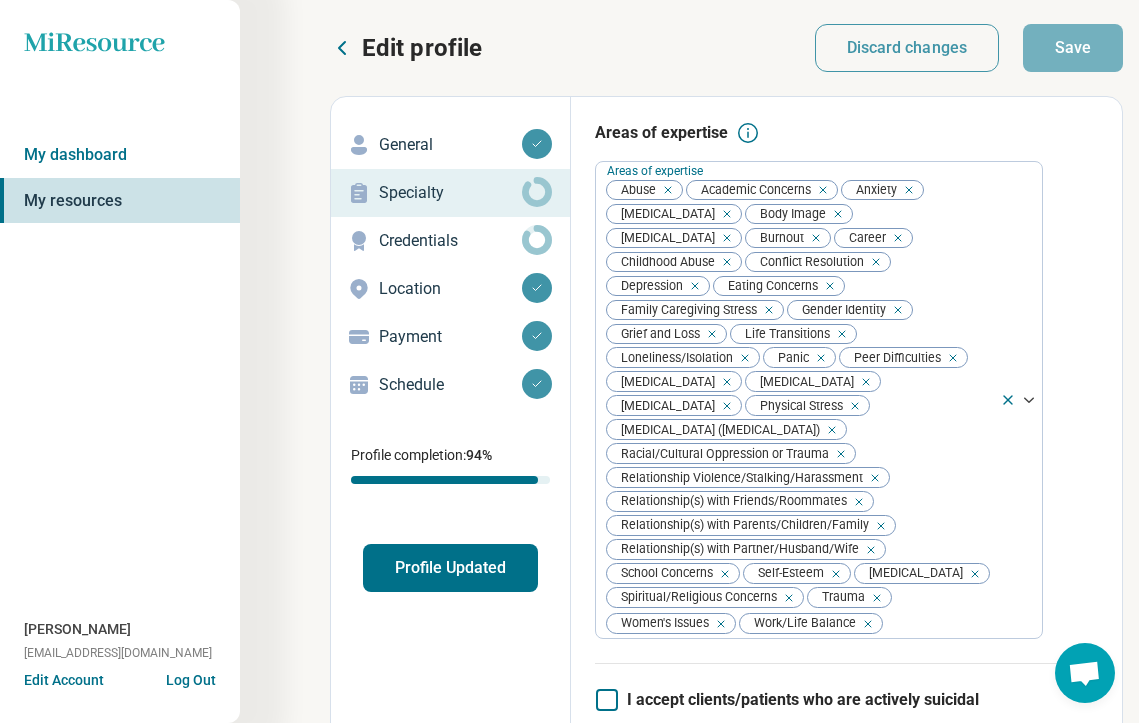 click on "Credentials" at bounding box center [450, 241] 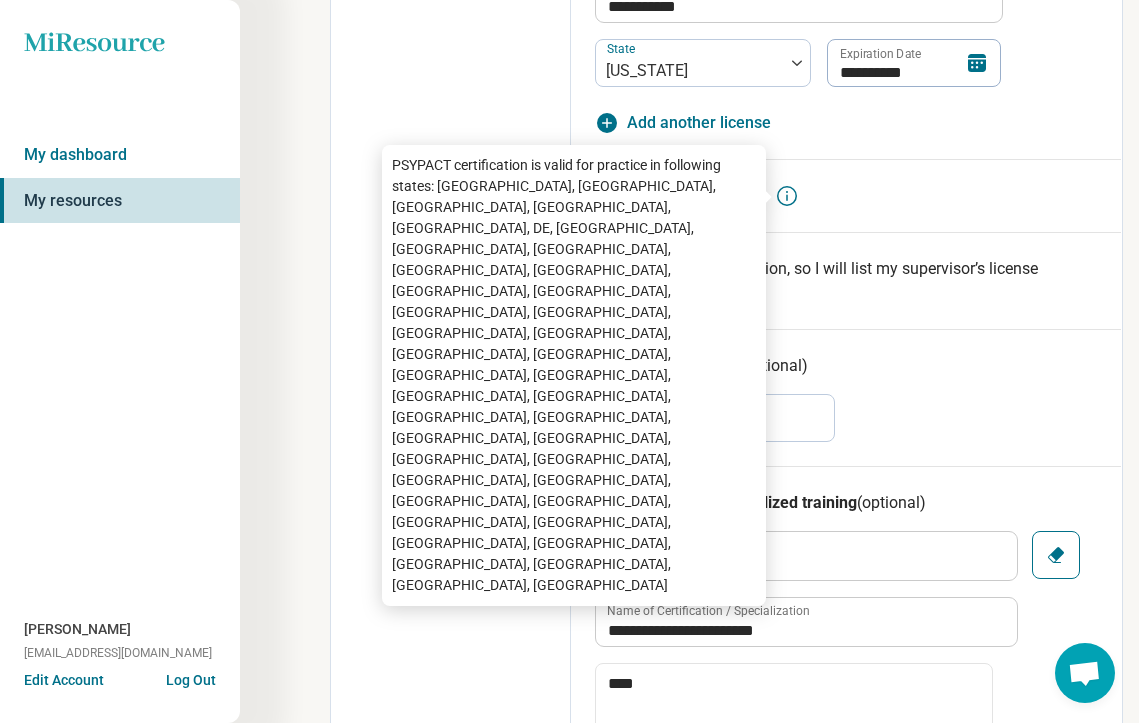 scroll, scrollTop: 835, scrollLeft: 0, axis: vertical 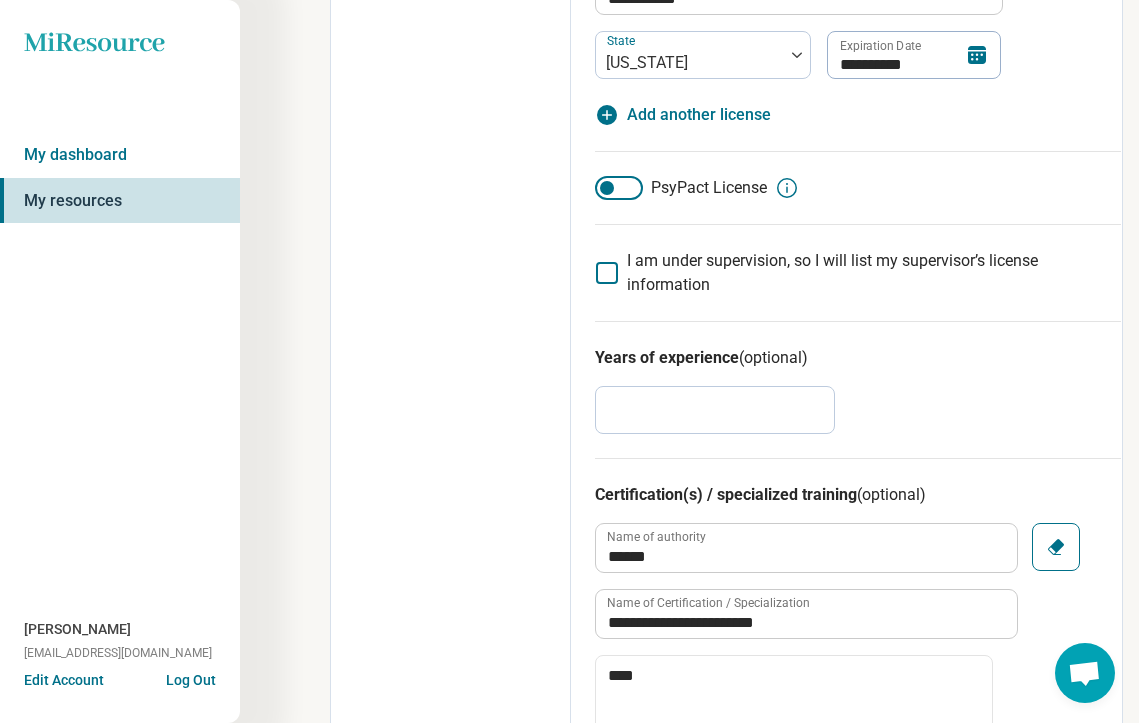 click on "*" at bounding box center (715, 410) 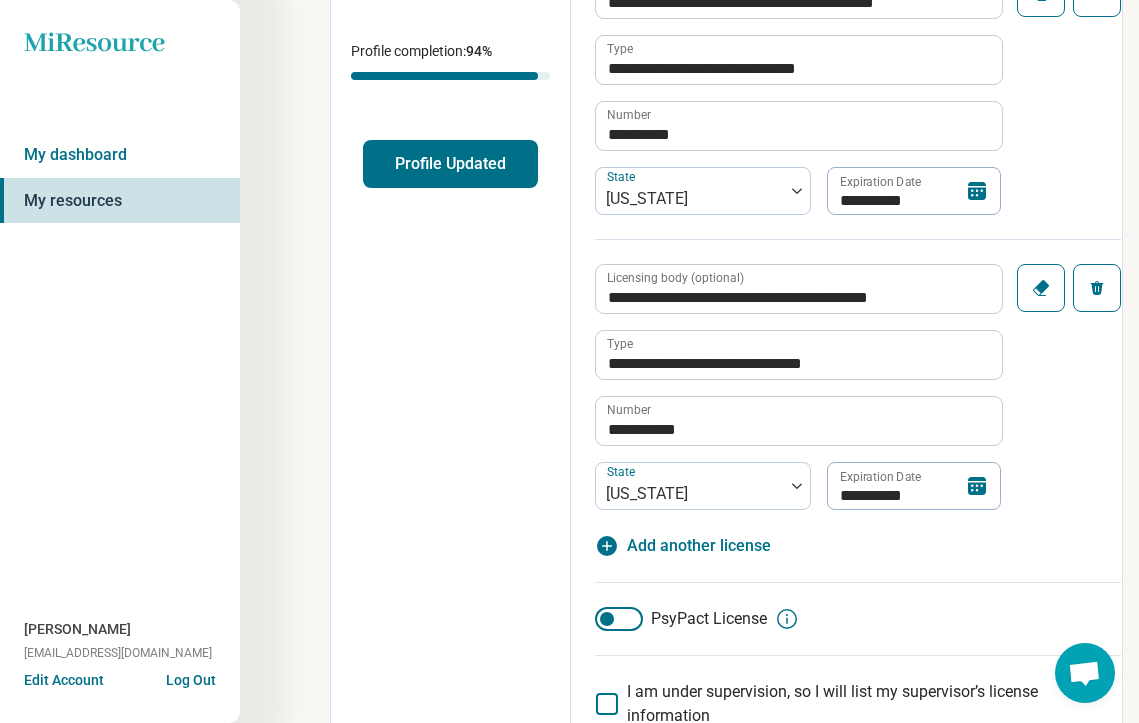 scroll, scrollTop: 0, scrollLeft: 0, axis: both 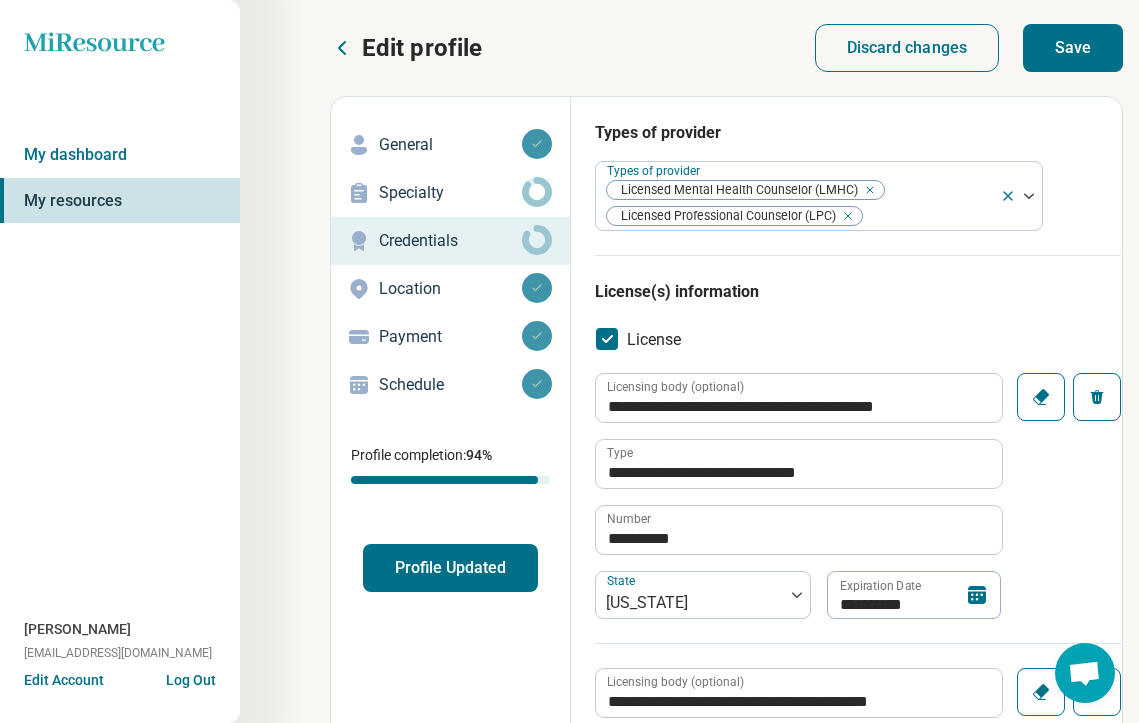type on "**" 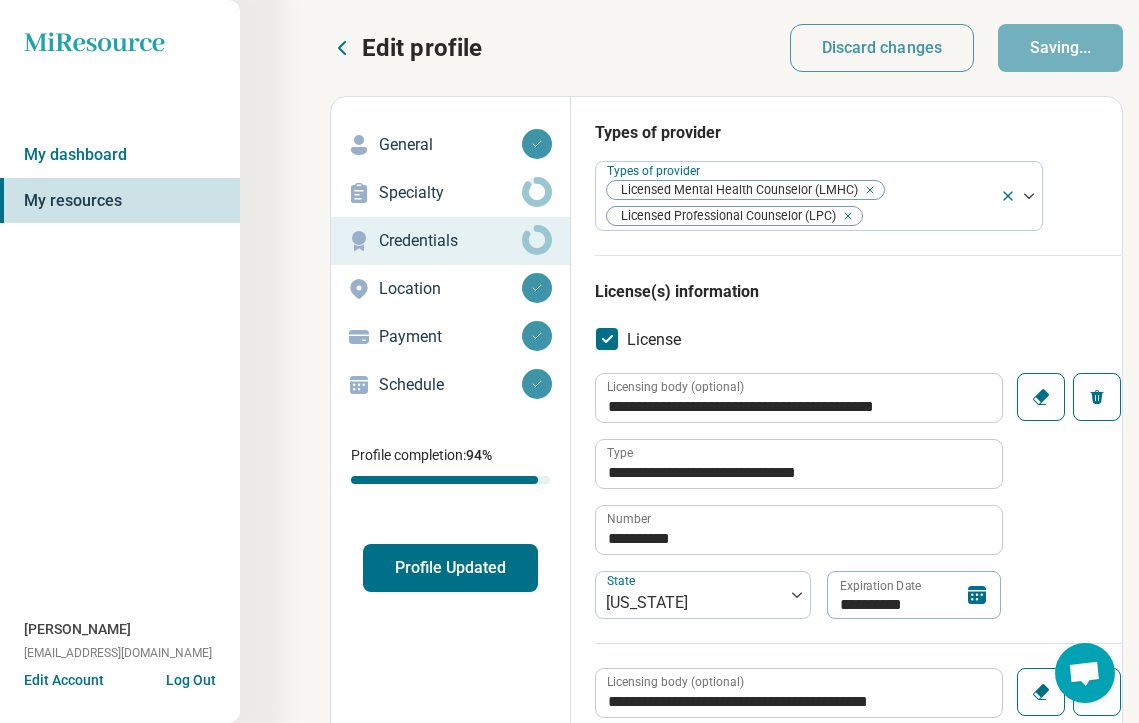 type on "*" 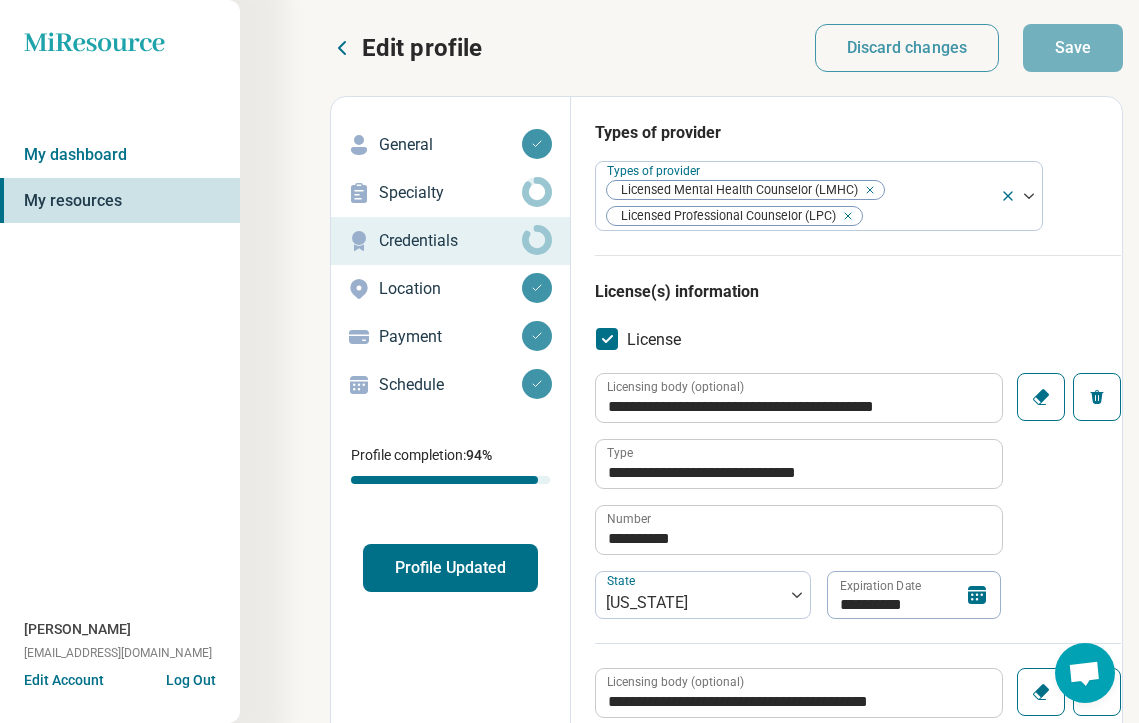 click on "Location" at bounding box center [450, 289] 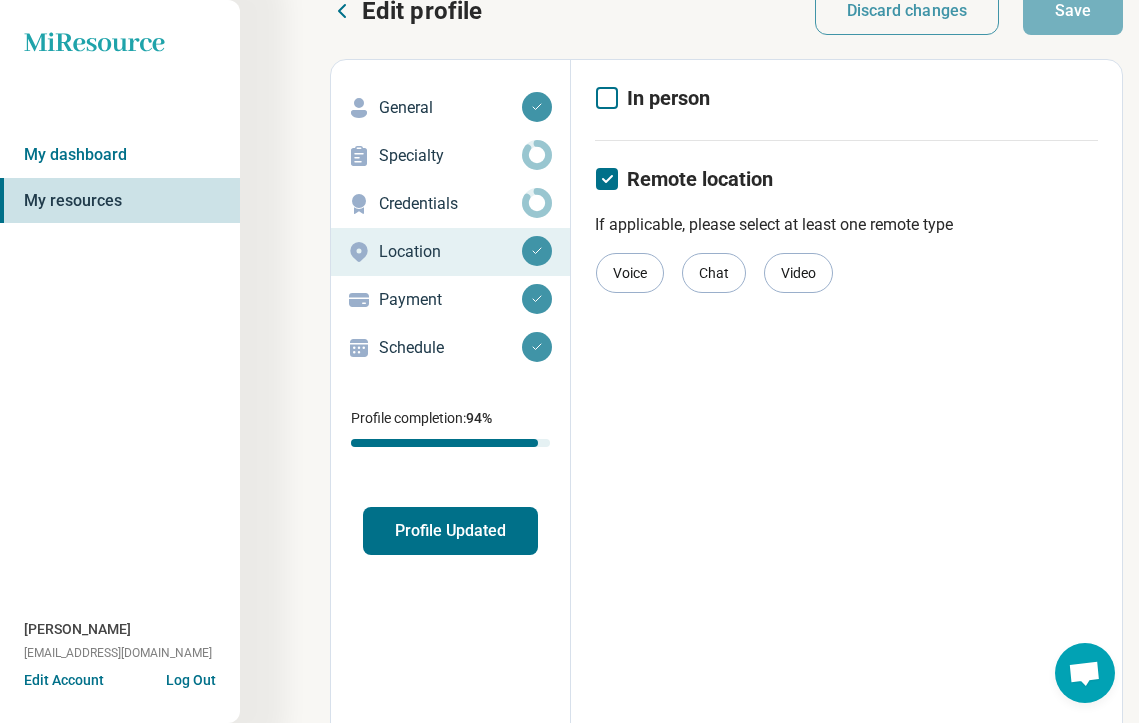 scroll, scrollTop: 41, scrollLeft: 0, axis: vertical 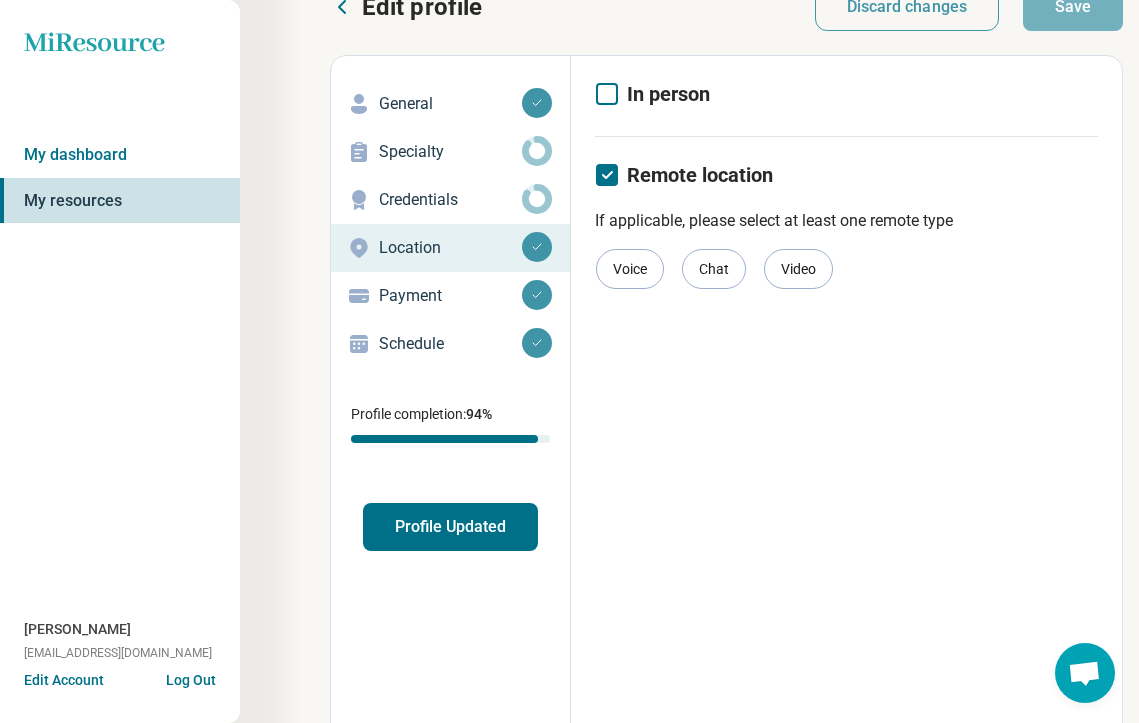 click on "Payment" at bounding box center (450, 296) 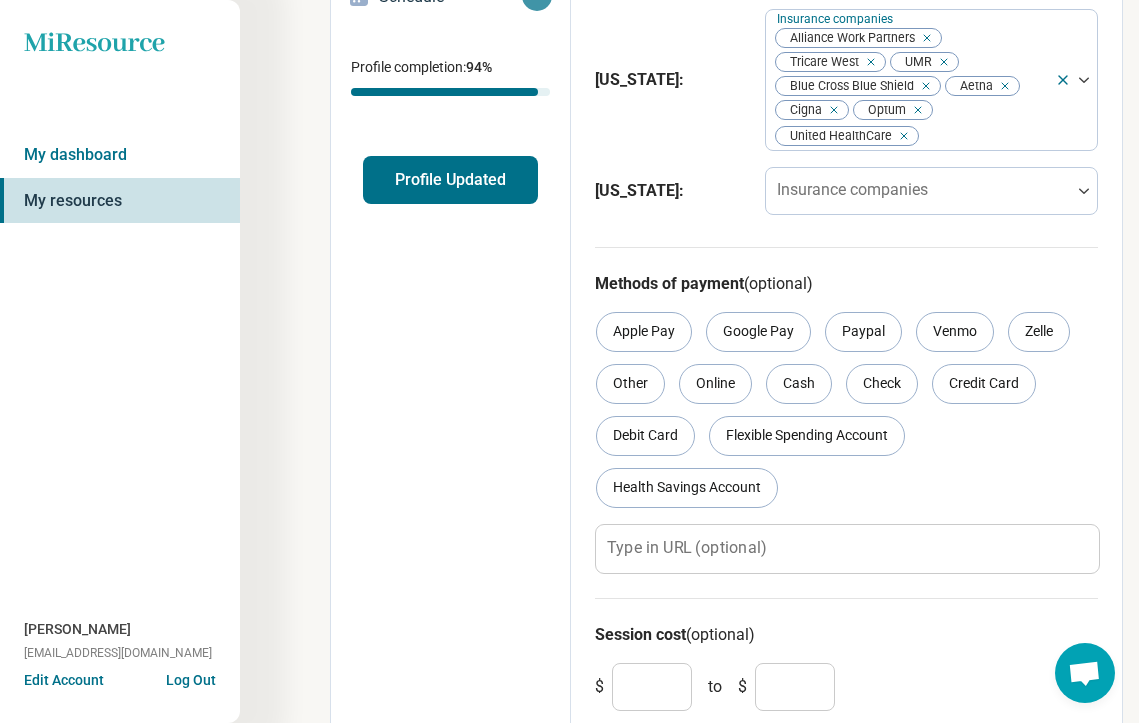 scroll, scrollTop: 389, scrollLeft: 0, axis: vertical 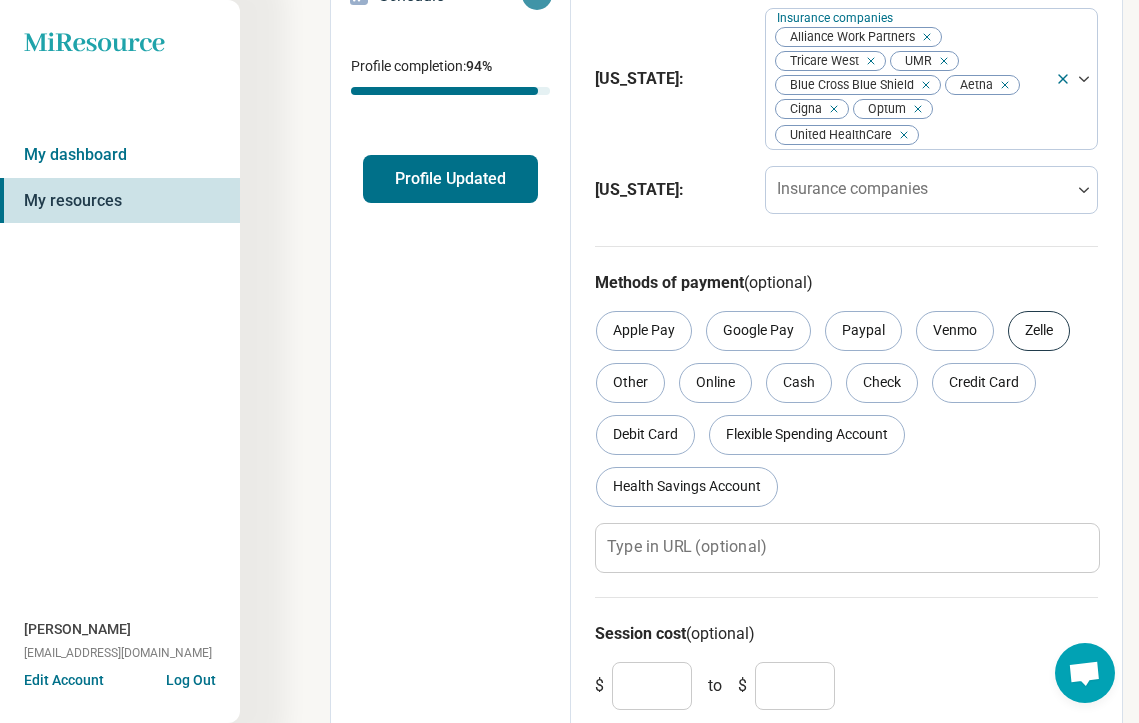 click on "Zelle" at bounding box center [1039, 331] 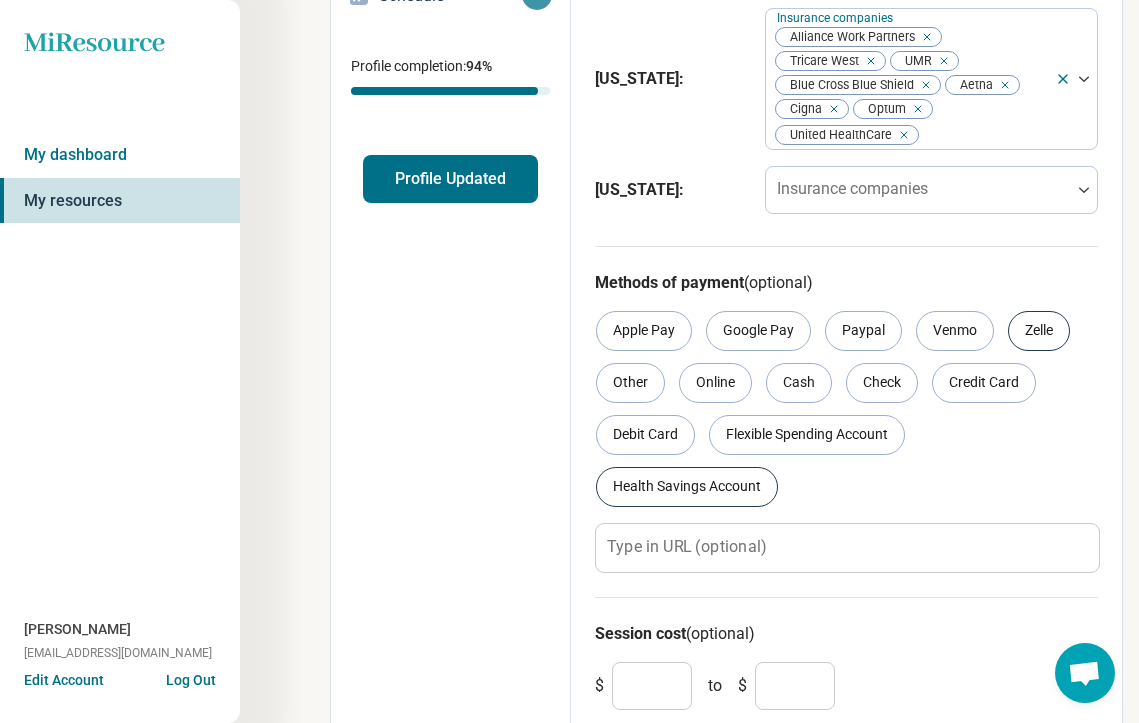 scroll, scrollTop: 452, scrollLeft: 0, axis: vertical 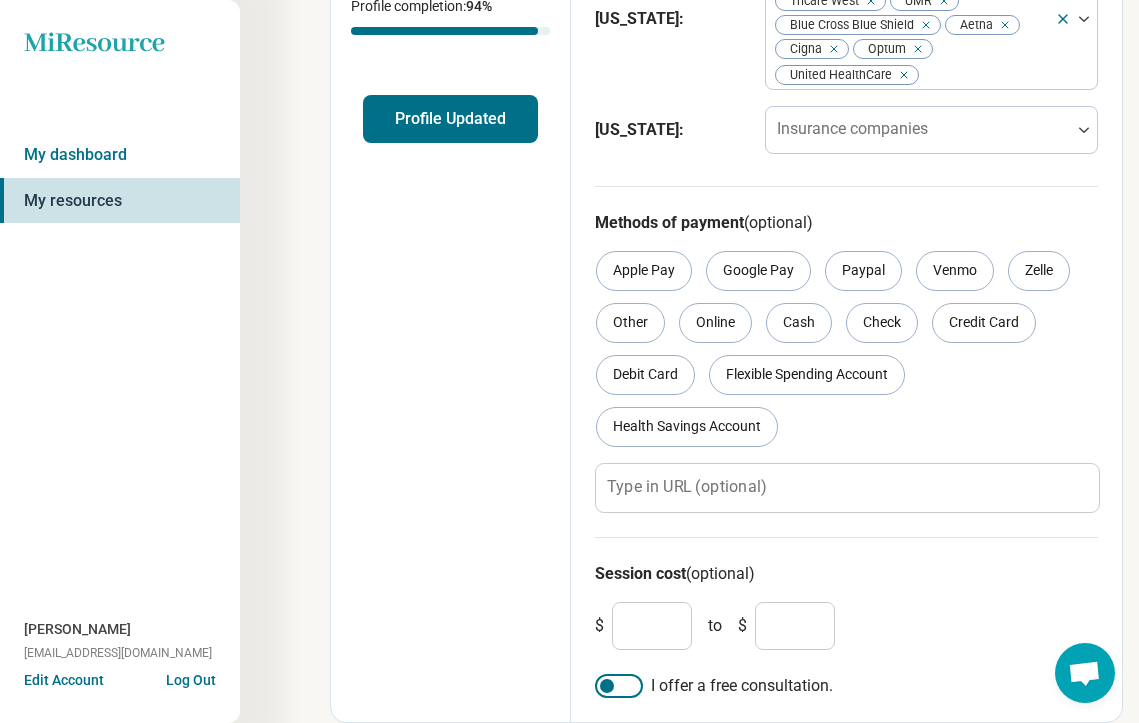 click at bounding box center [607, 686] 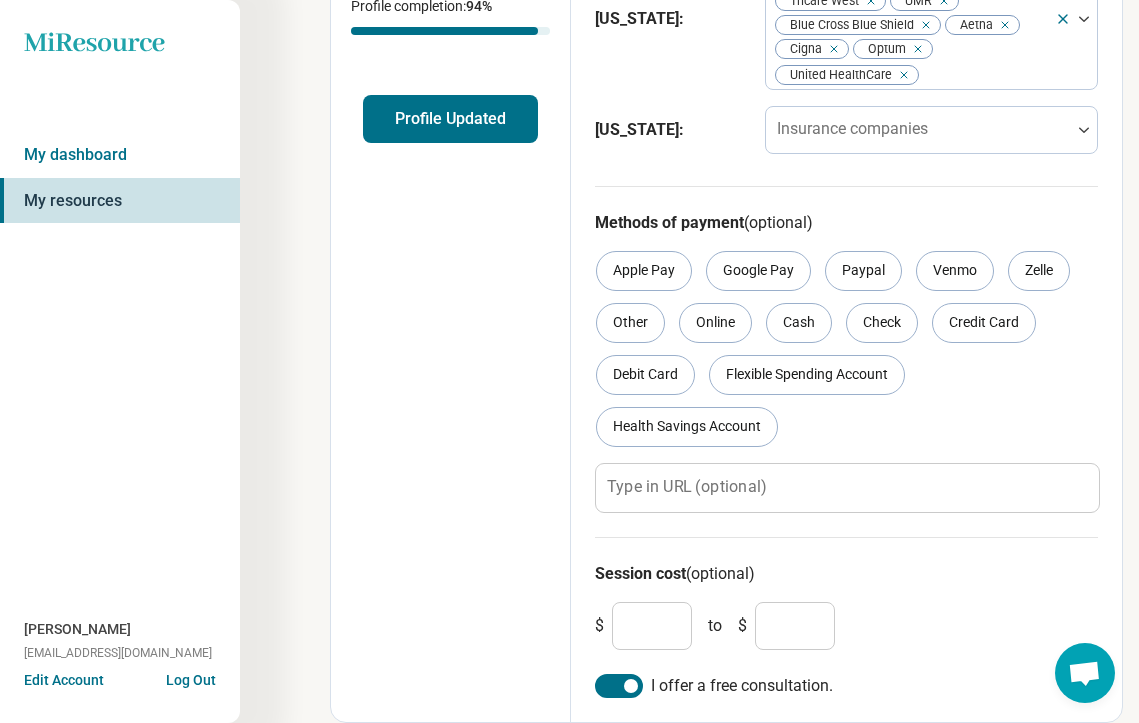 click on "***" at bounding box center [652, 626] 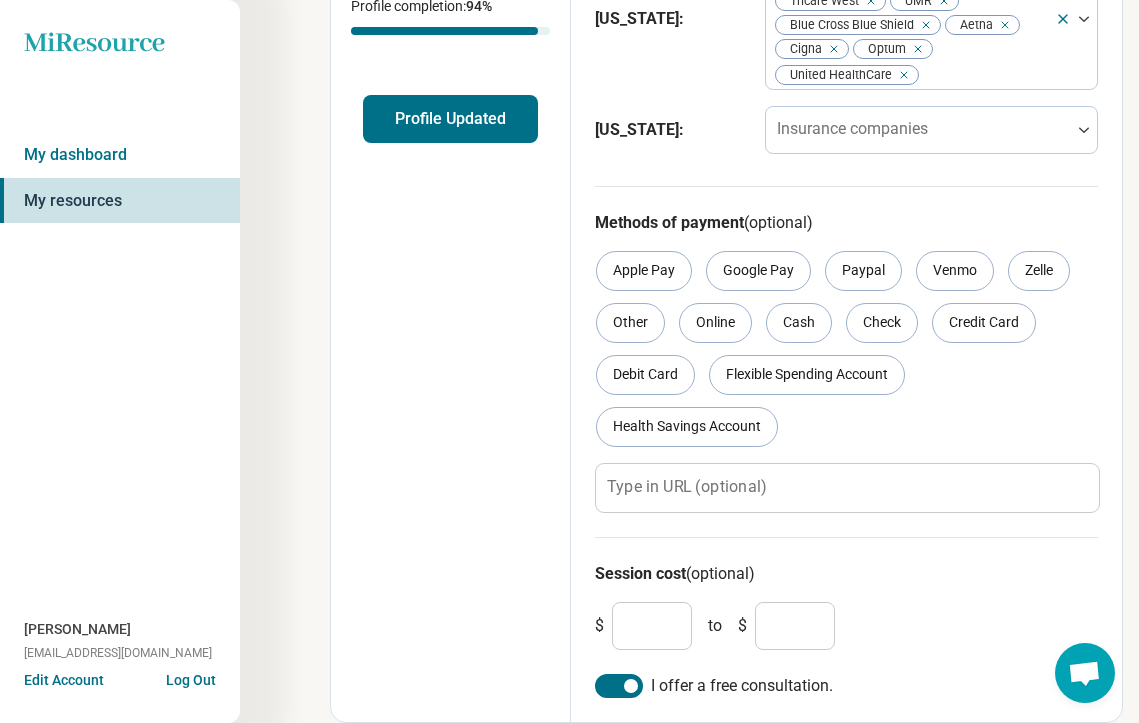 type on "***" 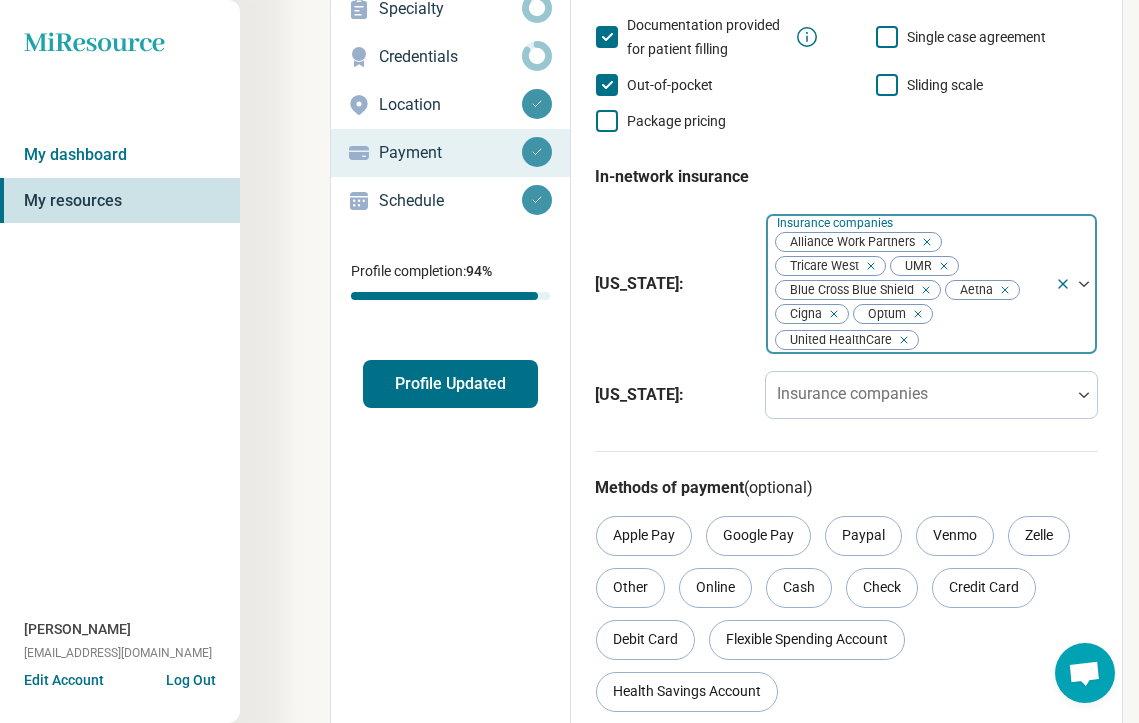 scroll, scrollTop: 186, scrollLeft: 0, axis: vertical 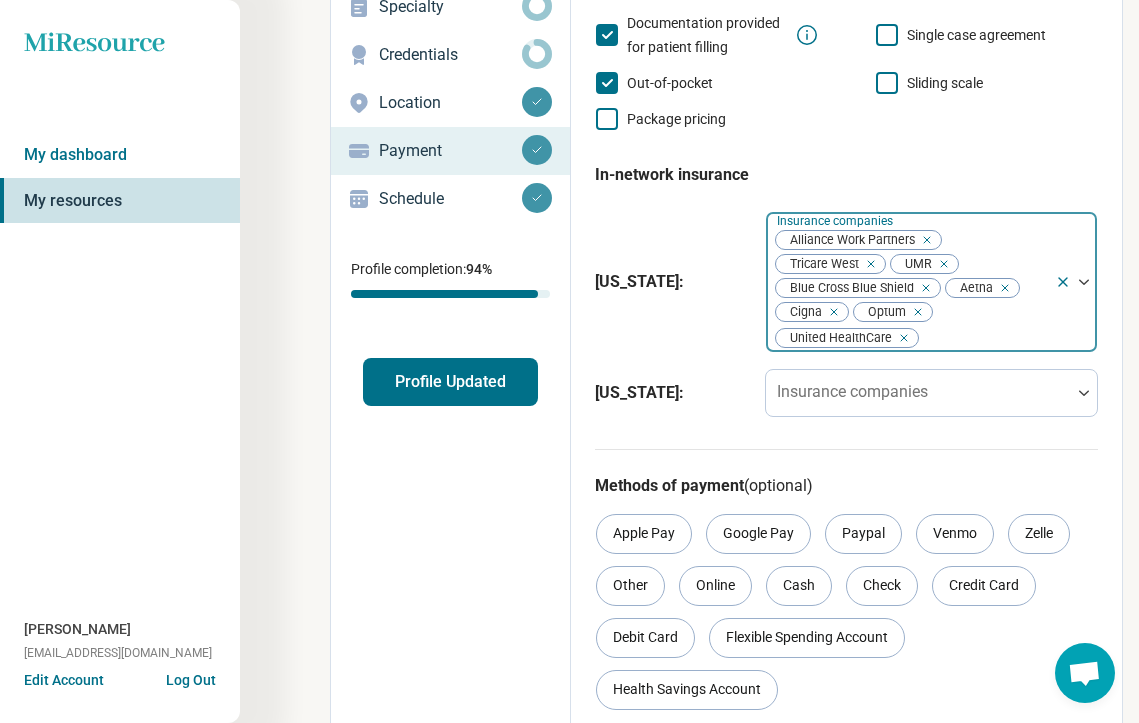 click at bounding box center [924, 240] 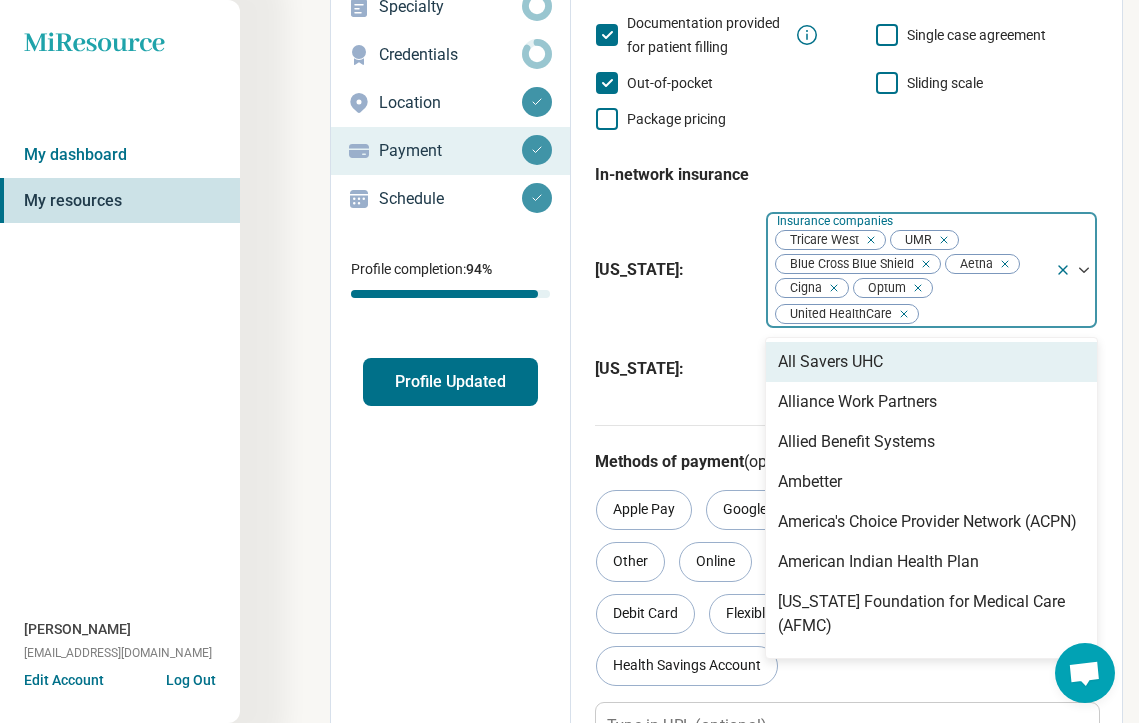 click at bounding box center [948, 240] 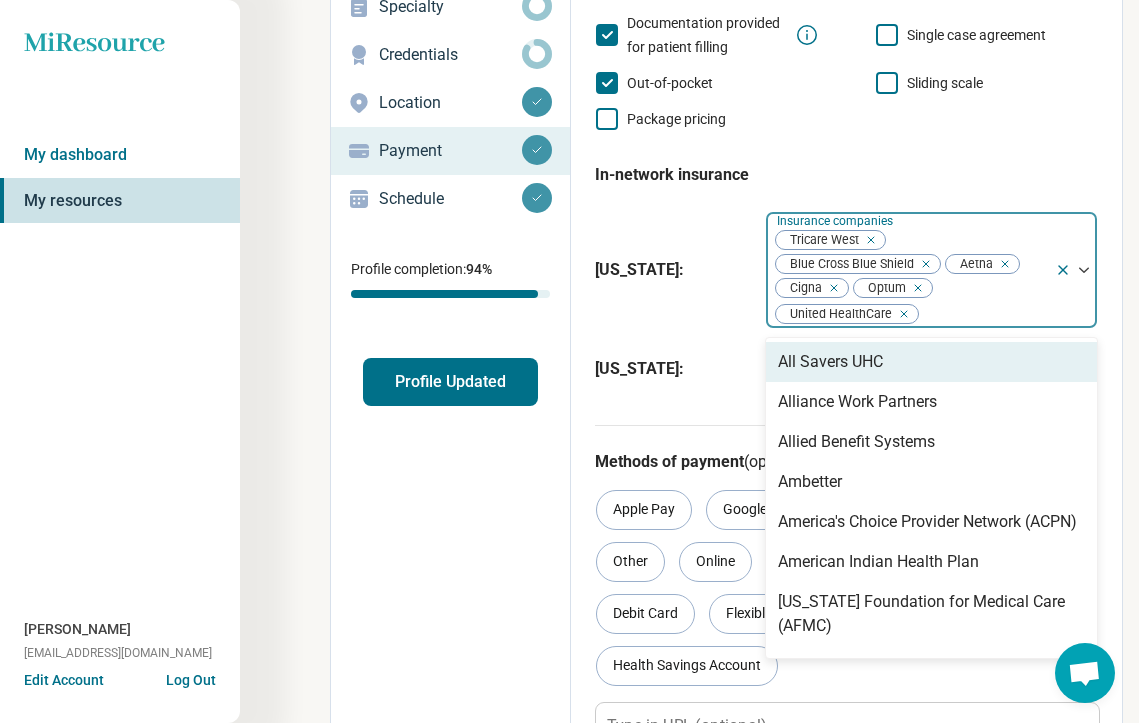 click at bounding box center [868, 240] 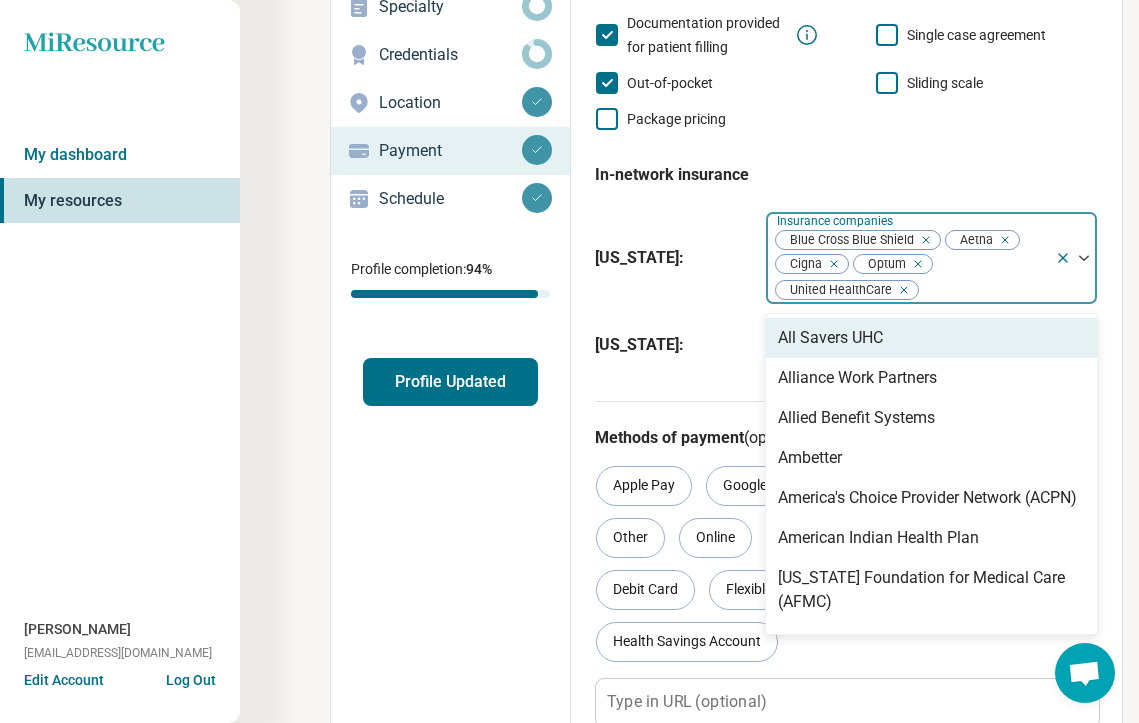 click 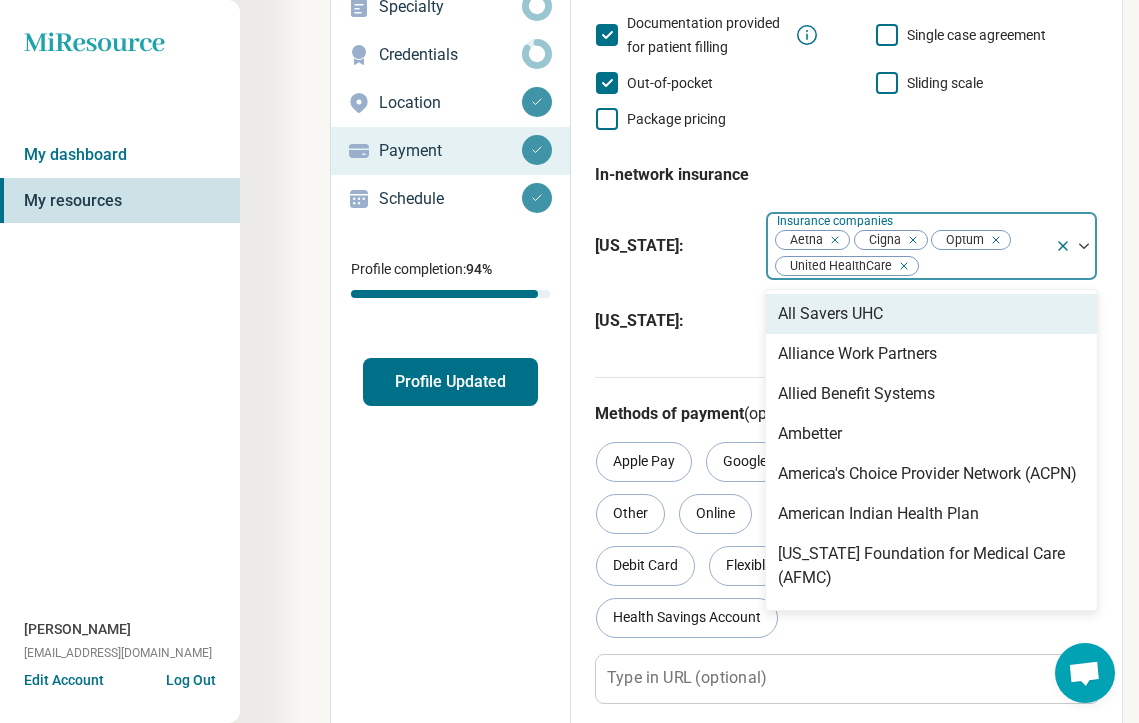 click 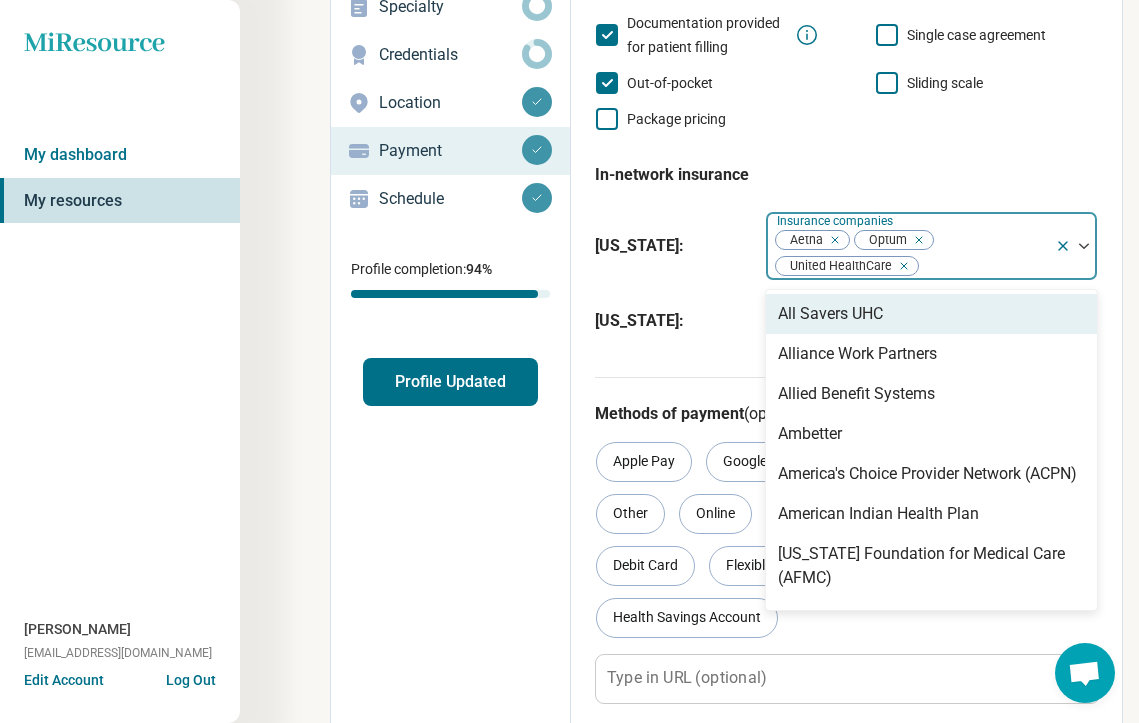 click 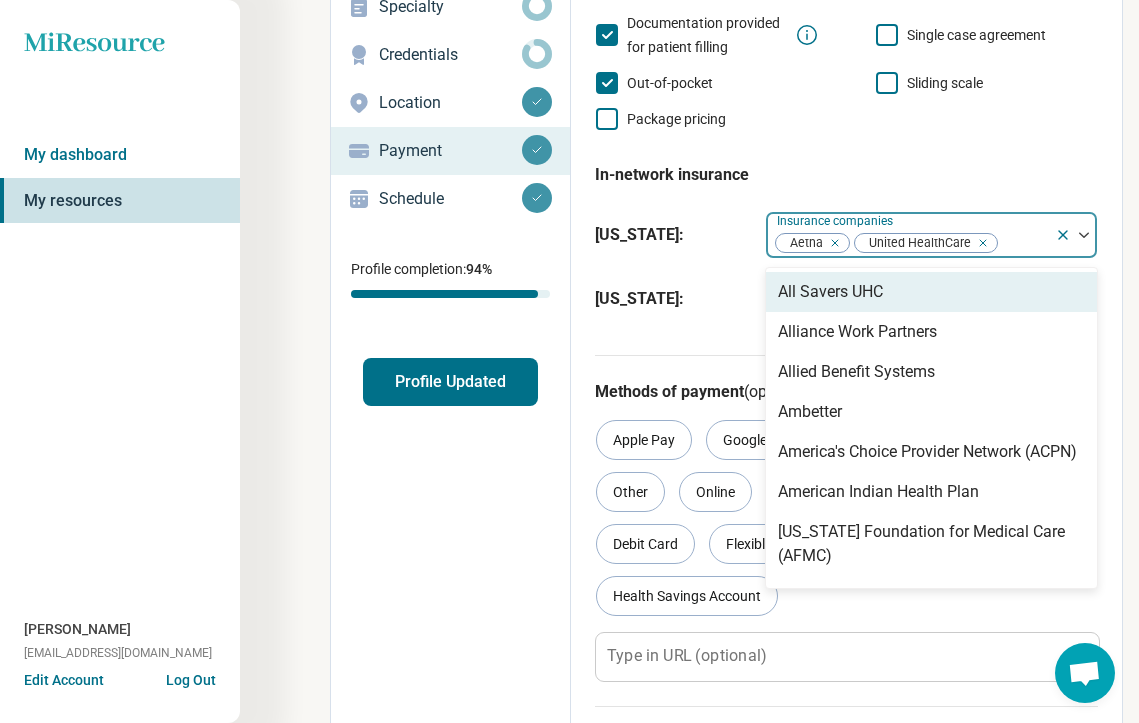 click 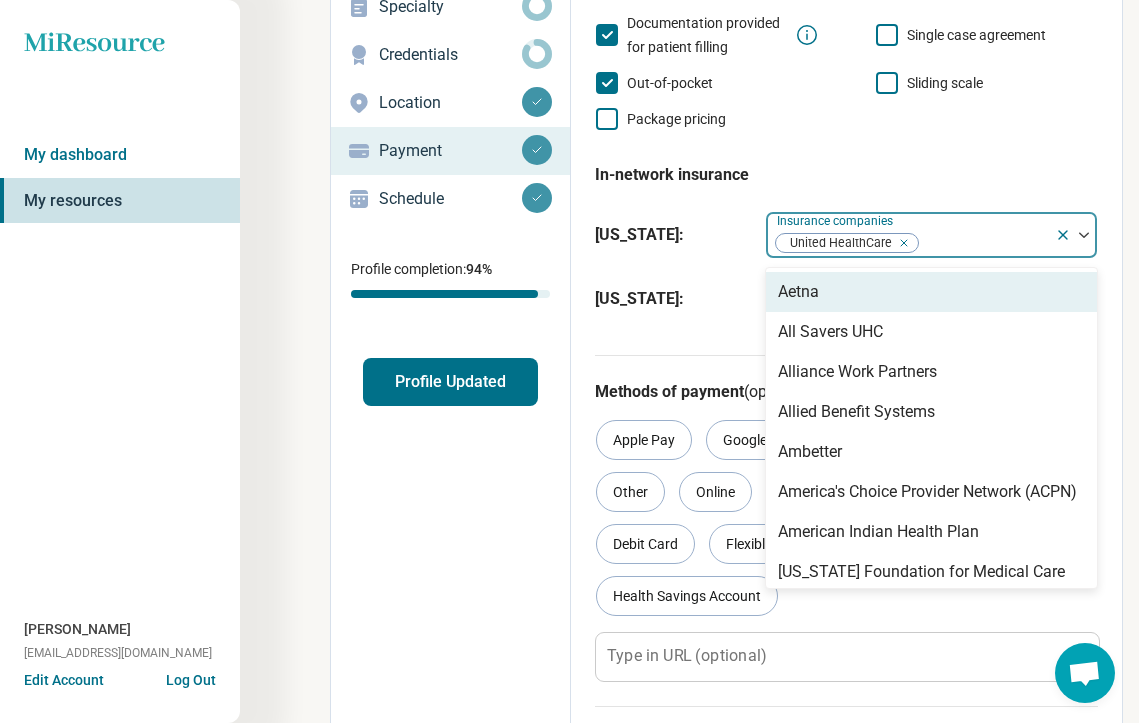 click 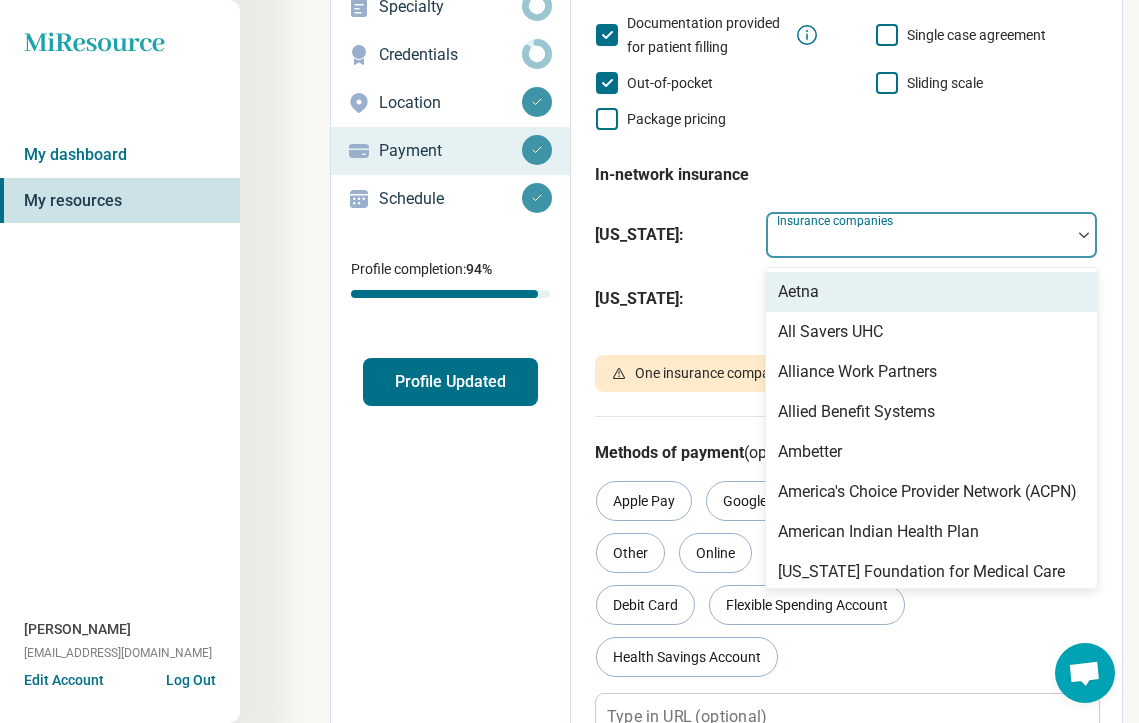 click on "Aetna" at bounding box center (931, 292) 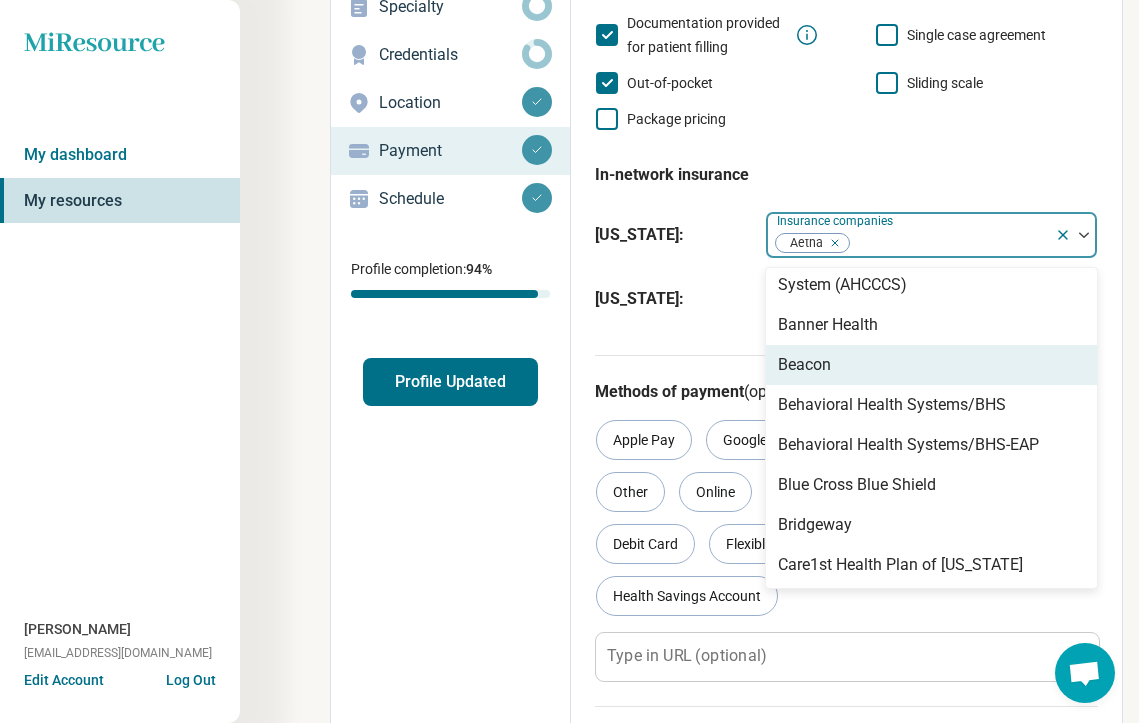 scroll, scrollTop: 344, scrollLeft: 0, axis: vertical 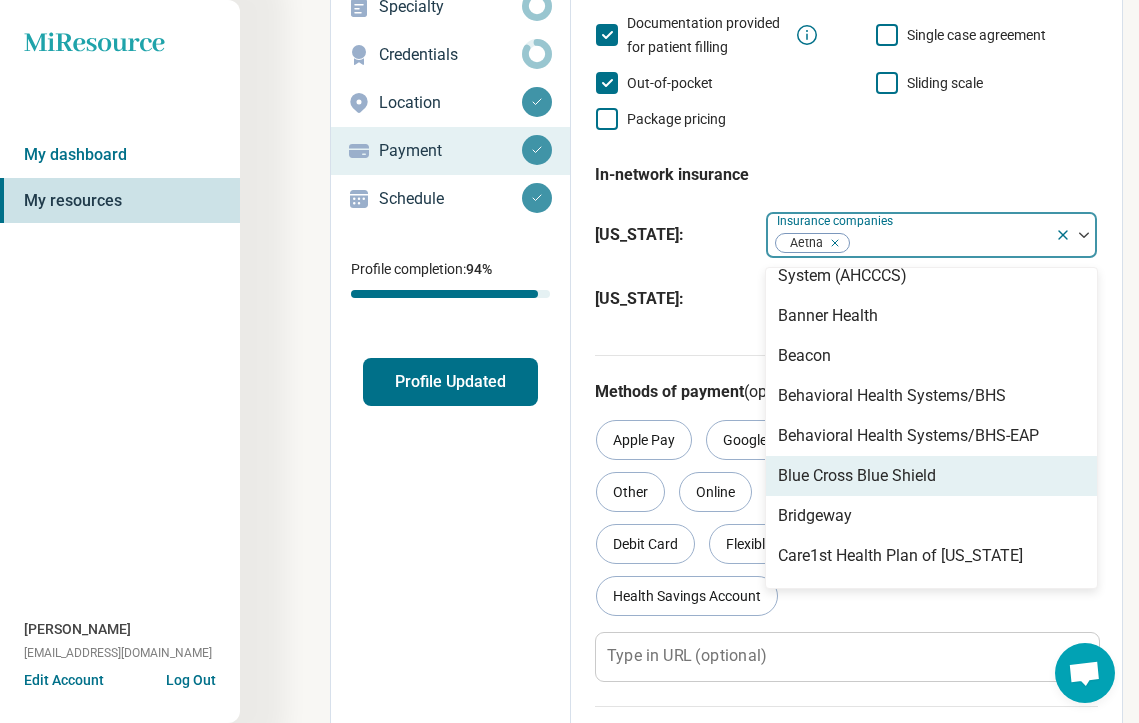 click on "Blue Cross Blue Shield" at bounding box center [857, 476] 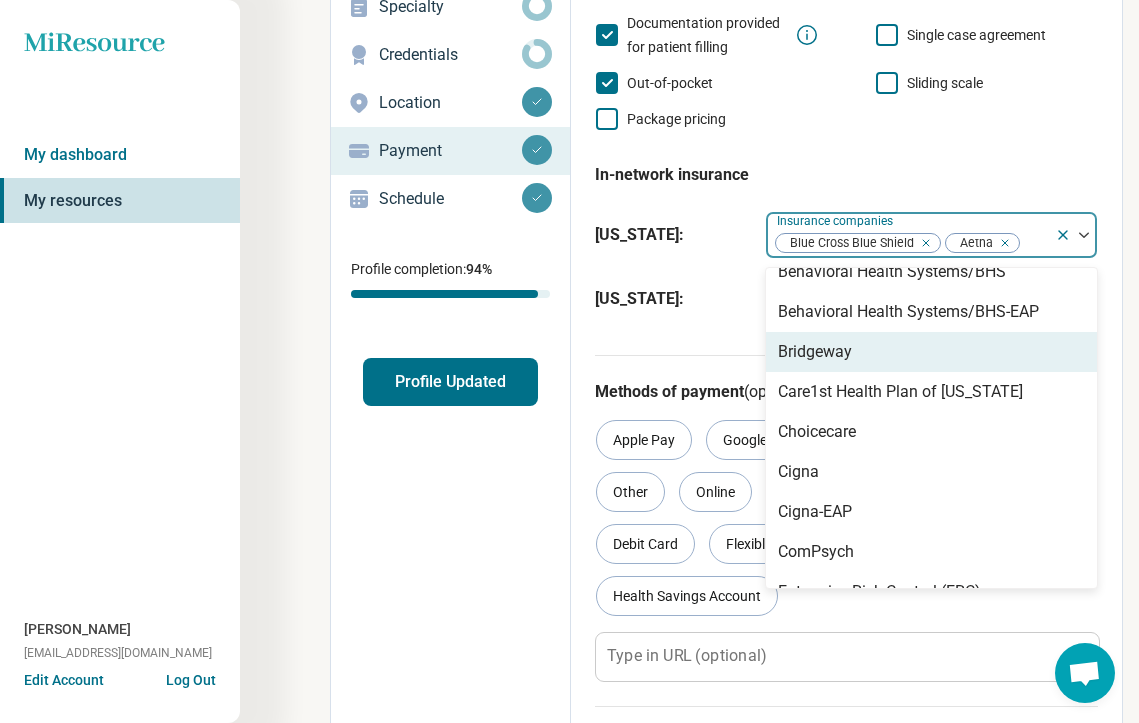 scroll, scrollTop: 470, scrollLeft: 0, axis: vertical 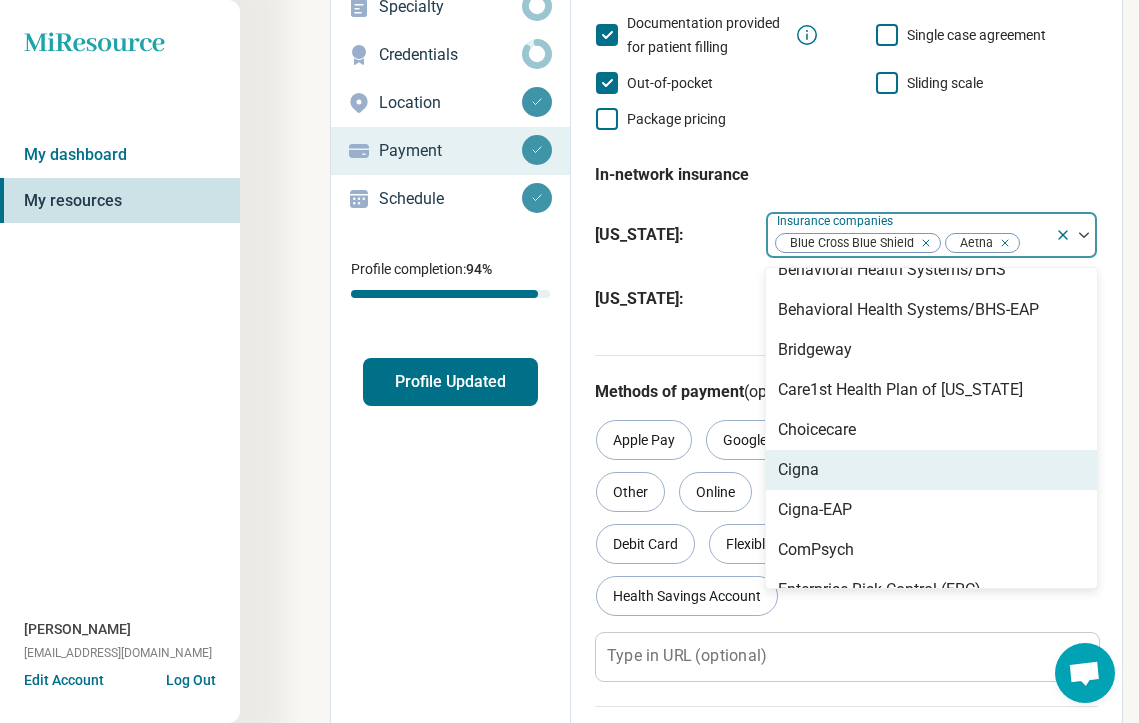 click on "Cigna" at bounding box center [931, 470] 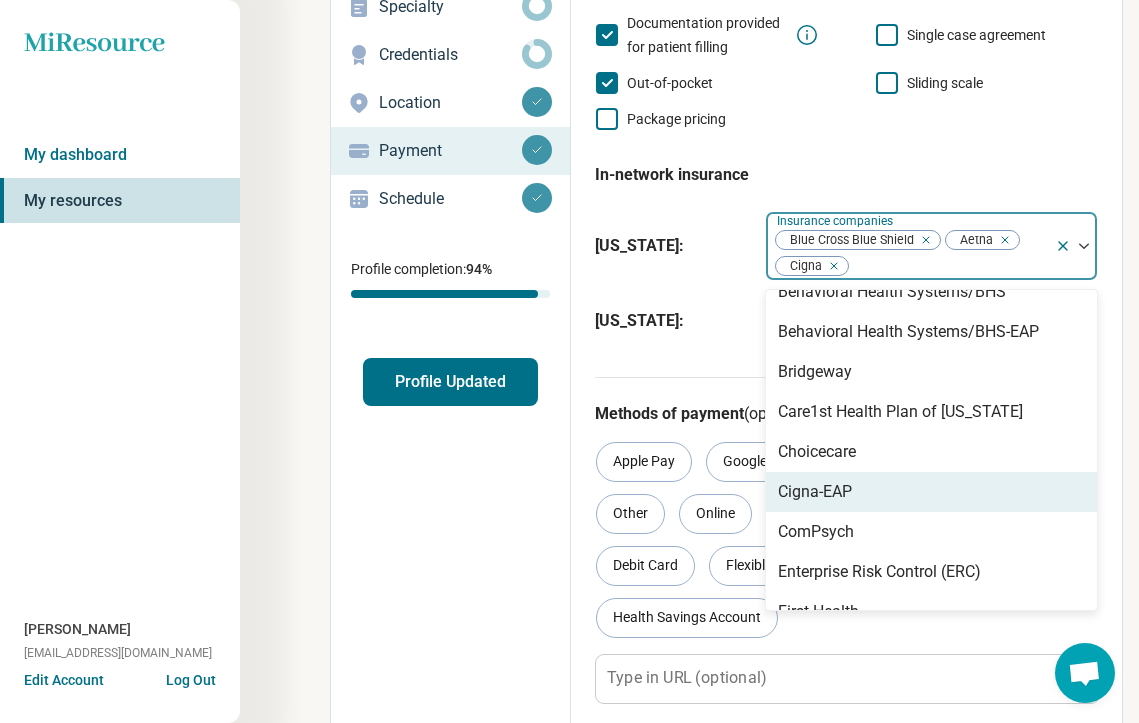click on "Cigna-EAP" at bounding box center [931, 492] 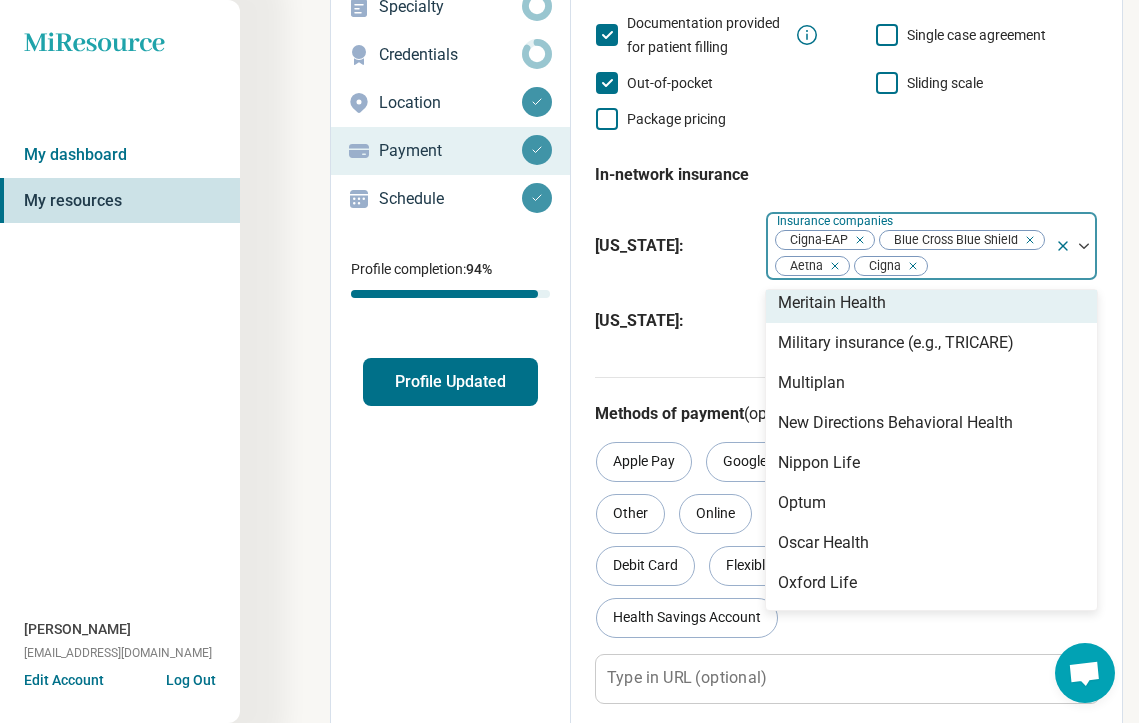 scroll, scrollTop: 1310, scrollLeft: 0, axis: vertical 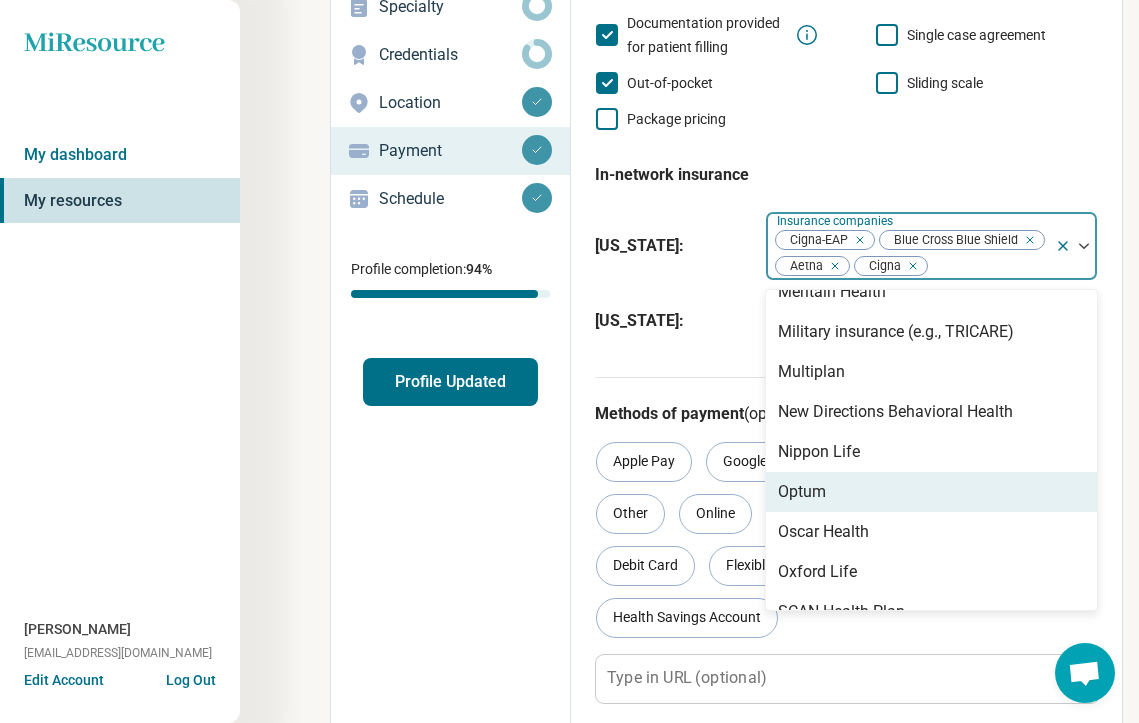 click on "Optum" at bounding box center (931, 492) 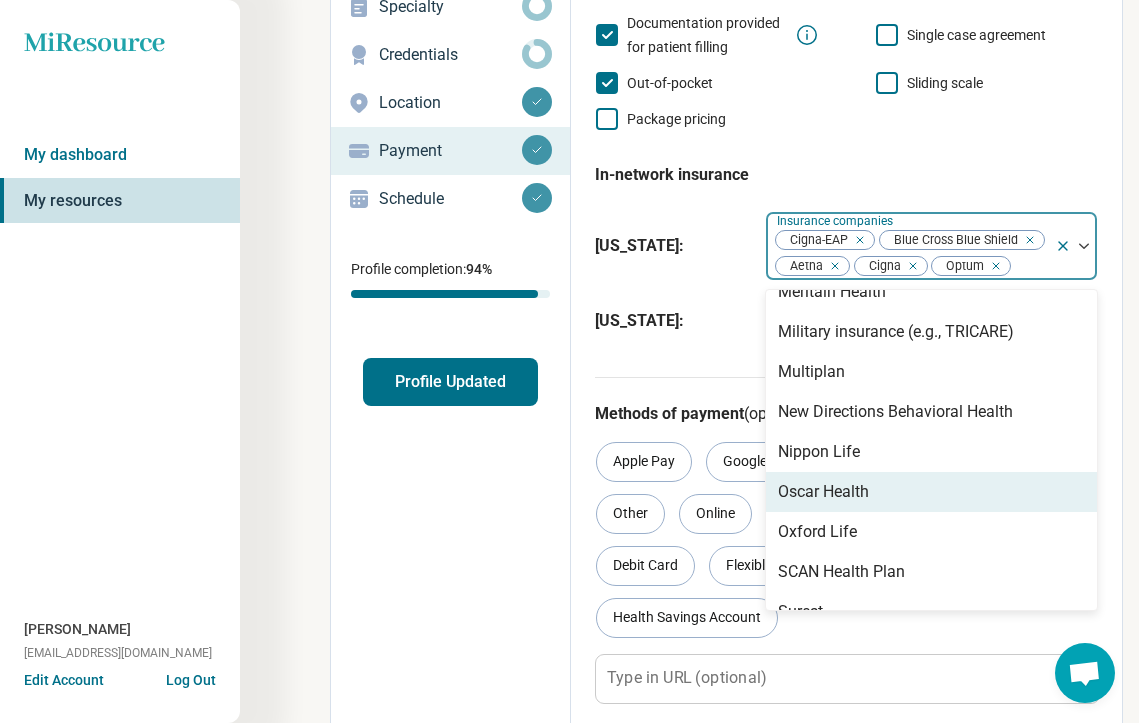 click on "Oscar Health" at bounding box center [931, 492] 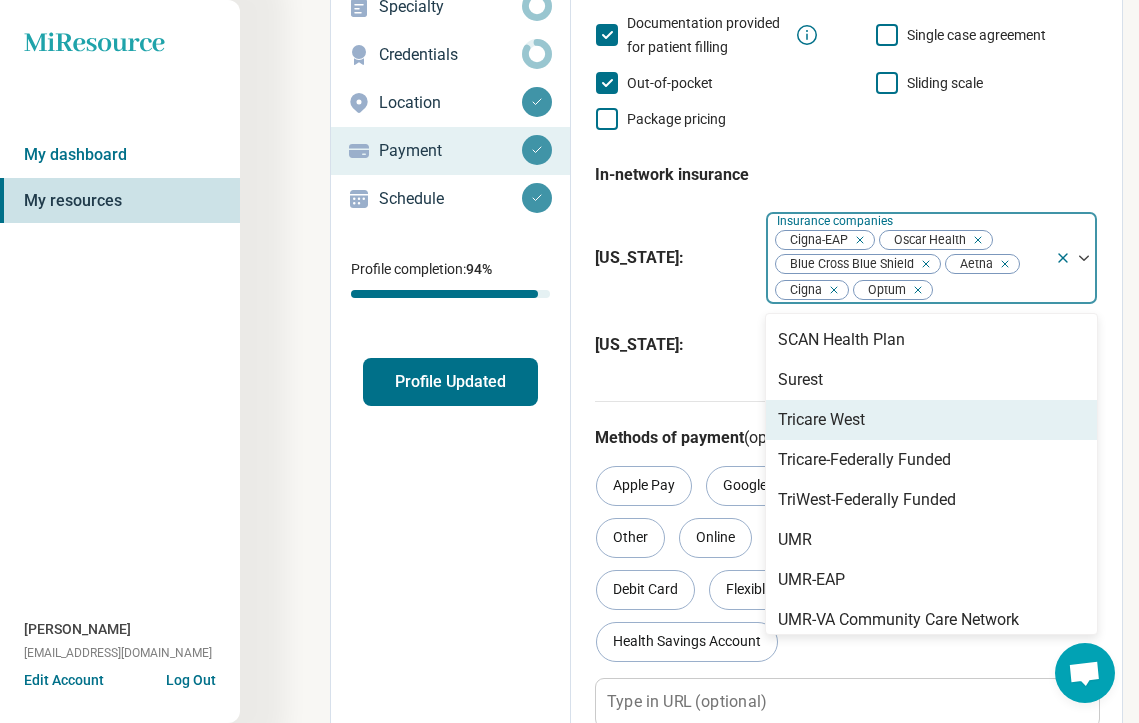 scroll, scrollTop: 1529, scrollLeft: 0, axis: vertical 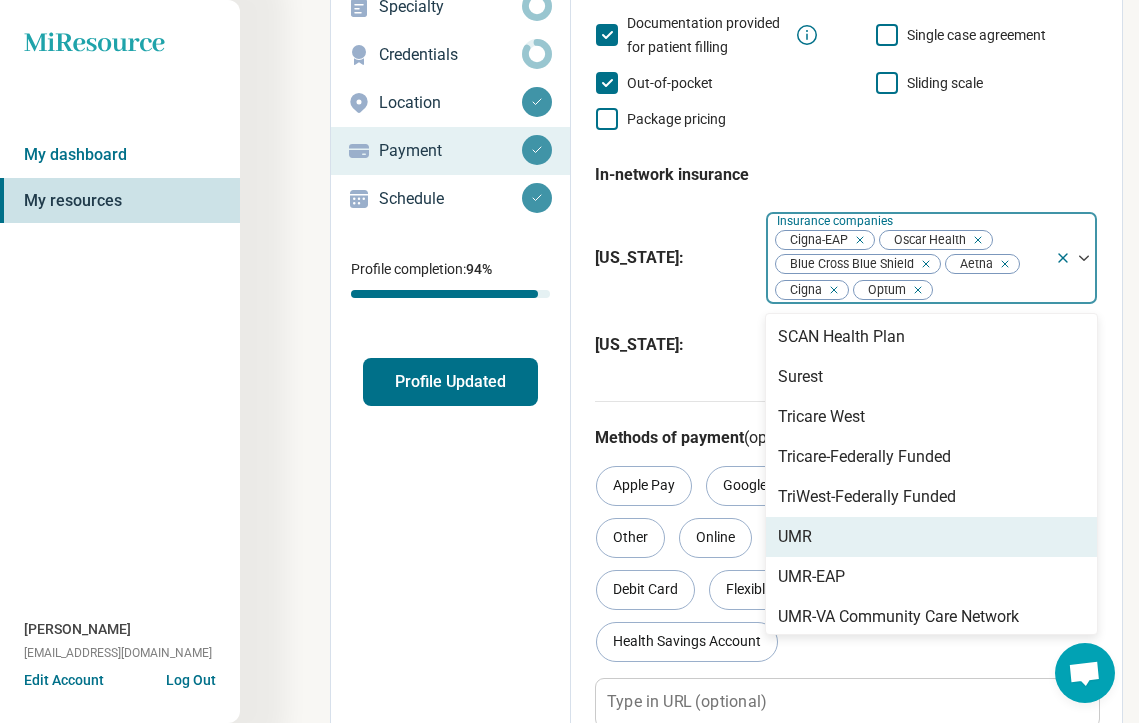 click on "UMR" at bounding box center (931, 537) 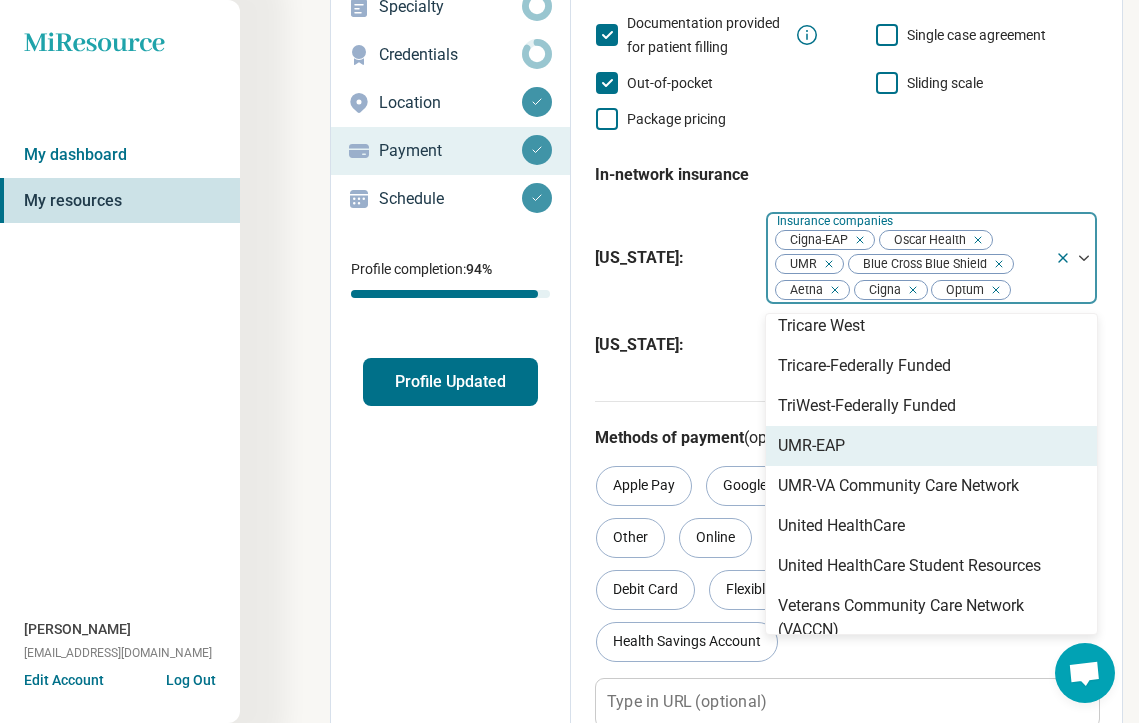 scroll, scrollTop: 1624, scrollLeft: 0, axis: vertical 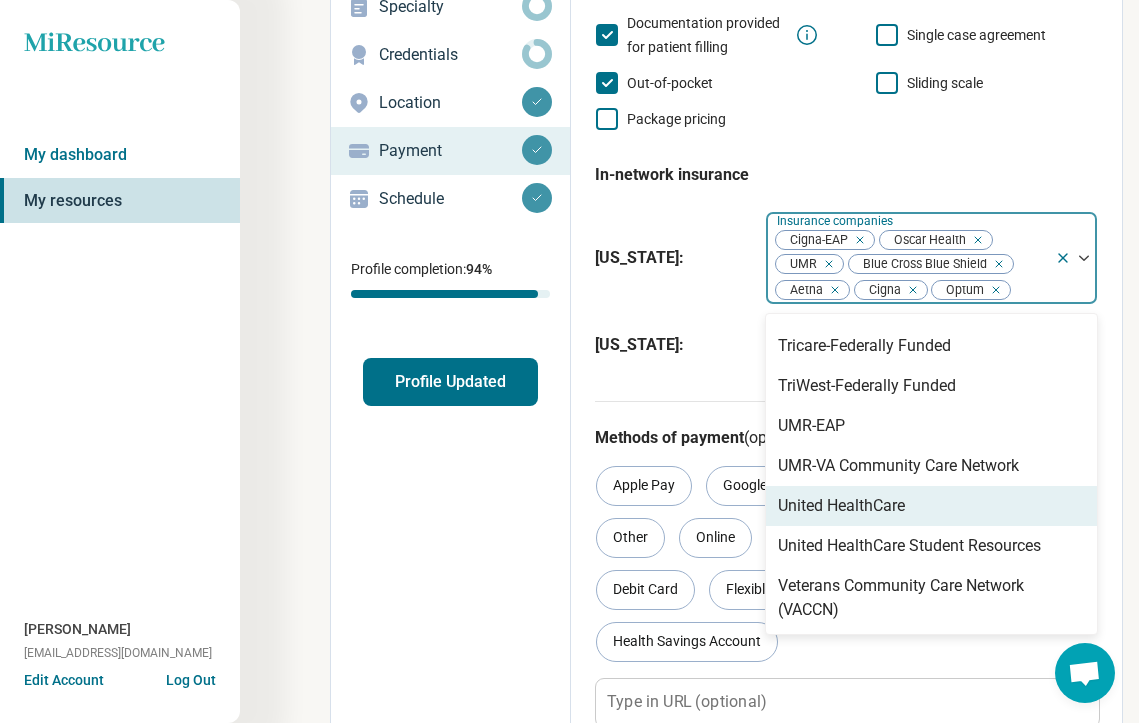 click on "United HealthCare" at bounding box center [841, 506] 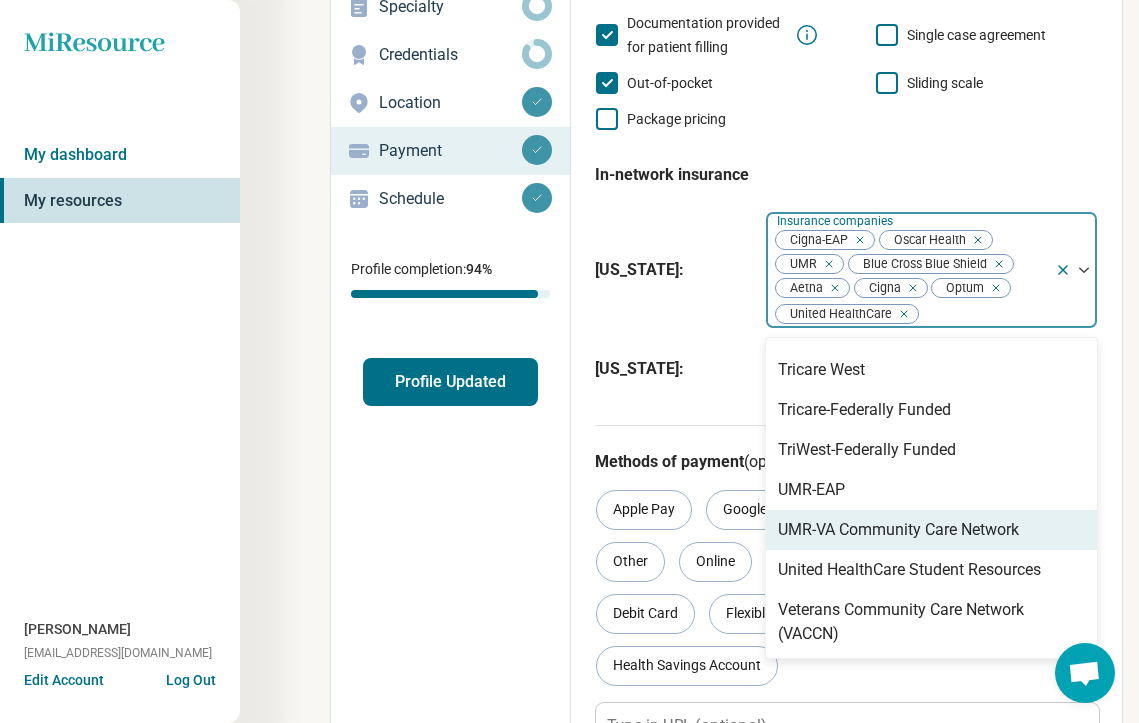 scroll, scrollTop: 1624, scrollLeft: 0, axis: vertical 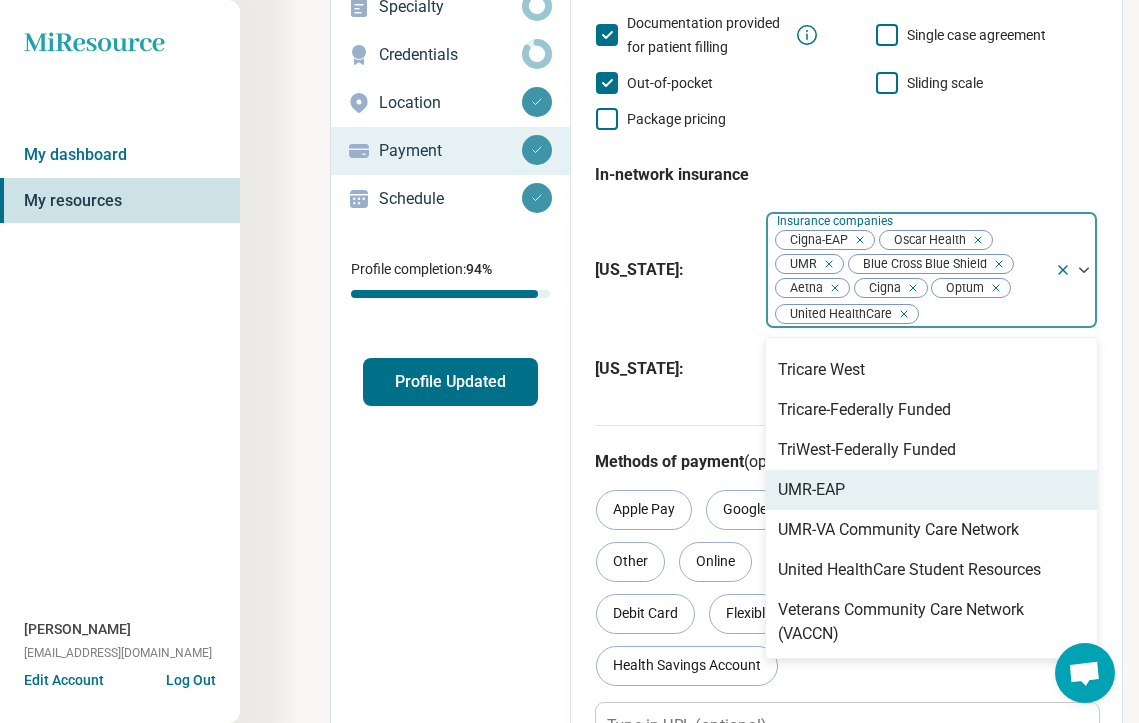 click on "UMR-EAP" at bounding box center (931, 490) 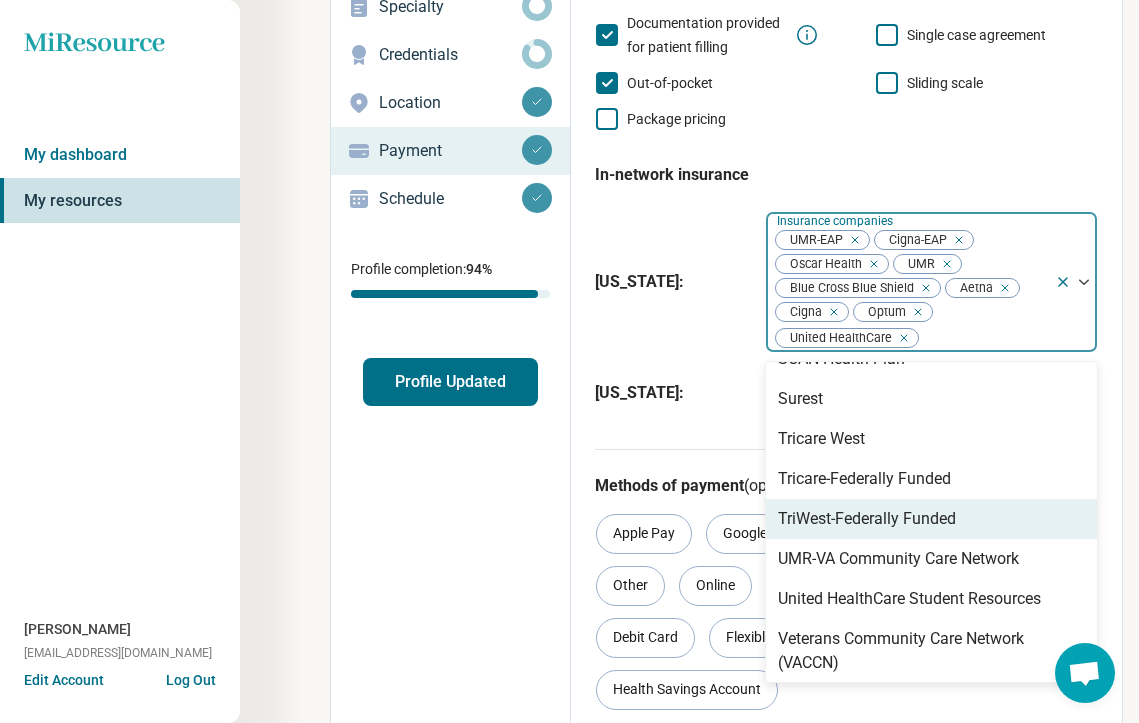 scroll, scrollTop: 1551, scrollLeft: 0, axis: vertical 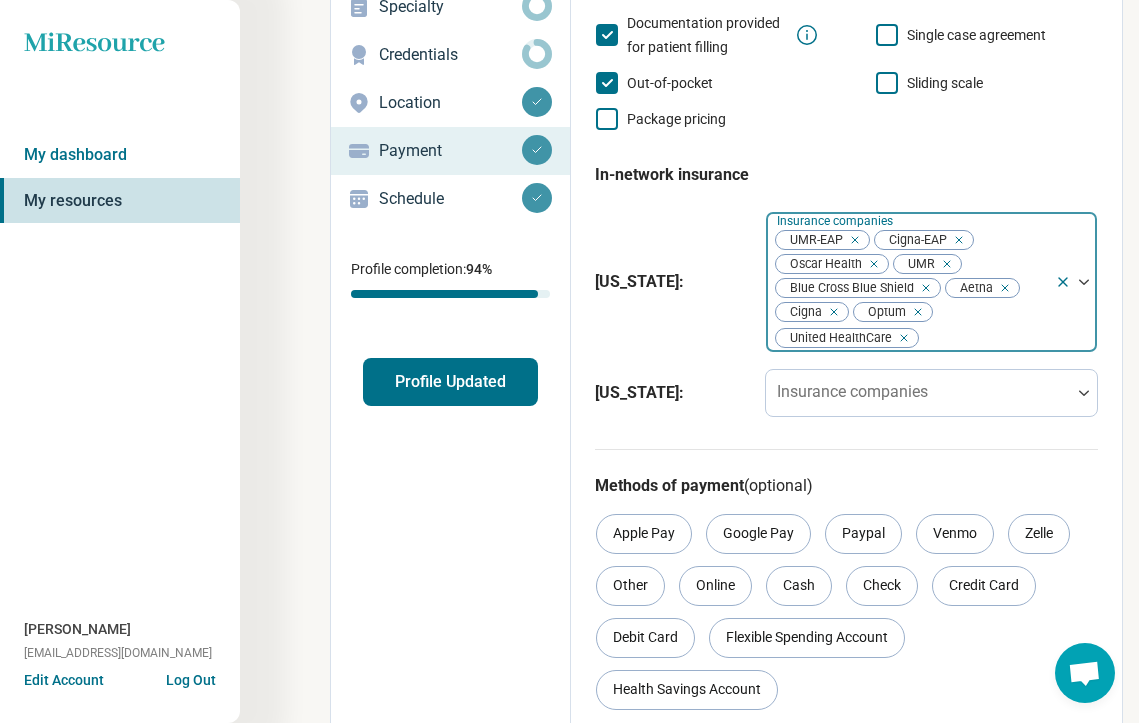 click on "[US_STATE] : Insurance companies UMR-EAP Cigna-EAP Oscar Health UMR Blue Cross Blue Shield Aetna Cigna Optum United HealthCare" at bounding box center (846, 282) 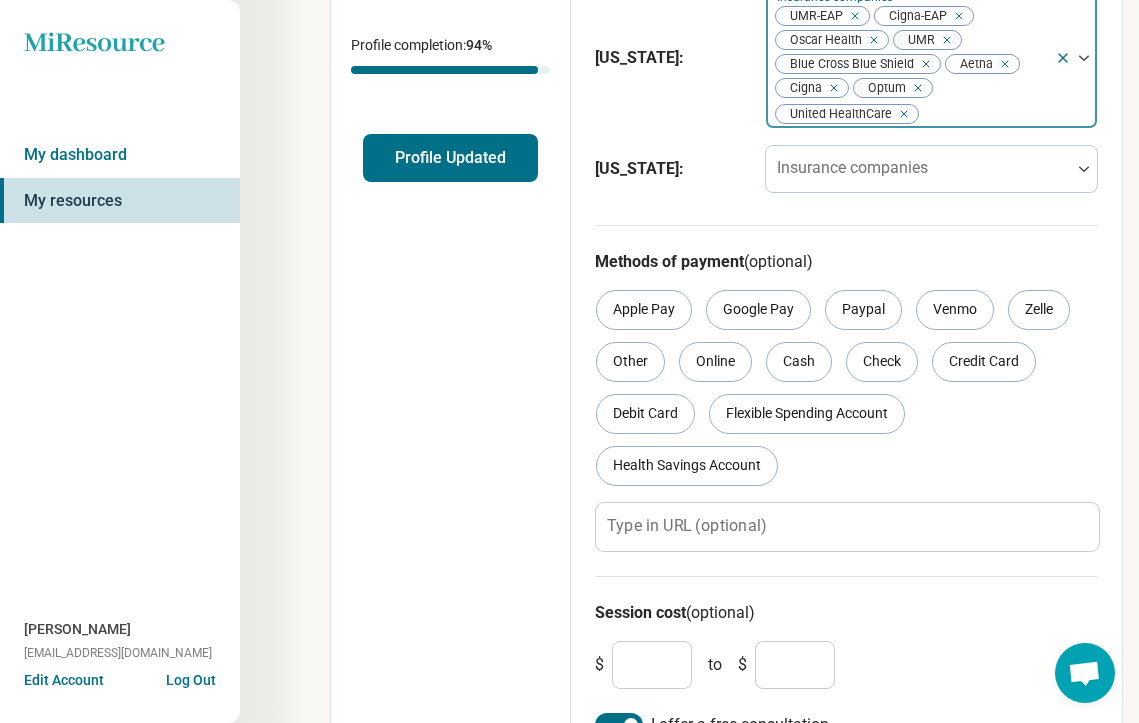 scroll, scrollTop: 452, scrollLeft: 0, axis: vertical 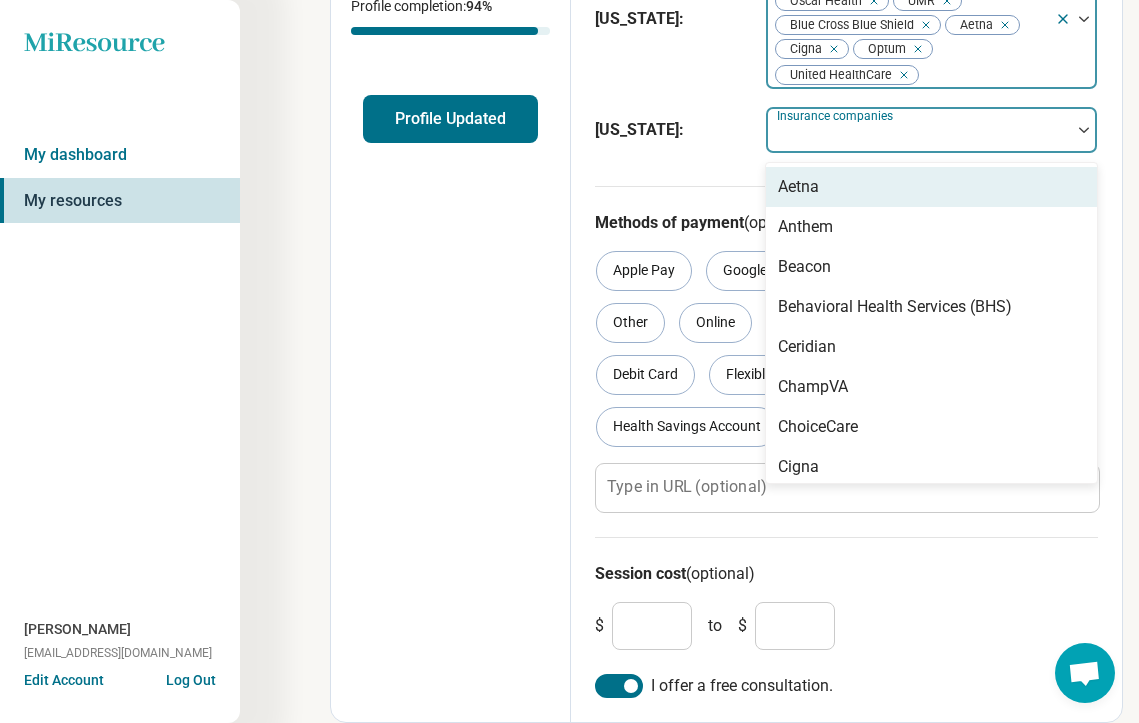 click on "Insurance companies" at bounding box center [837, 116] 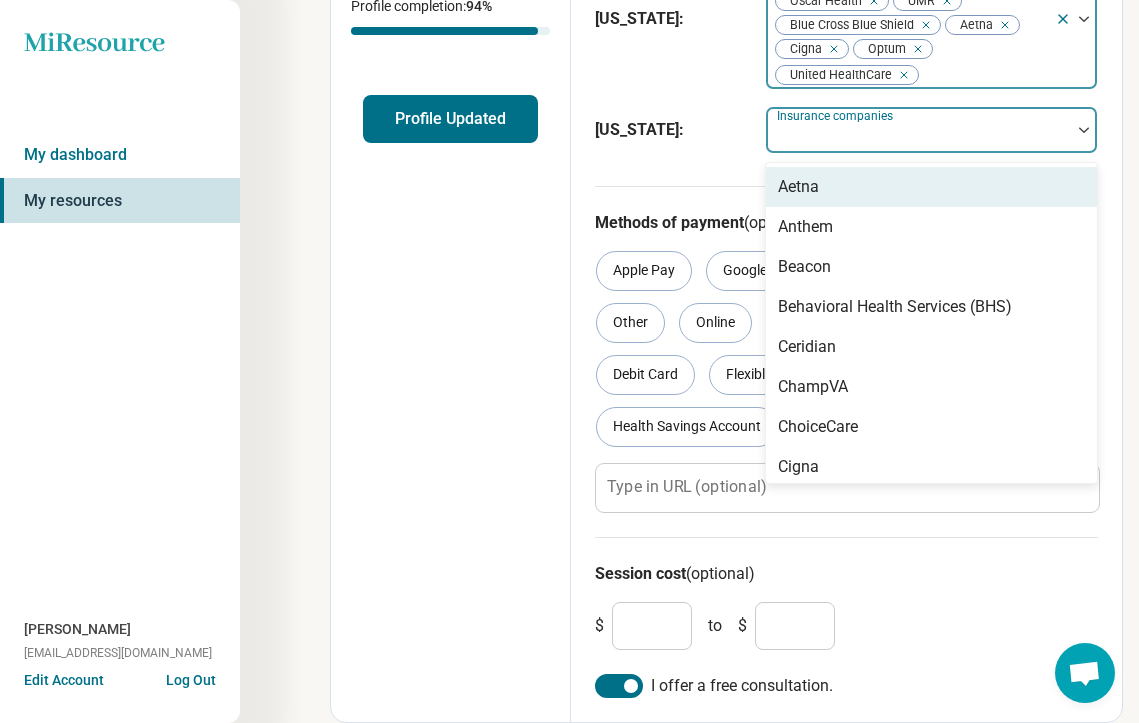 click on "Aetna" at bounding box center (931, 187) 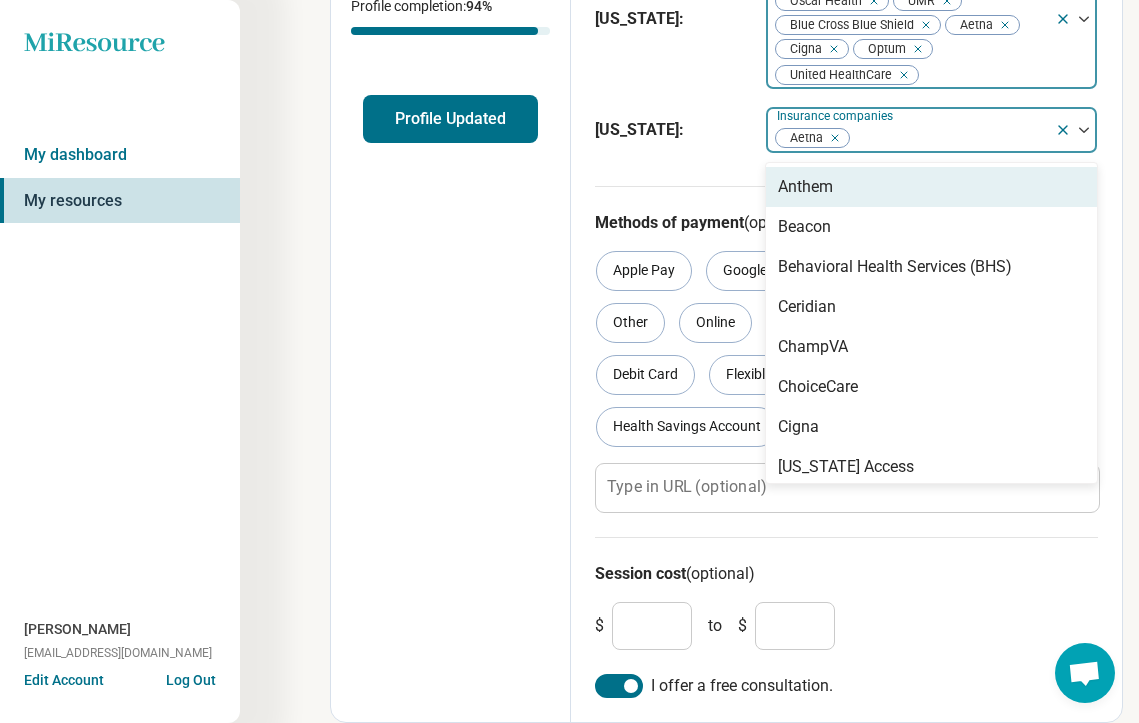 click at bounding box center (984, 75) 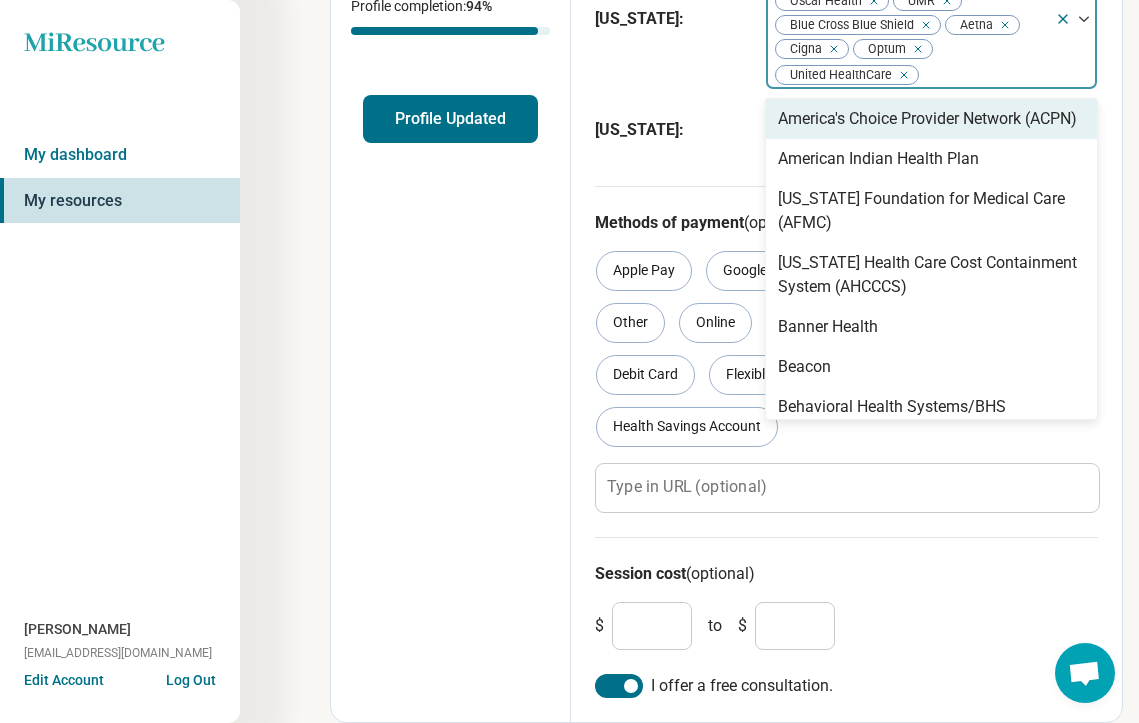 scroll, scrollTop: 0, scrollLeft: 0, axis: both 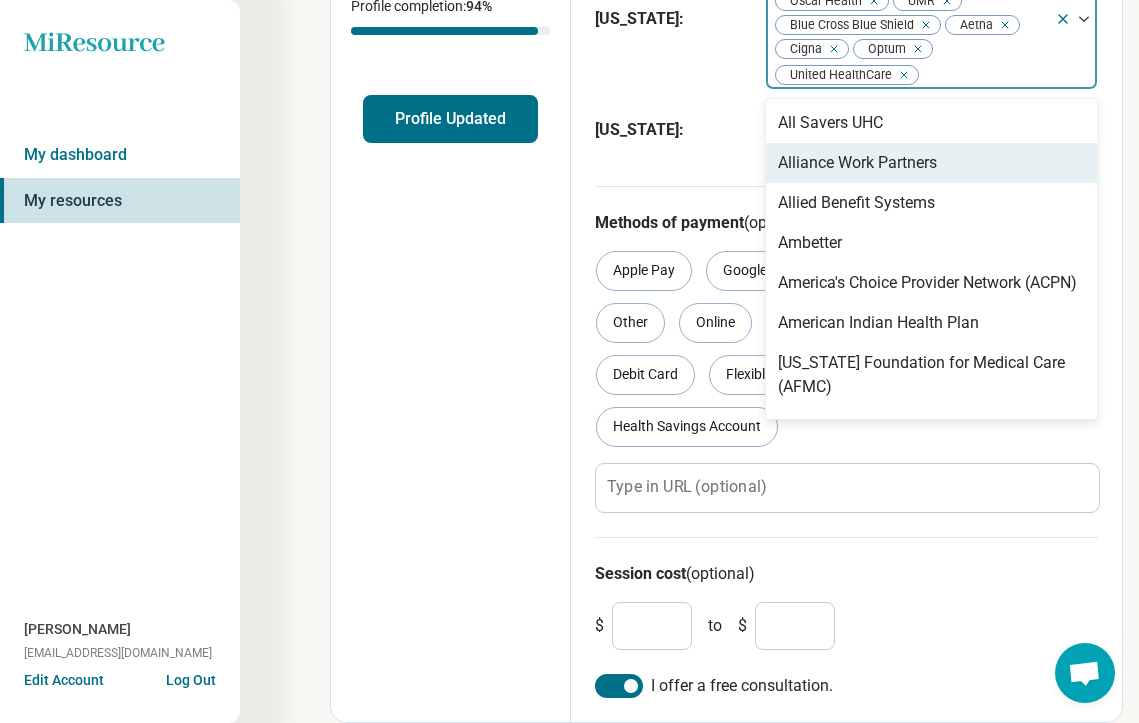 click on "[US_STATE] : Insurance companies Aetna" at bounding box center (846, 130) 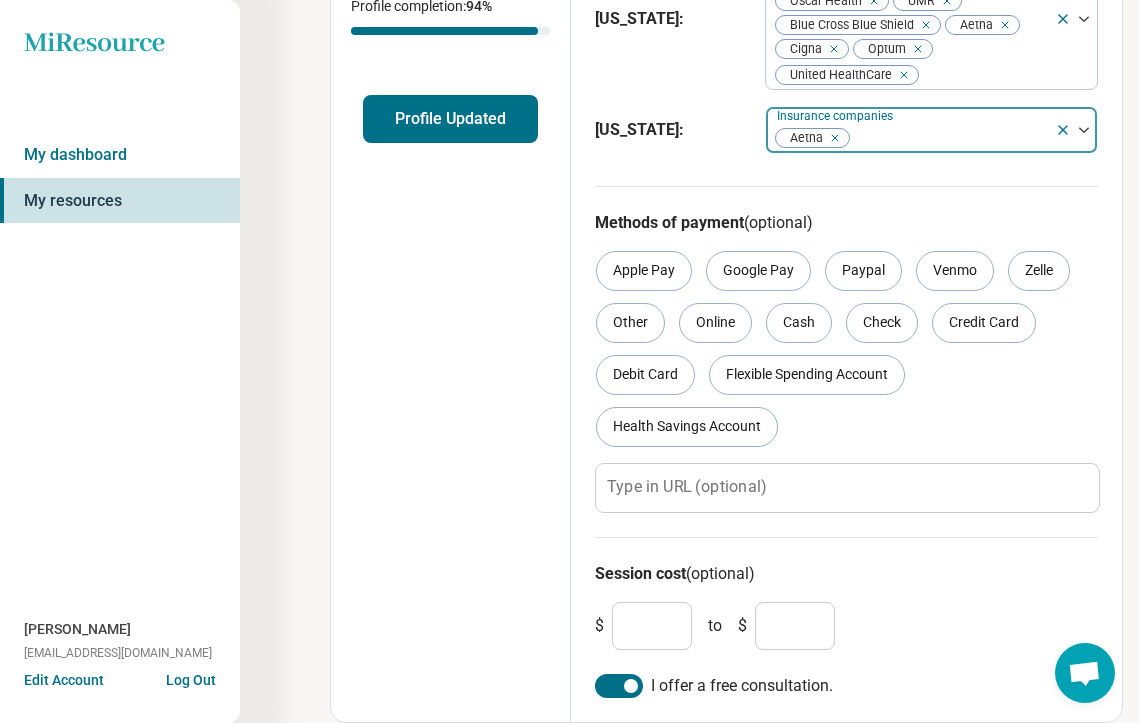 click at bounding box center [949, 138] 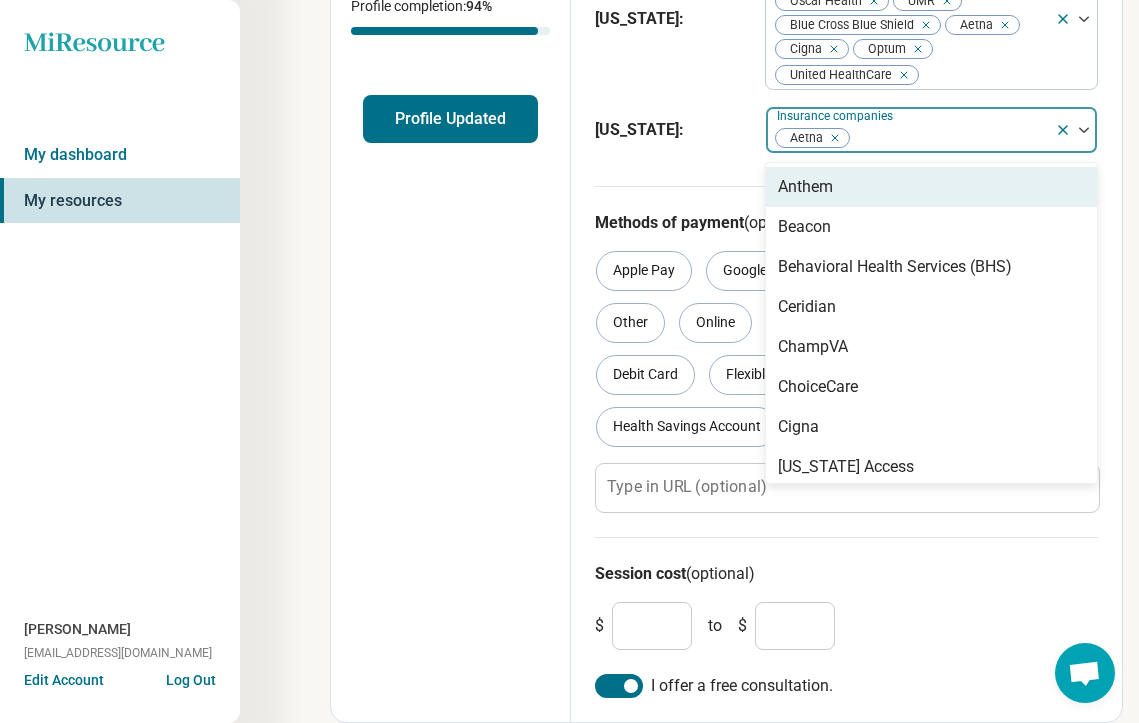 click on "Anthem" at bounding box center (931, 187) 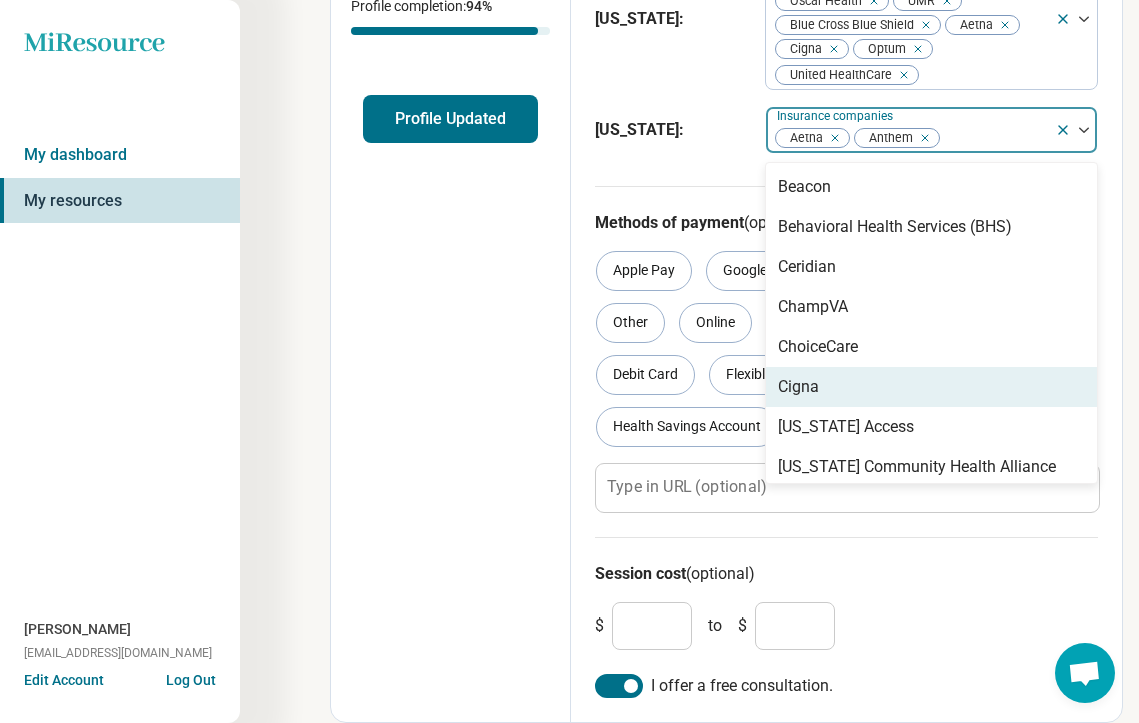 click on "Cigna" at bounding box center [931, 387] 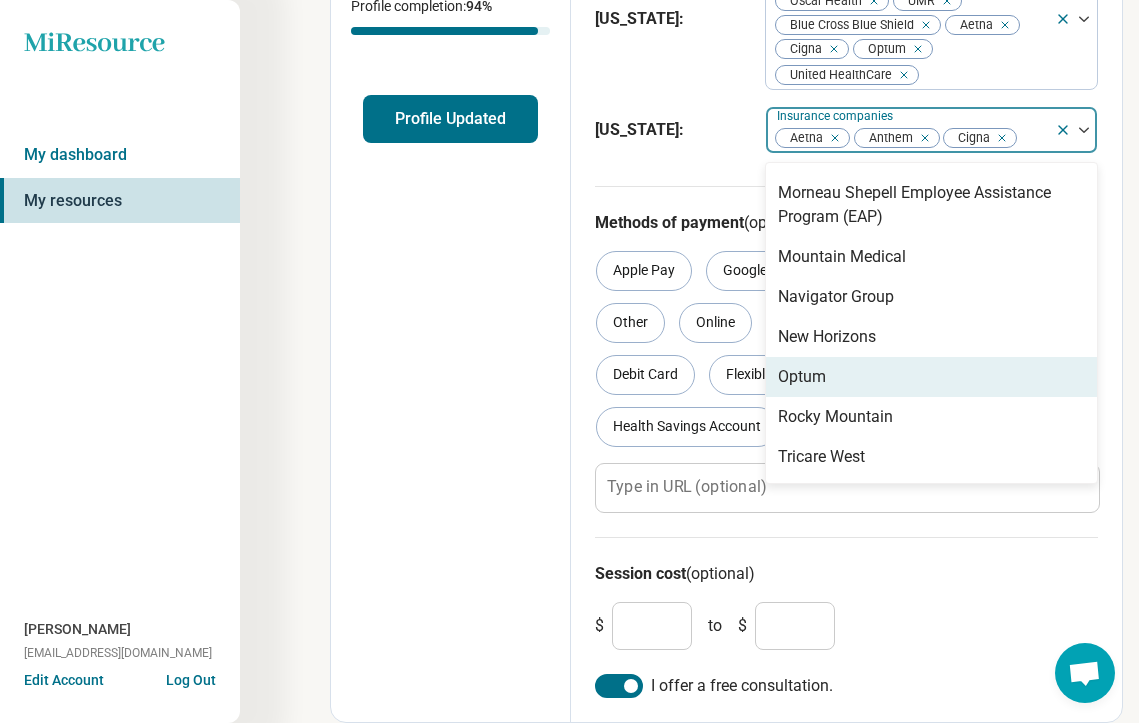 click on "Optum" at bounding box center [931, 377] 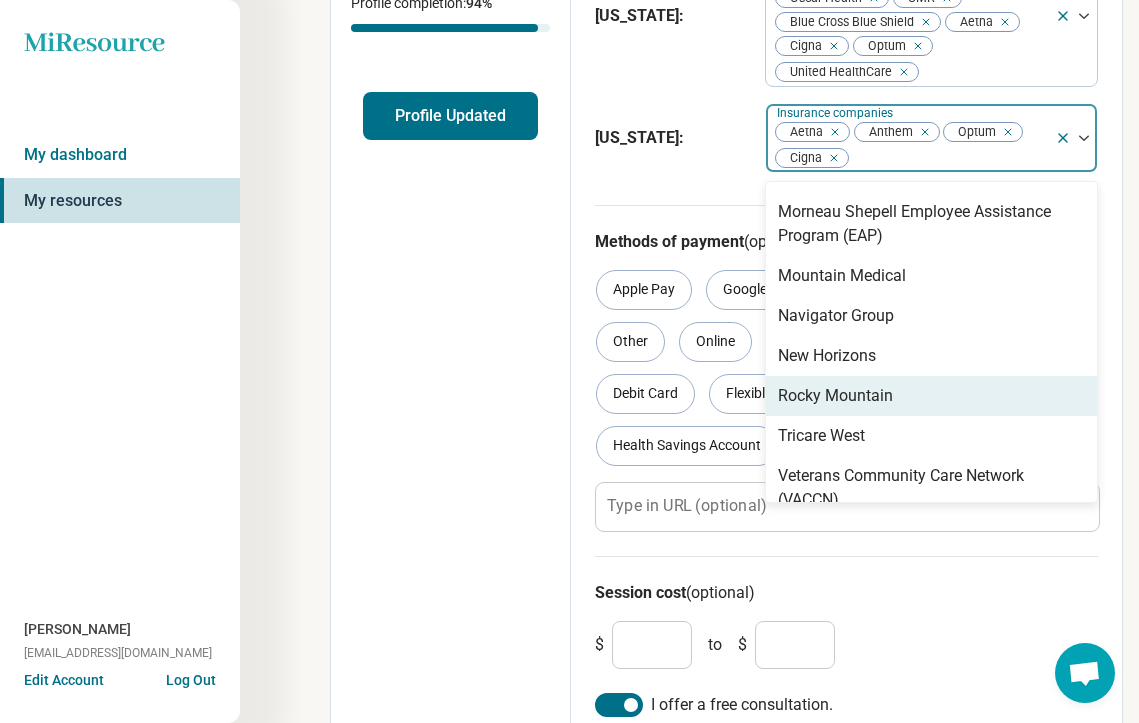 scroll, scrollTop: 880, scrollLeft: 0, axis: vertical 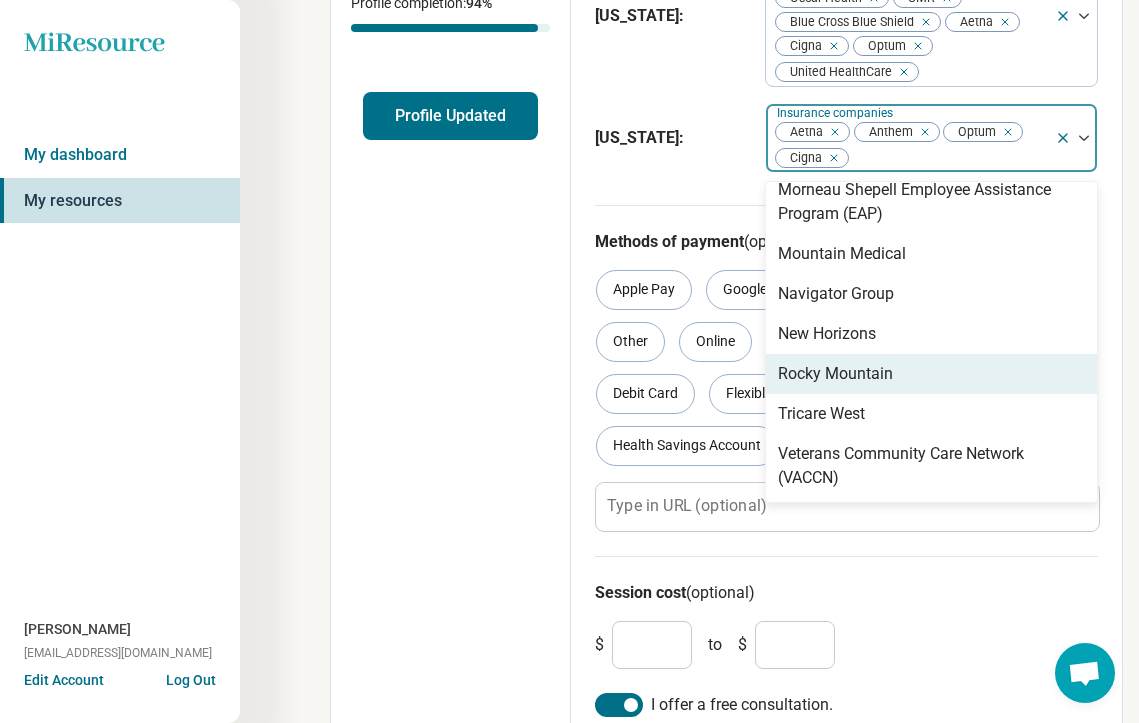 click on "Edit profile General Specialty Credentials Location Payment Schedule Profile completion:  94 % Profile Updated" at bounding box center [451, 193] 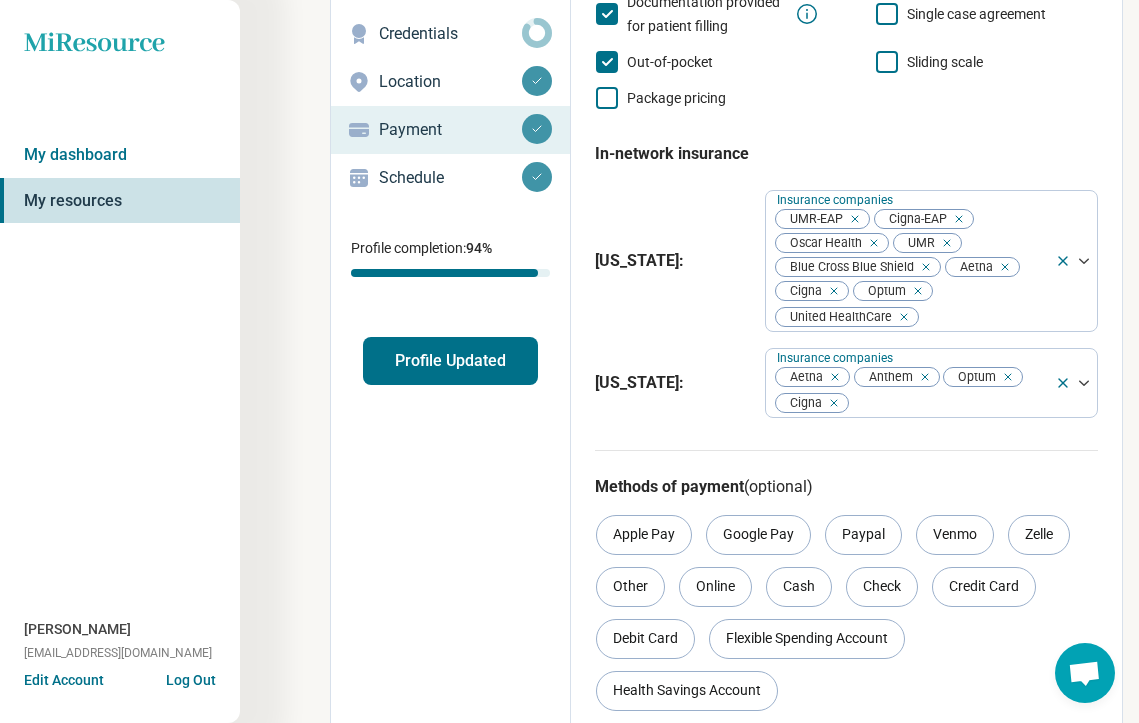 scroll, scrollTop: 0, scrollLeft: 0, axis: both 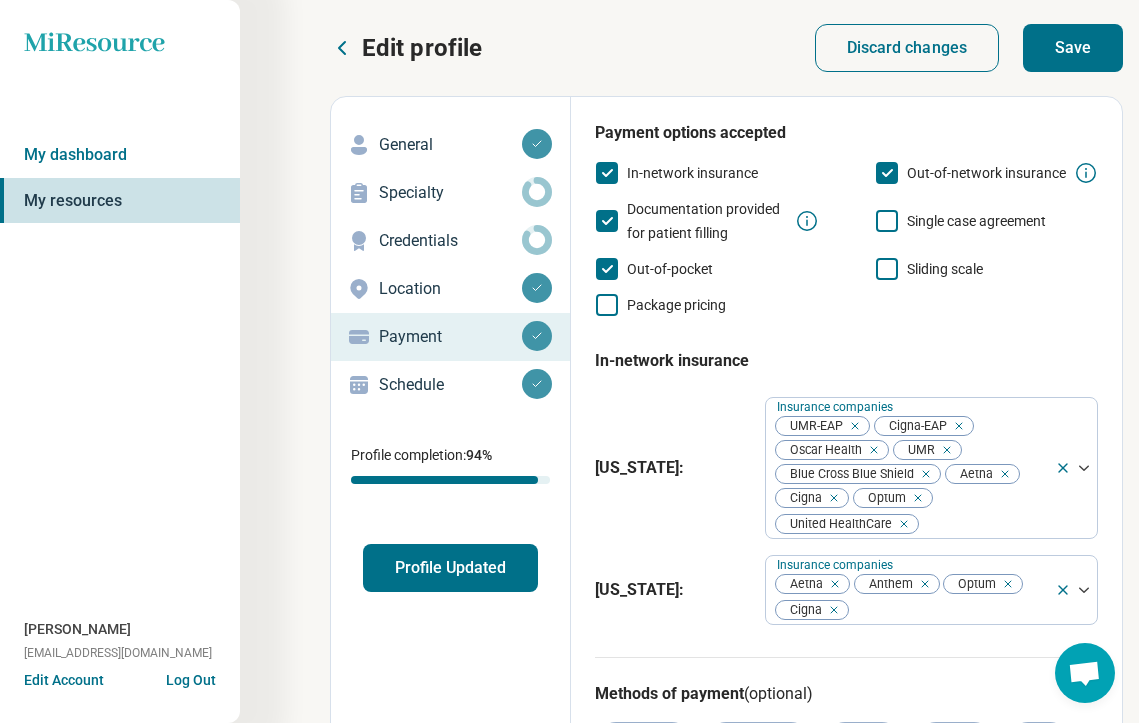 click on "Save" at bounding box center [1073, 48] 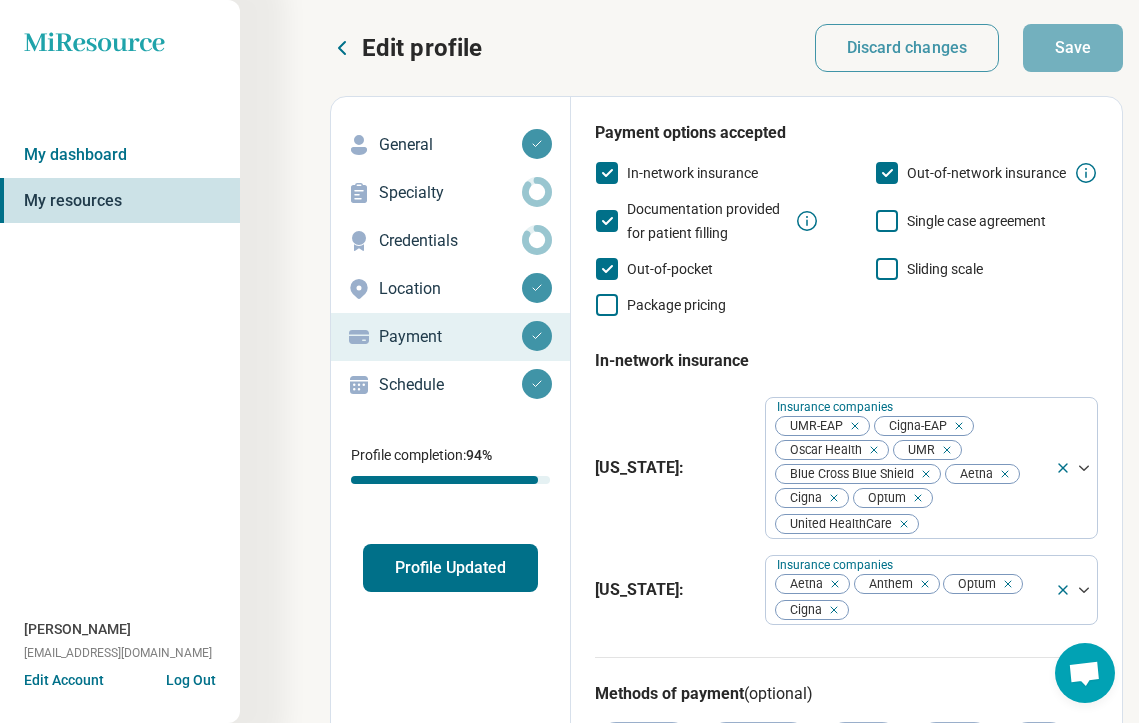 click on "Schedule" at bounding box center [450, 385] 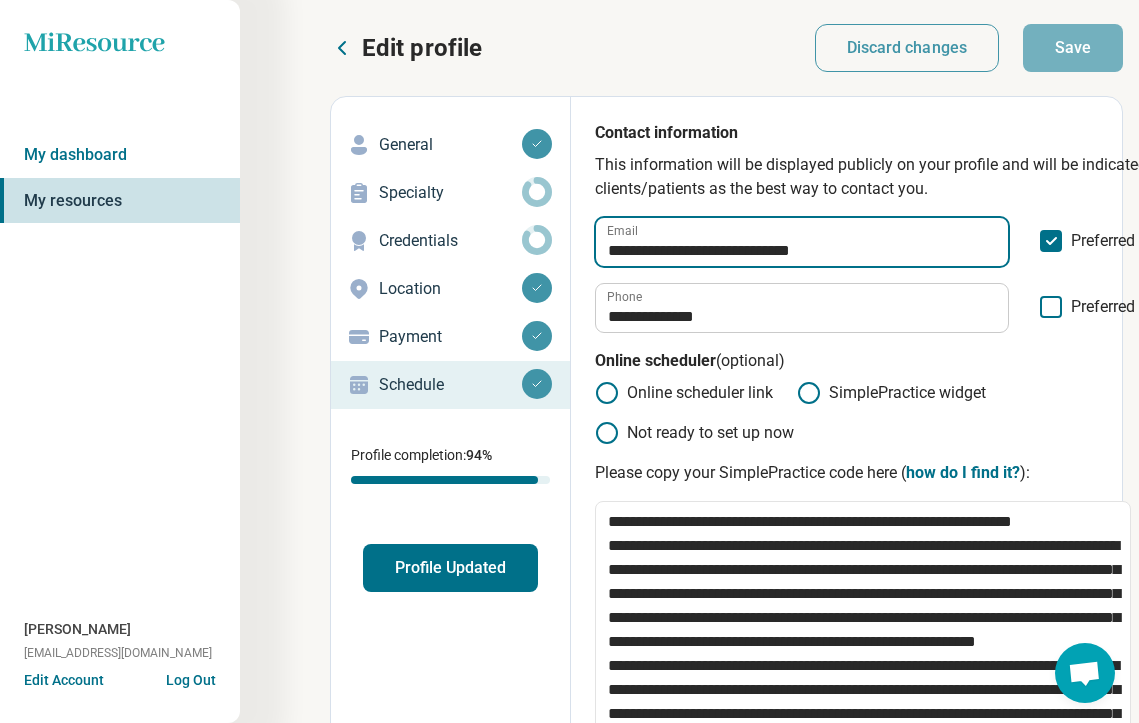 drag, startPoint x: 919, startPoint y: 245, endPoint x: 445, endPoint y: 245, distance: 474 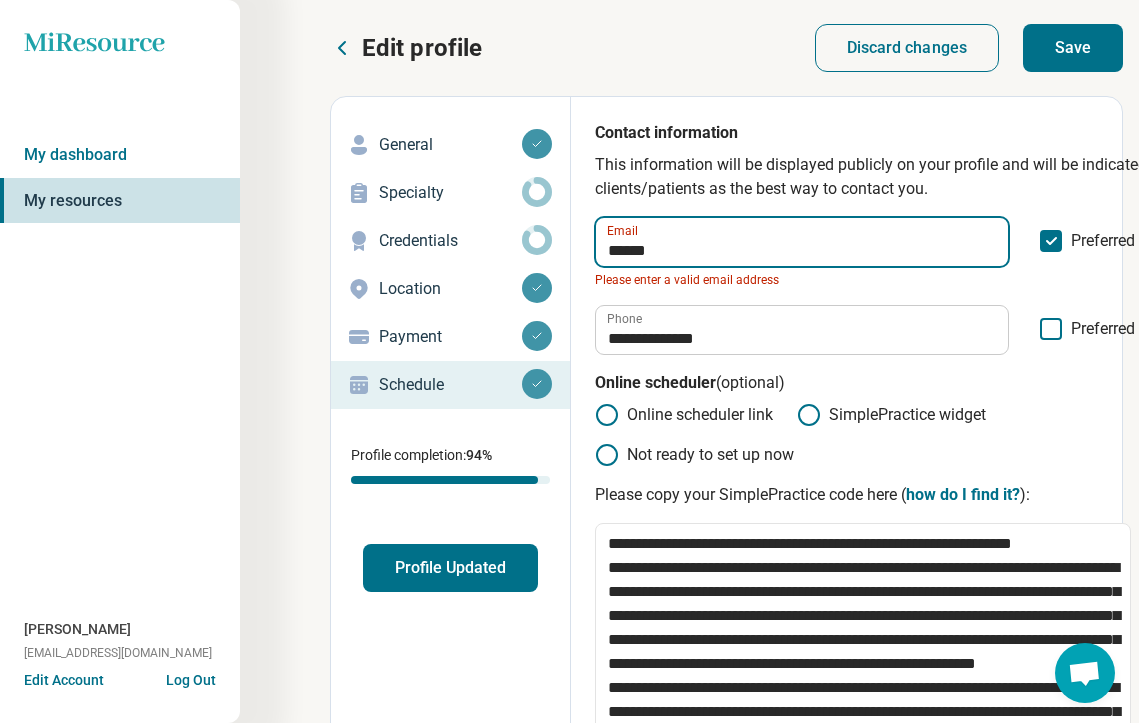 type on "**********" 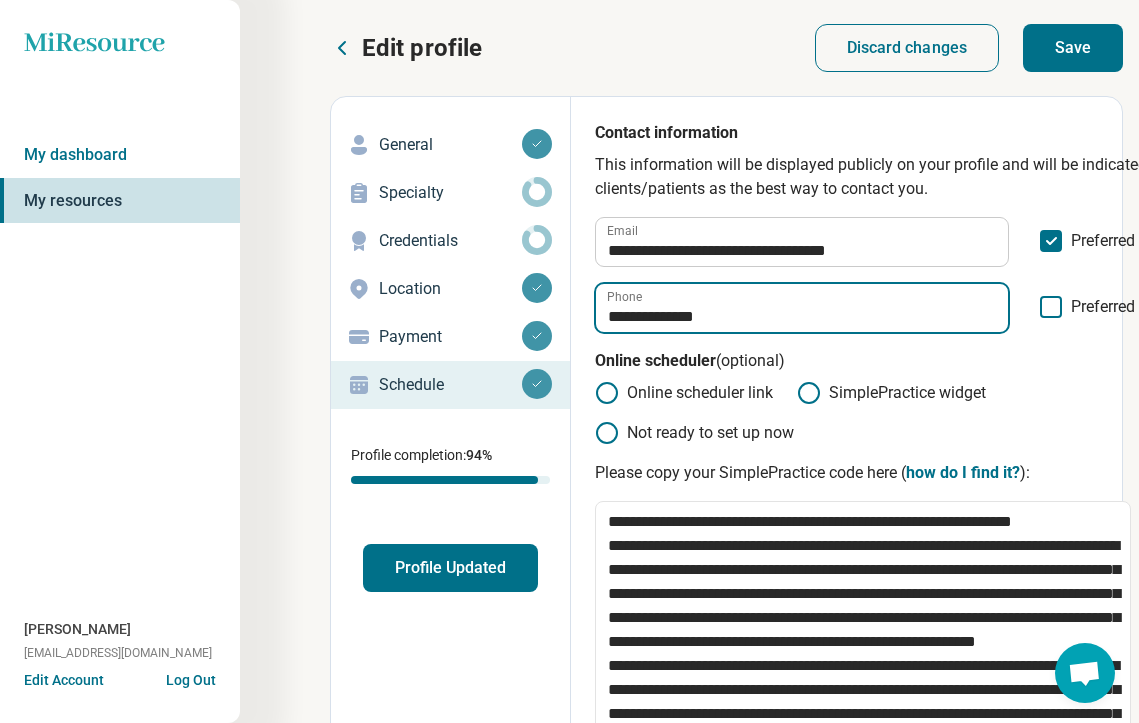click on "**********" at bounding box center [802, 308] 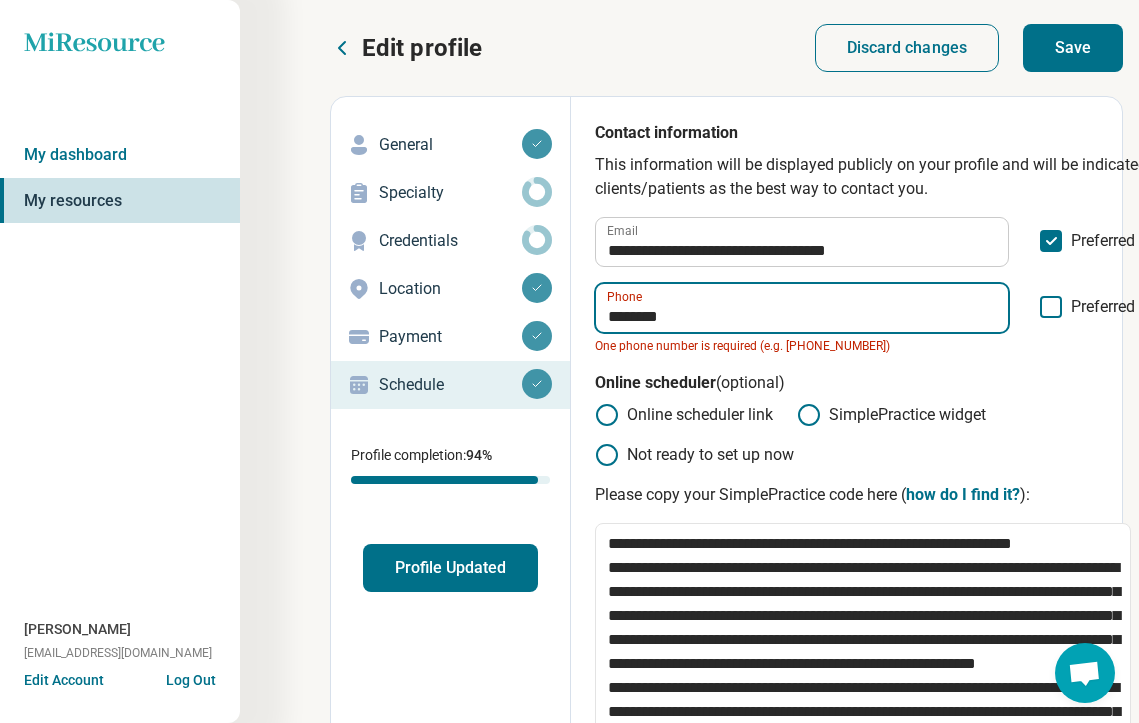 type on "*********" 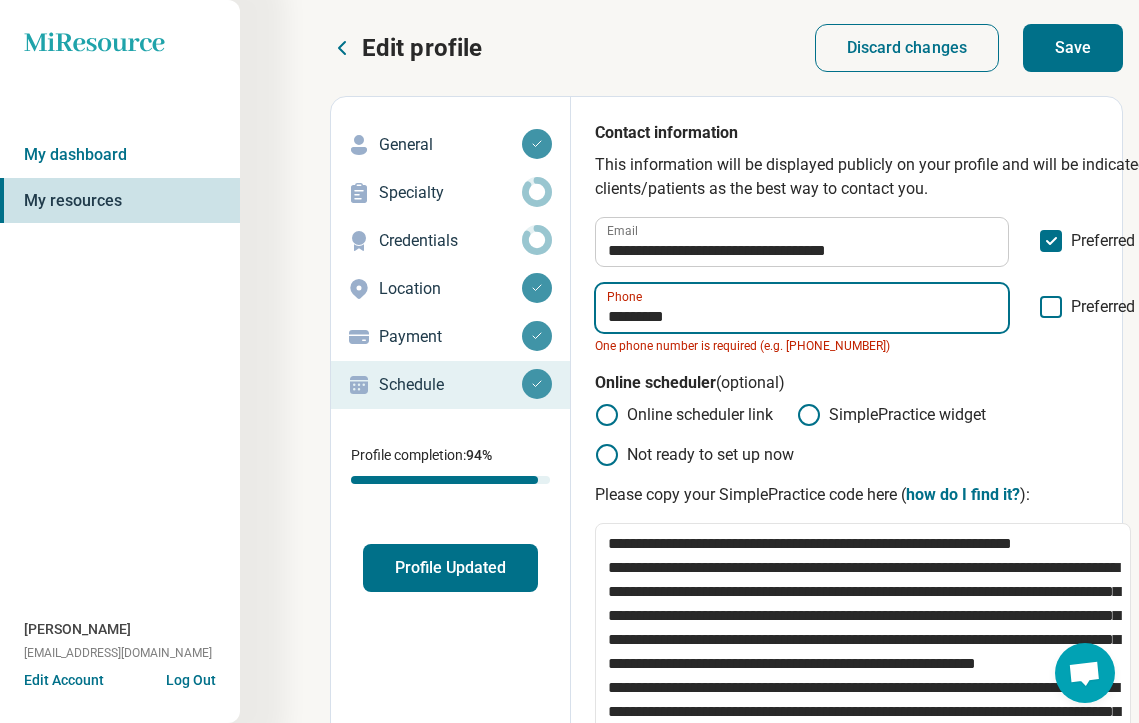 type on "*" 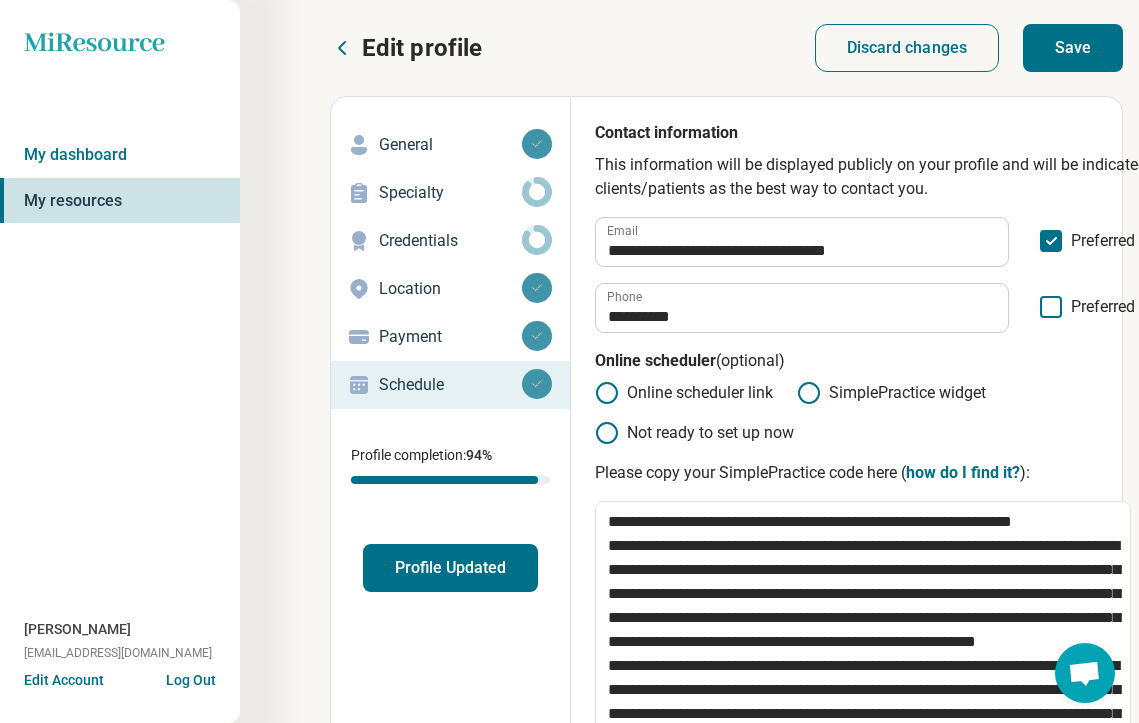 click on "Online scheduler link SimplePractice widget Not ready to set up now Please copy your SimplePractice code here ( how do I find it? ): Clear" at bounding box center (895, 678) 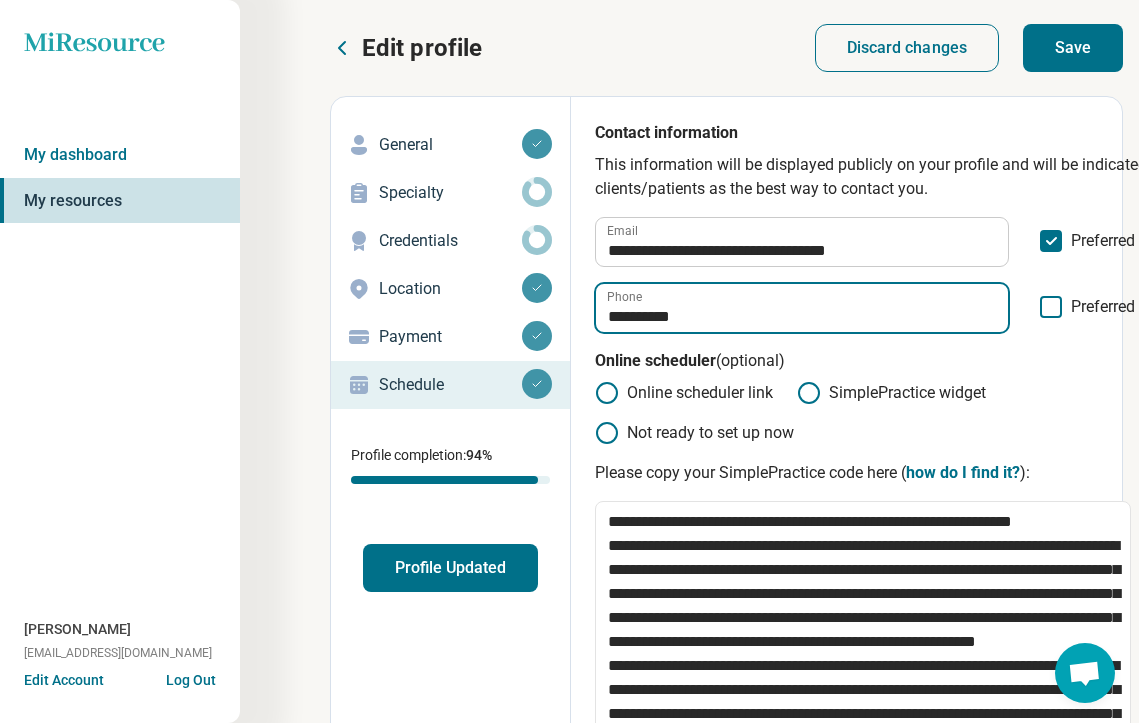 click on "**********" at bounding box center (802, 308) 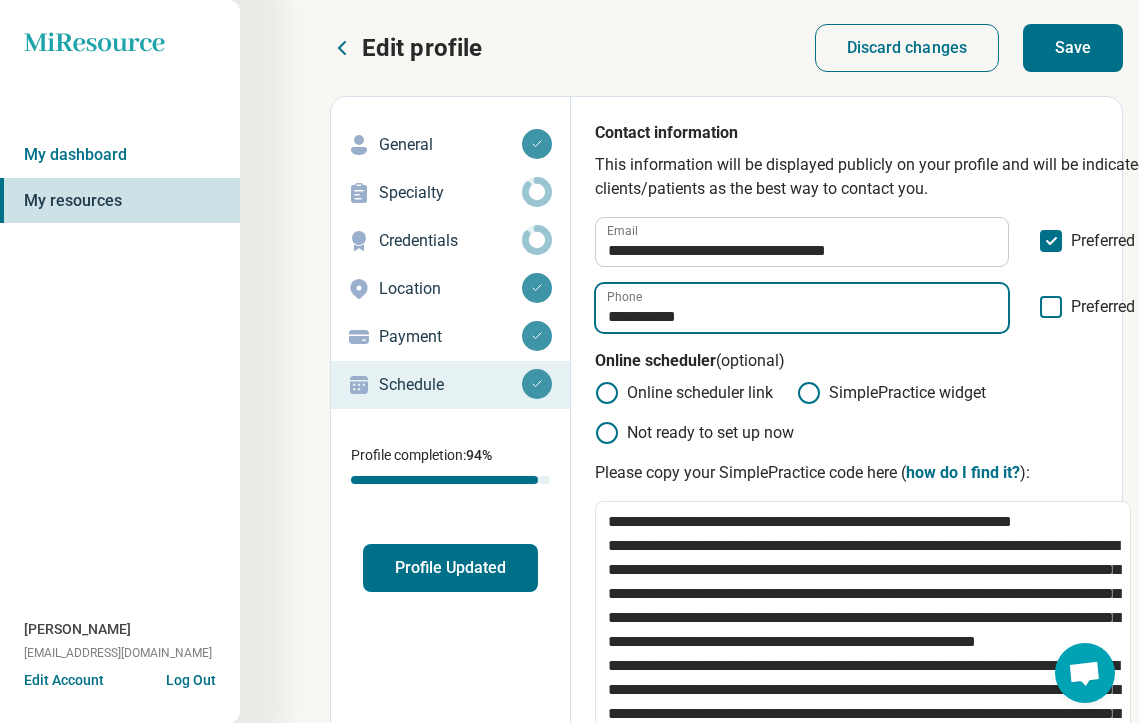 click on "**********" at bounding box center (802, 308) 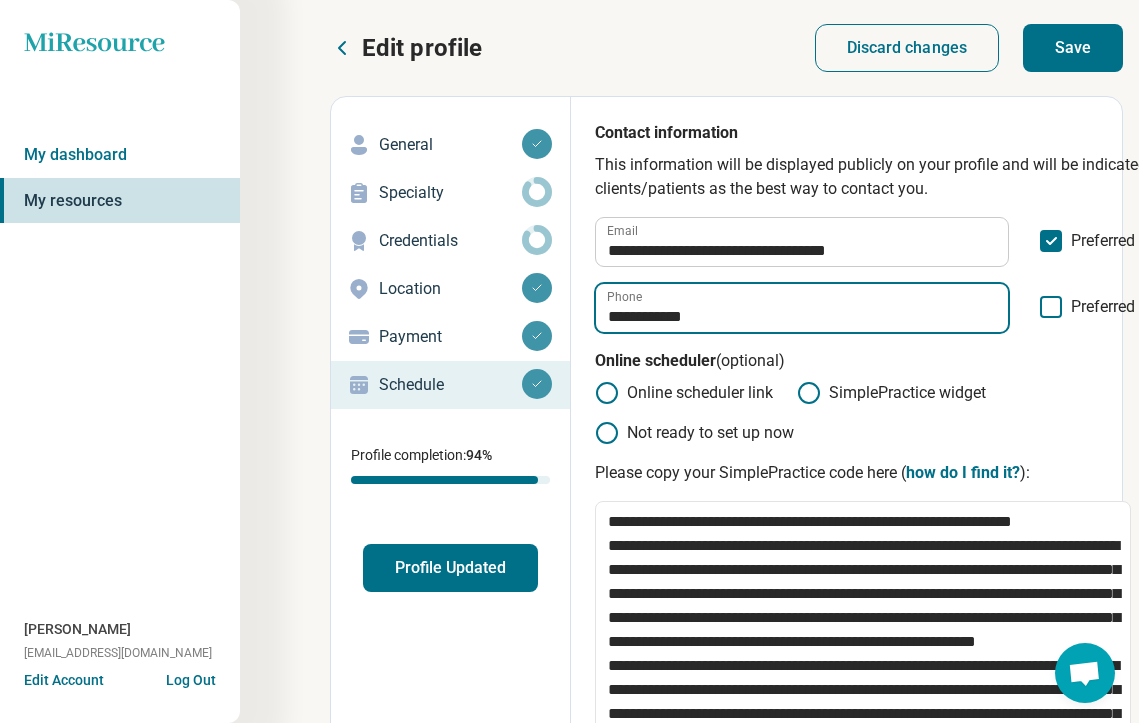 type on "**********" 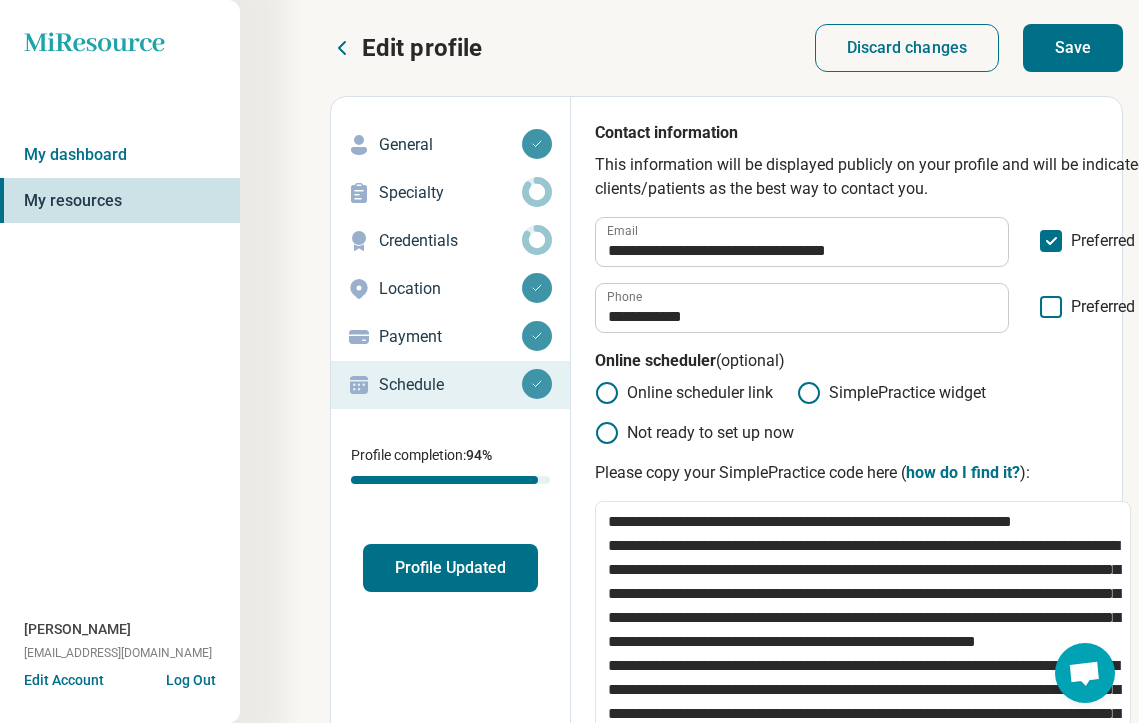 click on "Preferred contact" at bounding box center [1131, 314] 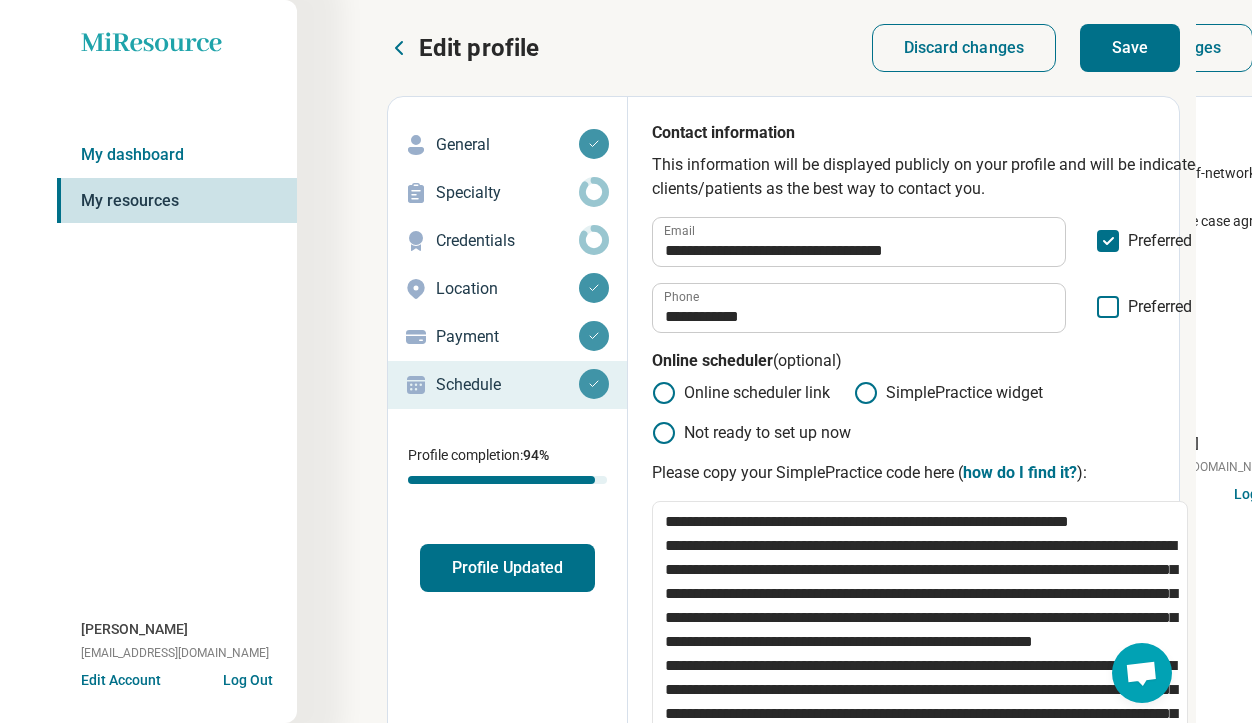 scroll, scrollTop: 10, scrollLeft: 0, axis: vertical 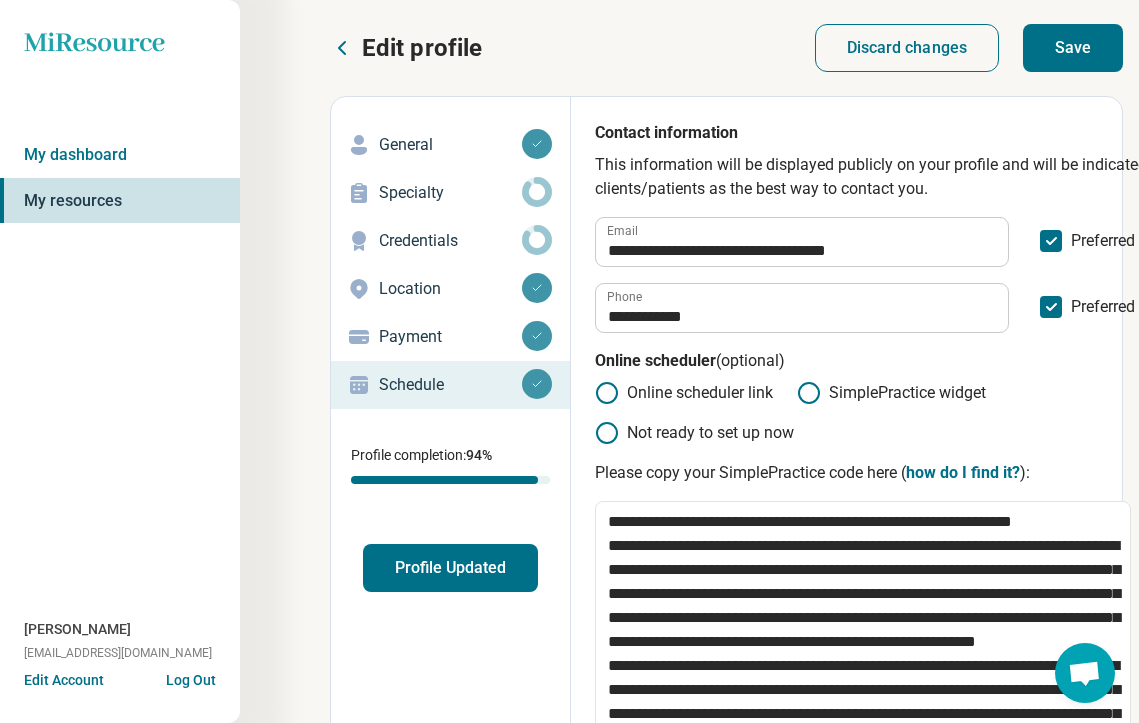 click 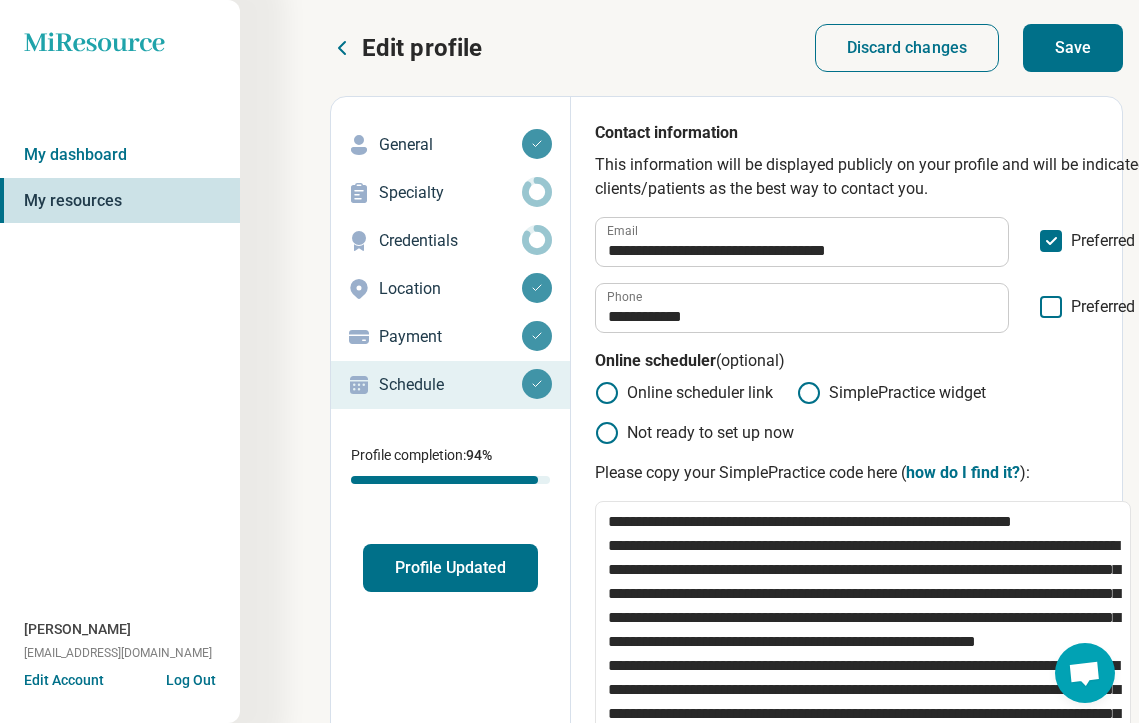 click 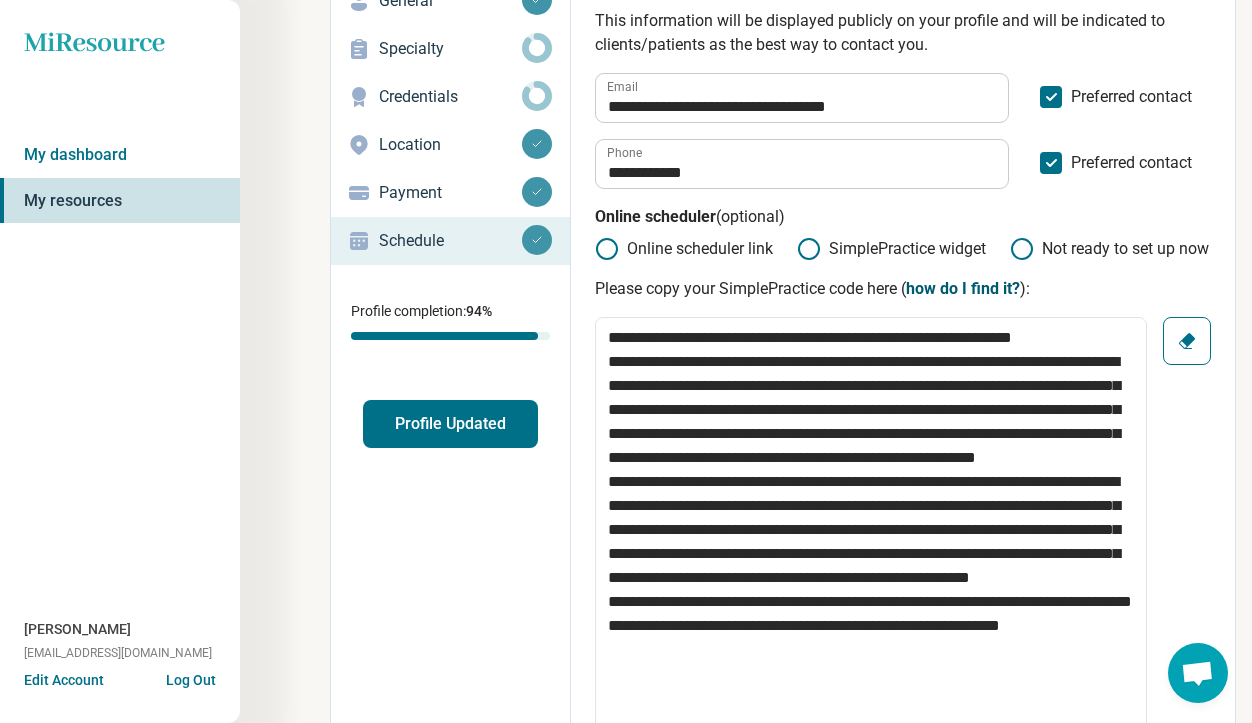 scroll, scrollTop: 1, scrollLeft: 0, axis: vertical 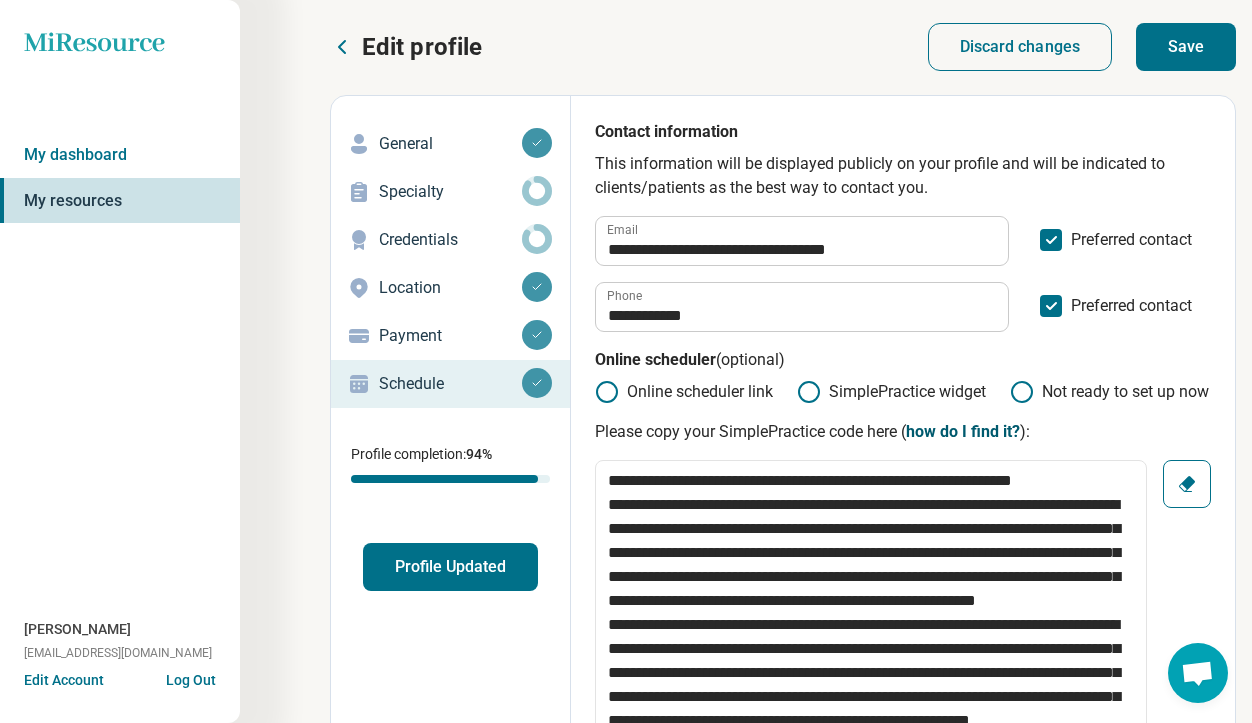 click on "how do I find it?" at bounding box center (963, 431) 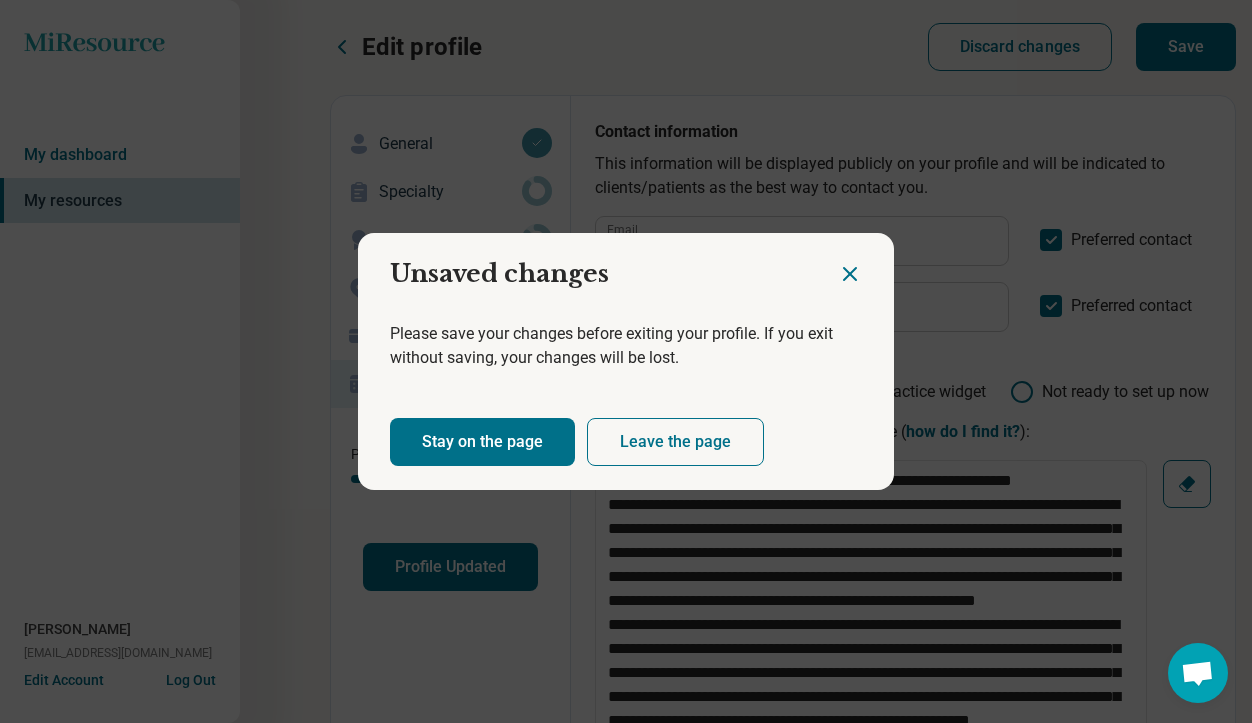 click 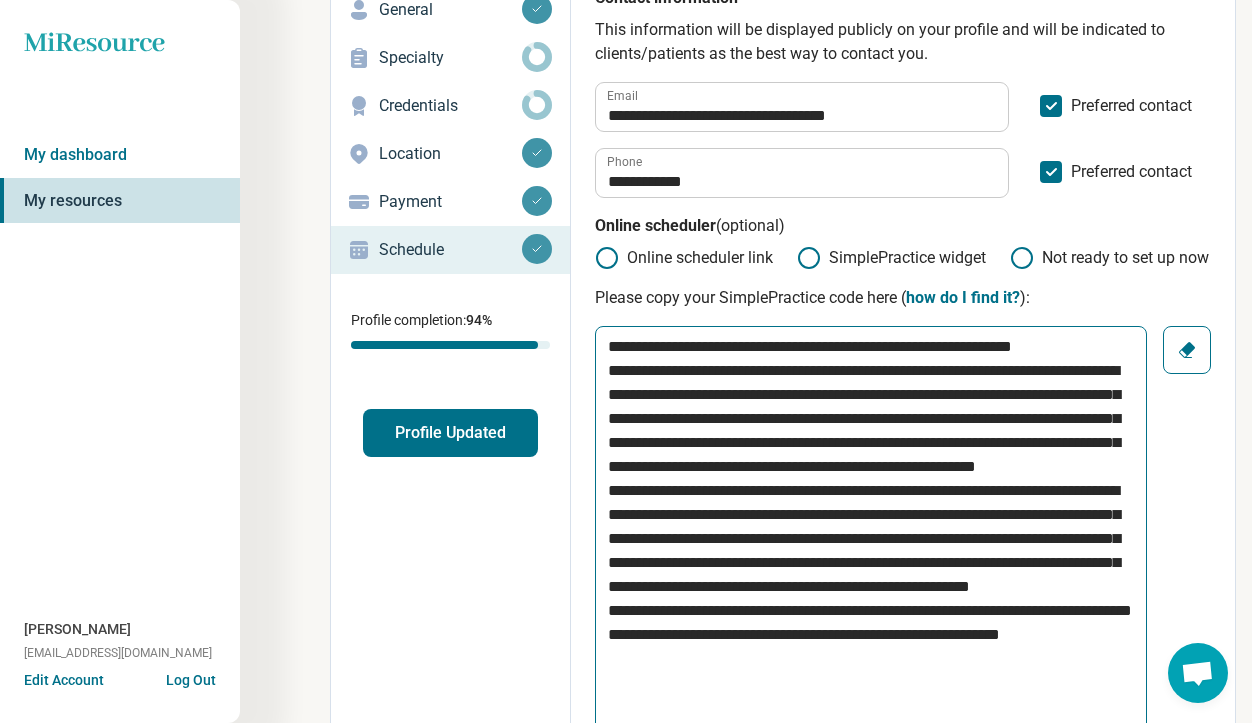 scroll, scrollTop: 157, scrollLeft: 0, axis: vertical 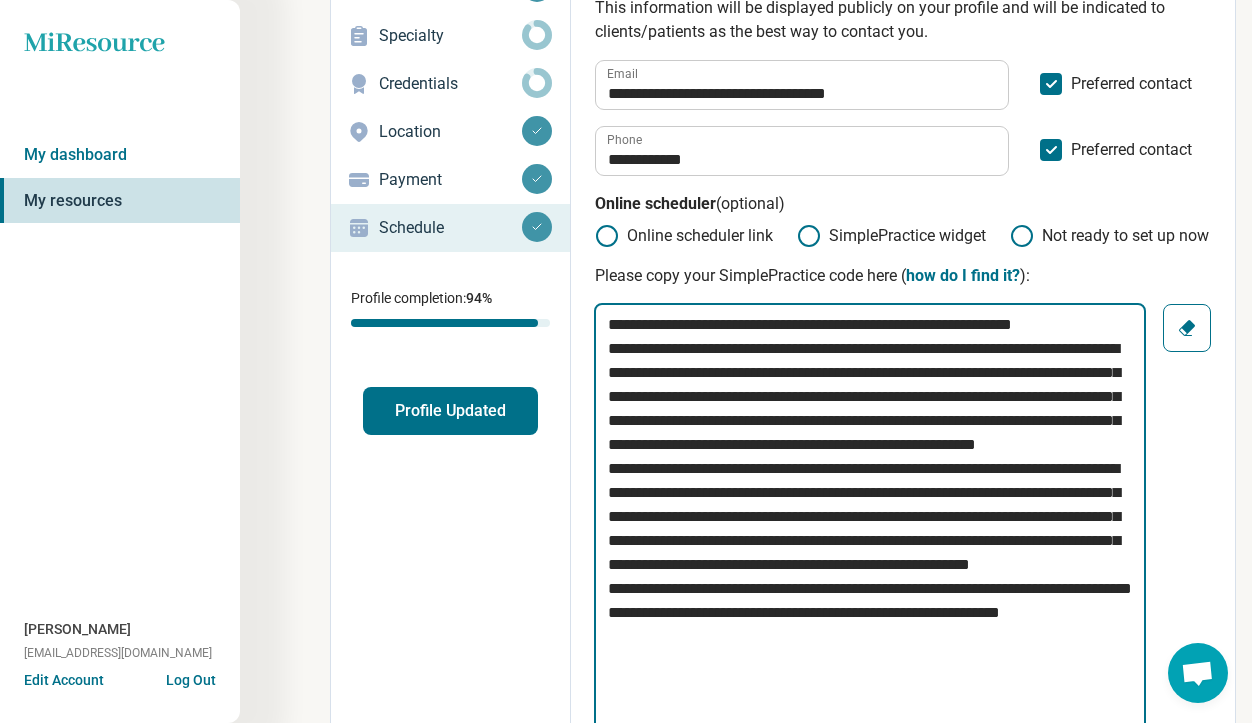 click at bounding box center (870, 540) 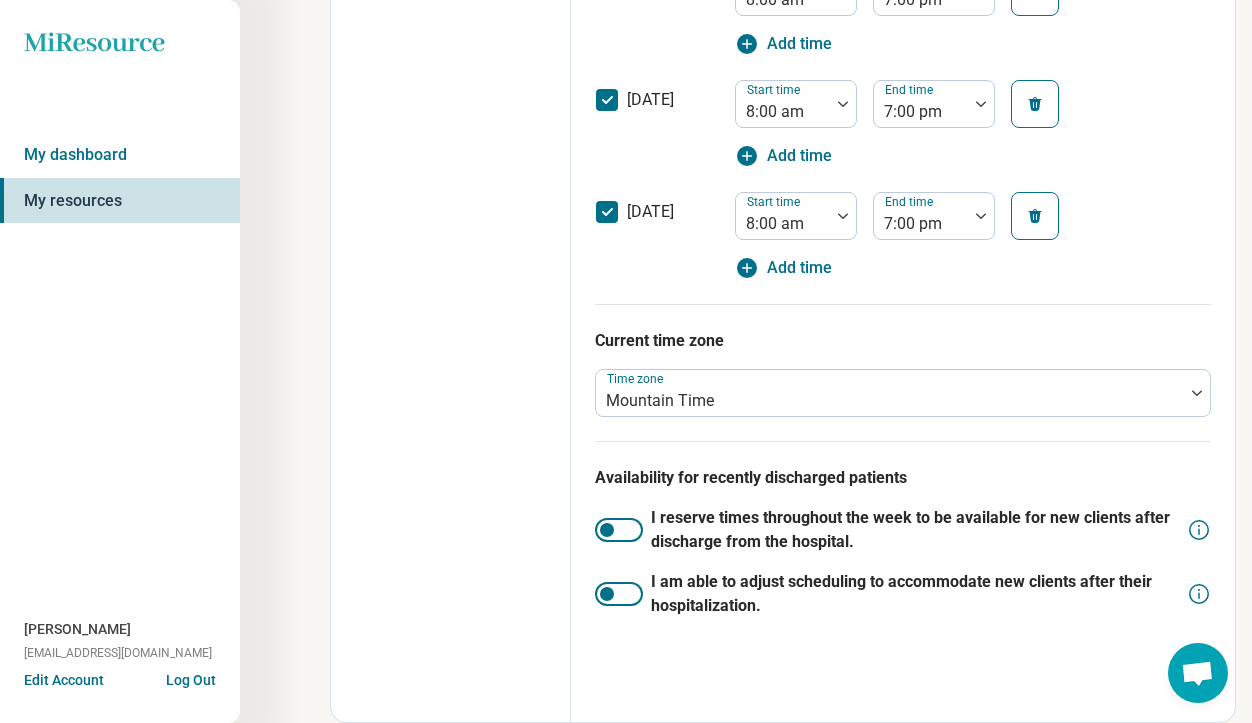 drag, startPoint x: 611, startPoint y: 362, endPoint x: 1112, endPoint y: 715, distance: 612.8703 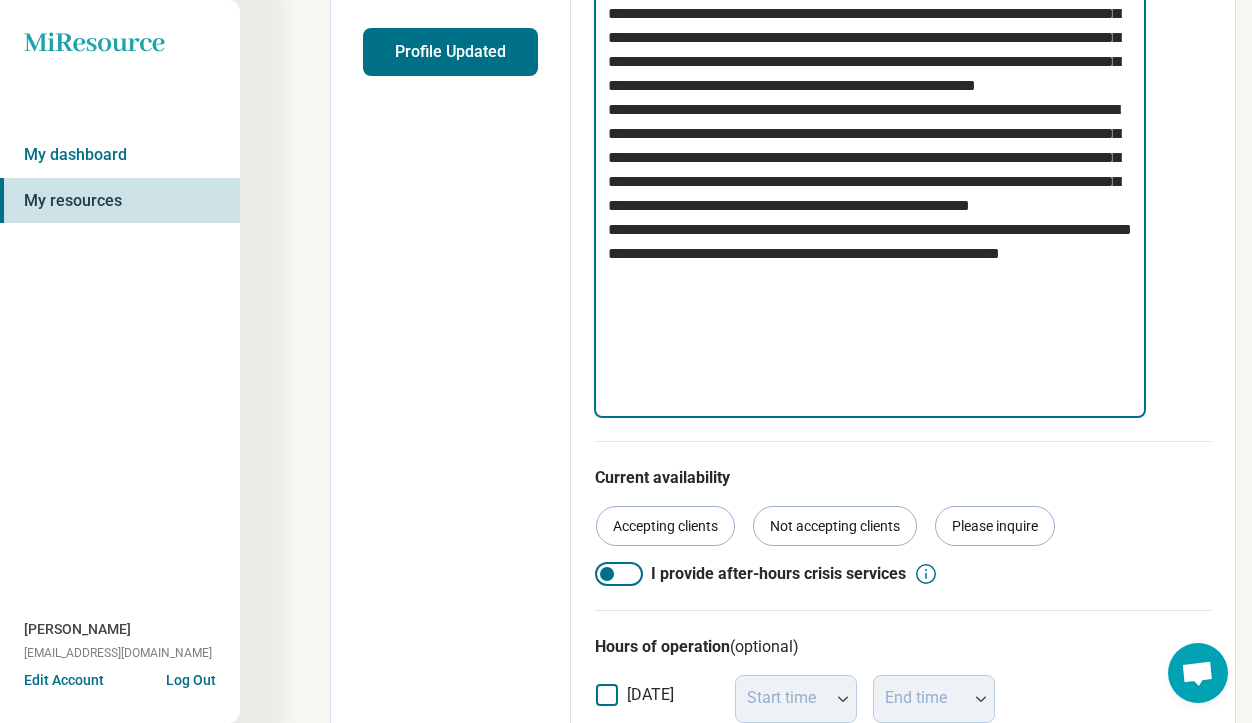type on "*" 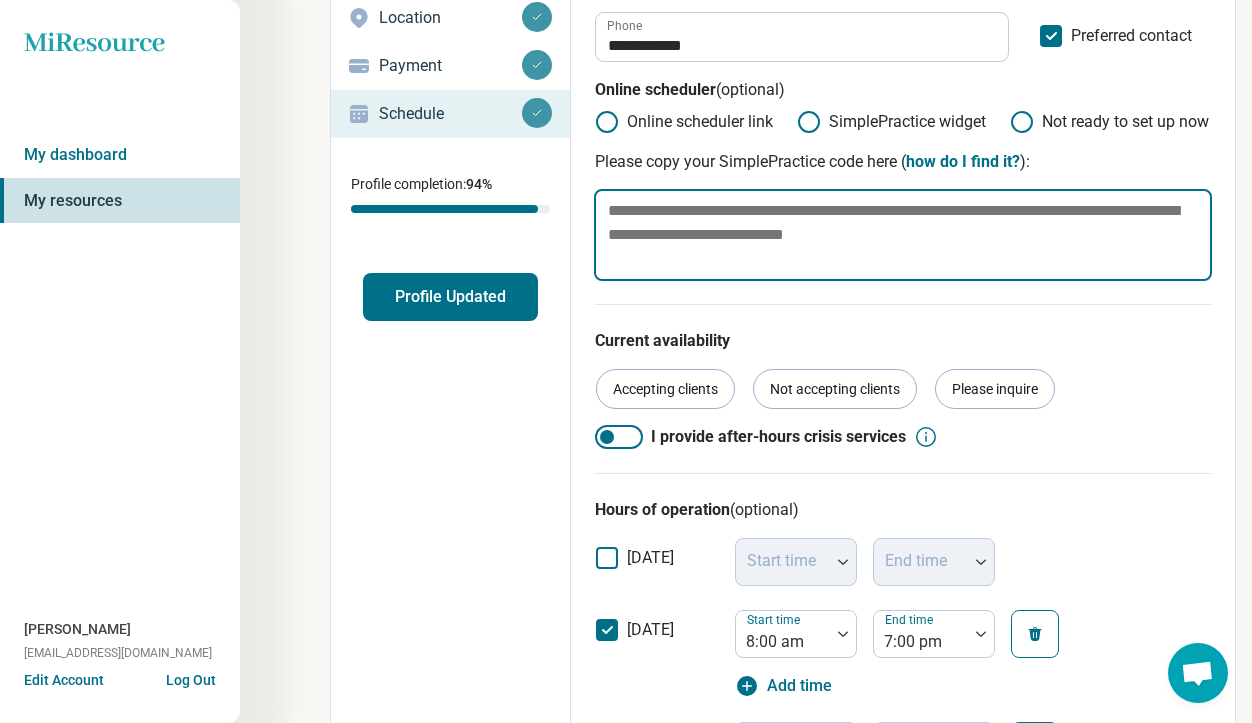 scroll, scrollTop: 258, scrollLeft: 0, axis: vertical 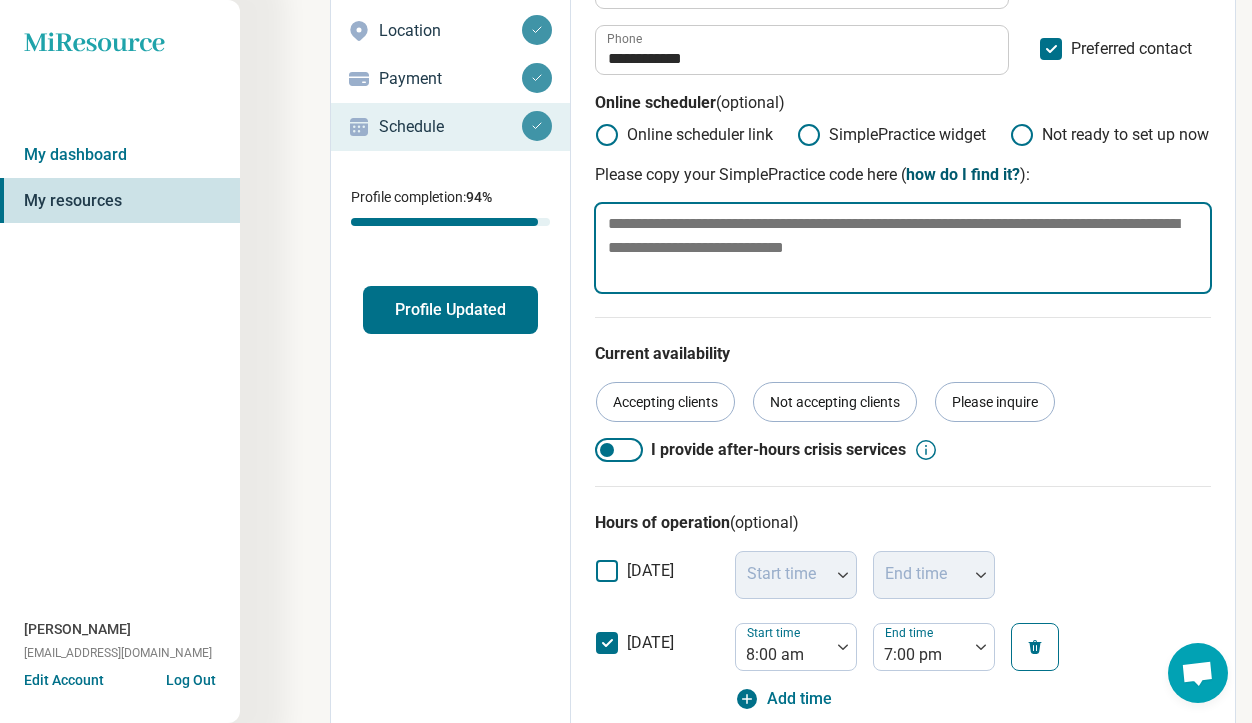 type 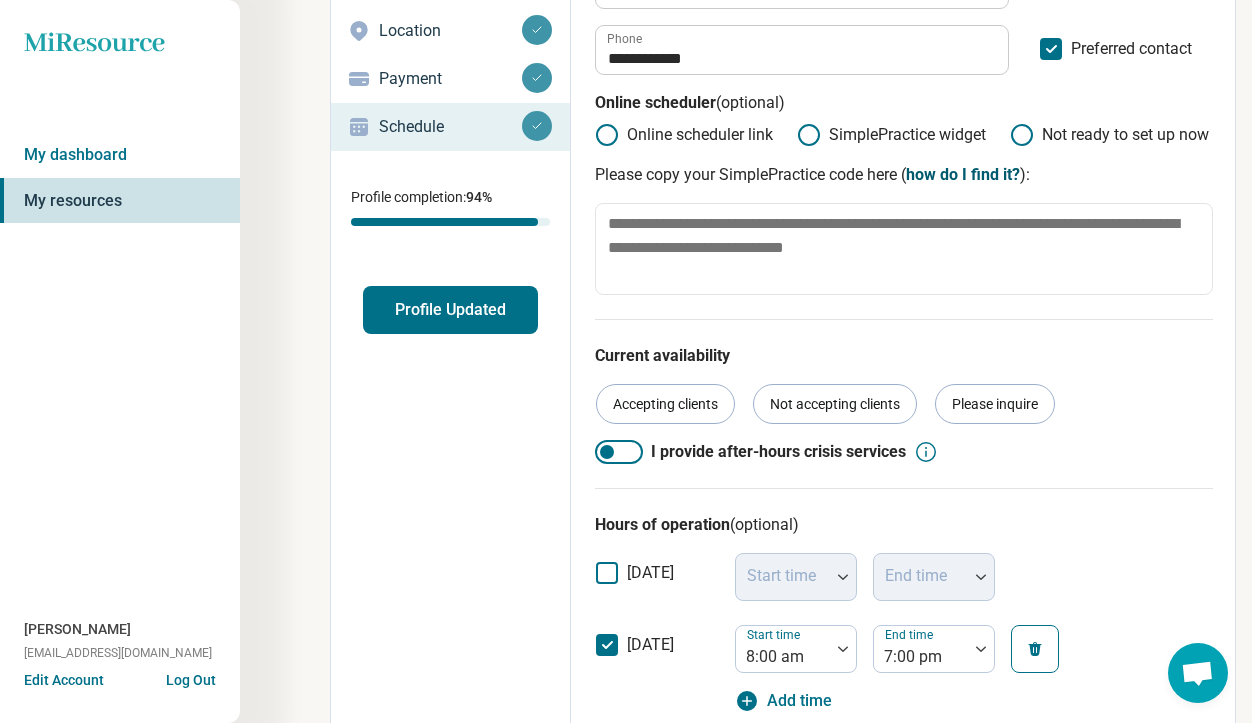 click on "how do I find it?" at bounding box center [963, 174] 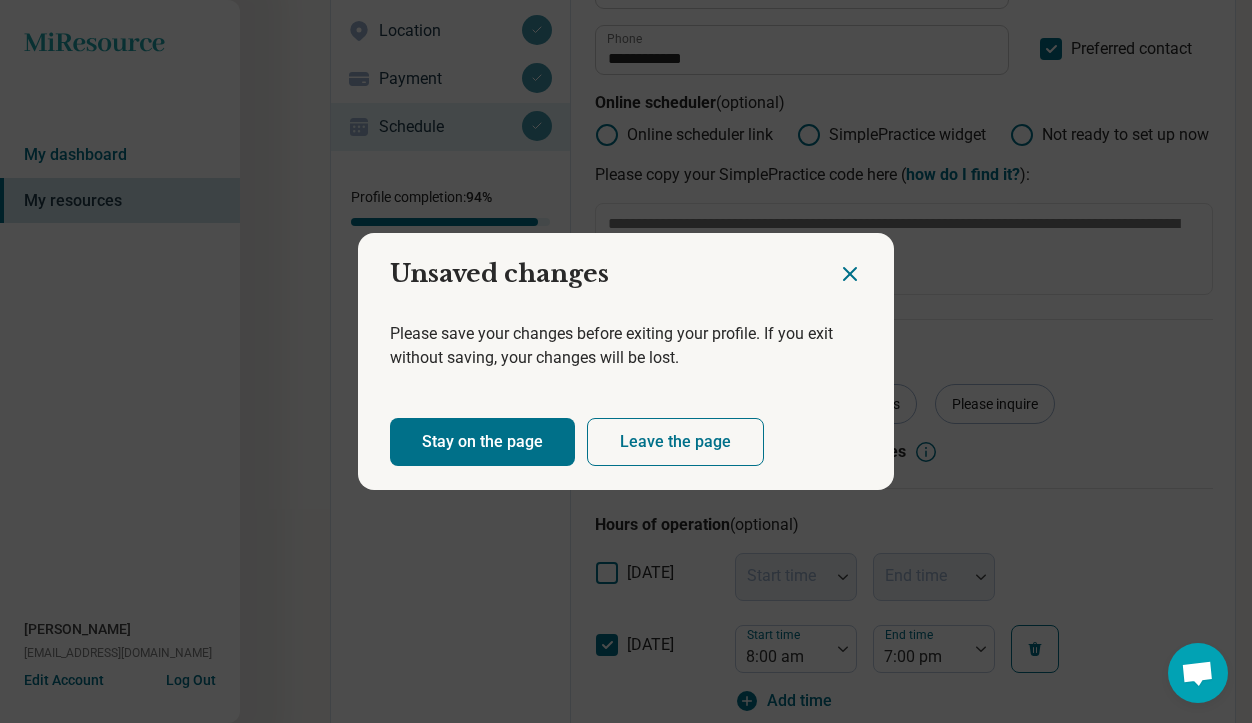 click on "Leave the page" at bounding box center [675, 442] 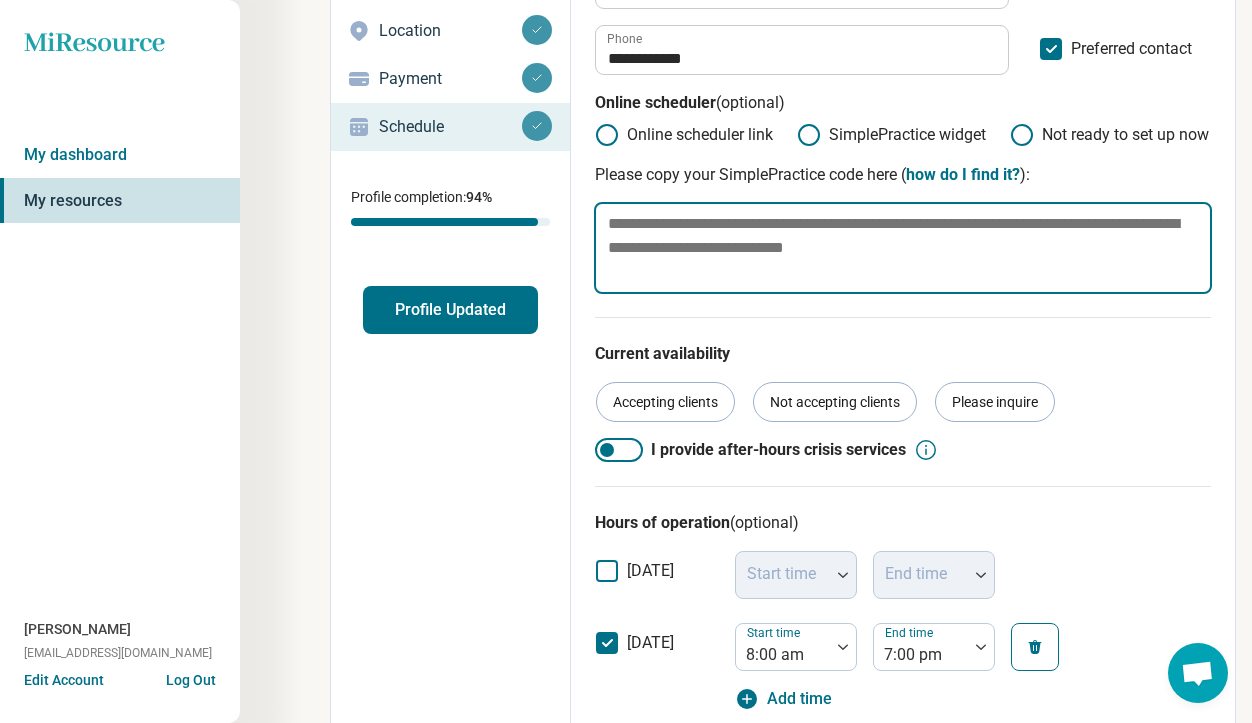 click at bounding box center (903, 248) 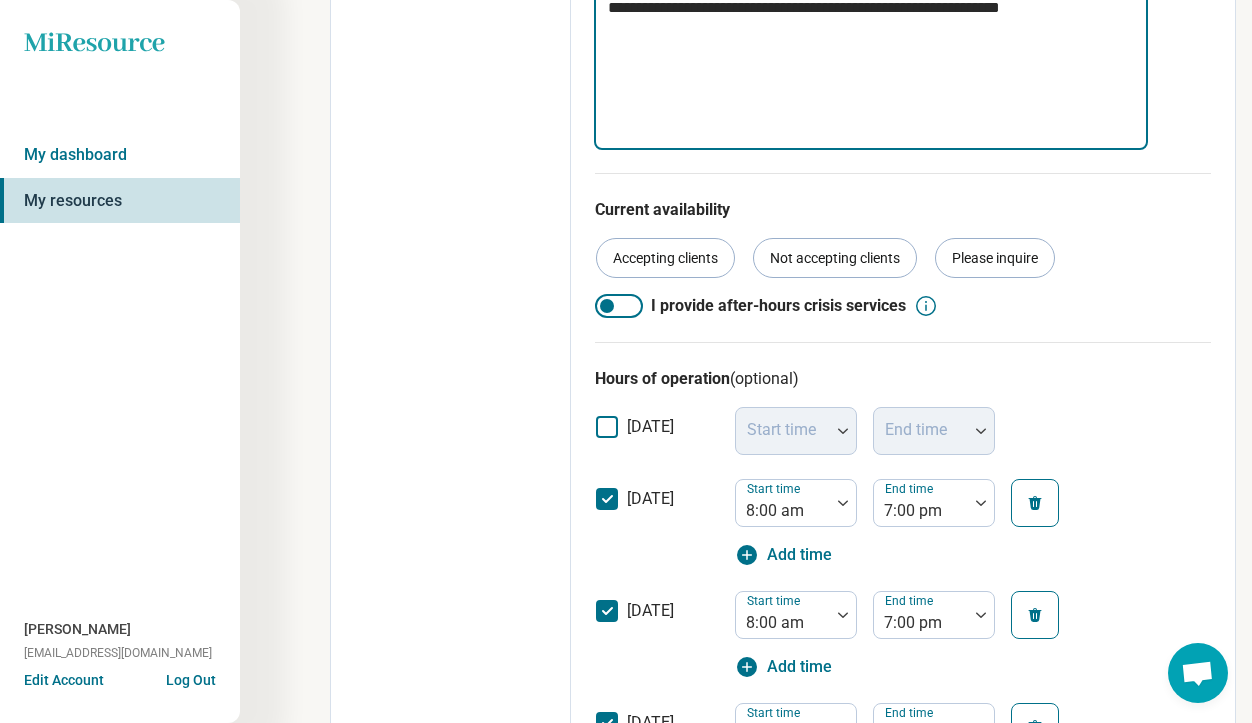 scroll, scrollTop: 954, scrollLeft: 0, axis: vertical 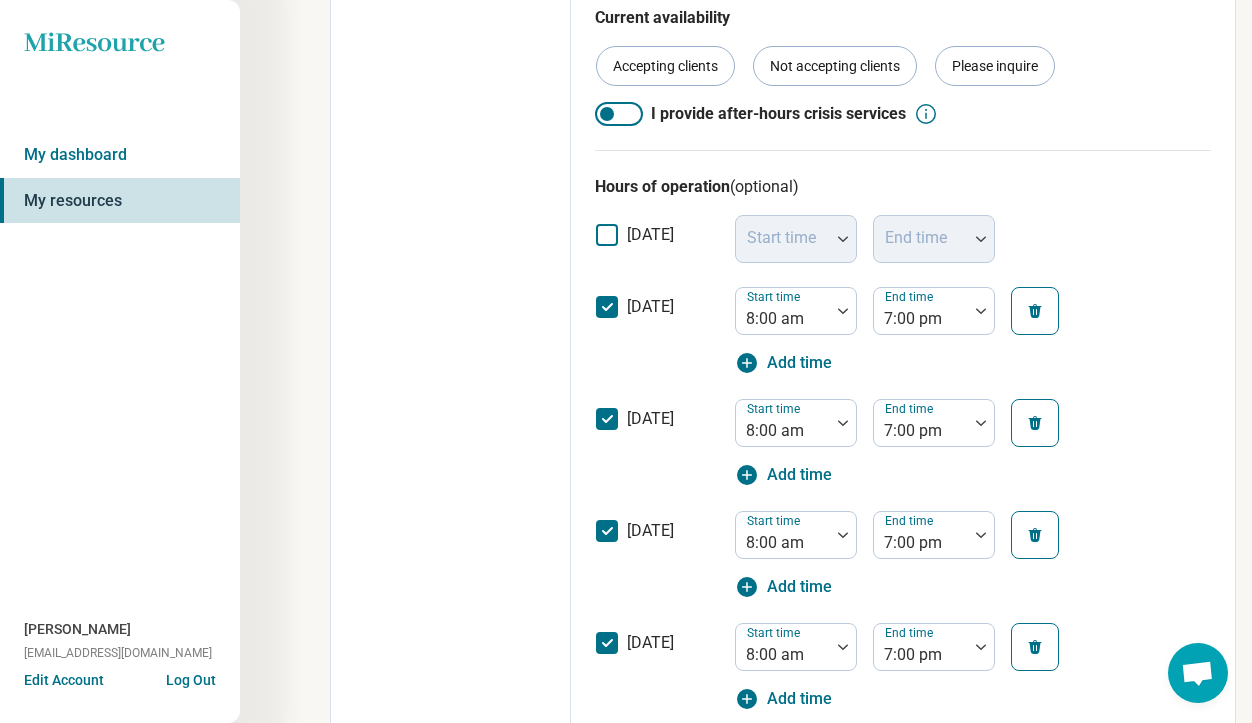 type on "**********" 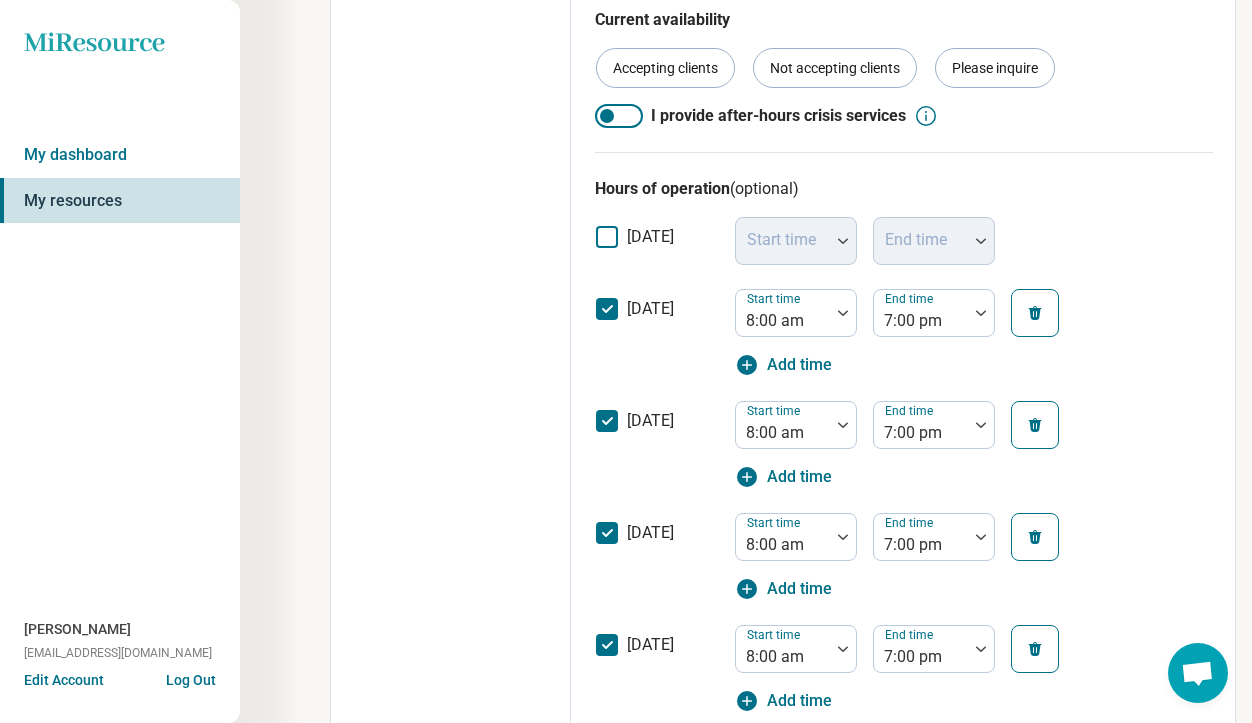 click 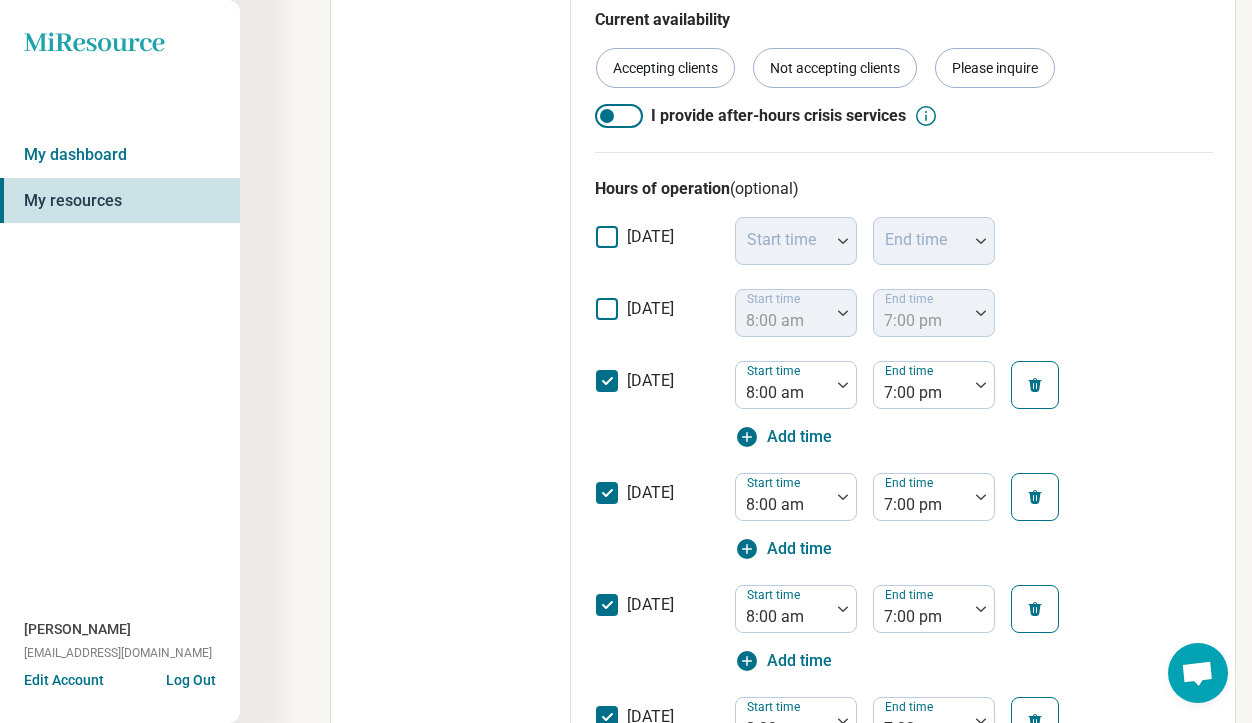 scroll, scrollTop: 10, scrollLeft: 0, axis: vertical 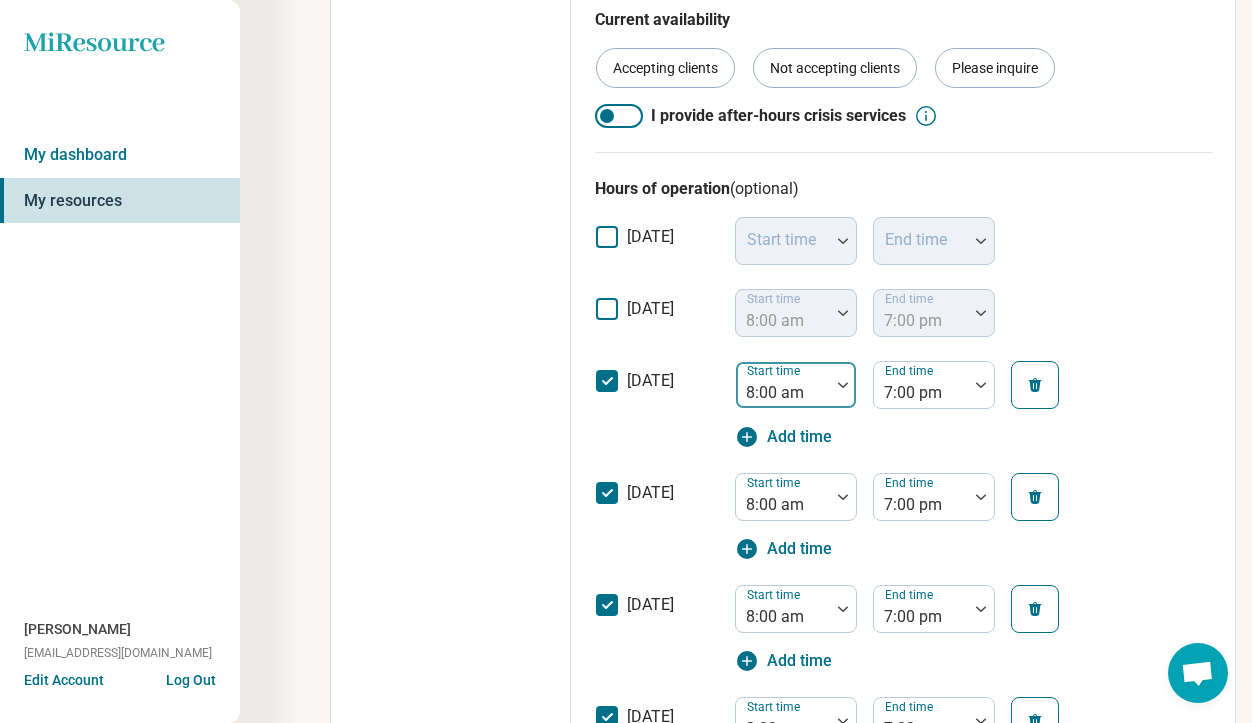 click at bounding box center [843, 385] 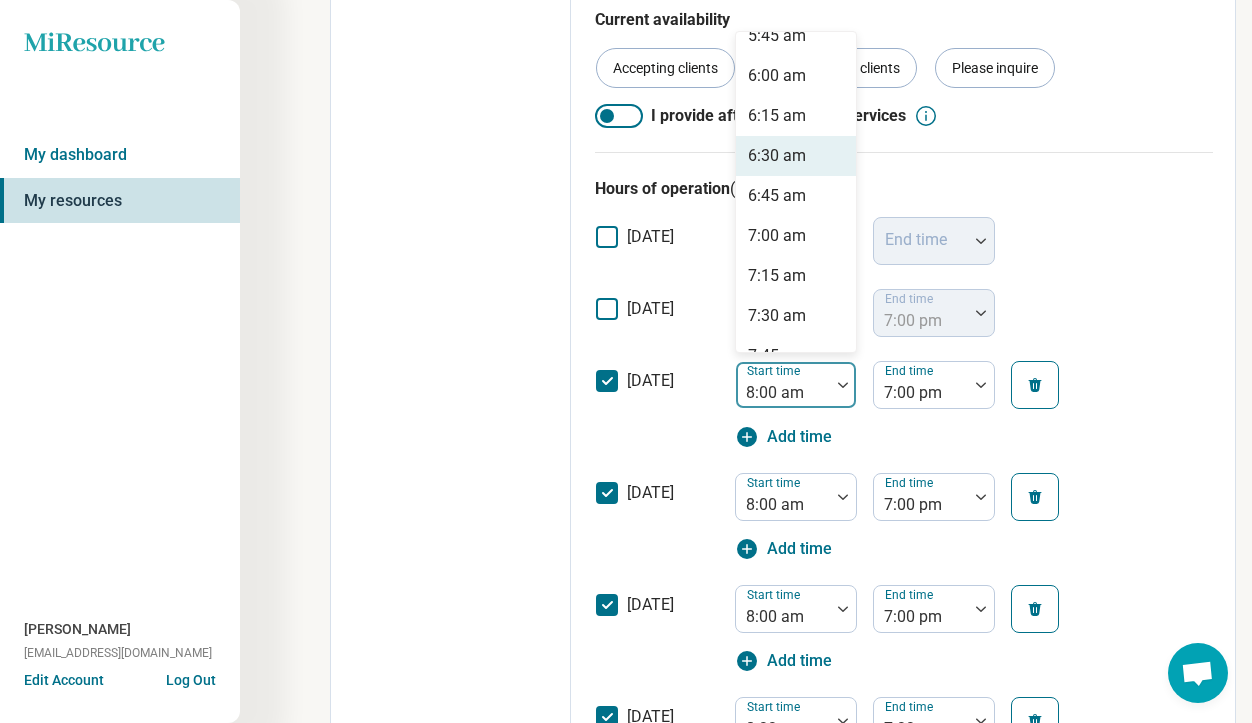 scroll, scrollTop: 1261, scrollLeft: 0, axis: vertical 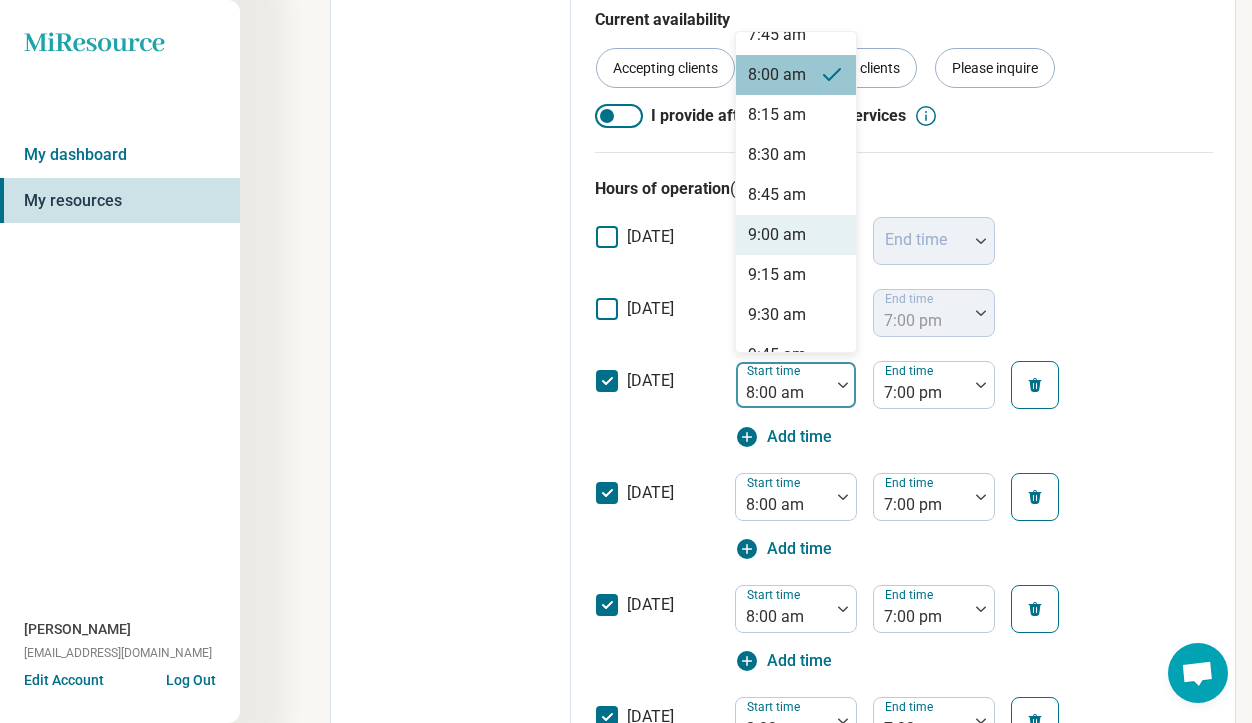 click on "9:00 am" at bounding box center [777, 235] 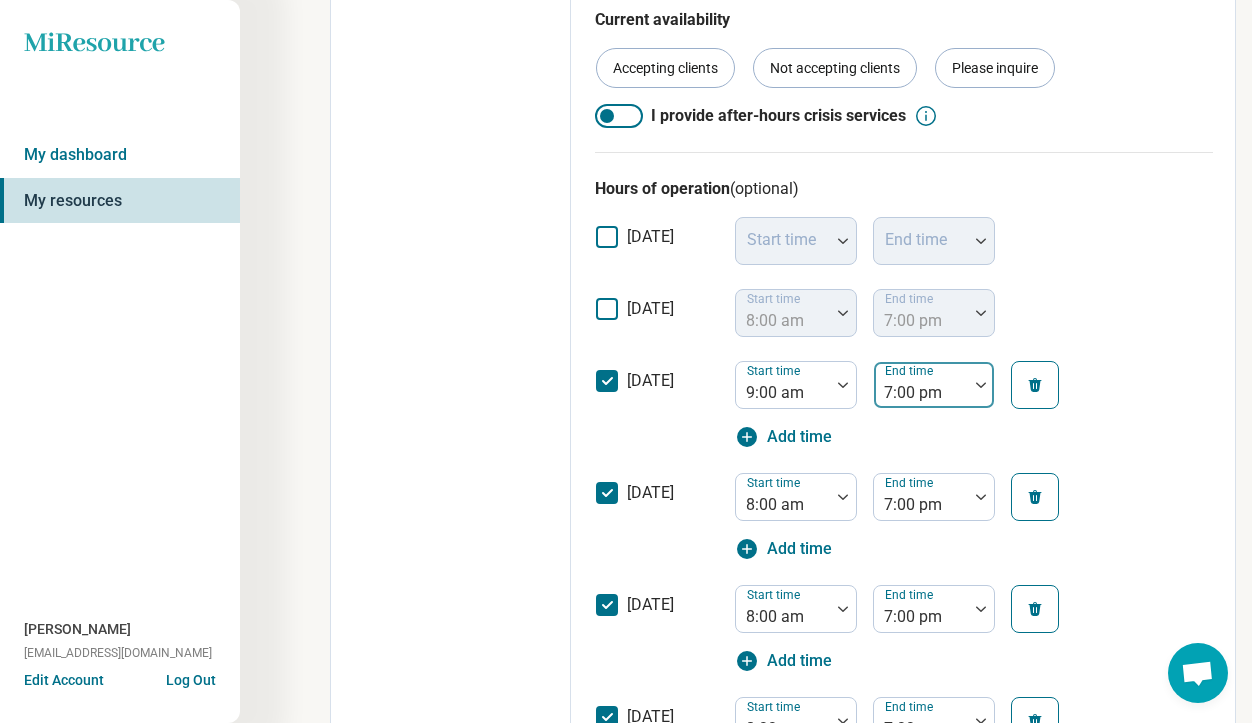 click on "7:00 pm" at bounding box center [921, 385] 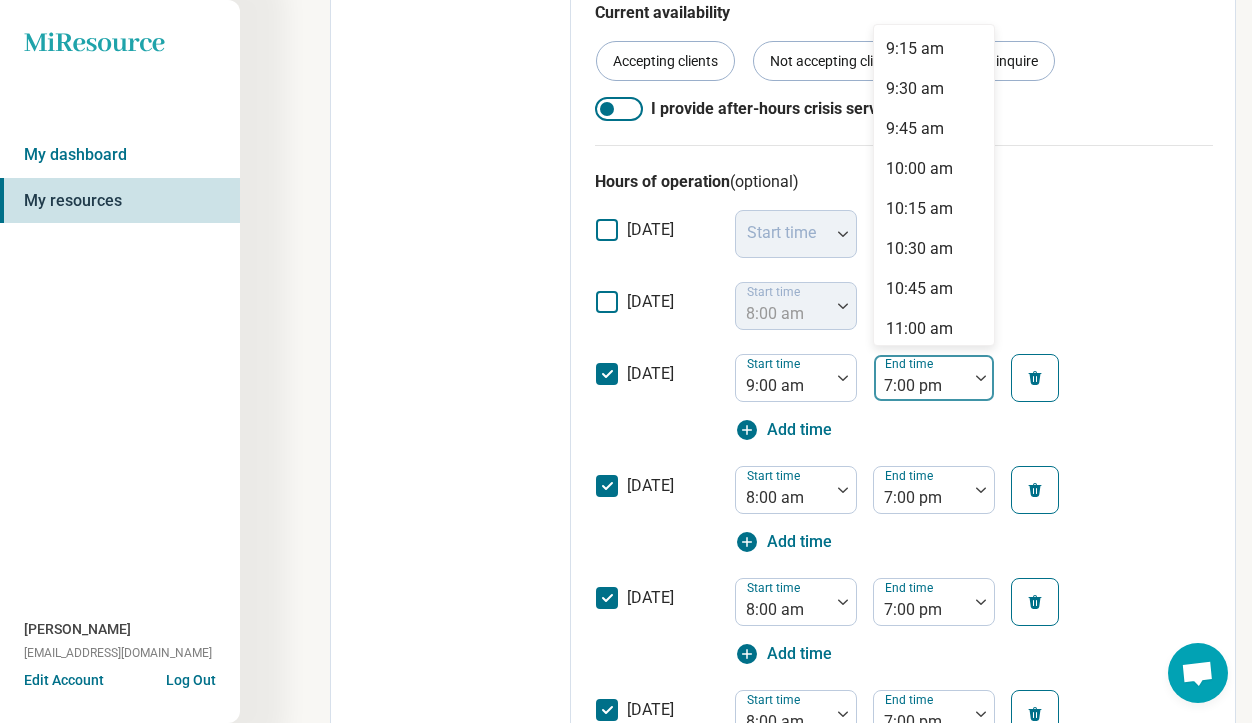 scroll, scrollTop: 966, scrollLeft: 0, axis: vertical 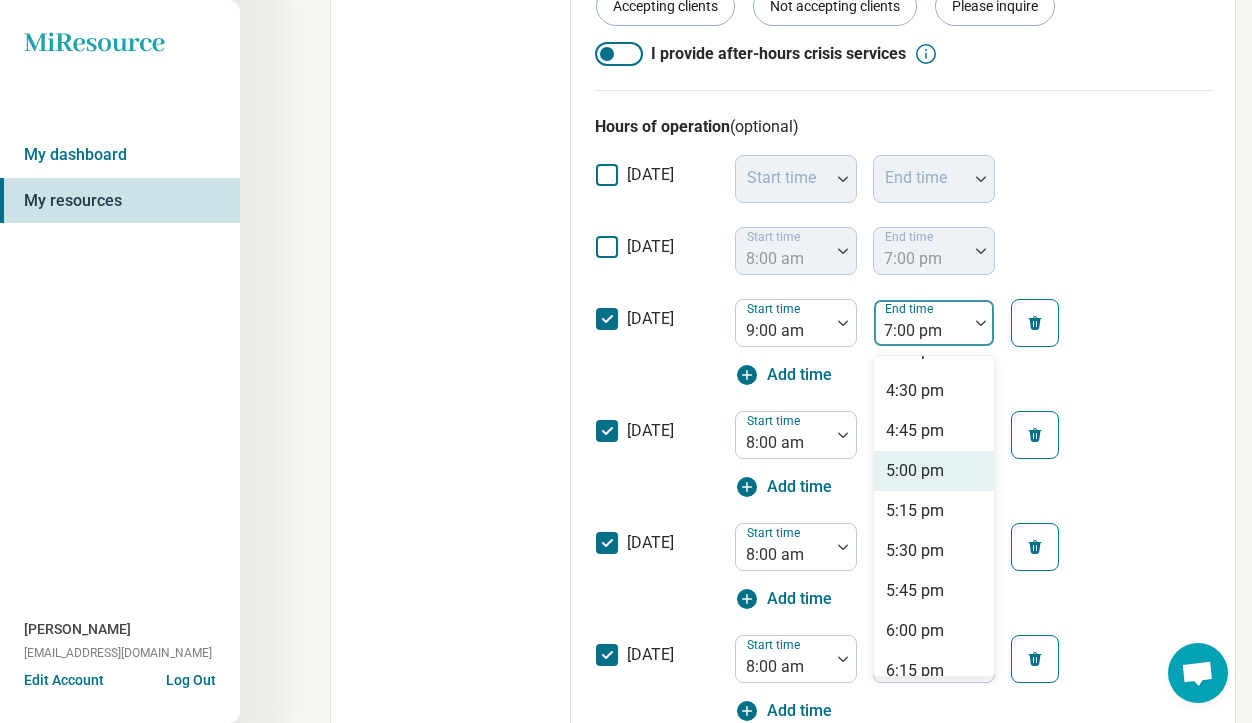click on "5:00 pm" at bounding box center (915, 471) 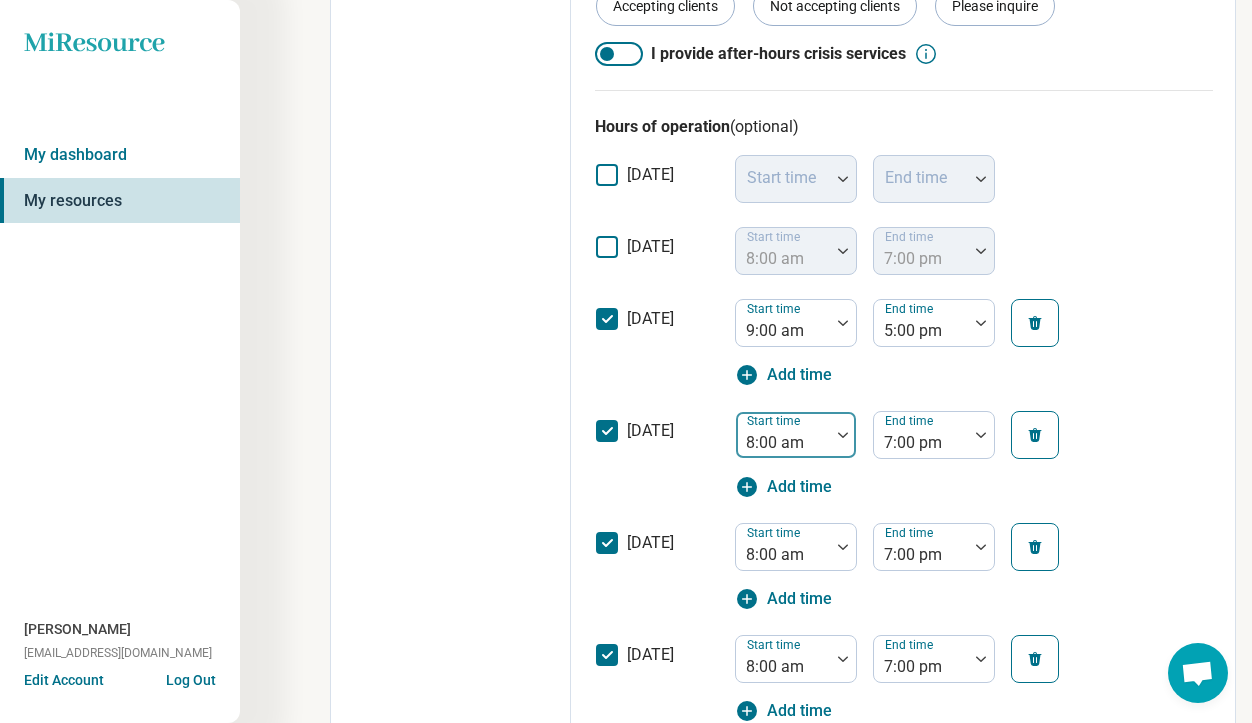 click at bounding box center [783, 443] 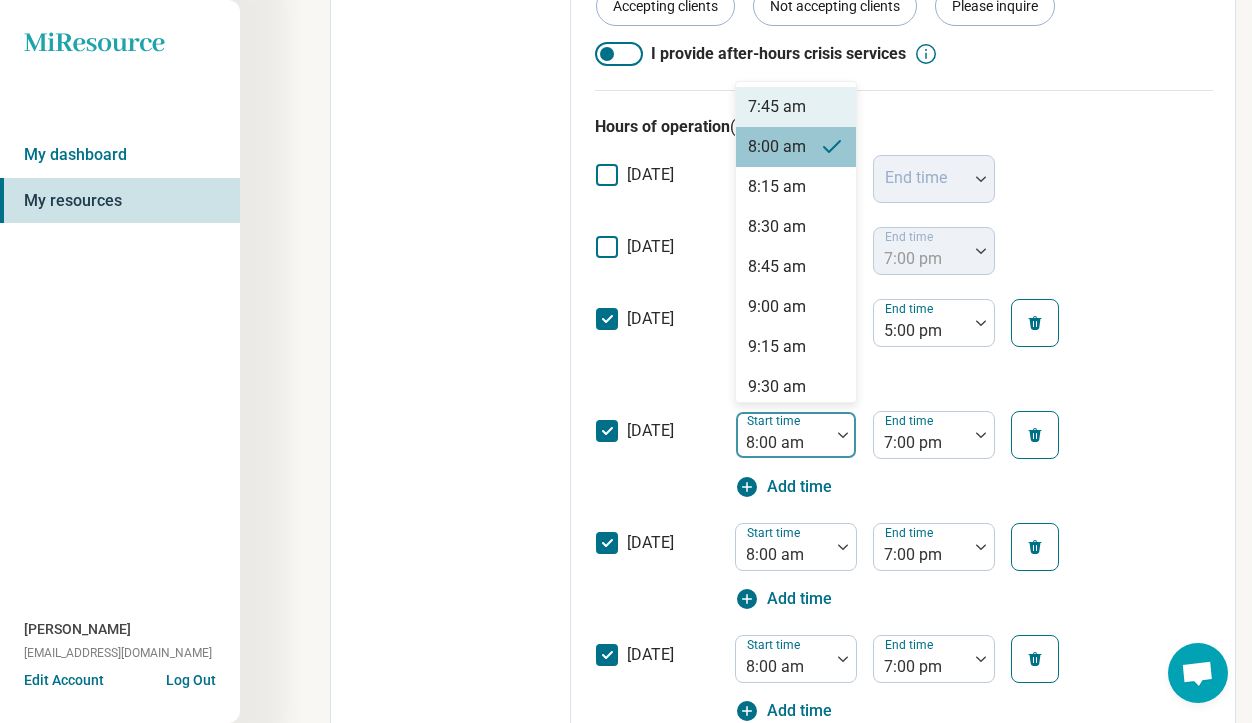 scroll, scrollTop: 1241, scrollLeft: 0, axis: vertical 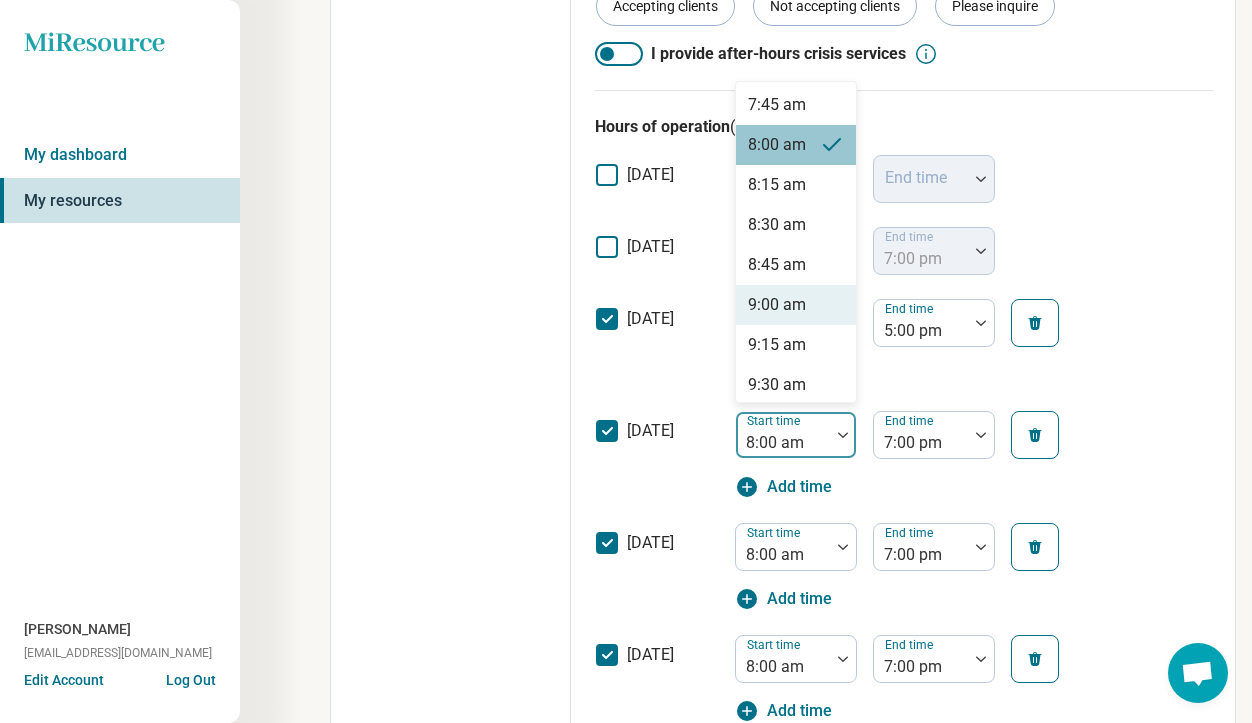 click on "9:00 am" at bounding box center [777, 305] 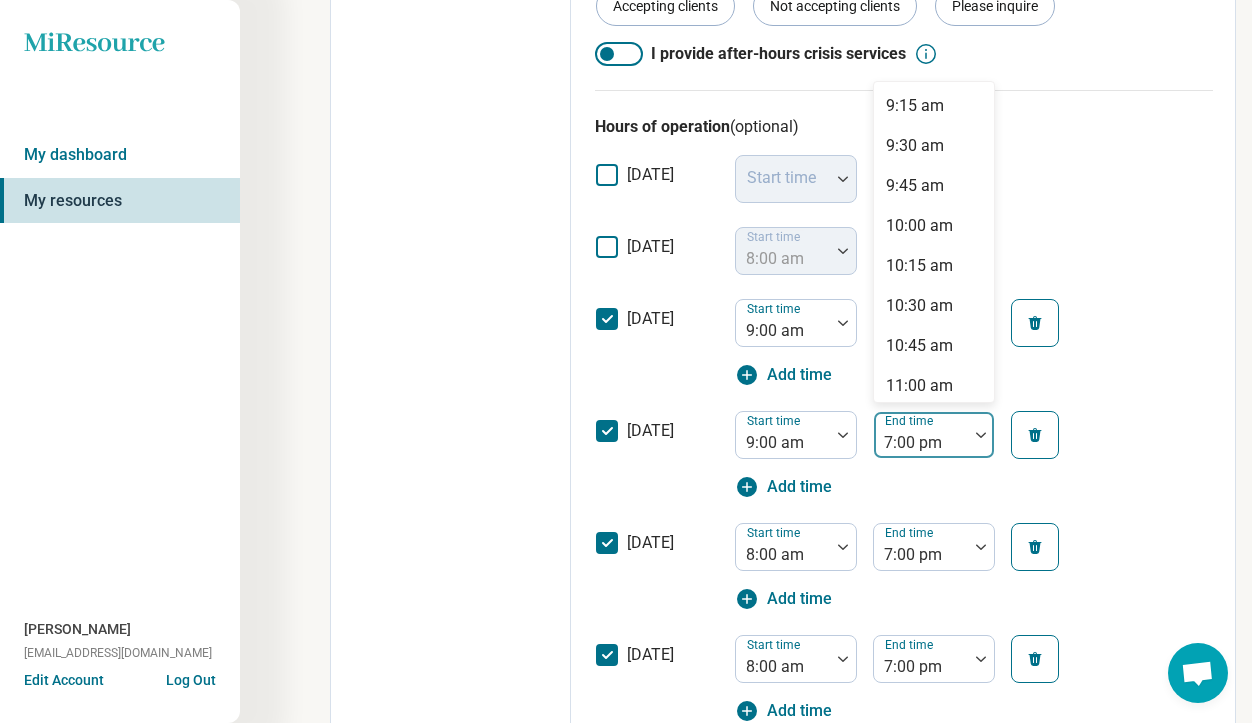 click at bounding box center [921, 443] 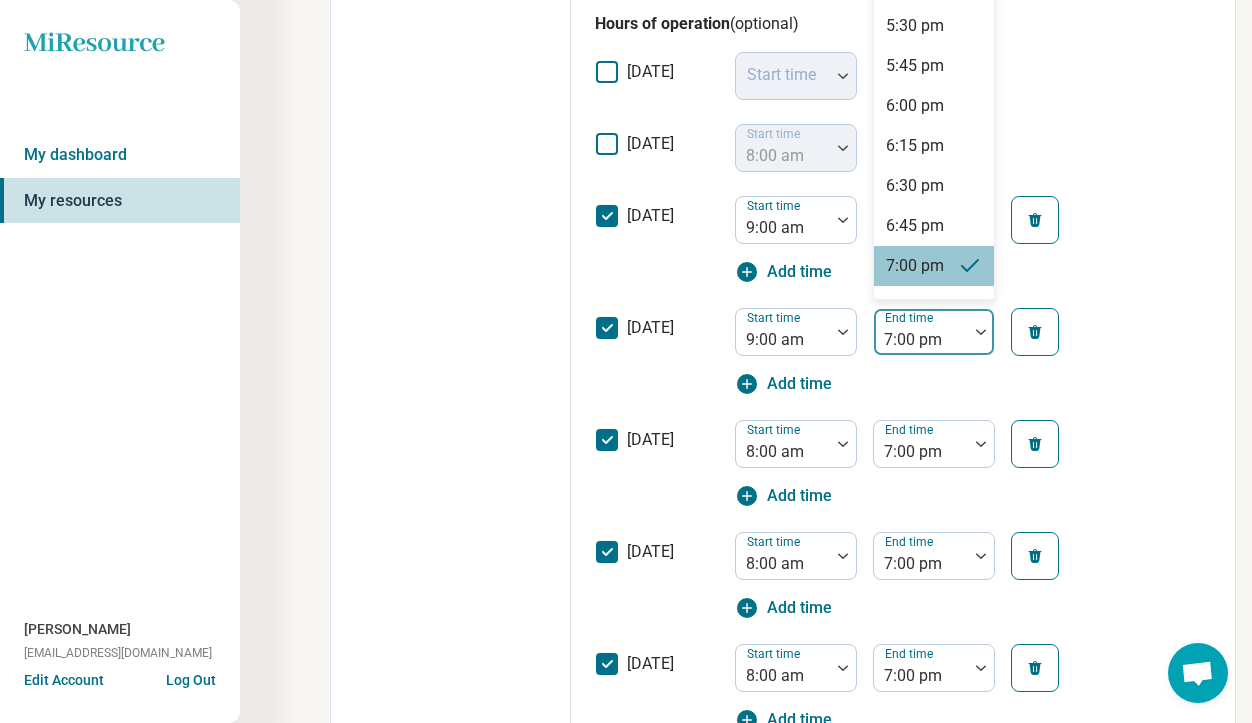 scroll, scrollTop: 1128, scrollLeft: 0, axis: vertical 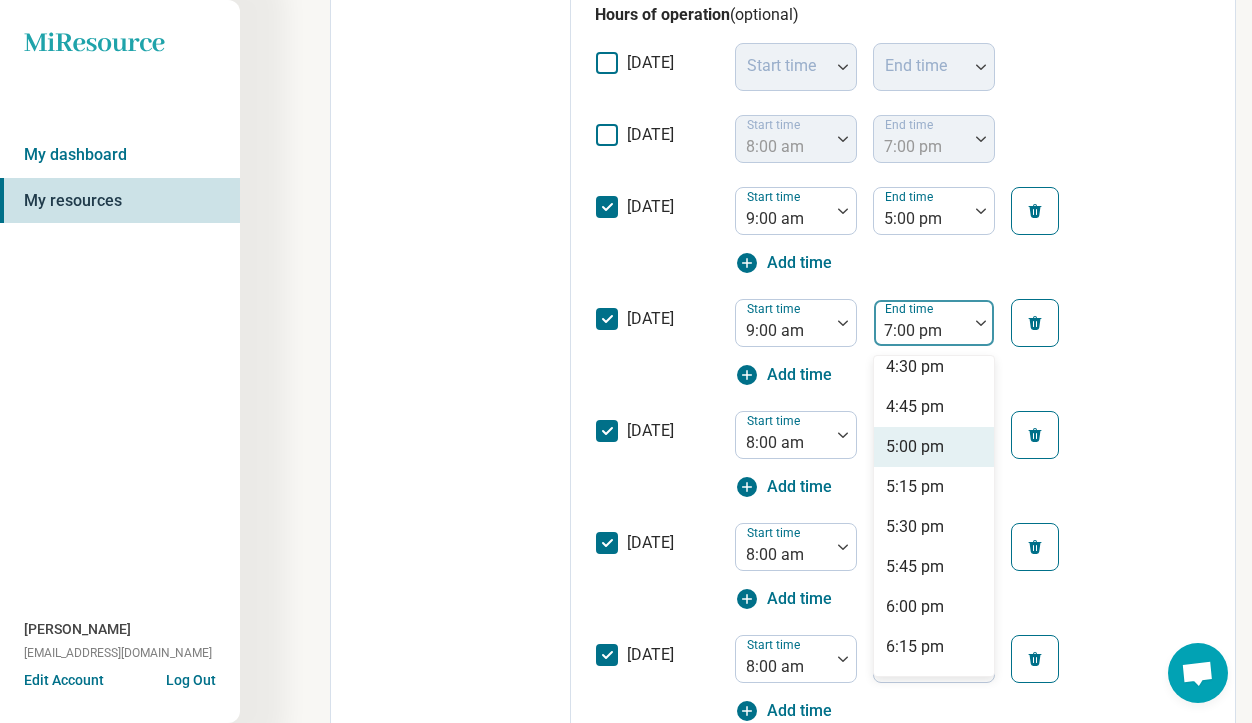 click on "5:00 pm" at bounding box center [915, 447] 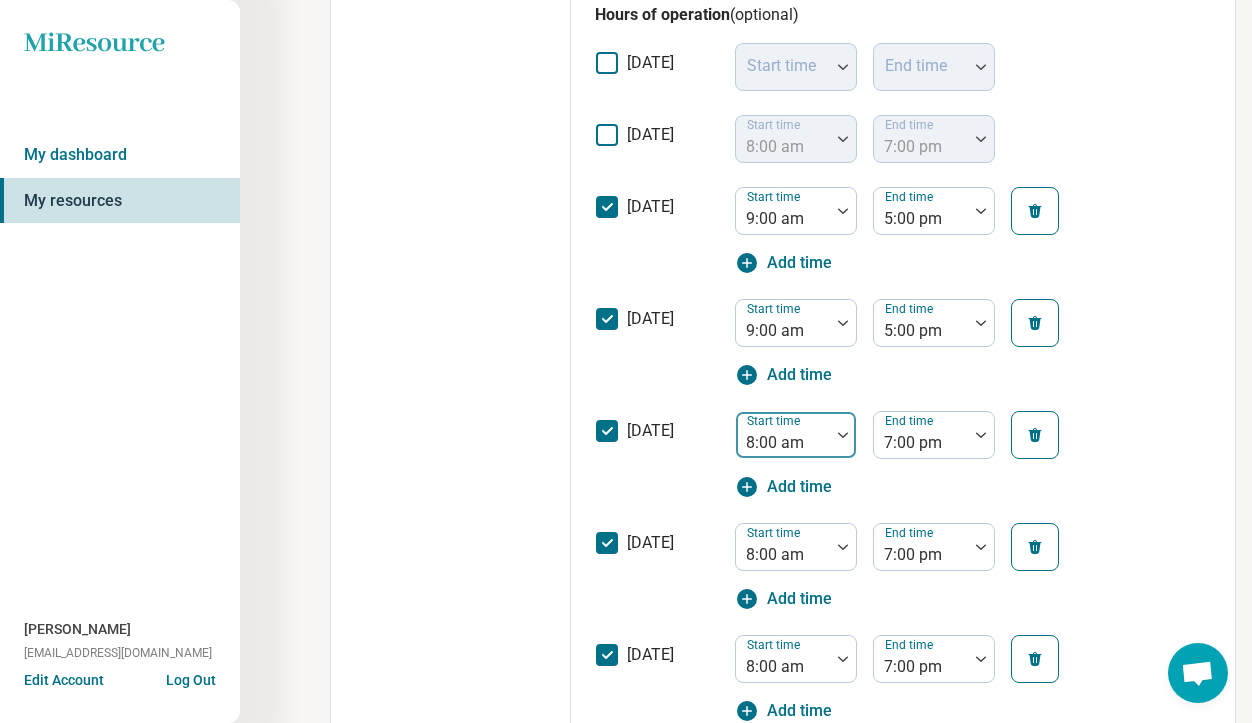 click at bounding box center (783, 443) 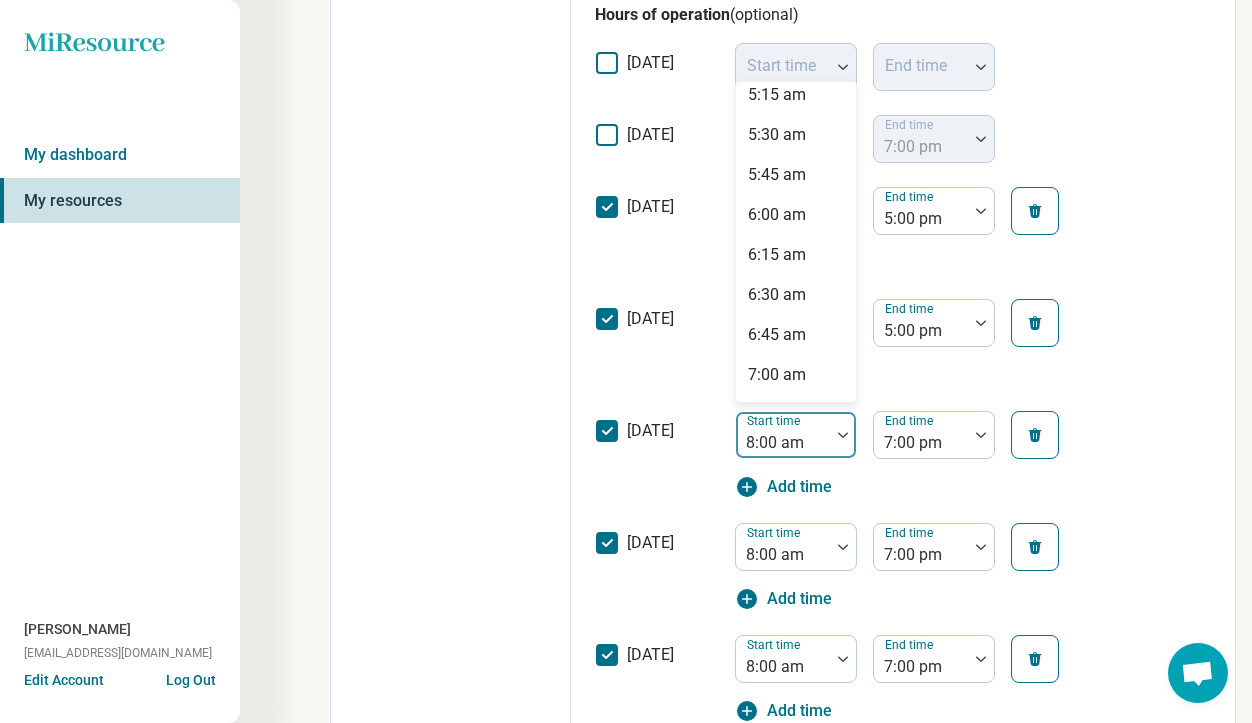 scroll, scrollTop: 850, scrollLeft: 0, axis: vertical 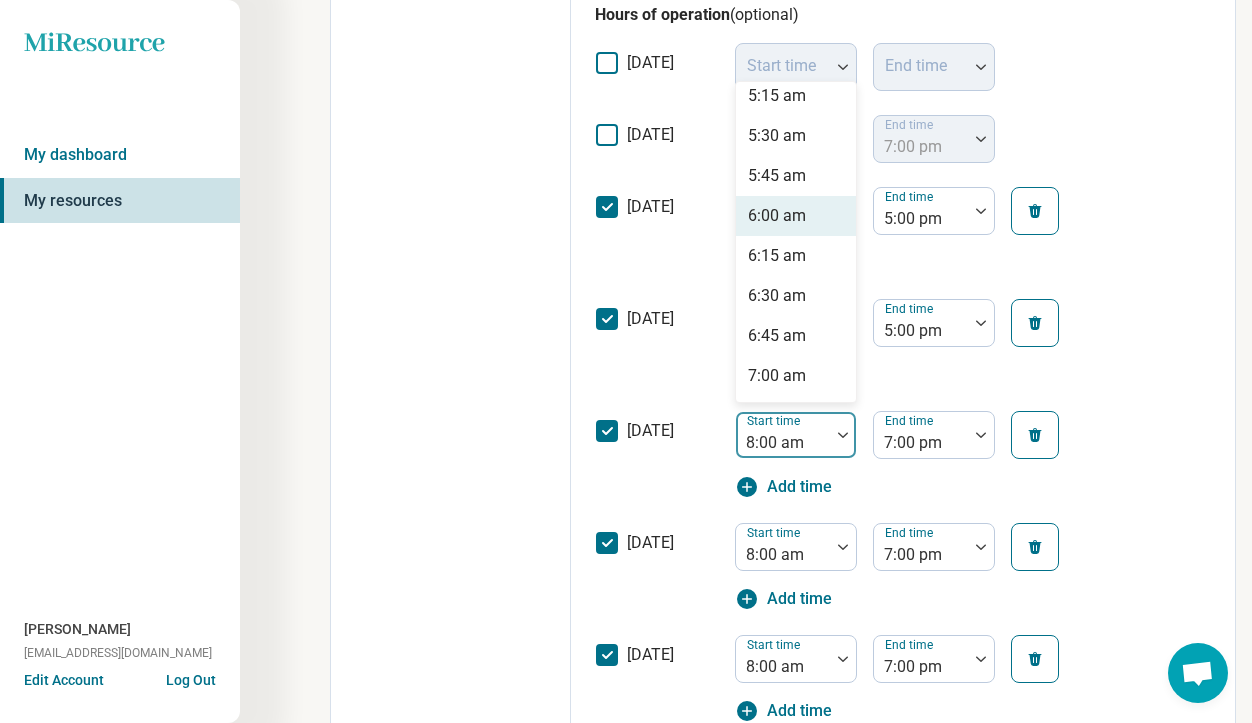 click on "6:00 am" at bounding box center (796, 216) 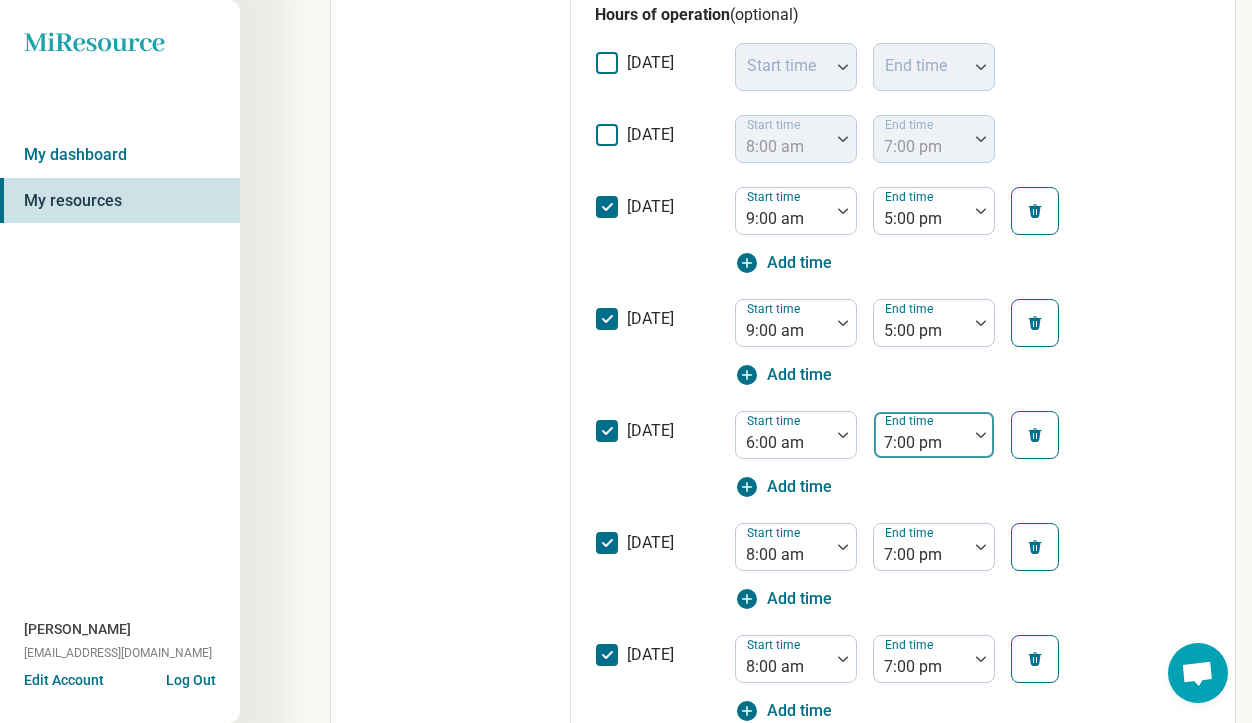 click at bounding box center (921, 443) 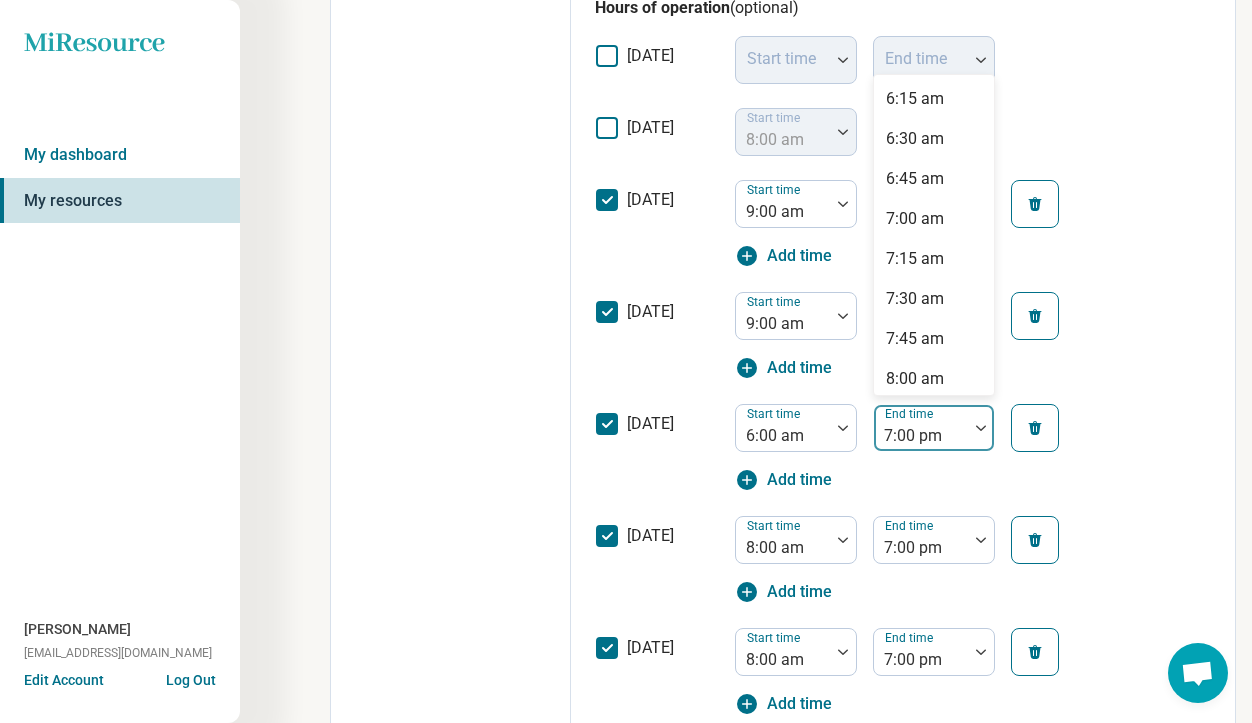 scroll, scrollTop: 1141, scrollLeft: 0, axis: vertical 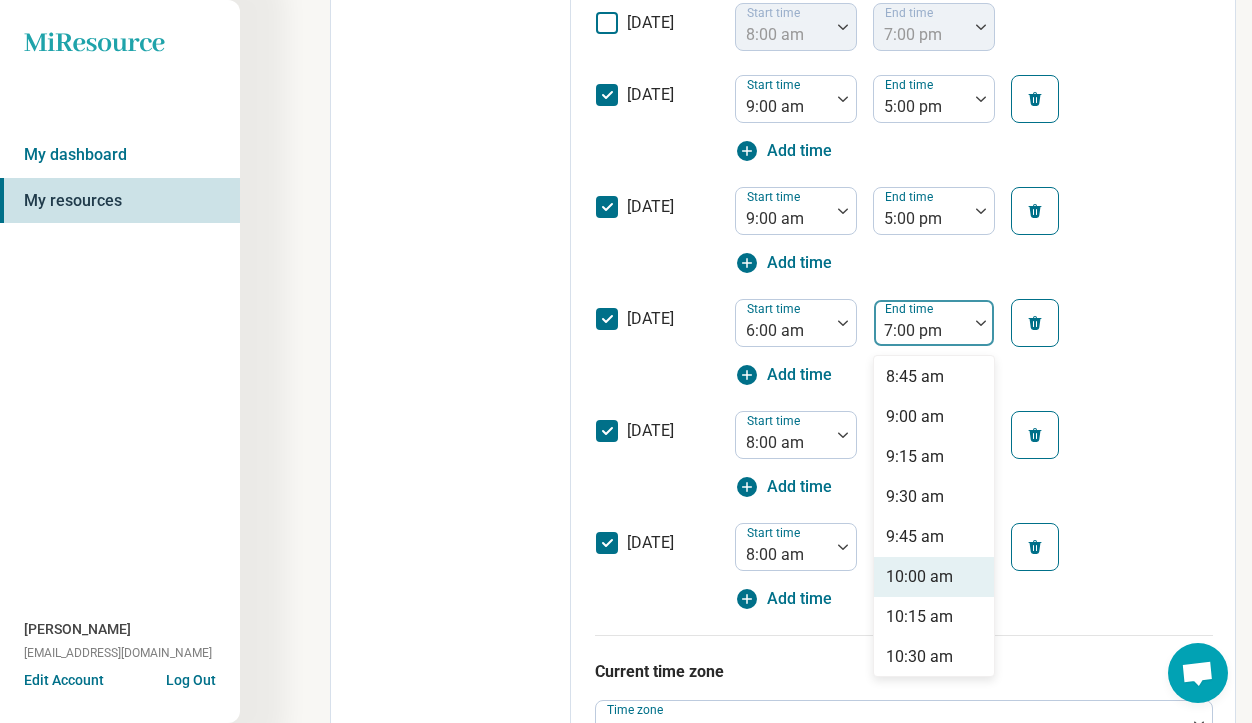 click on "10:00 am" at bounding box center (919, 577) 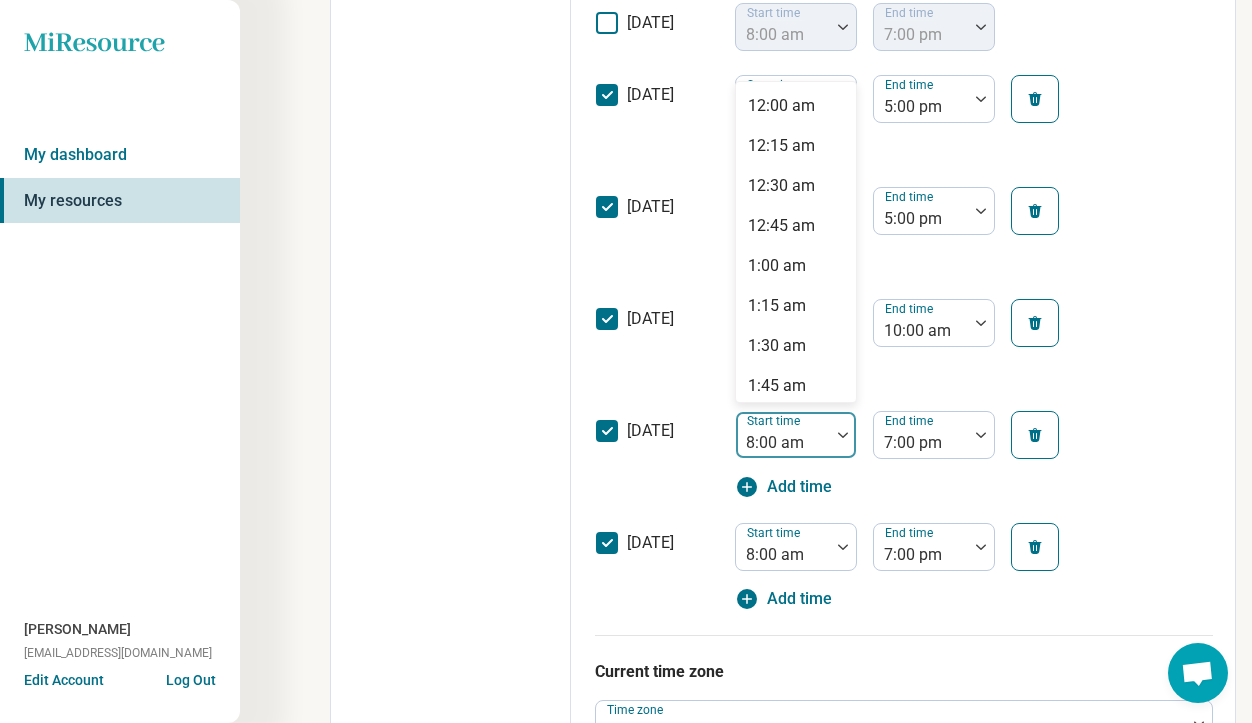 click at bounding box center (783, 443) 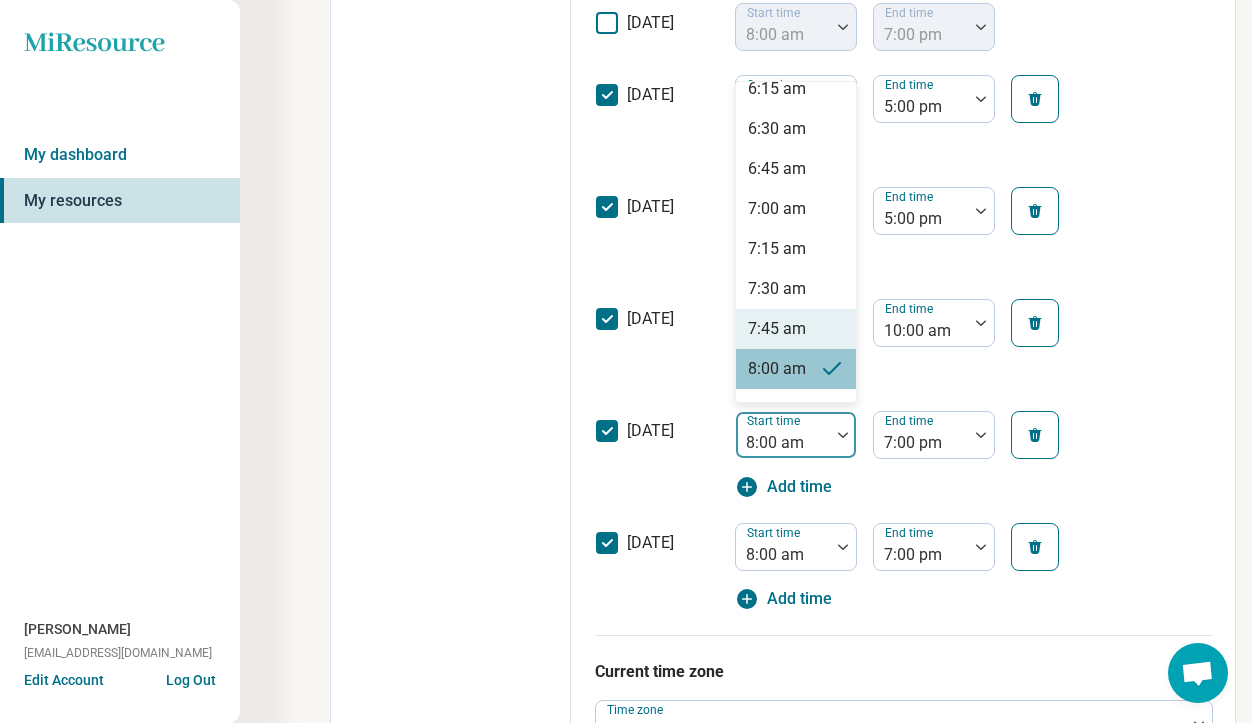 scroll, scrollTop: 955, scrollLeft: 0, axis: vertical 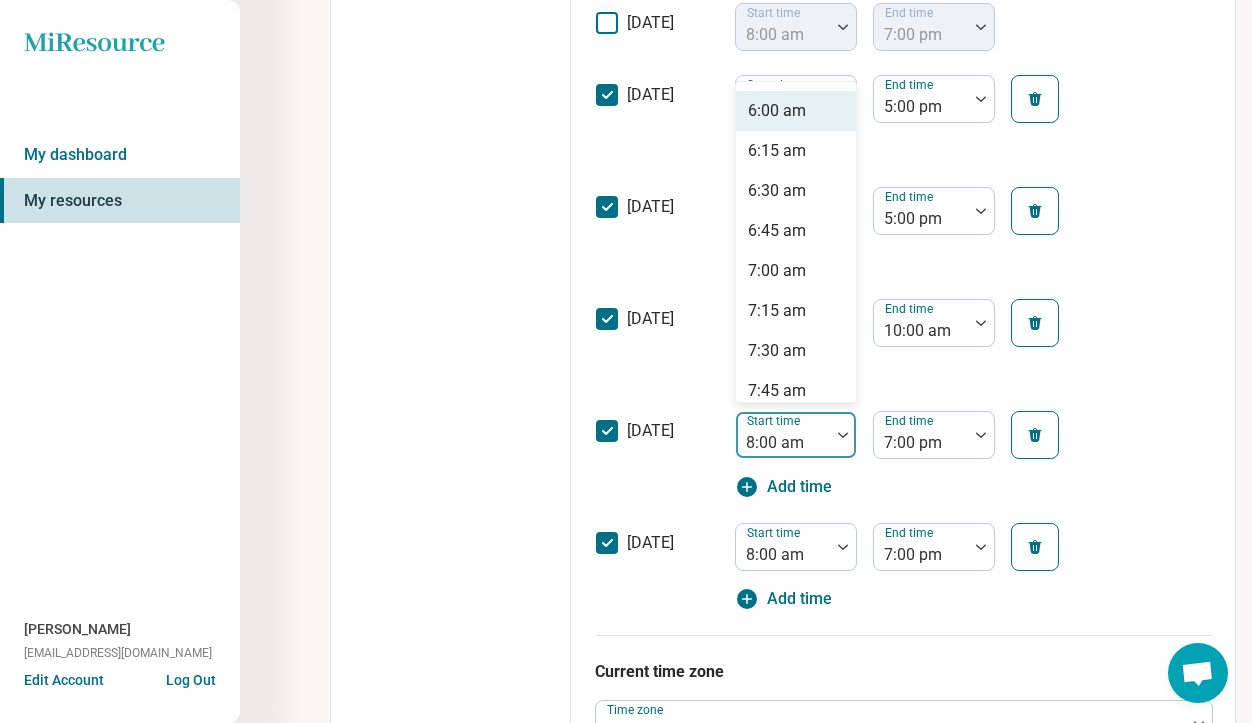 click on "6:00 am" at bounding box center [796, 111] 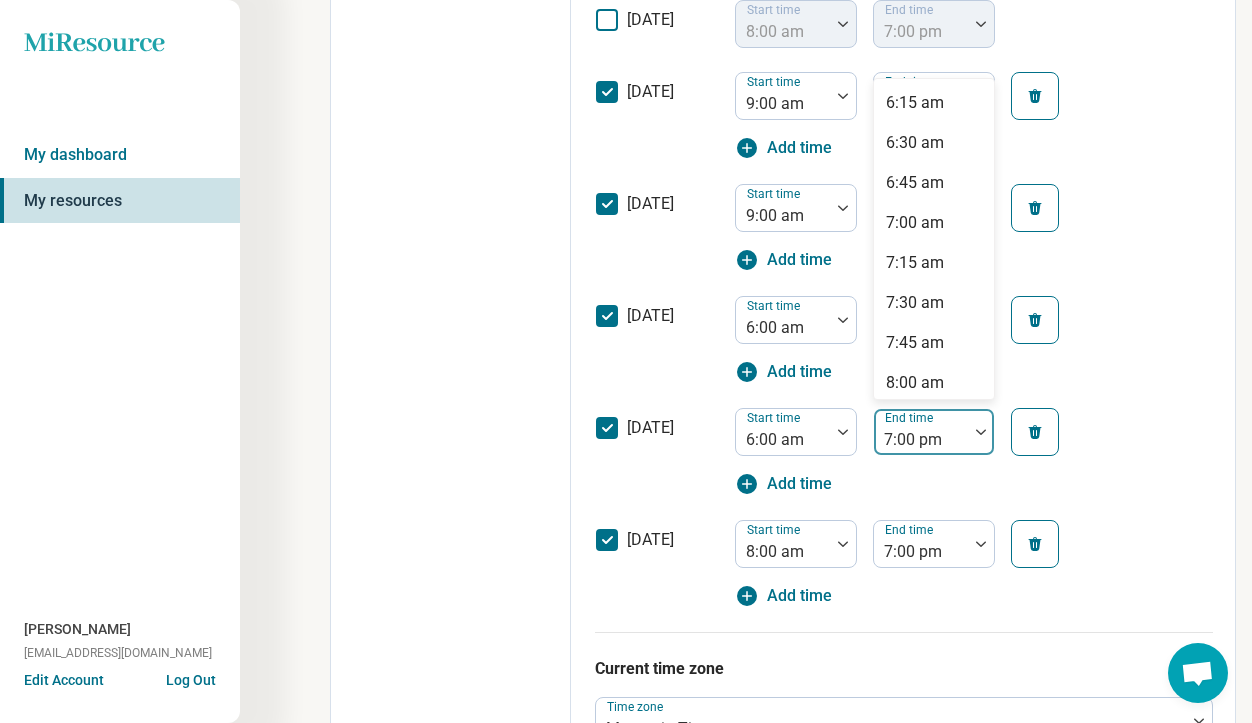 click at bounding box center [921, 440] 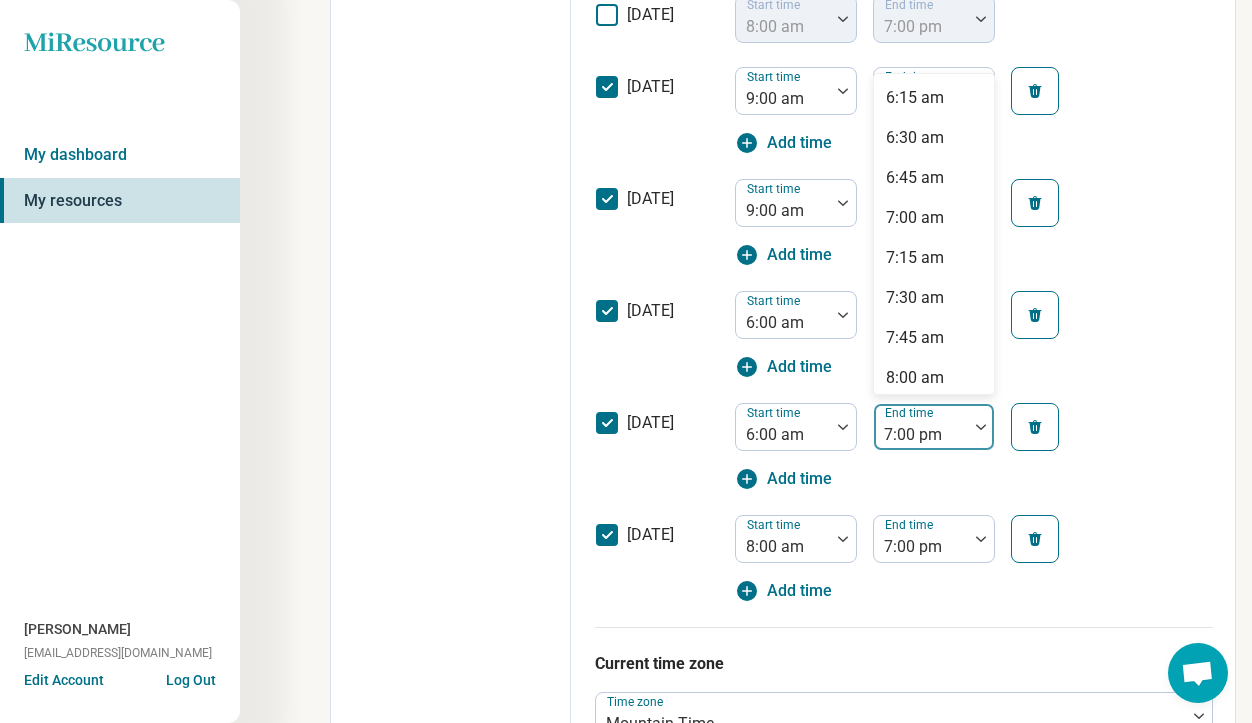 scroll, scrollTop: 1777, scrollLeft: 0, axis: vertical 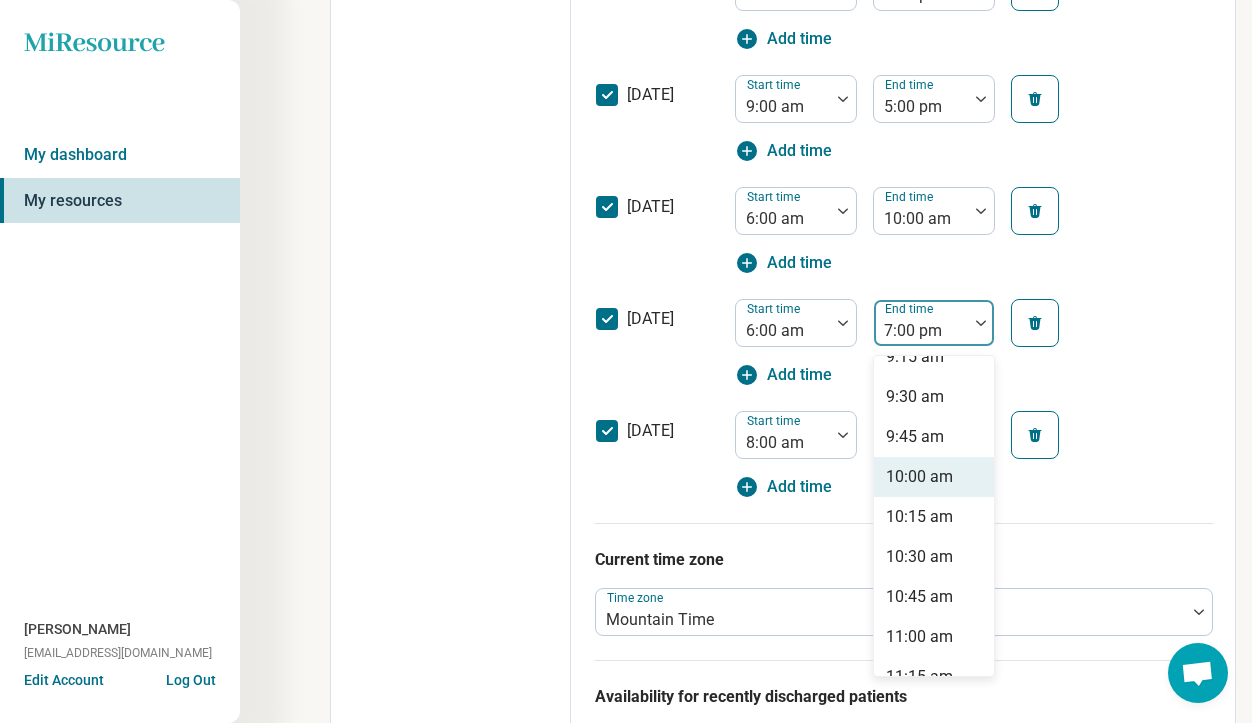click on "10:00 am" at bounding box center [934, 477] 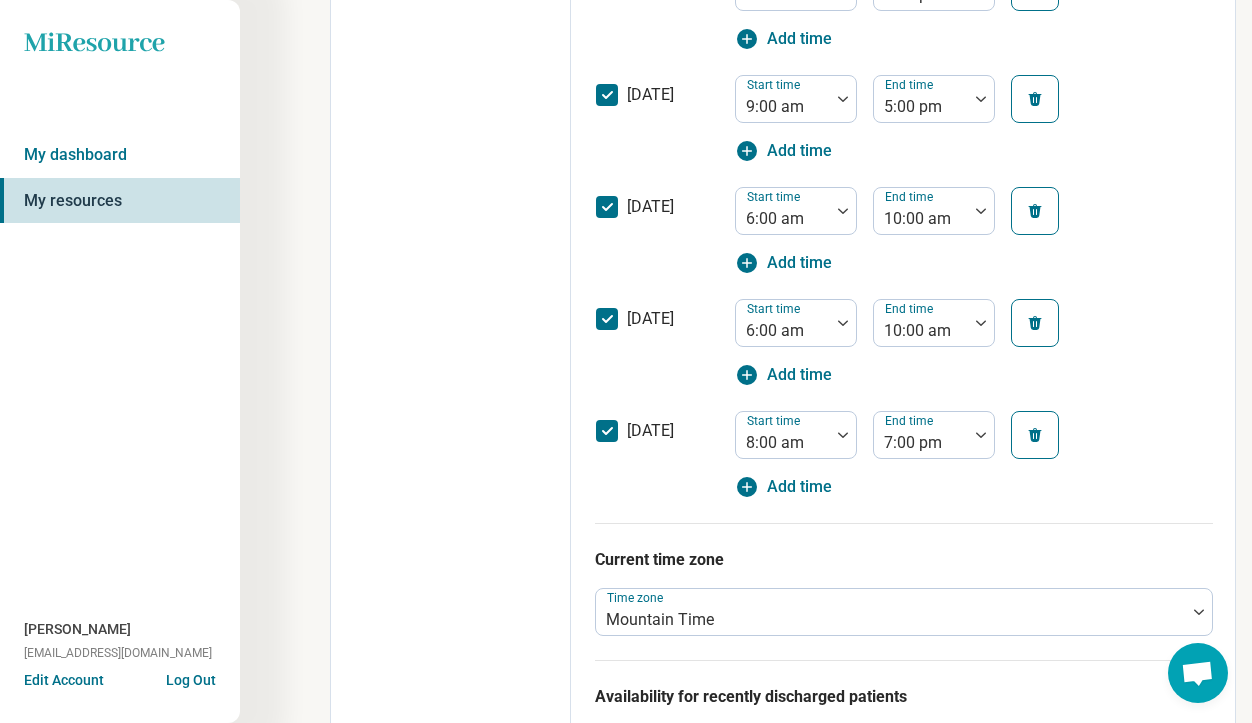 click on "[DATE] Start time 8:00 am End time 7:00 pm Add time" at bounding box center [904, 449] 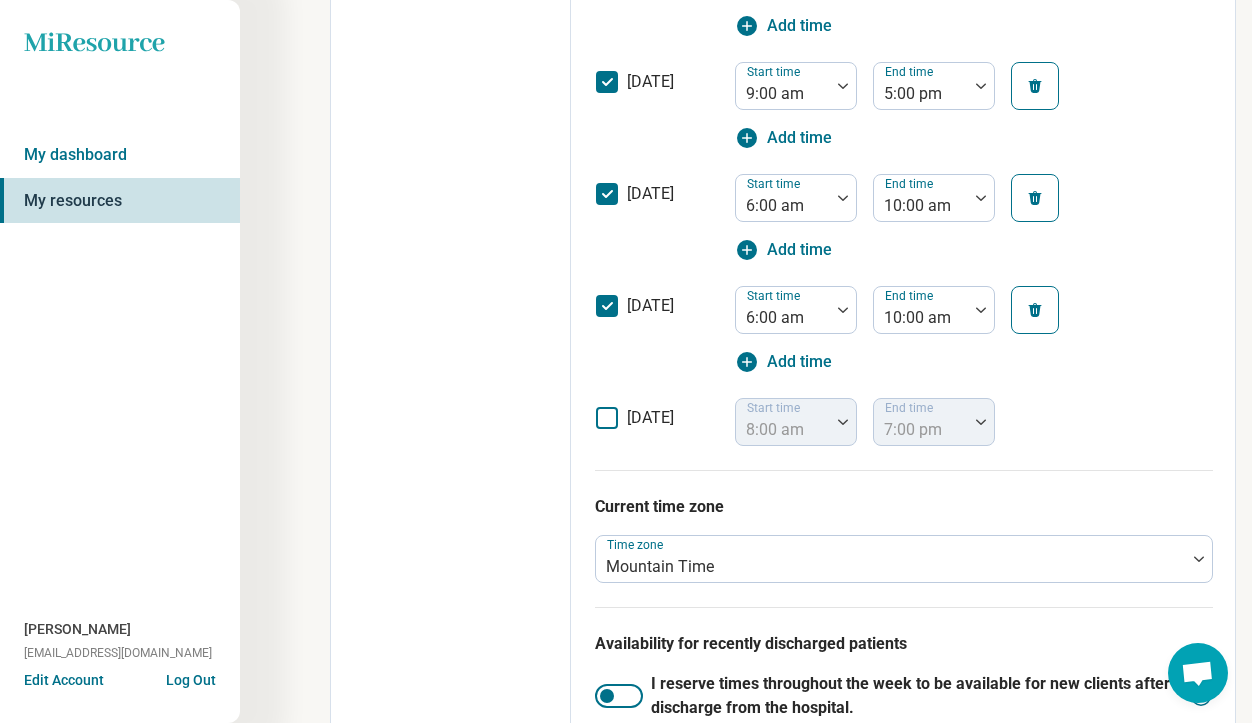 scroll, scrollTop: 1569, scrollLeft: 0, axis: vertical 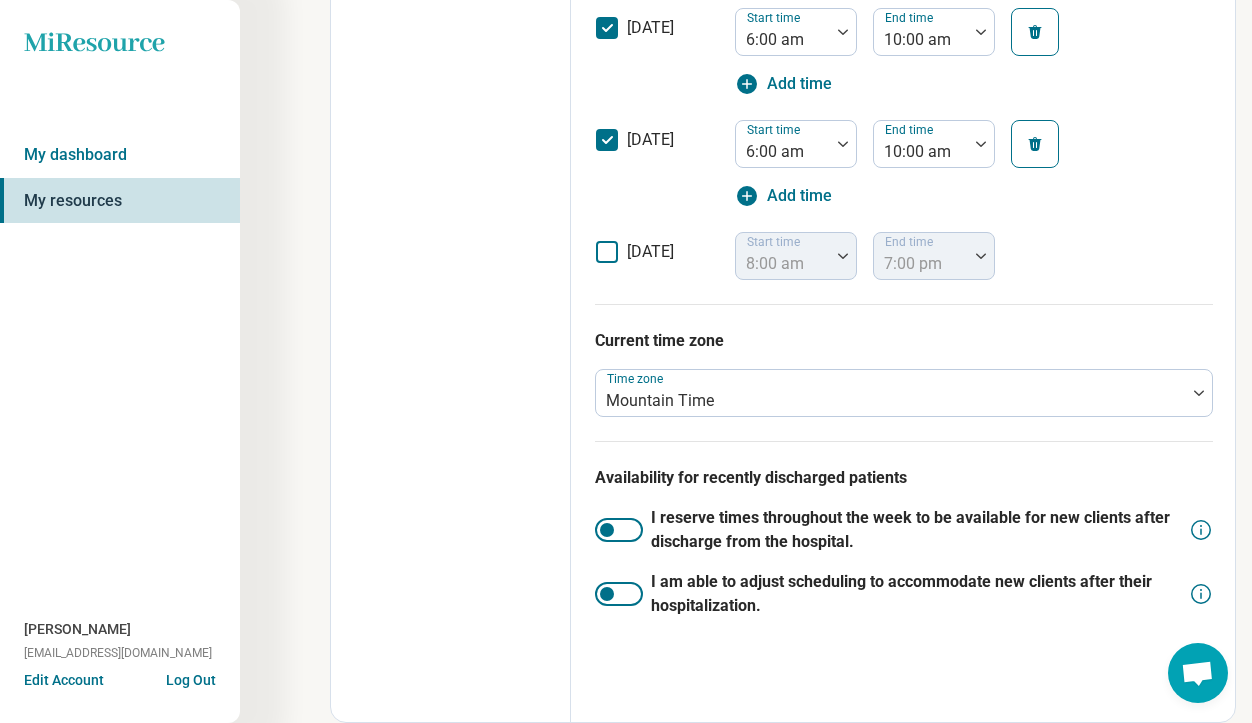 click at bounding box center [607, 594] 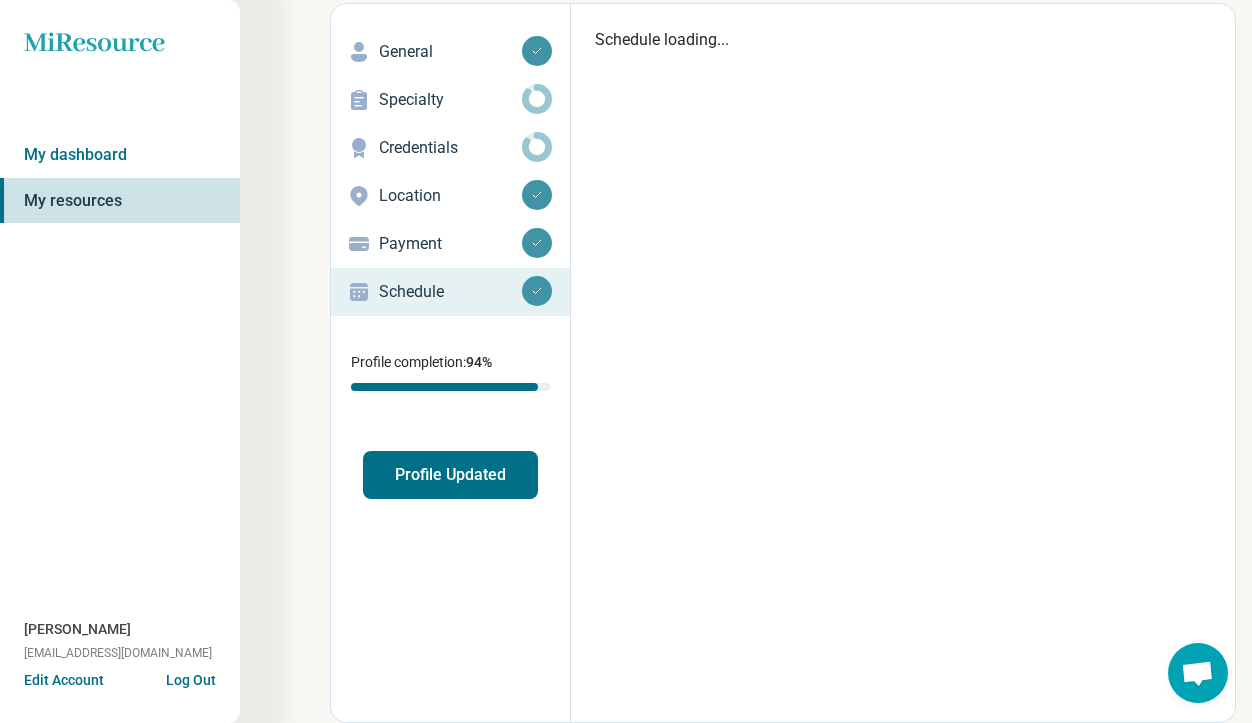 scroll, scrollTop: 93, scrollLeft: 0, axis: vertical 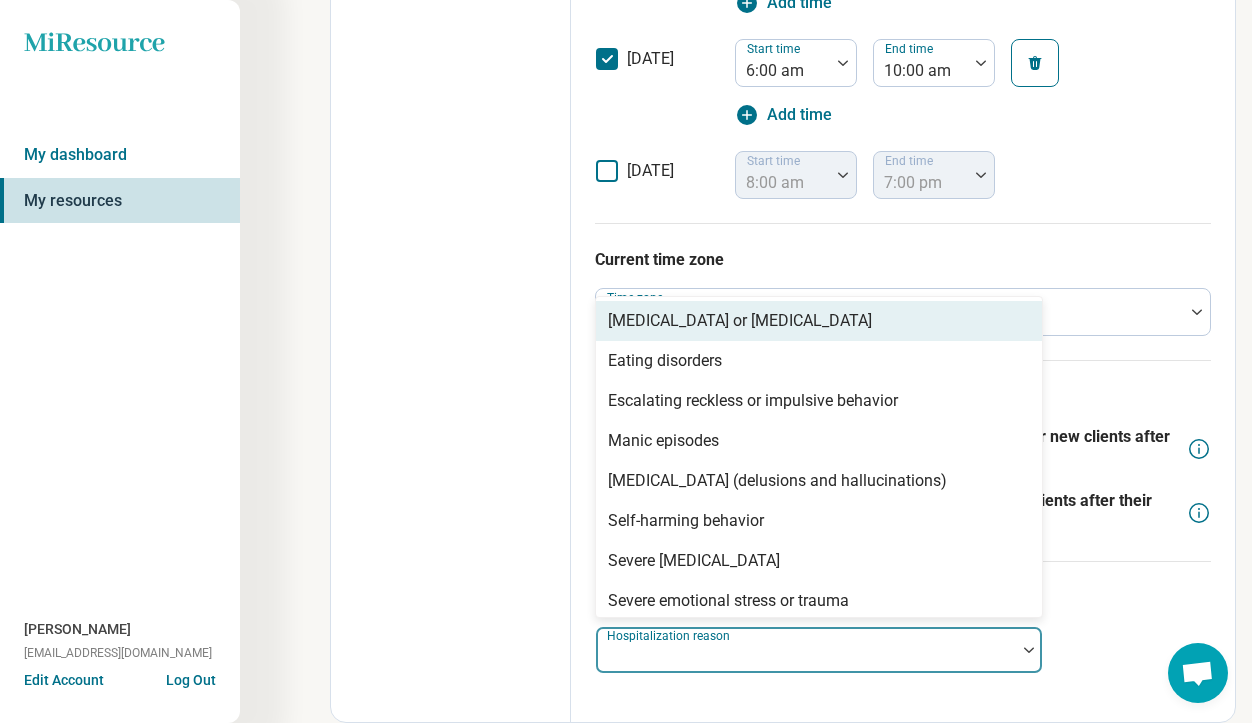 click on "Hospitalization reason" at bounding box center [670, 636] 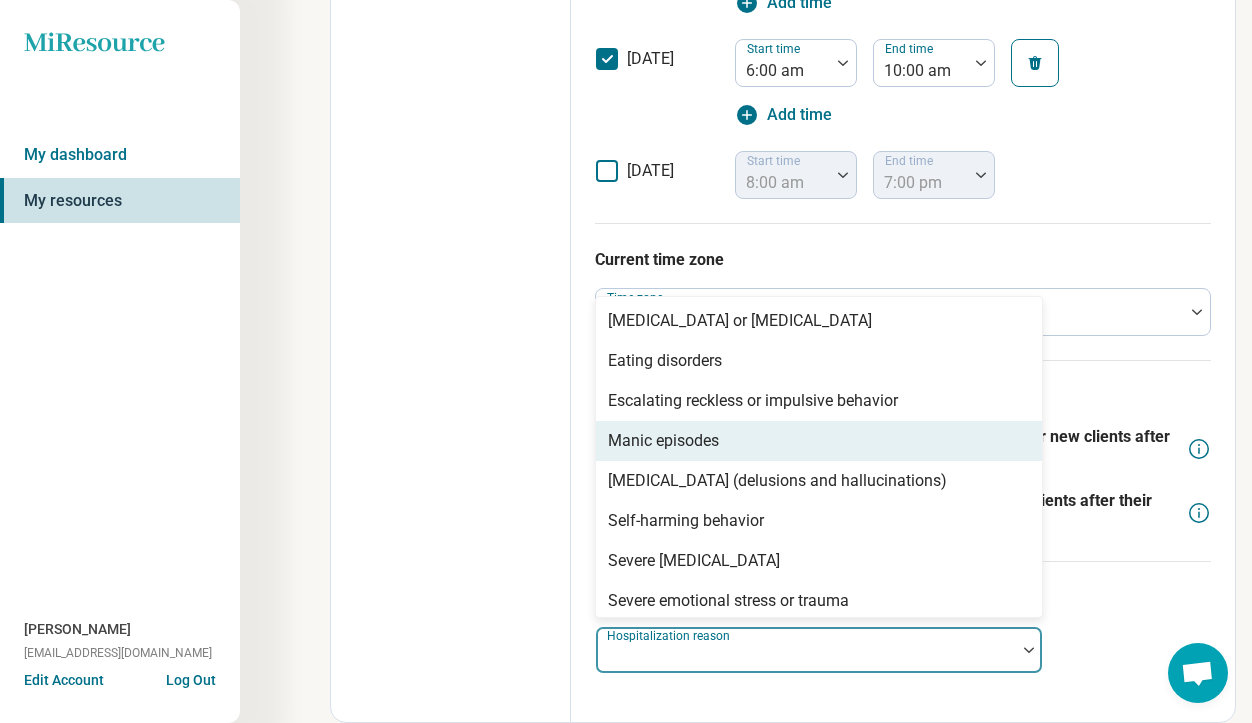 click on "Manic episodes" at bounding box center [819, 441] 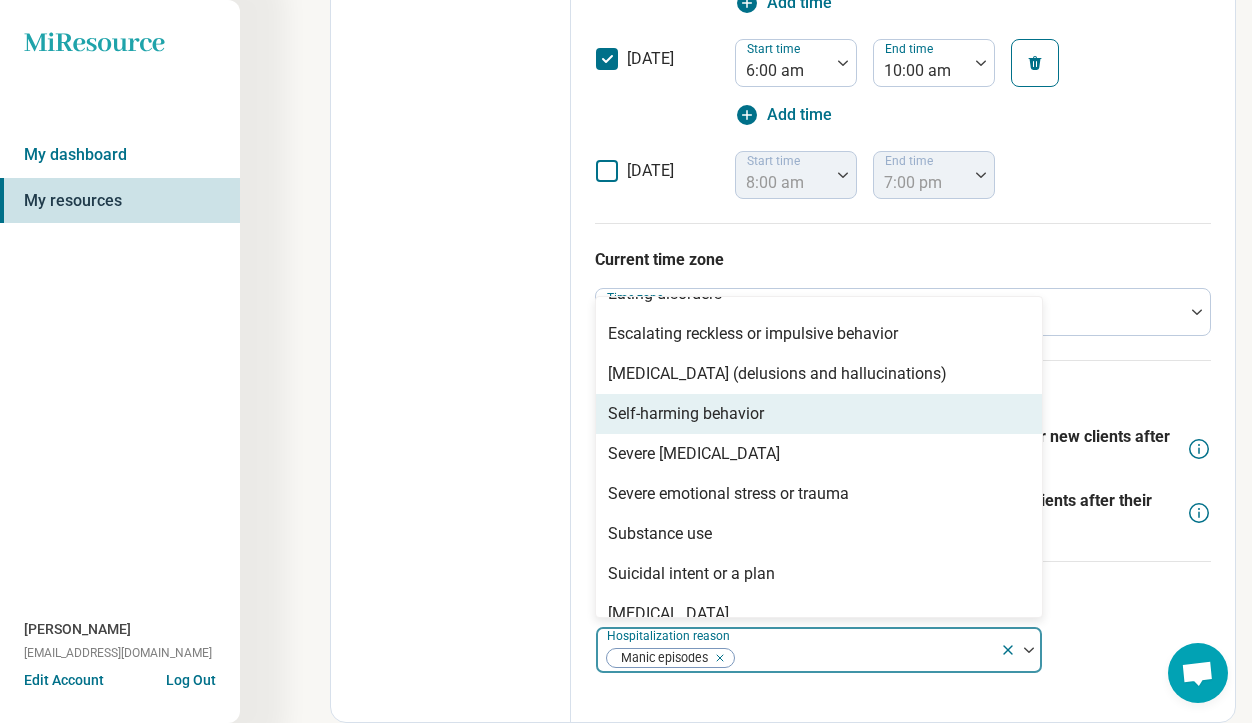 click on "Self-harming behavior" at bounding box center [819, 414] 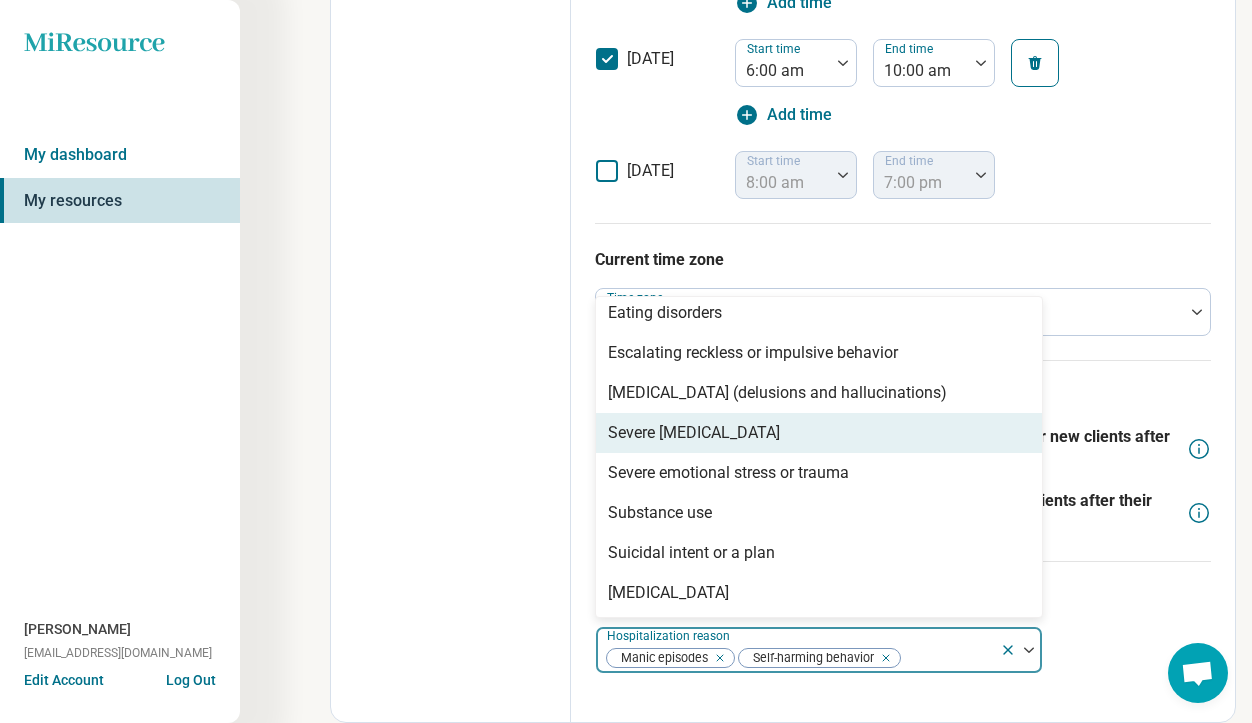 scroll, scrollTop: 48, scrollLeft: 0, axis: vertical 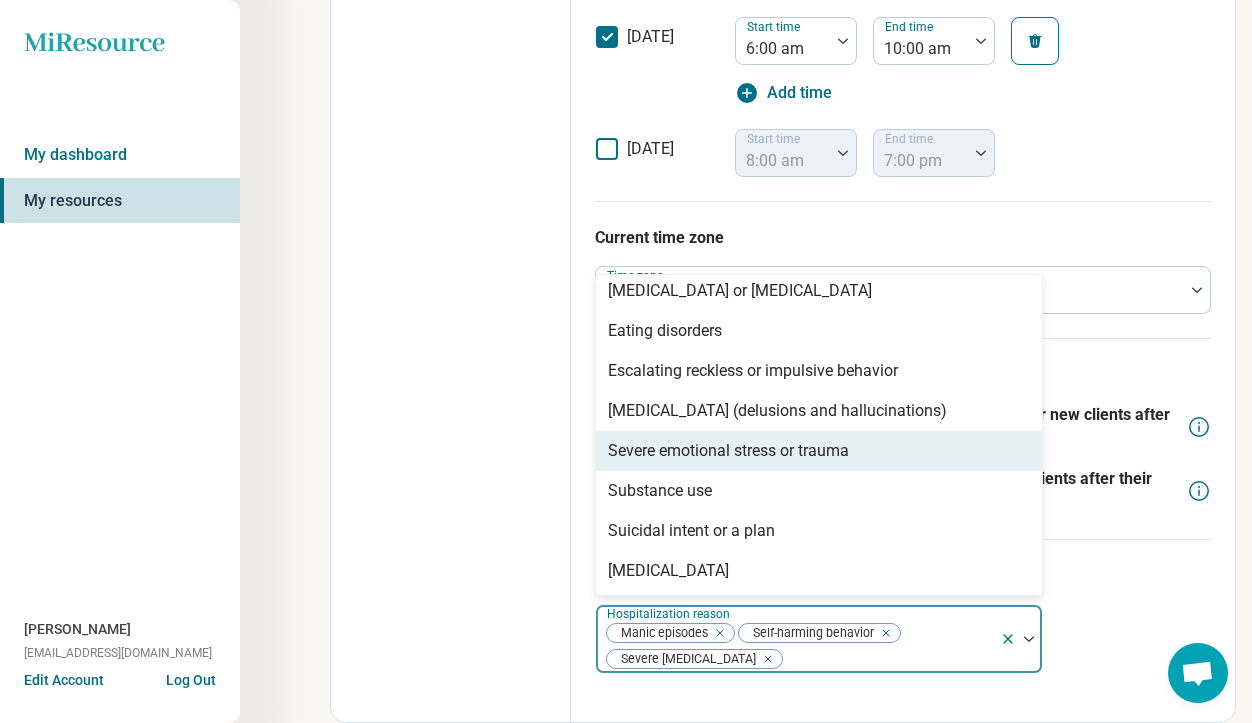 click on "Severe emotional stress or trauma" at bounding box center [728, 451] 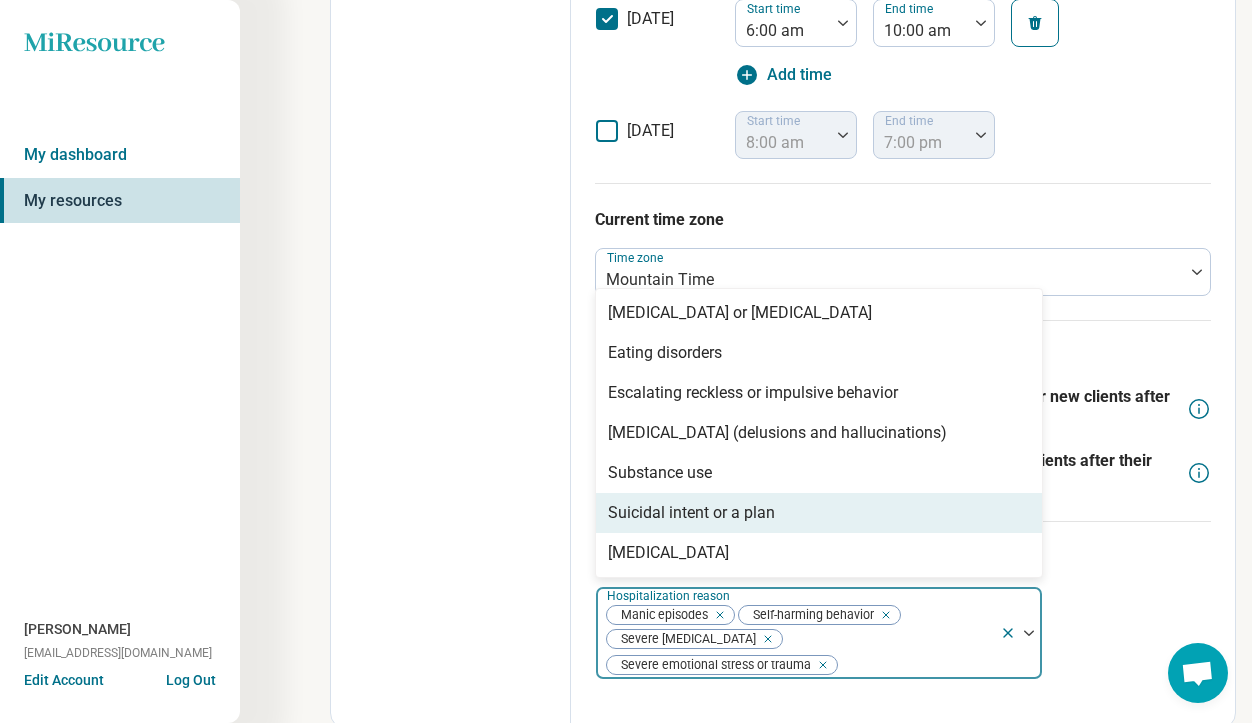 click on "Suicidal intent or a plan" at bounding box center [819, 513] 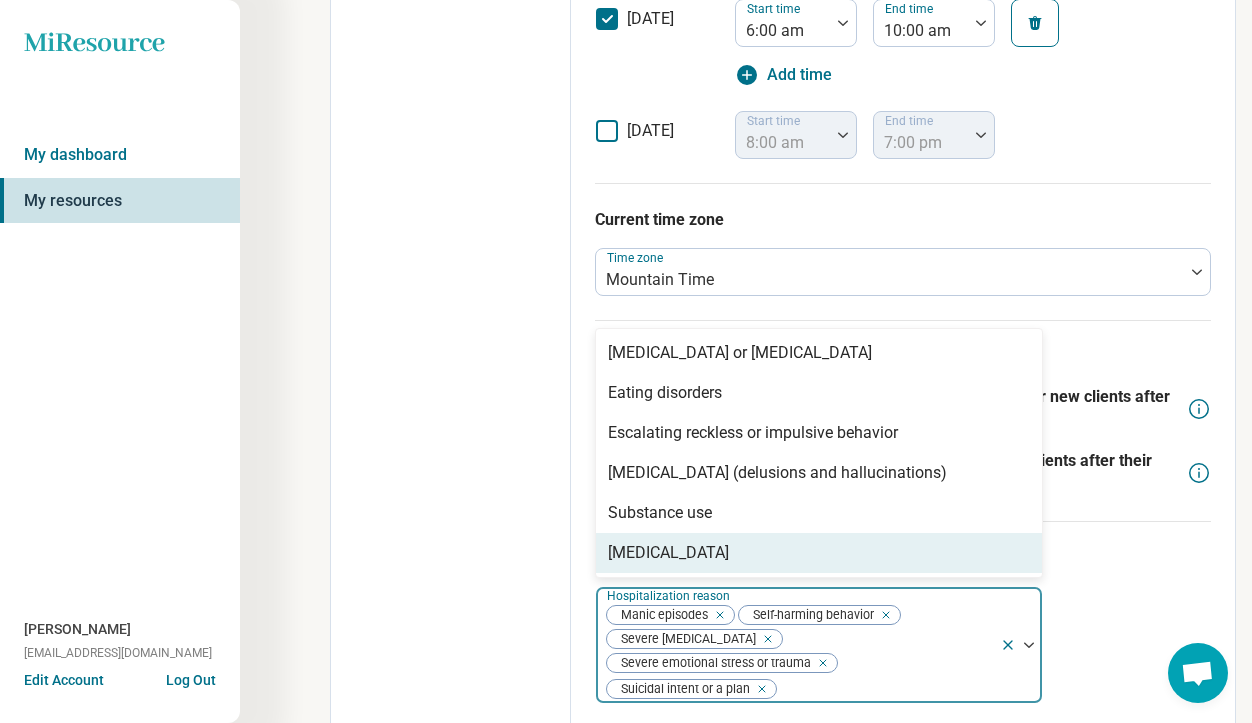 click on "[MEDICAL_DATA]" at bounding box center [819, 553] 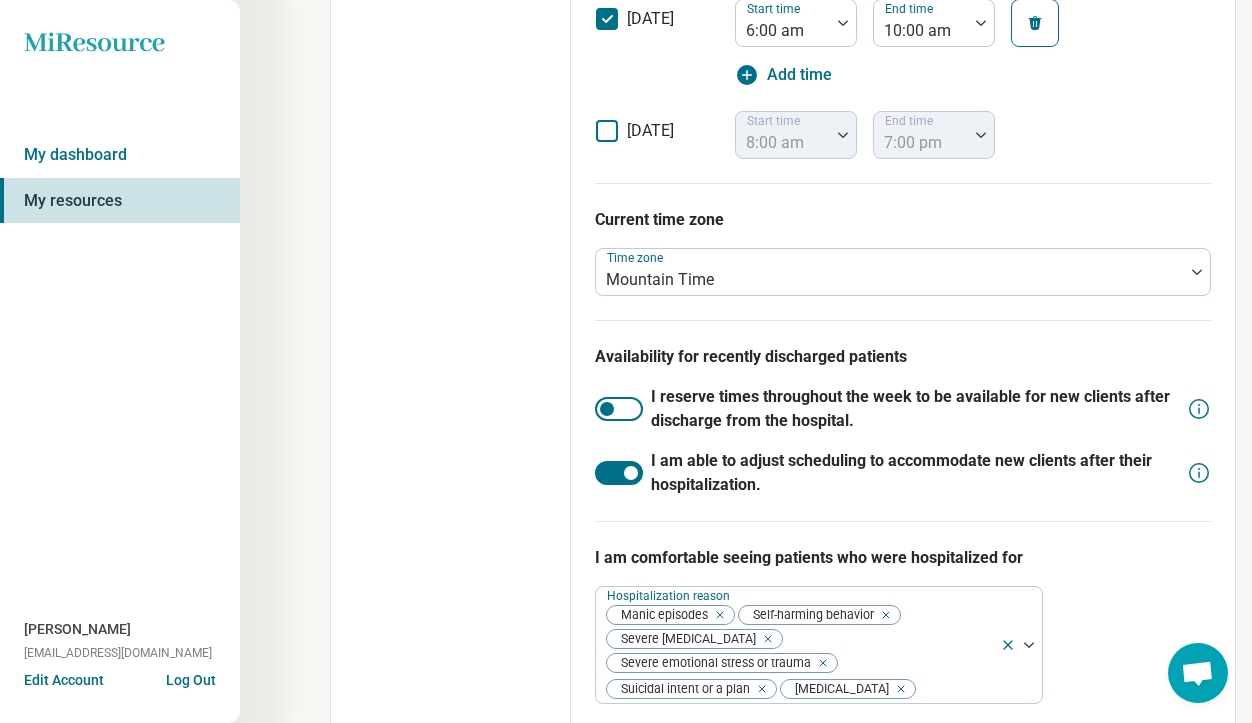 click on "Edit profile General Specialty Credentials Location Payment Schedule Profile completion:  94 % Profile Updated" at bounding box center (451, -401) 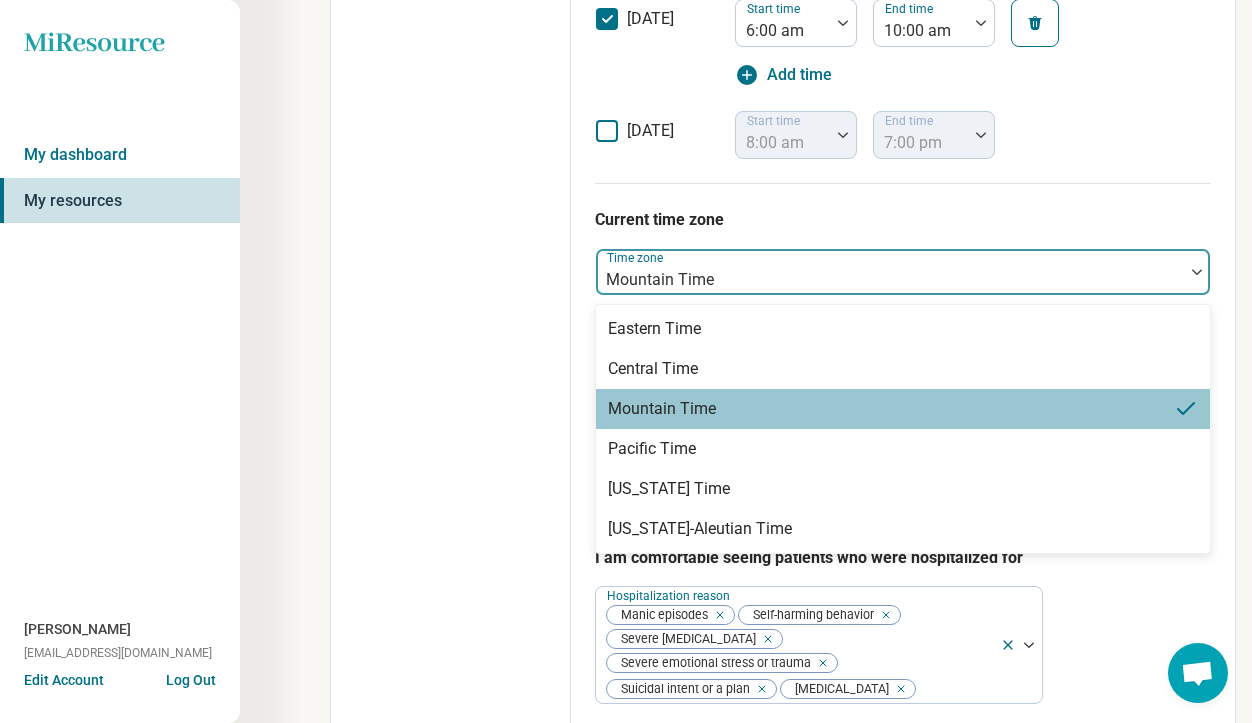 click at bounding box center (890, 280) 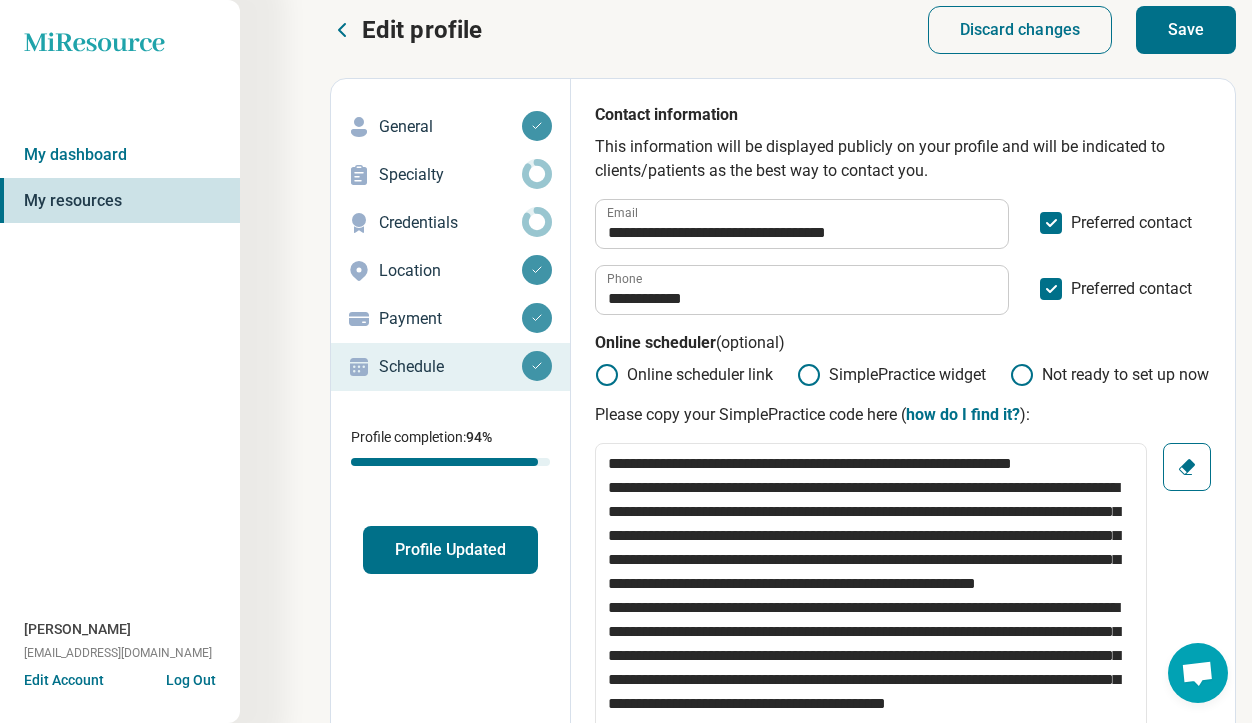 scroll, scrollTop: 0, scrollLeft: 0, axis: both 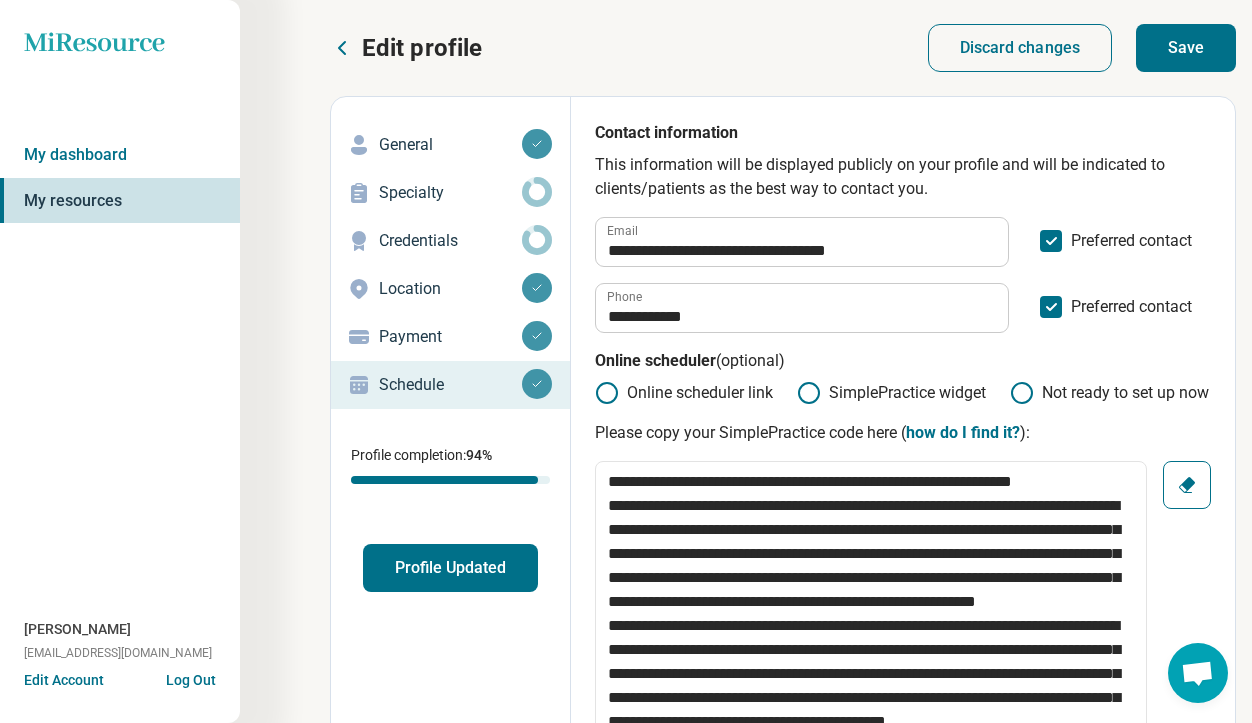 click on "Save" at bounding box center (1186, 48) 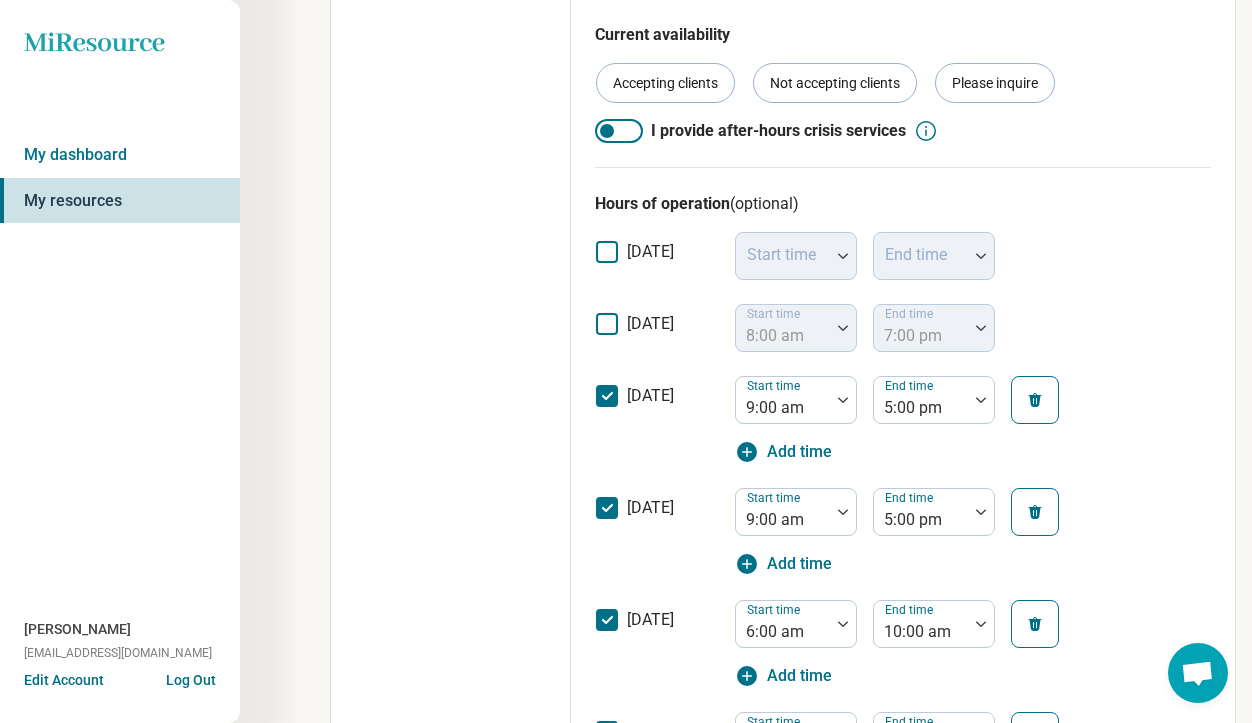 scroll, scrollTop: 0, scrollLeft: 0, axis: both 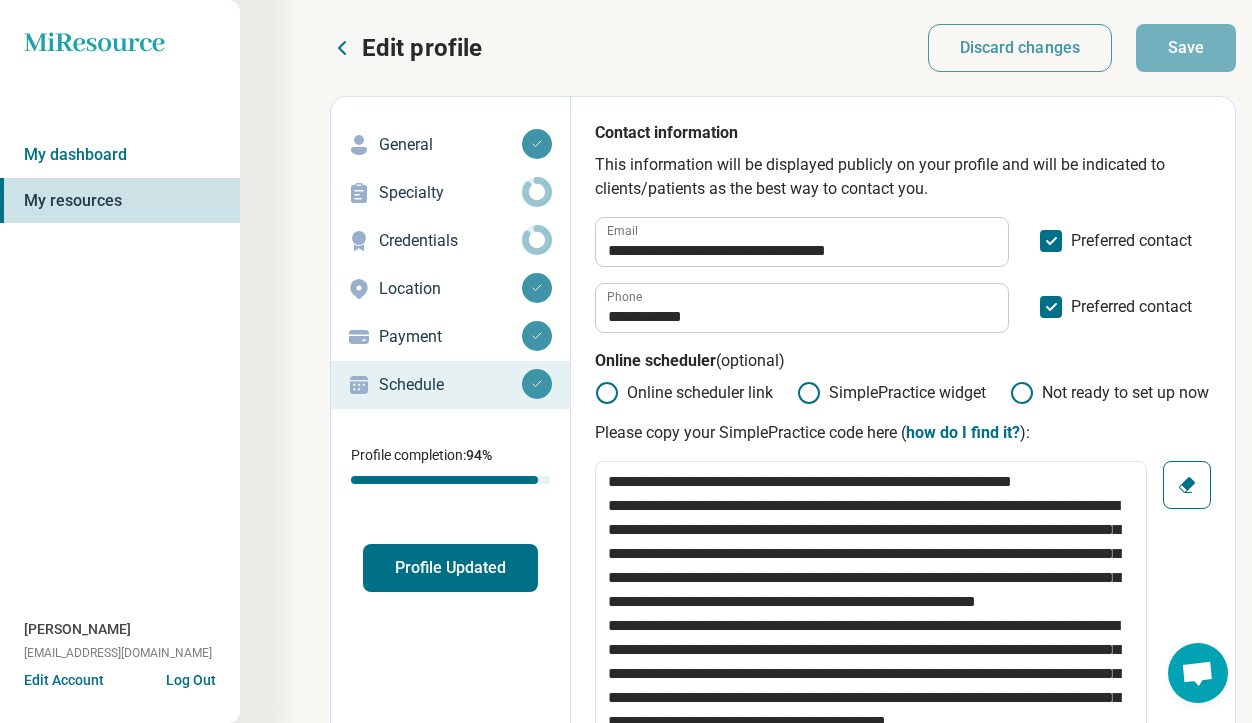 click on "Profile completion:  94 %" at bounding box center [450, 464] 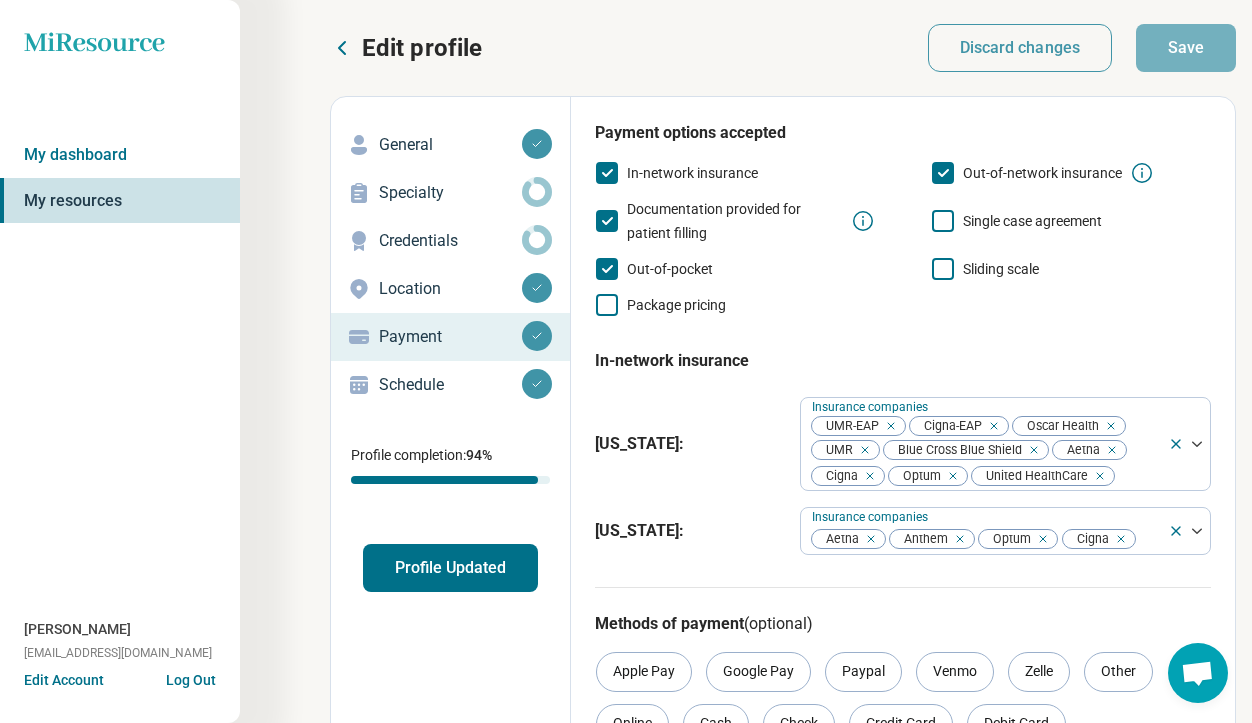 click on "Schedule" at bounding box center (450, 385) 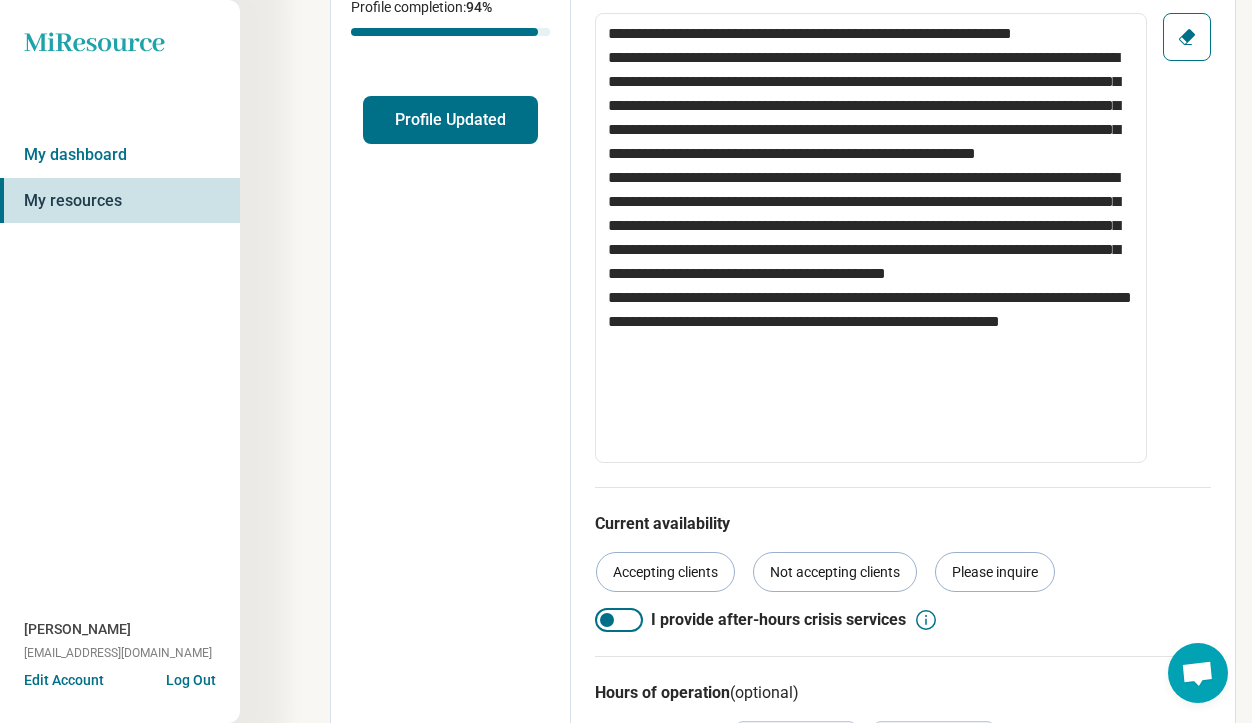 scroll, scrollTop: 0, scrollLeft: 0, axis: both 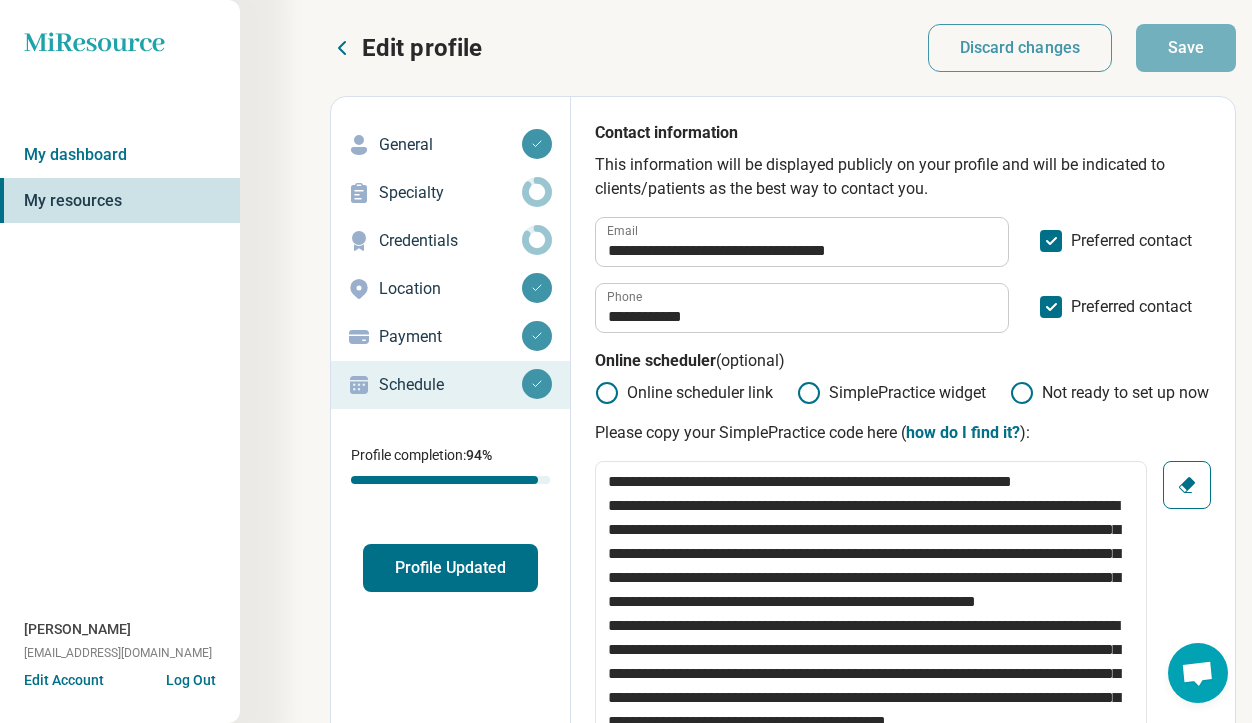 click on "Profile Updated" at bounding box center (450, 568) 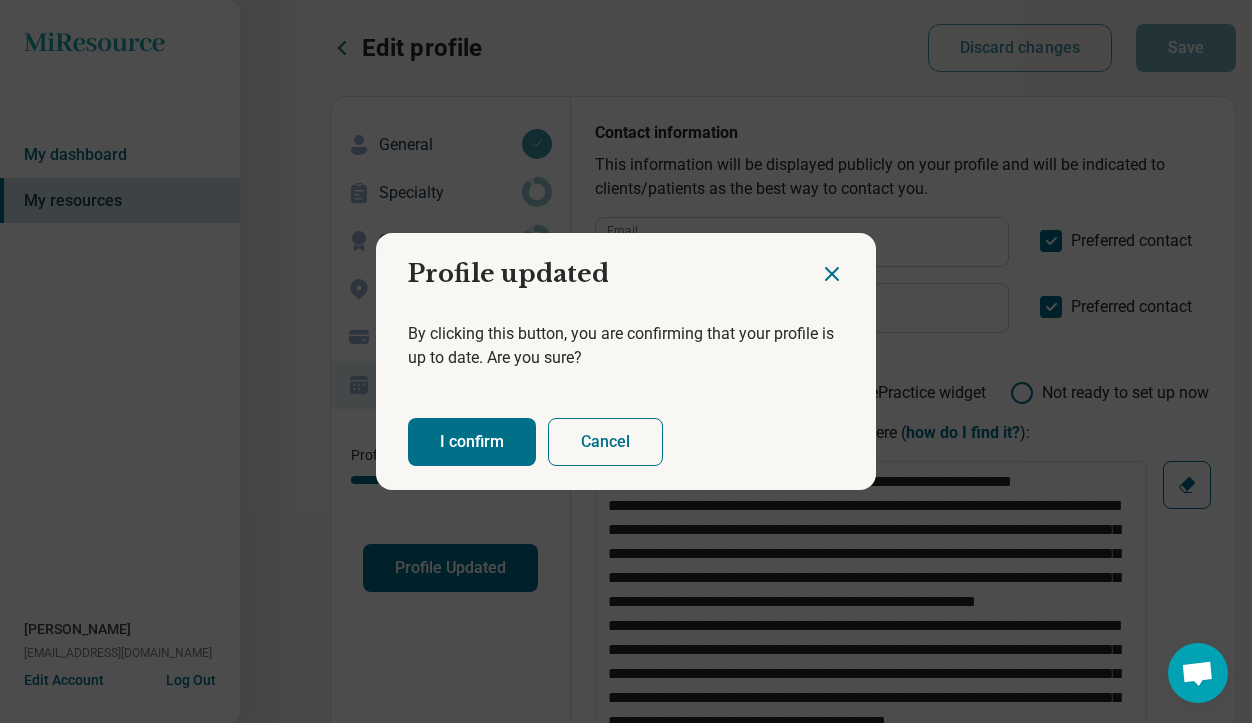 click on "I confirm" at bounding box center [472, 442] 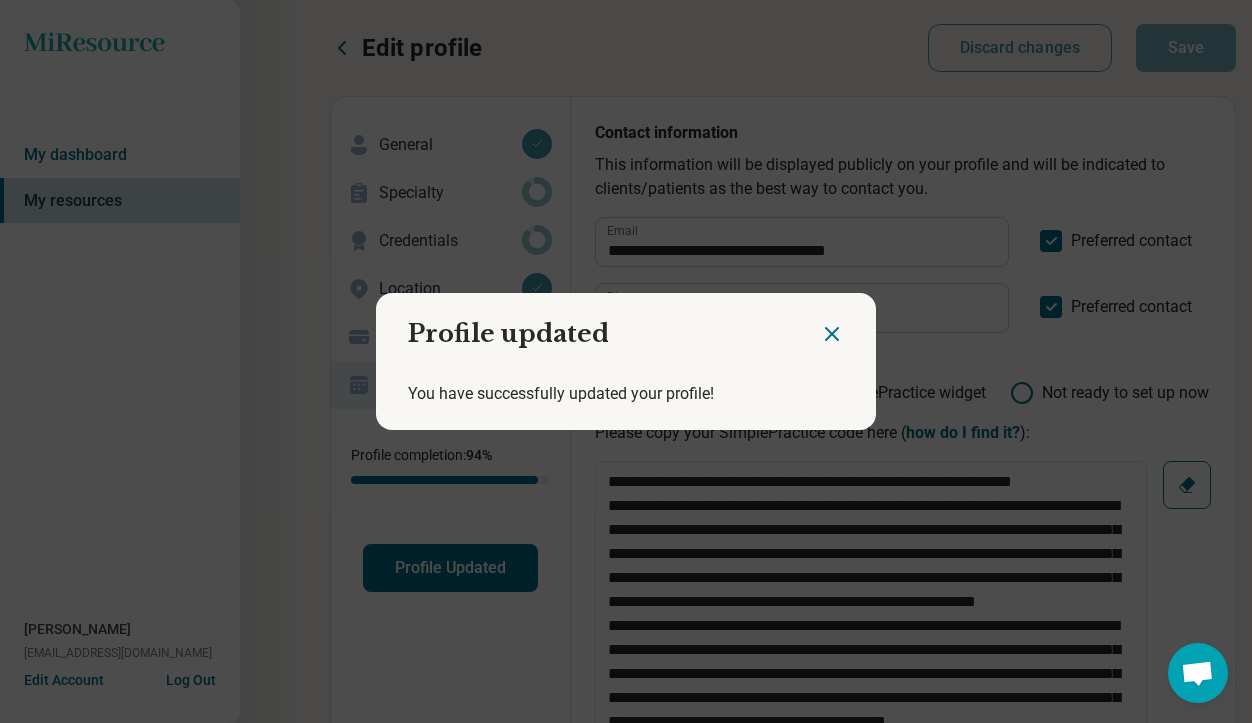 click 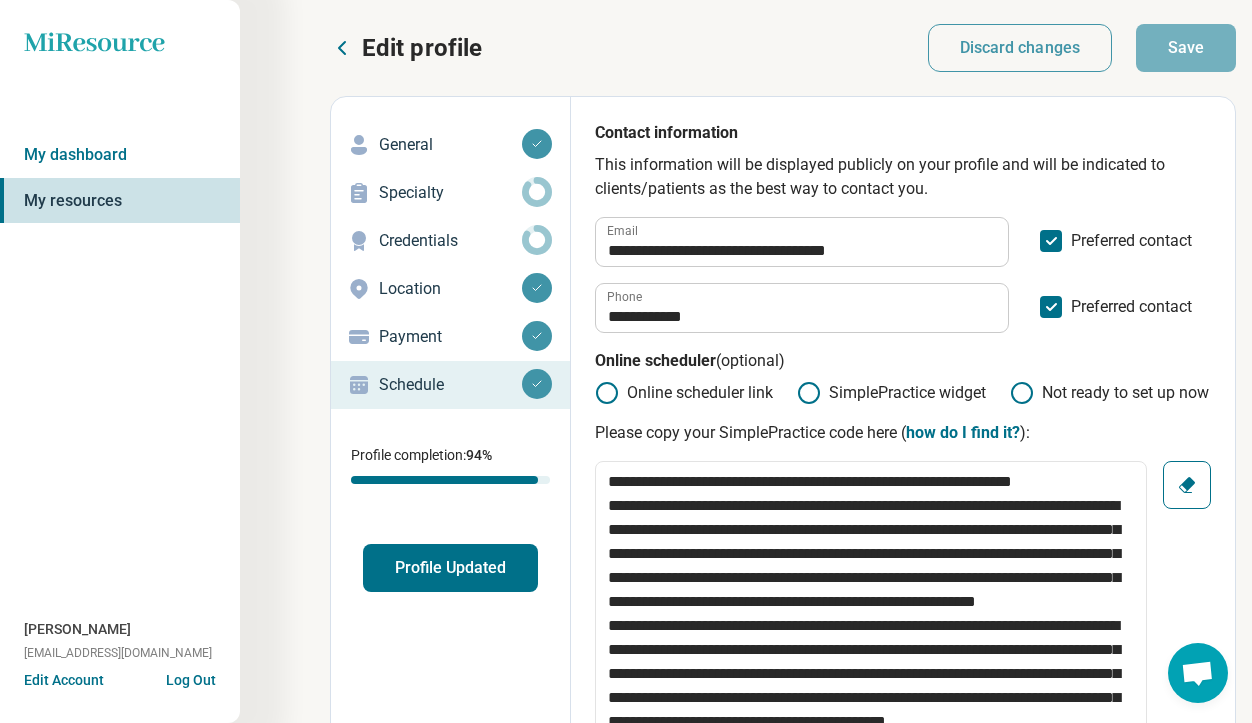 click on "Specialty" at bounding box center (450, 193) 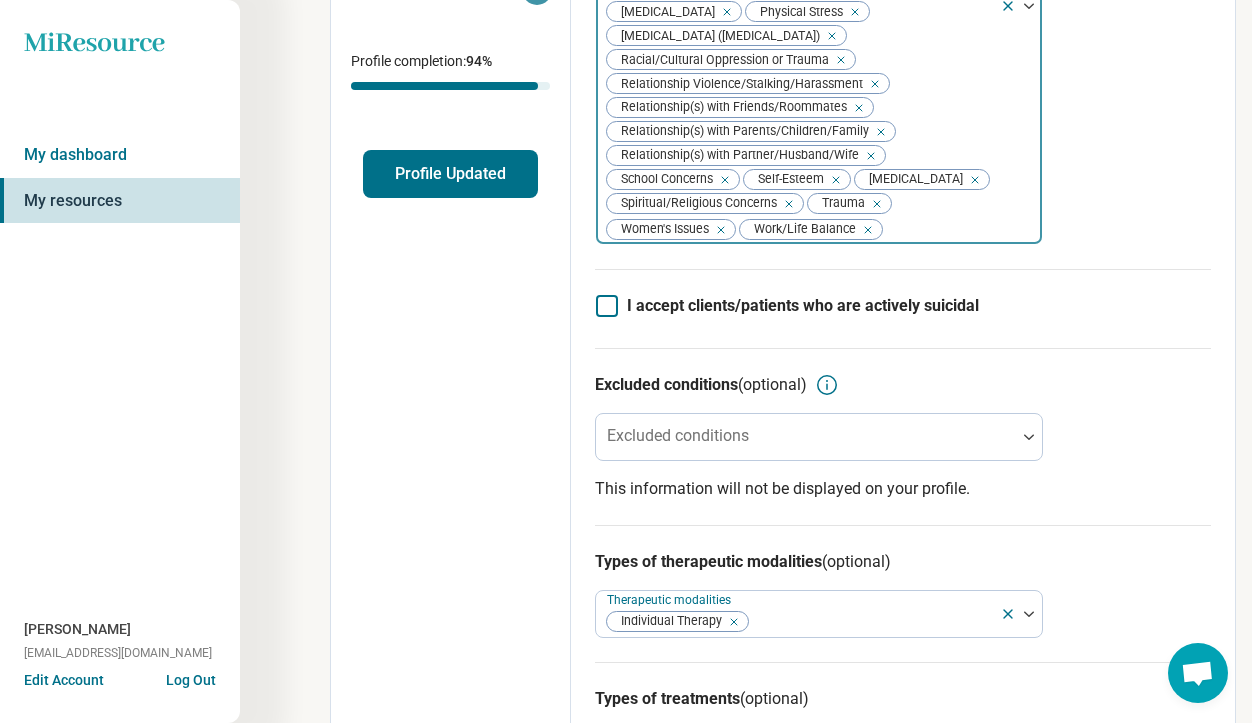 scroll, scrollTop: 398, scrollLeft: 0, axis: vertical 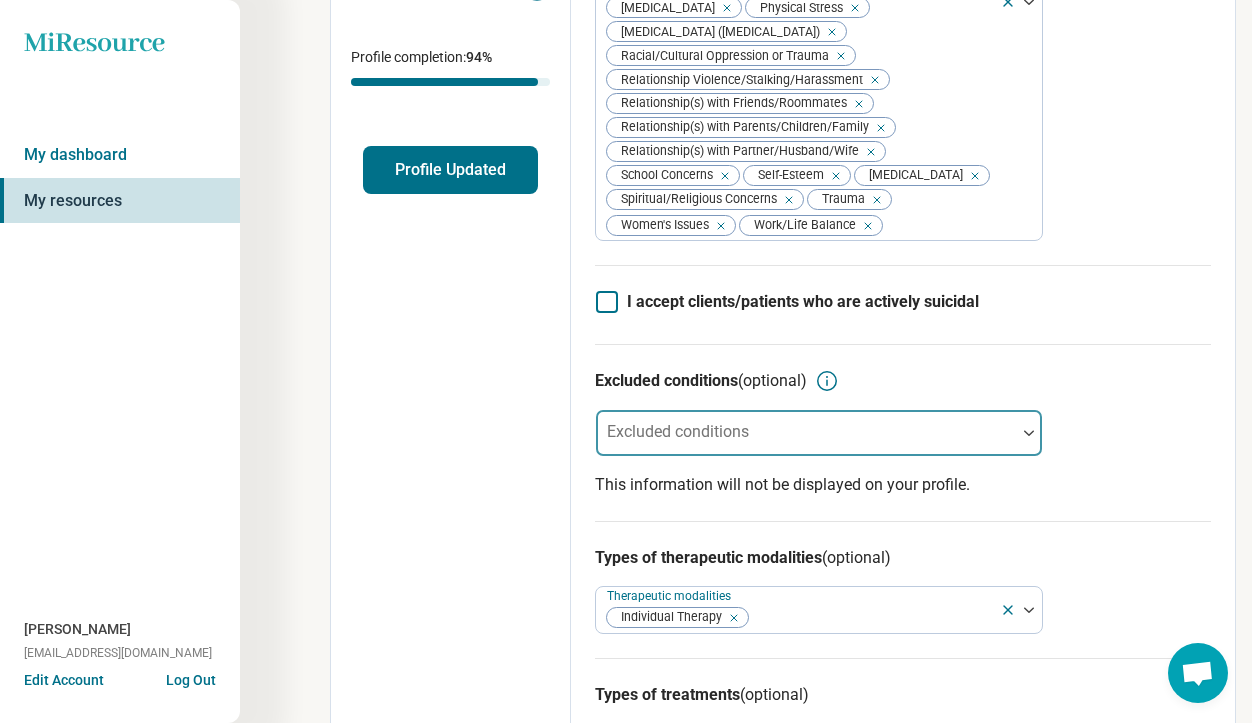 click at bounding box center (806, 433) 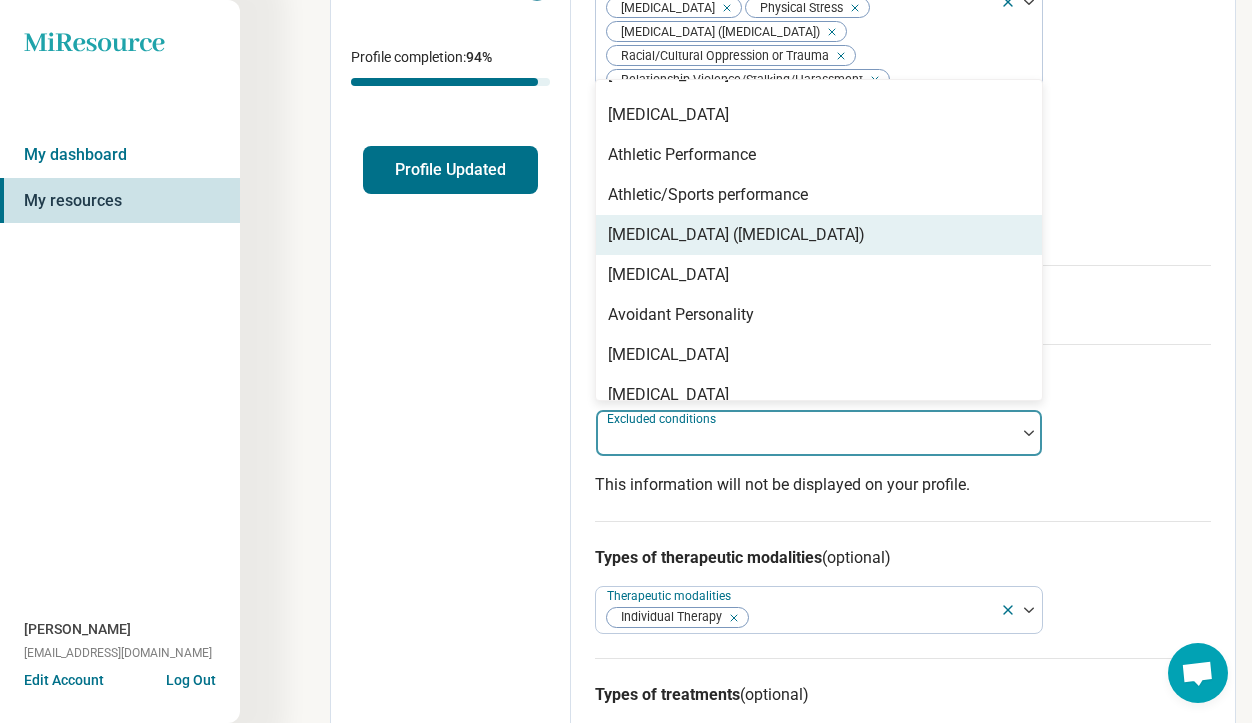 scroll, scrollTop: 208, scrollLeft: 0, axis: vertical 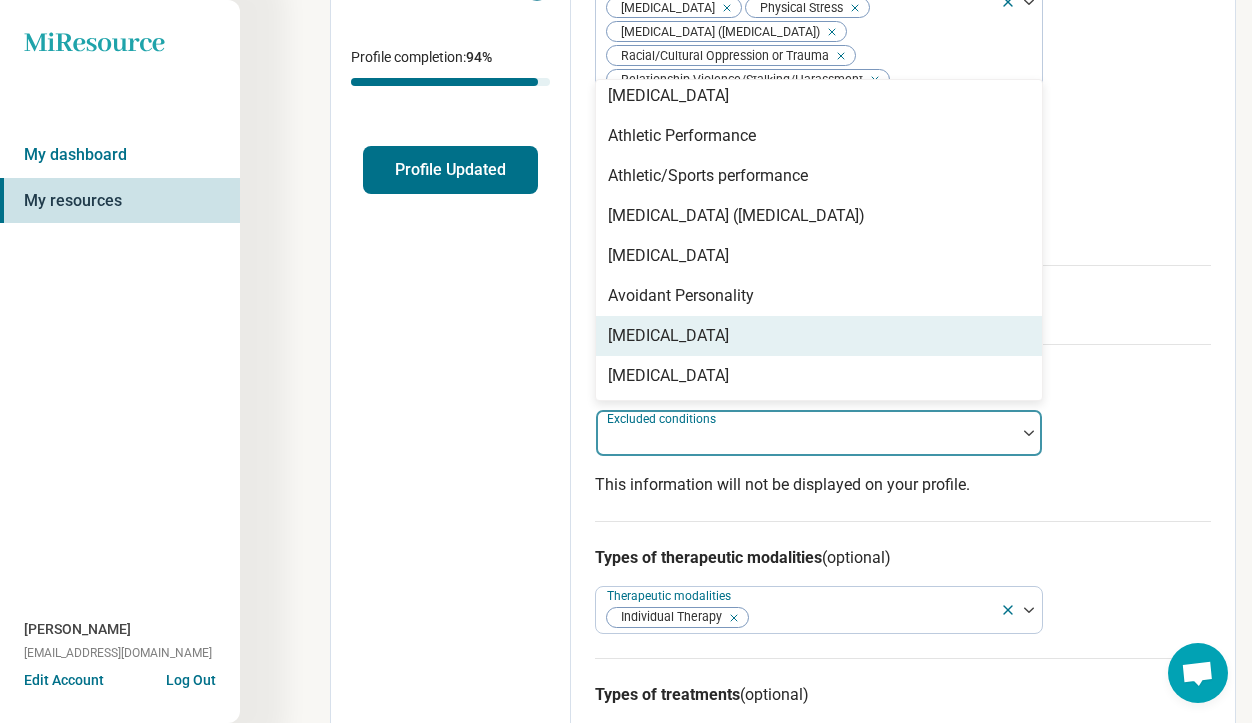 click on "[MEDICAL_DATA]" at bounding box center (668, 336) 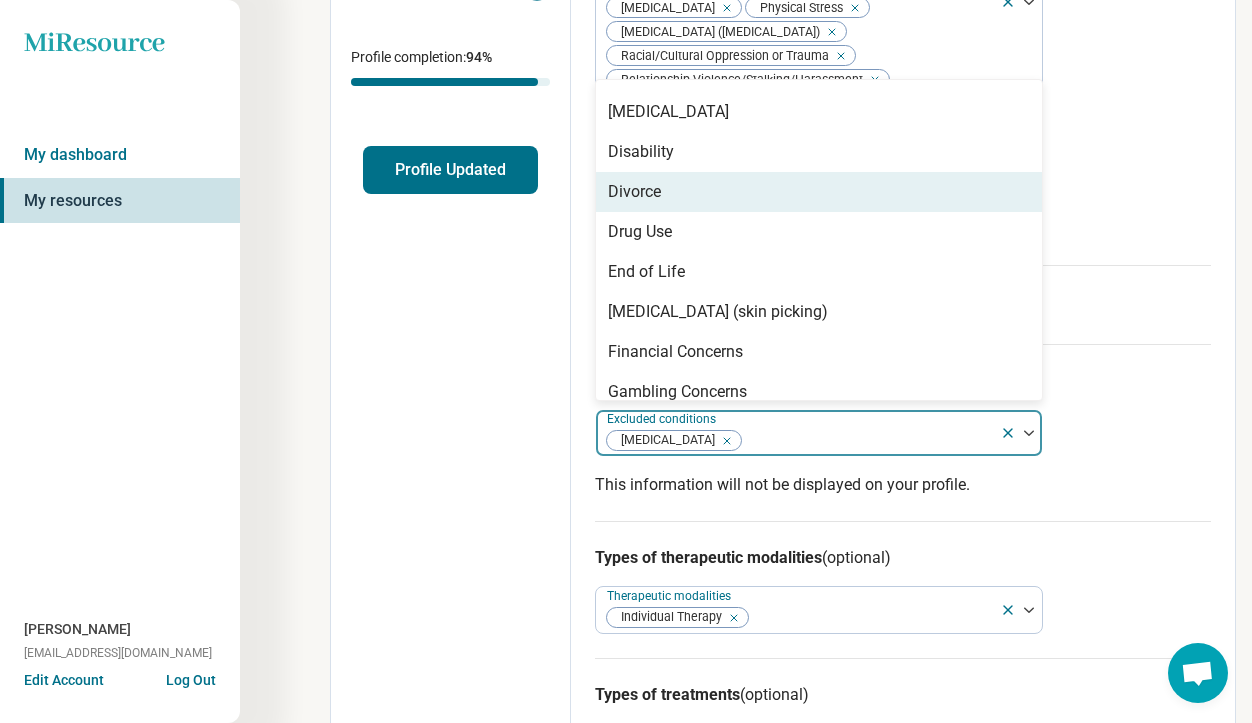 scroll, scrollTop: 723, scrollLeft: 0, axis: vertical 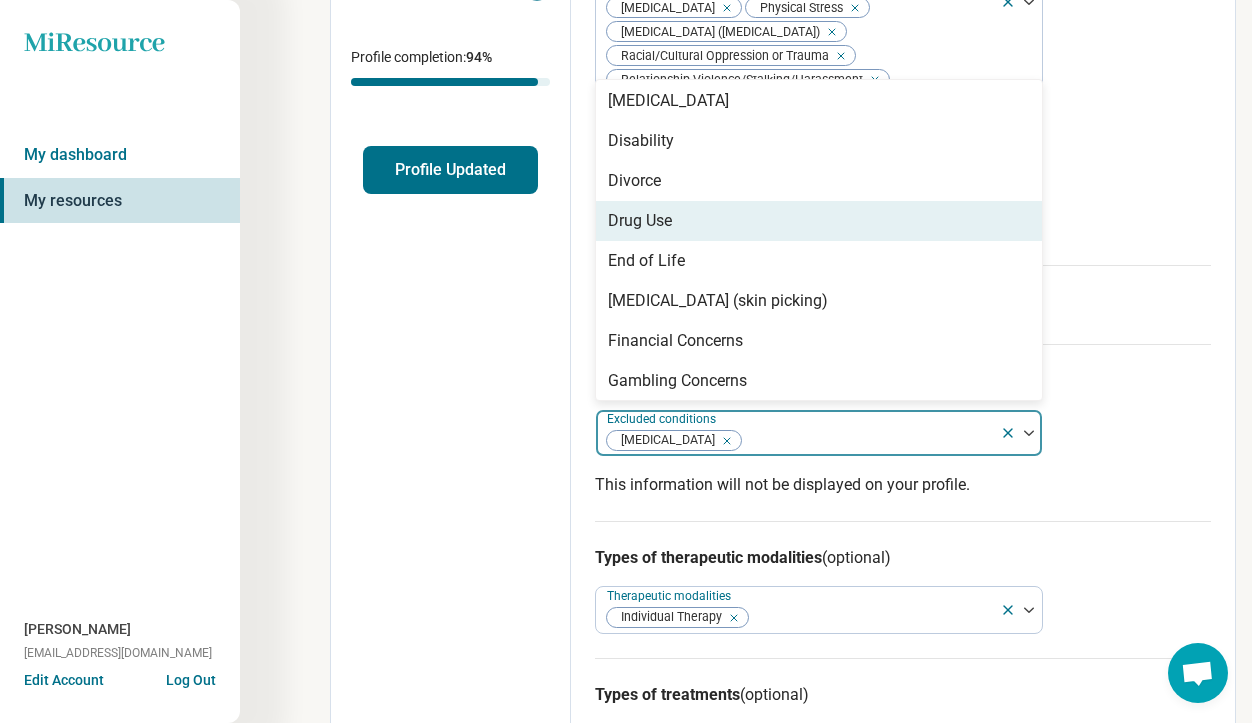 click on "Drug Use" at bounding box center [819, 221] 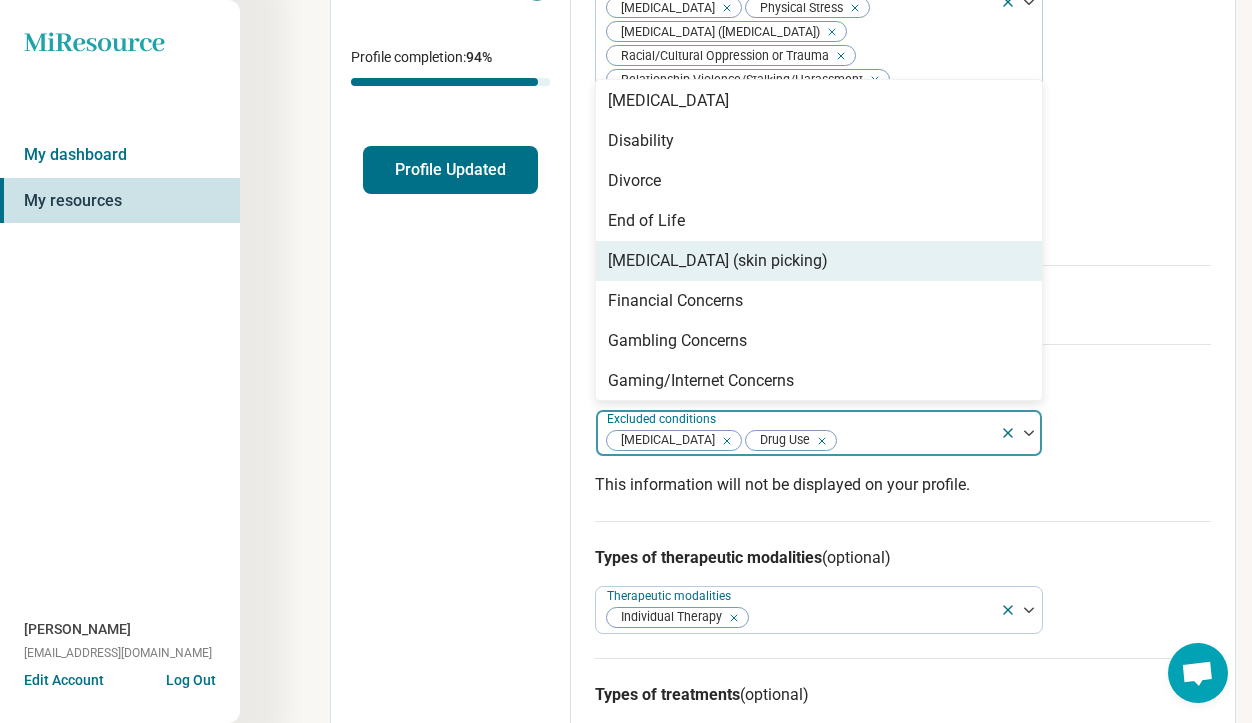 click on "[MEDICAL_DATA] (skin picking)" at bounding box center [718, 261] 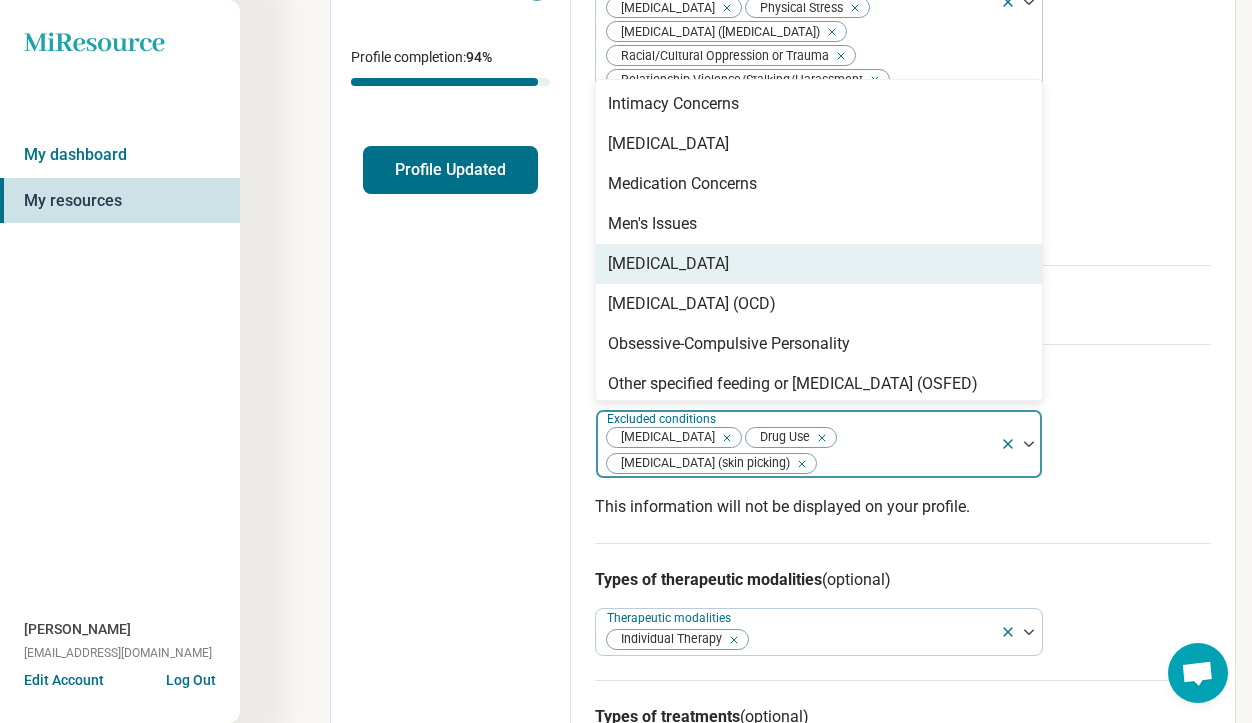 scroll, scrollTop: 1297, scrollLeft: 0, axis: vertical 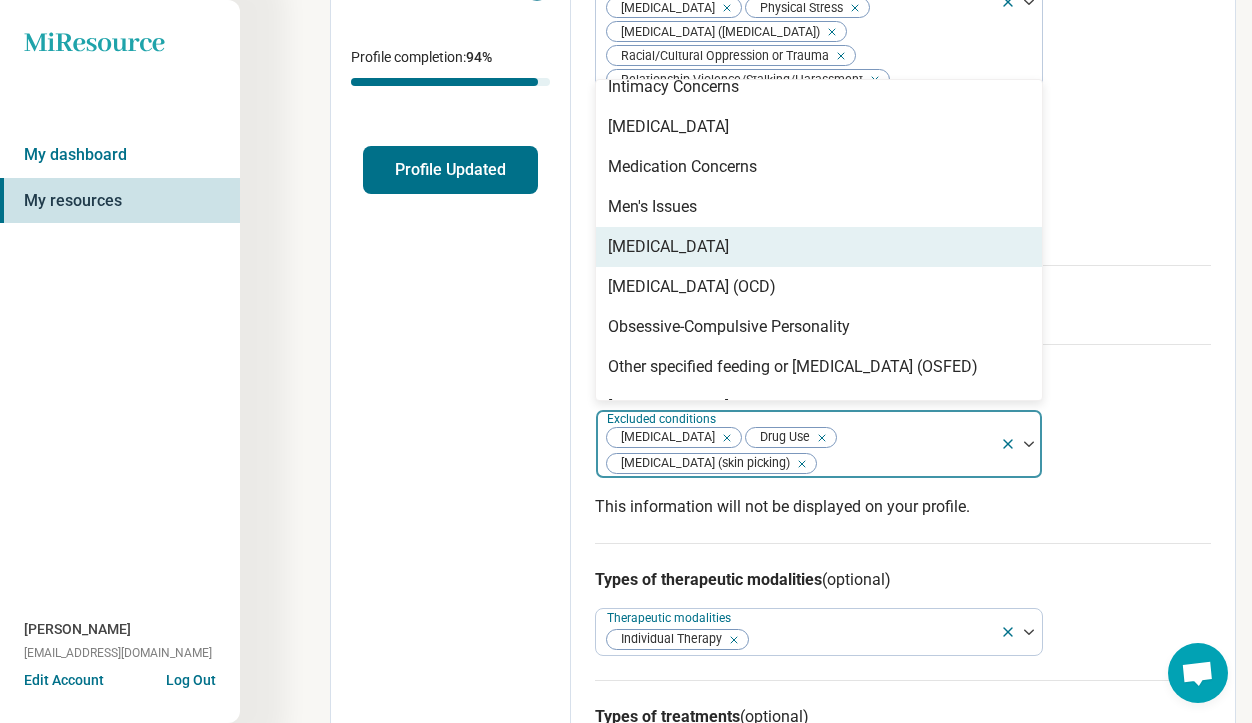 click on "[MEDICAL_DATA]" at bounding box center (819, 247) 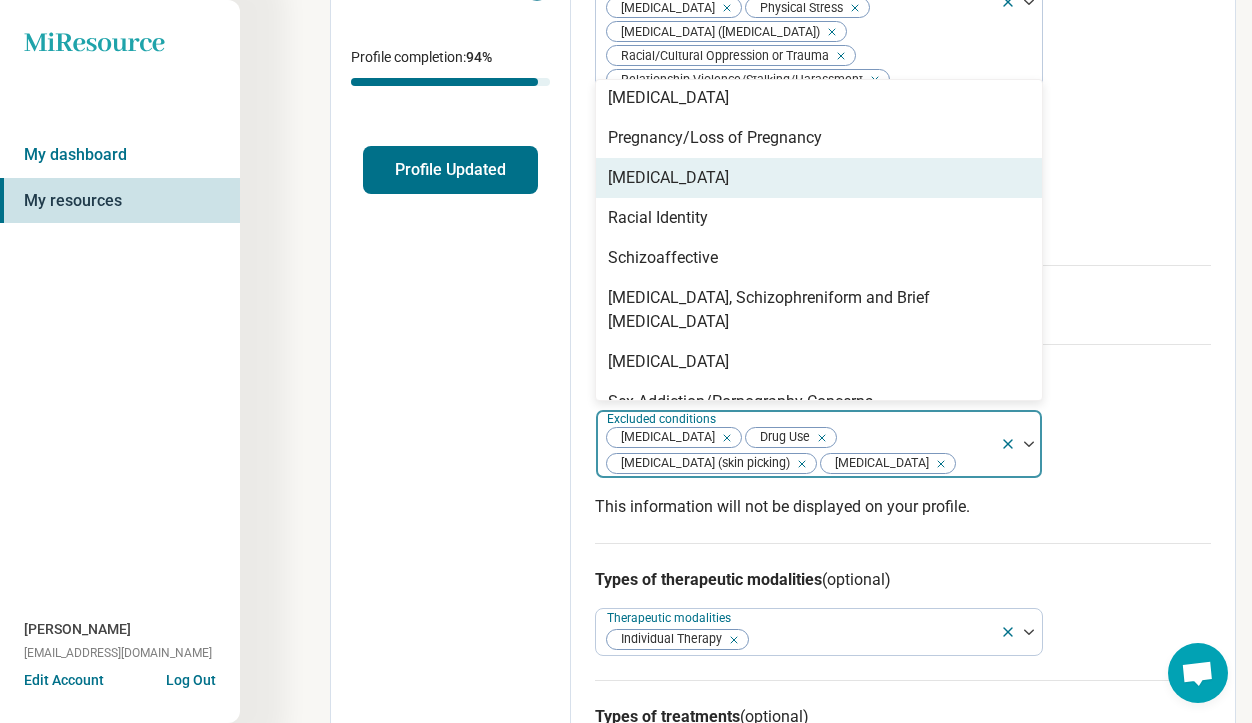 scroll, scrollTop: 1808, scrollLeft: 0, axis: vertical 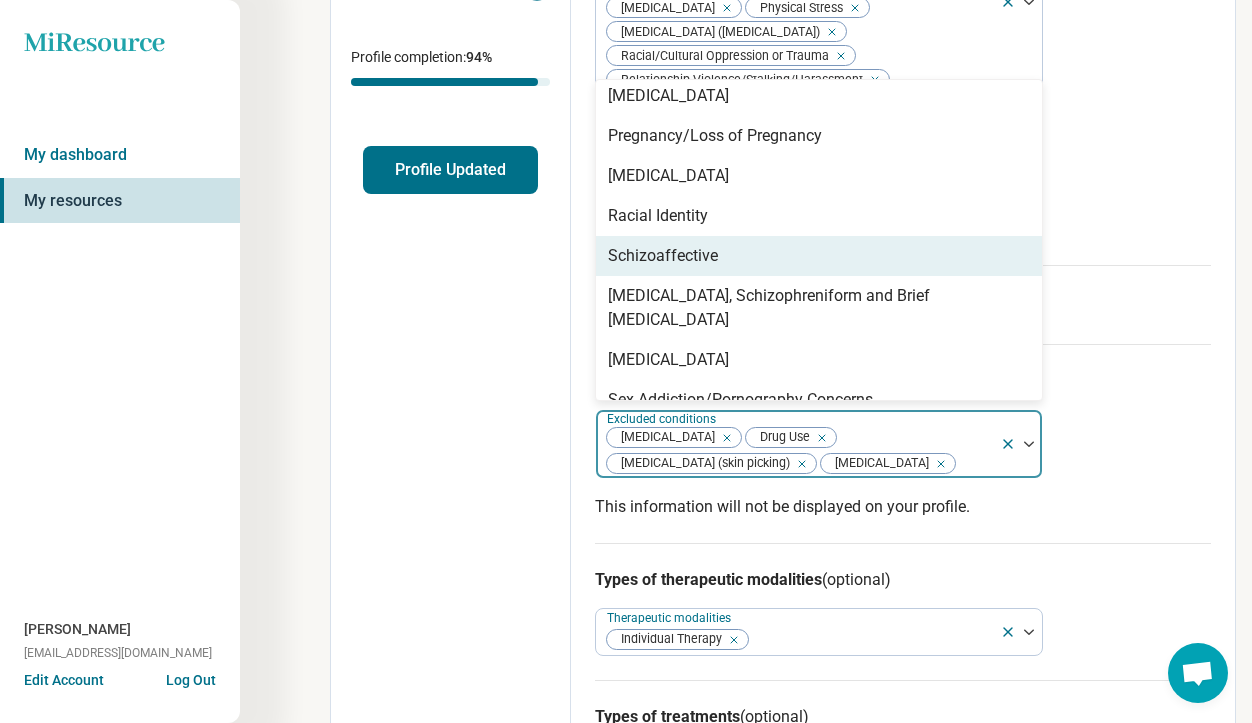 click on "Schizoaffective" at bounding box center (819, 256) 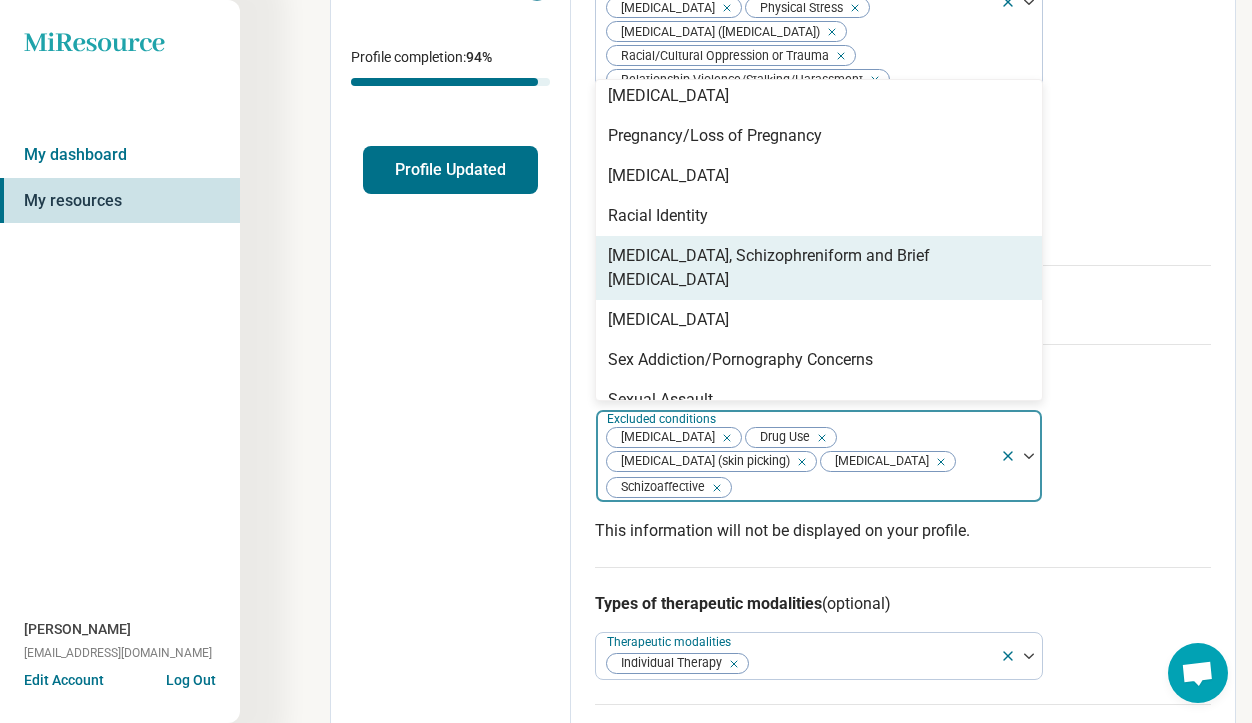 click on "[MEDICAL_DATA], Schizophreniform and Brief [MEDICAL_DATA]" at bounding box center [819, 268] 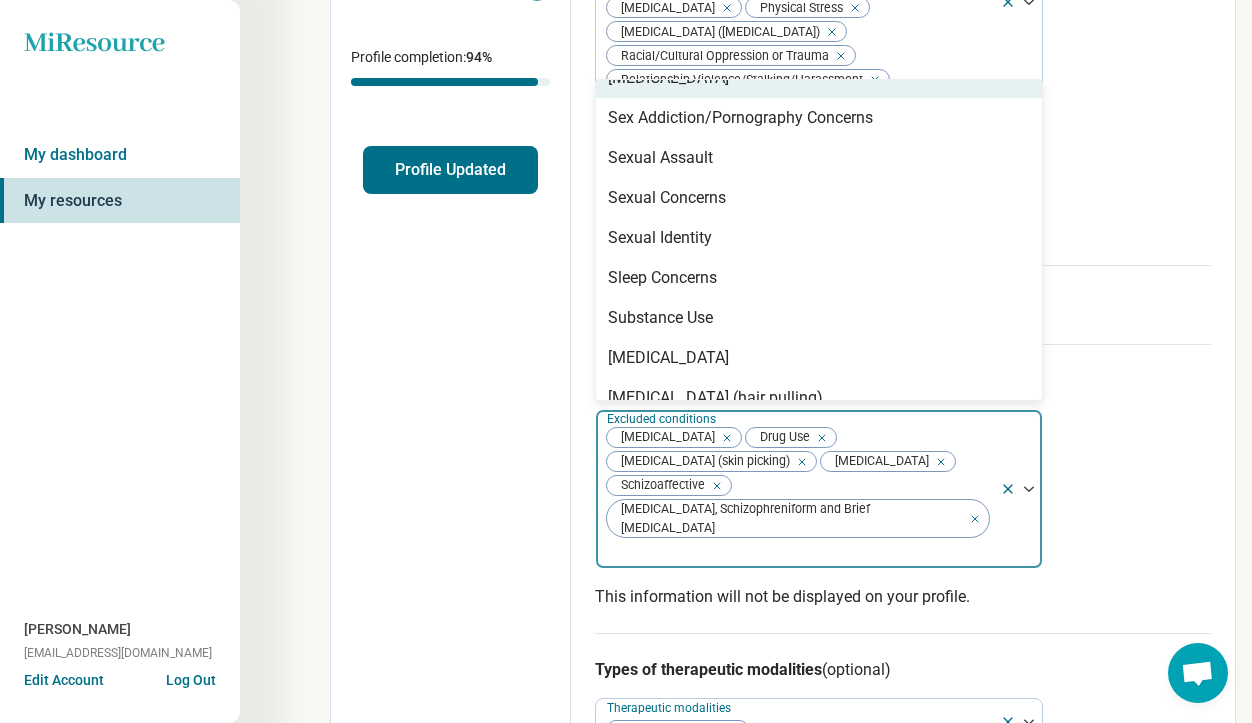 scroll, scrollTop: 2008, scrollLeft: 0, axis: vertical 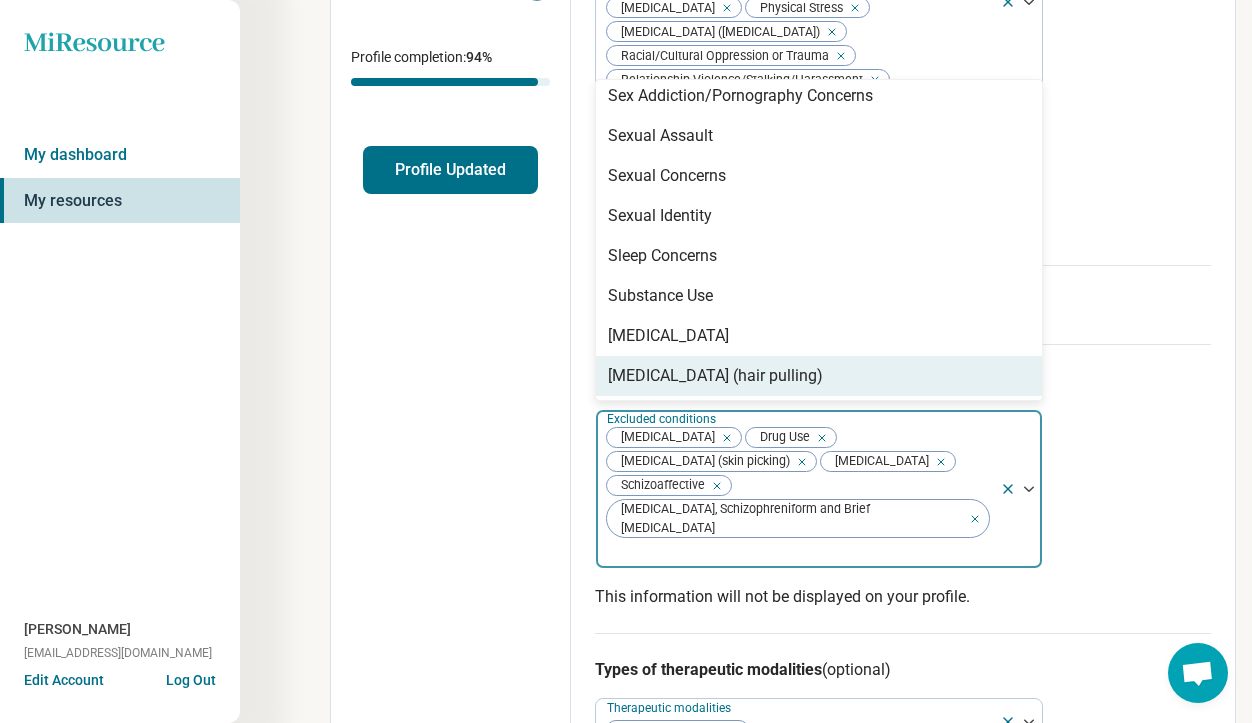 click on "[MEDICAL_DATA] (hair pulling)" at bounding box center [819, 376] 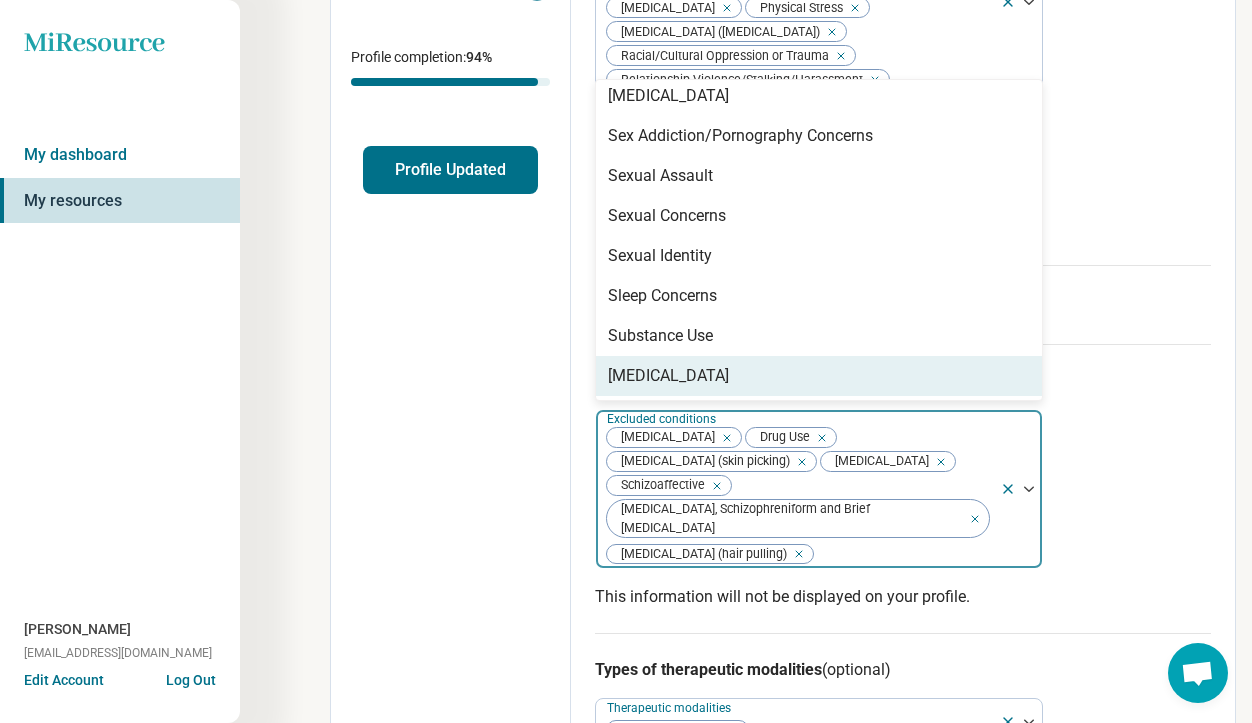 click on "Edit profile General Specialty Credentials Location Payment Schedule Profile completion:  94 % Profile Updated" at bounding box center (451, 806) 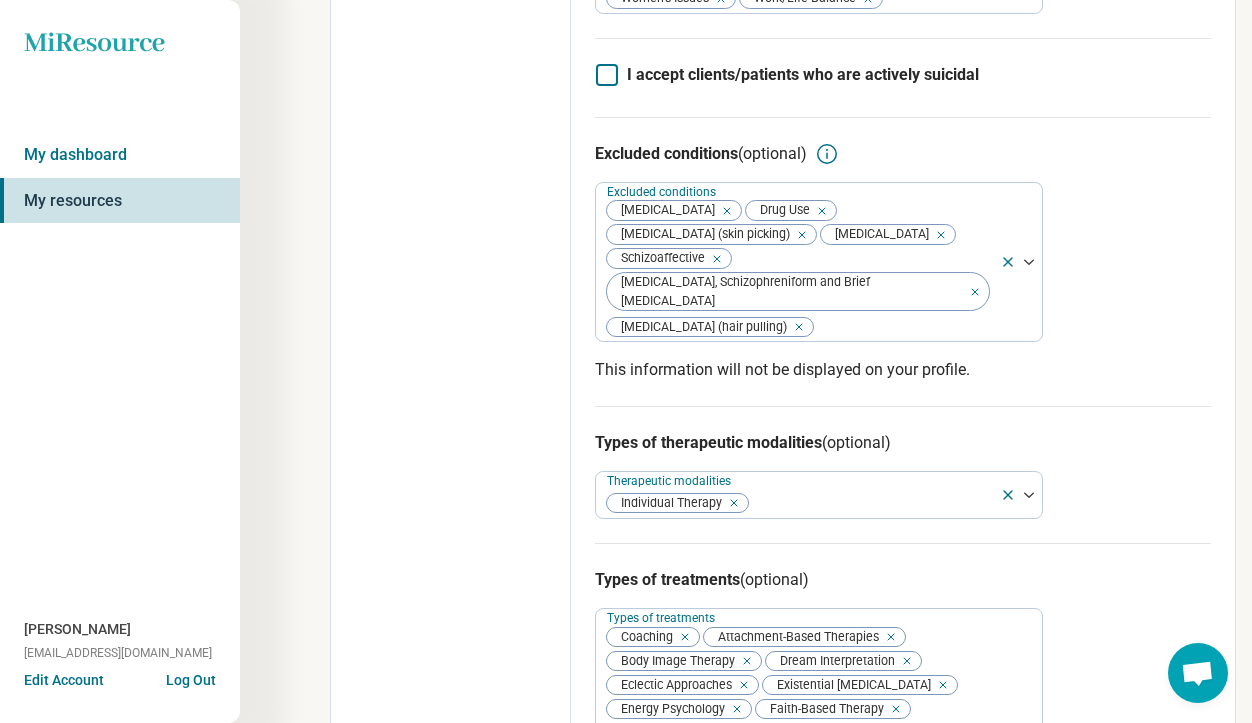 scroll, scrollTop: 0, scrollLeft: 0, axis: both 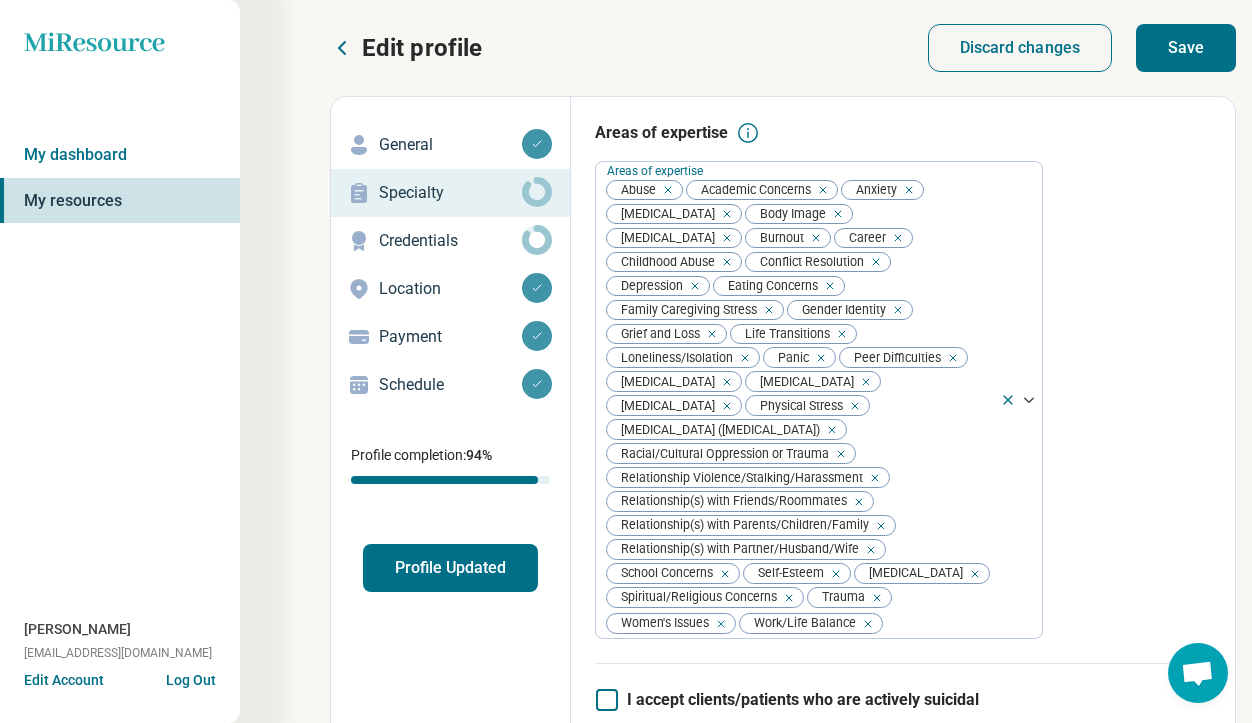 click on "Save" at bounding box center [1186, 48] 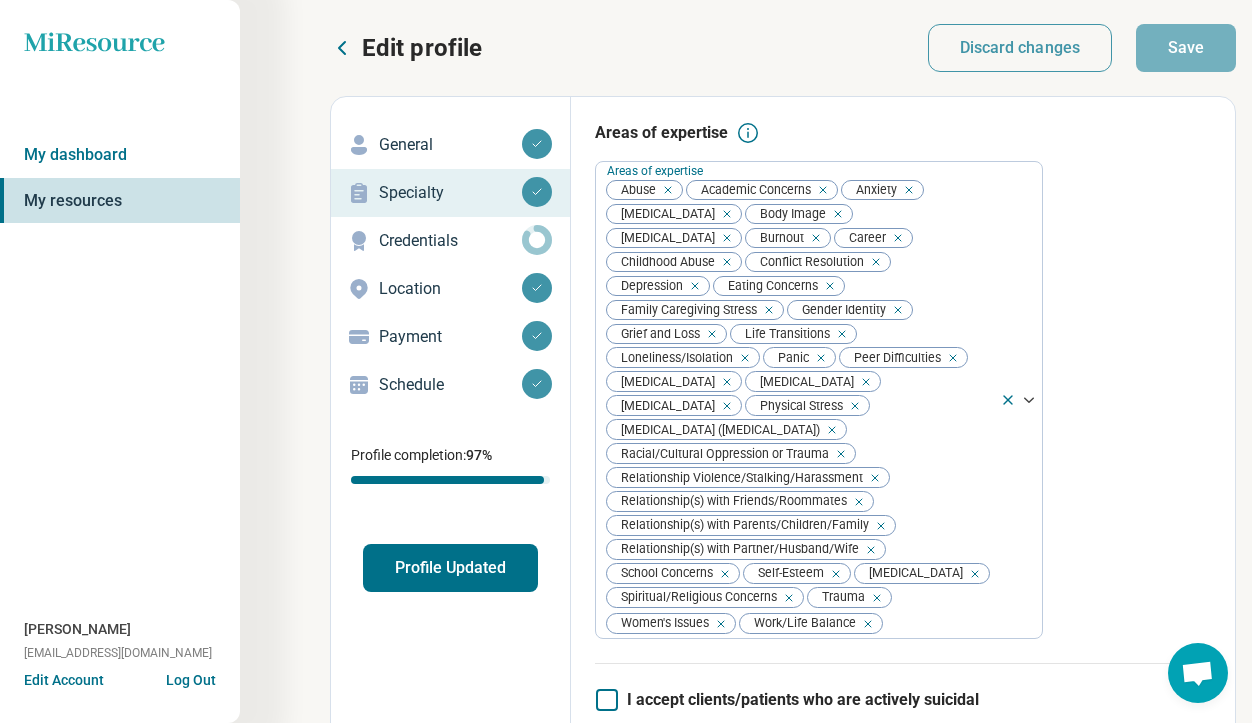 click on "Credentials" at bounding box center (450, 241) 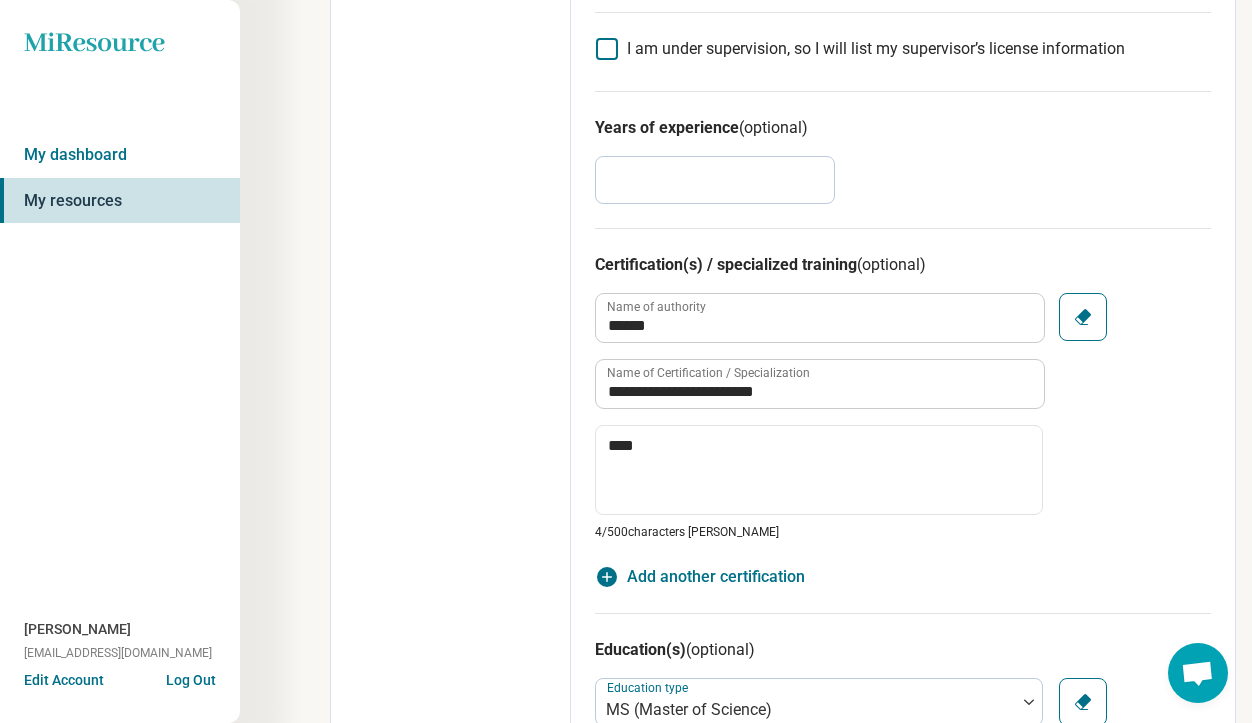 scroll, scrollTop: 1045, scrollLeft: 0, axis: vertical 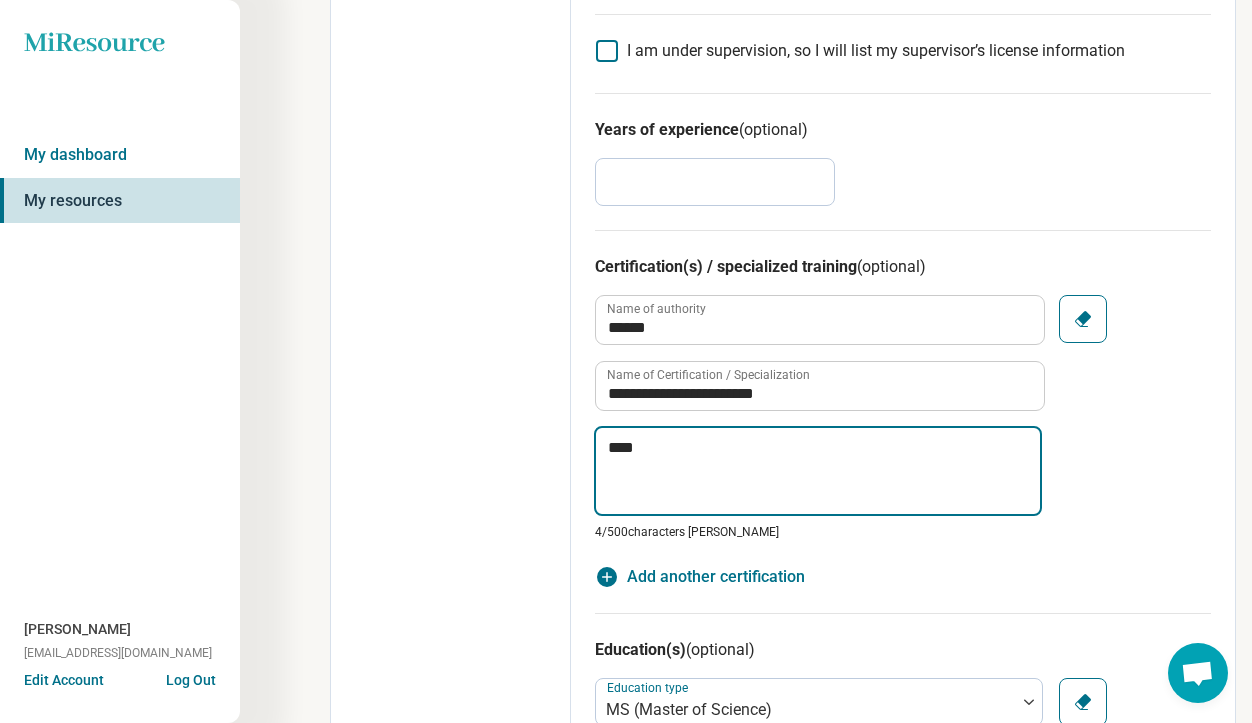 click on "****" at bounding box center (818, 471) 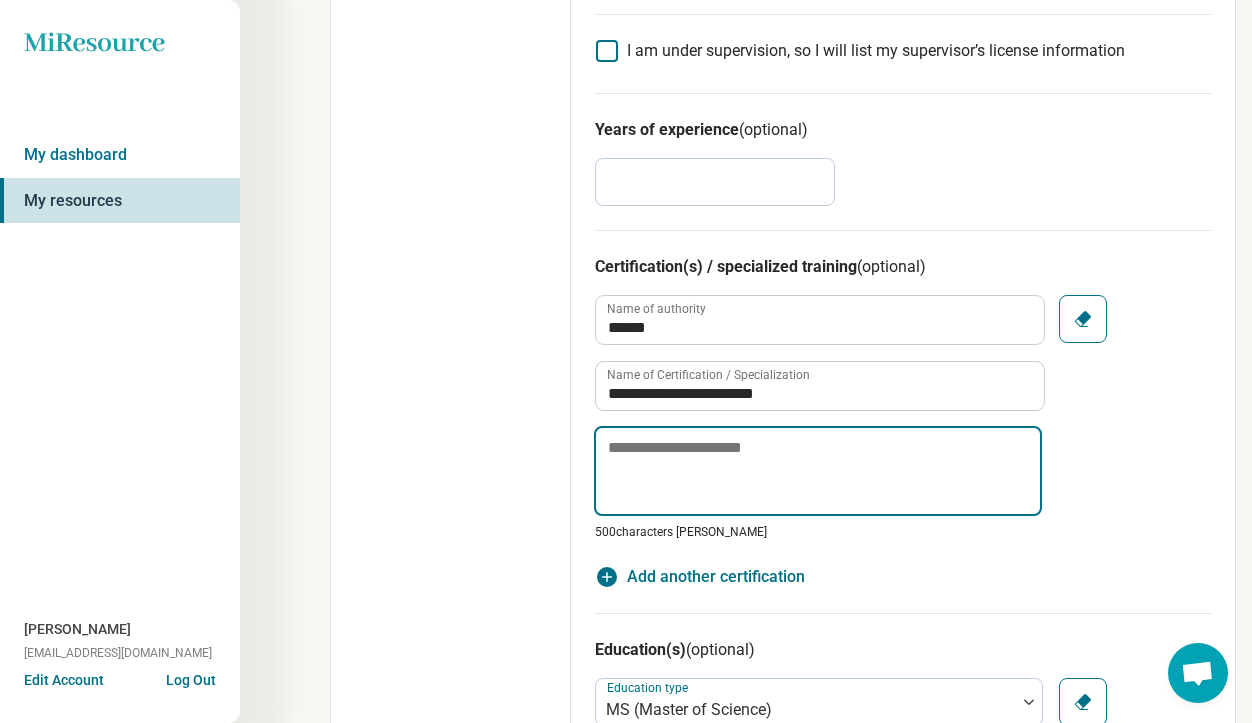 type 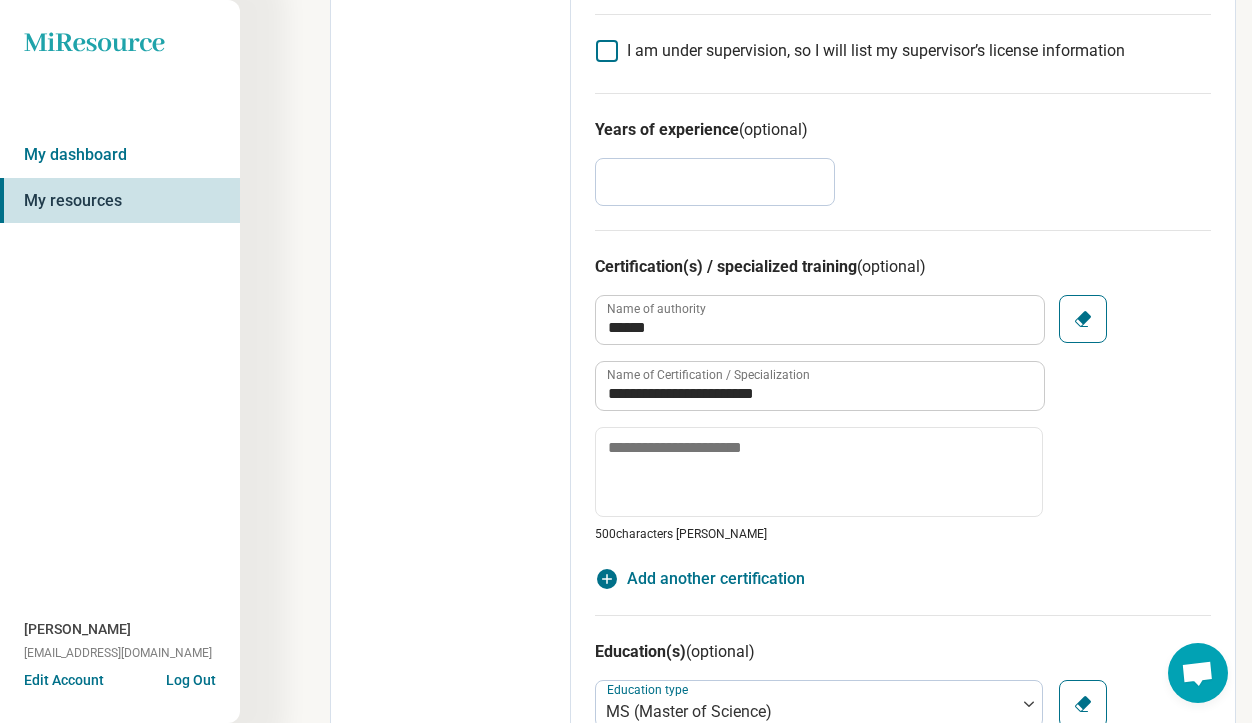 click on "Edit profile General Specialty Credentials Location Payment Schedule Profile completion:  97 % Profile Updated" at bounding box center (451, 359) 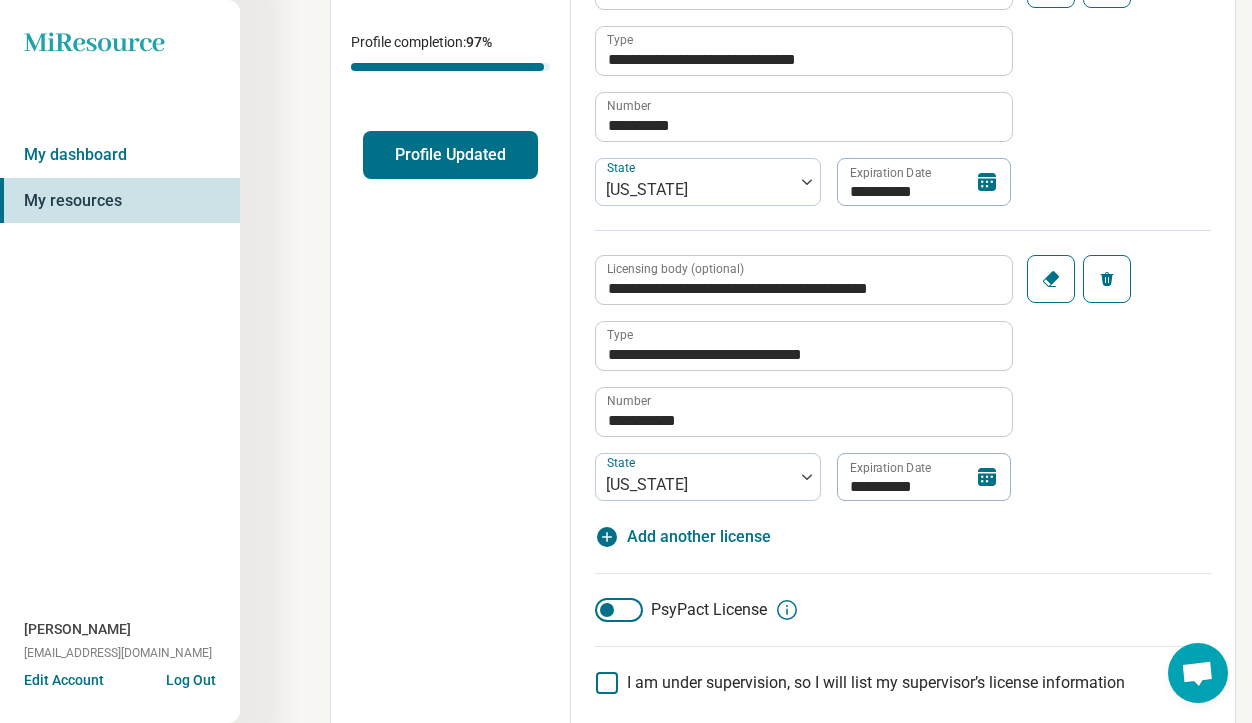 scroll, scrollTop: 0, scrollLeft: 0, axis: both 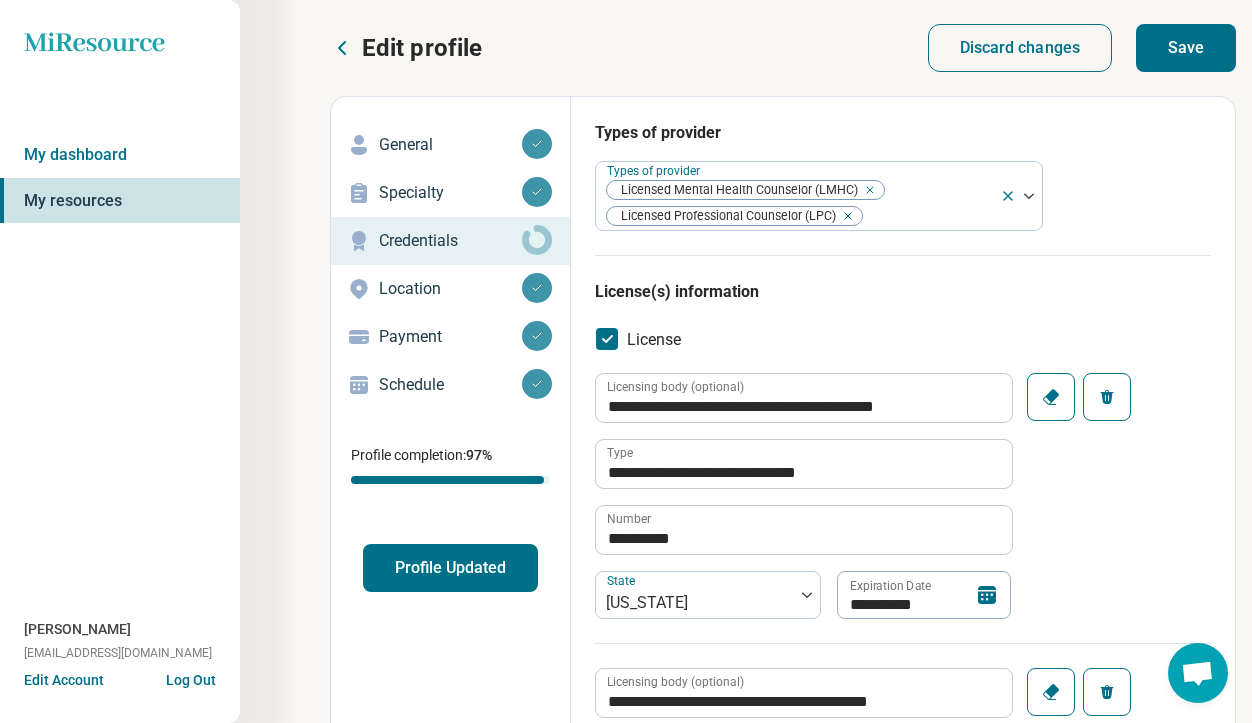 click on "Save" at bounding box center (1186, 48) 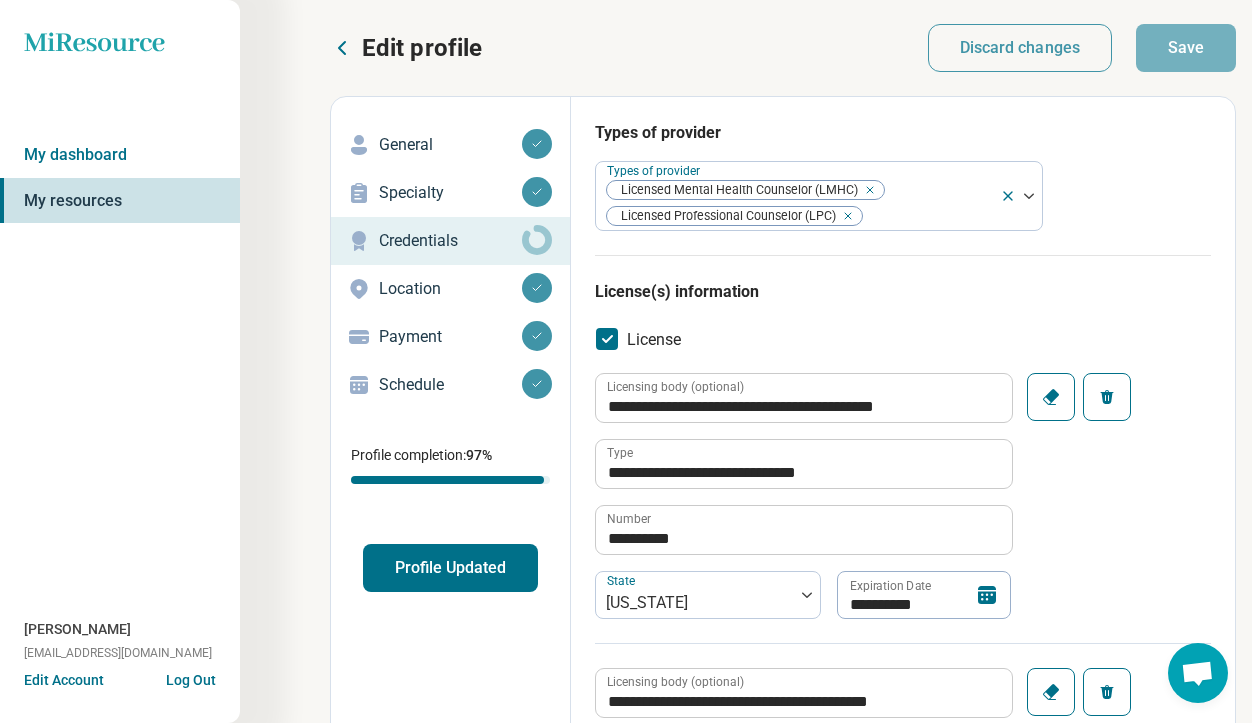 click on "Profile Updated" at bounding box center [450, 568] 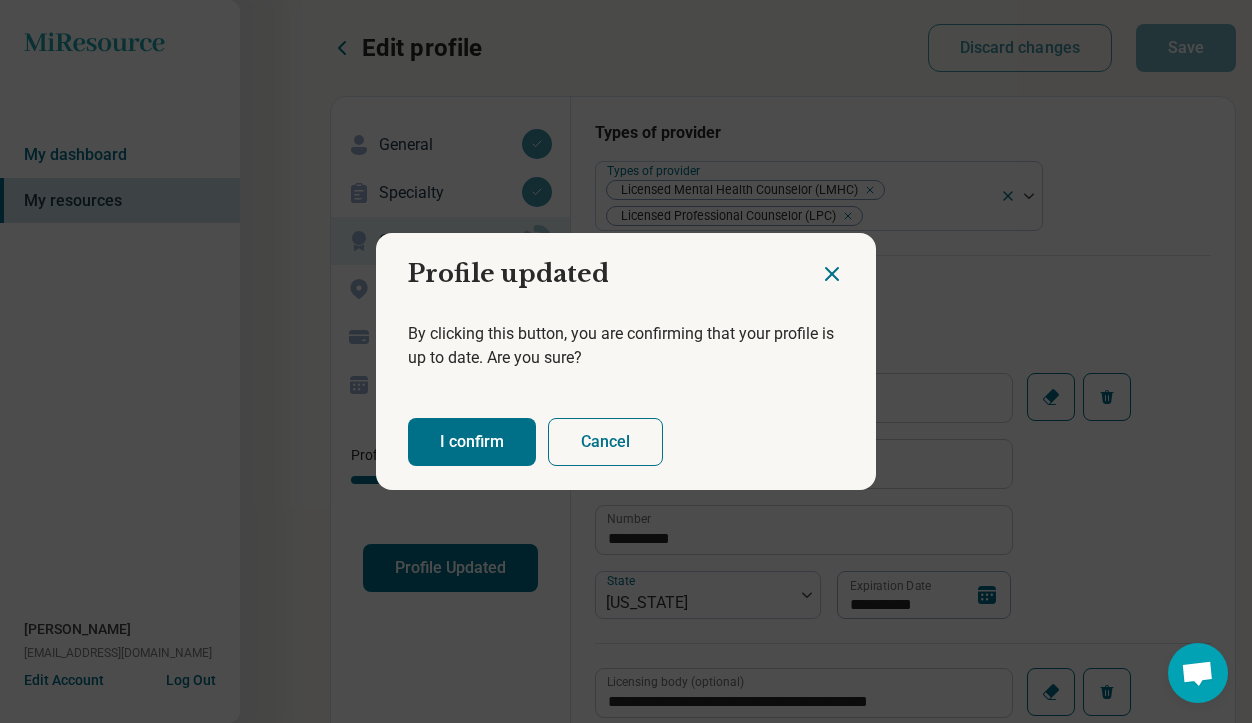 click on "I confirm" at bounding box center (472, 442) 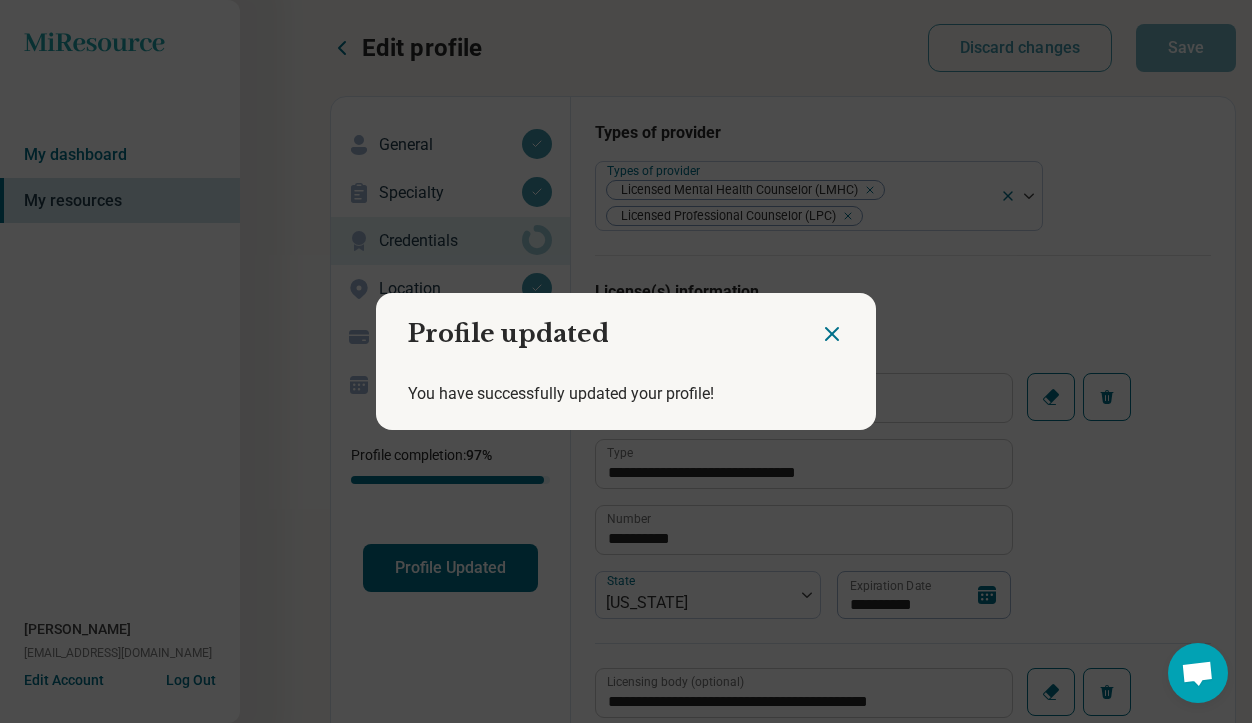 click 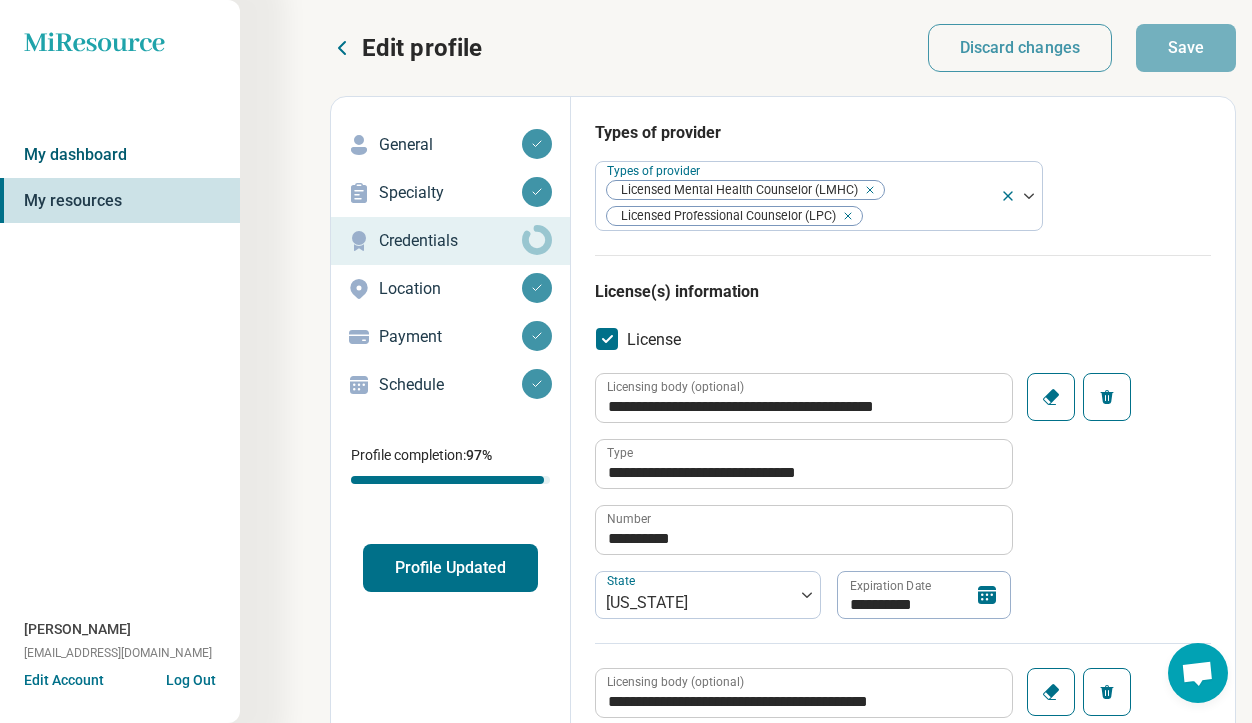 click on "My dashboard" at bounding box center (120, 155) 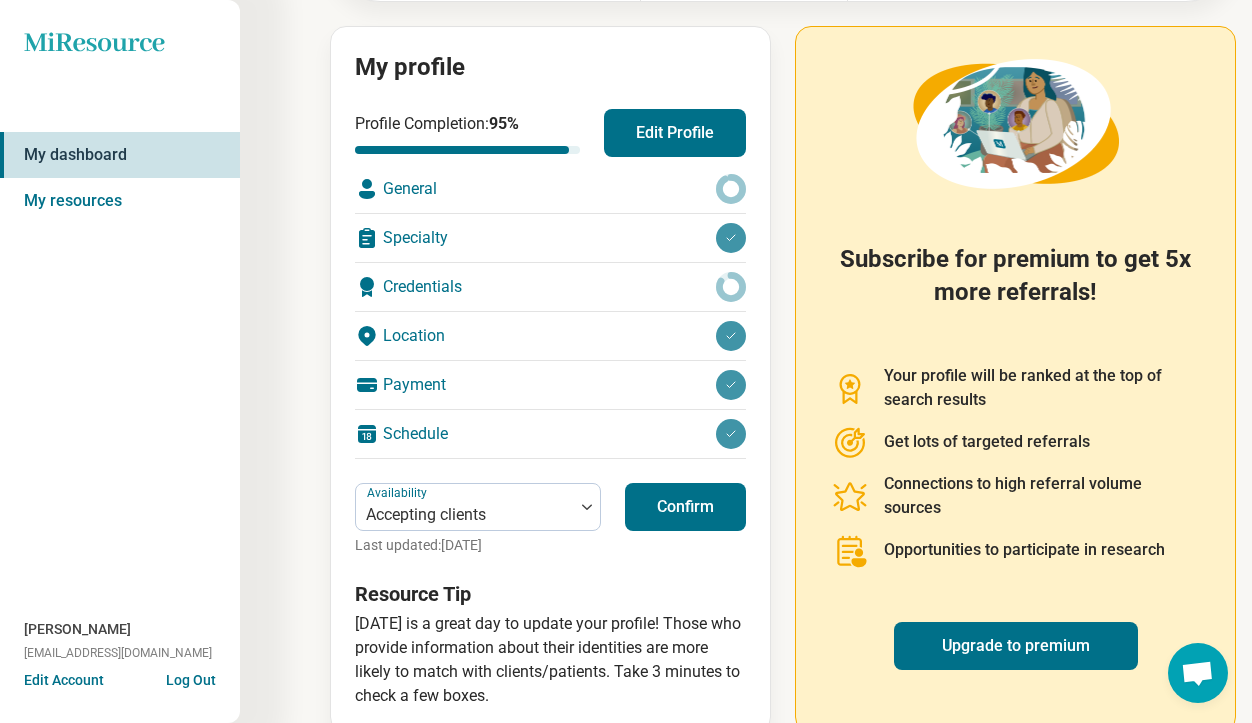 scroll, scrollTop: 205, scrollLeft: 0, axis: vertical 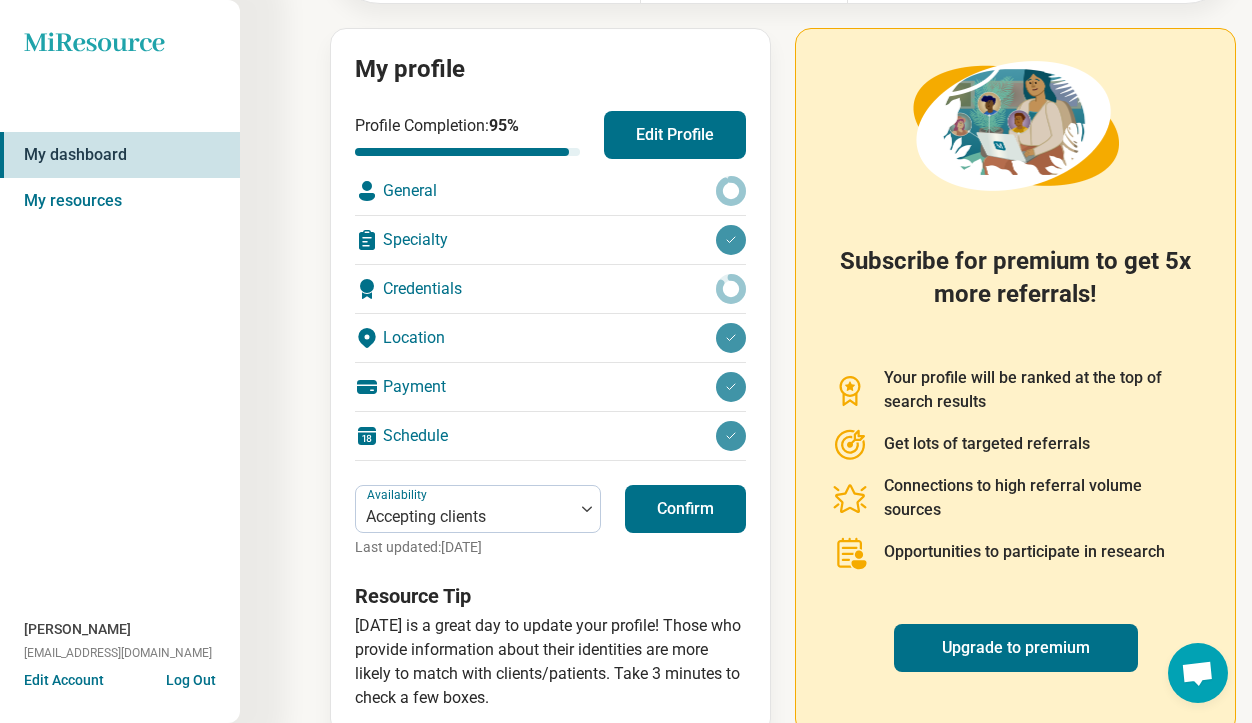 click on "General" at bounding box center (550, 191) 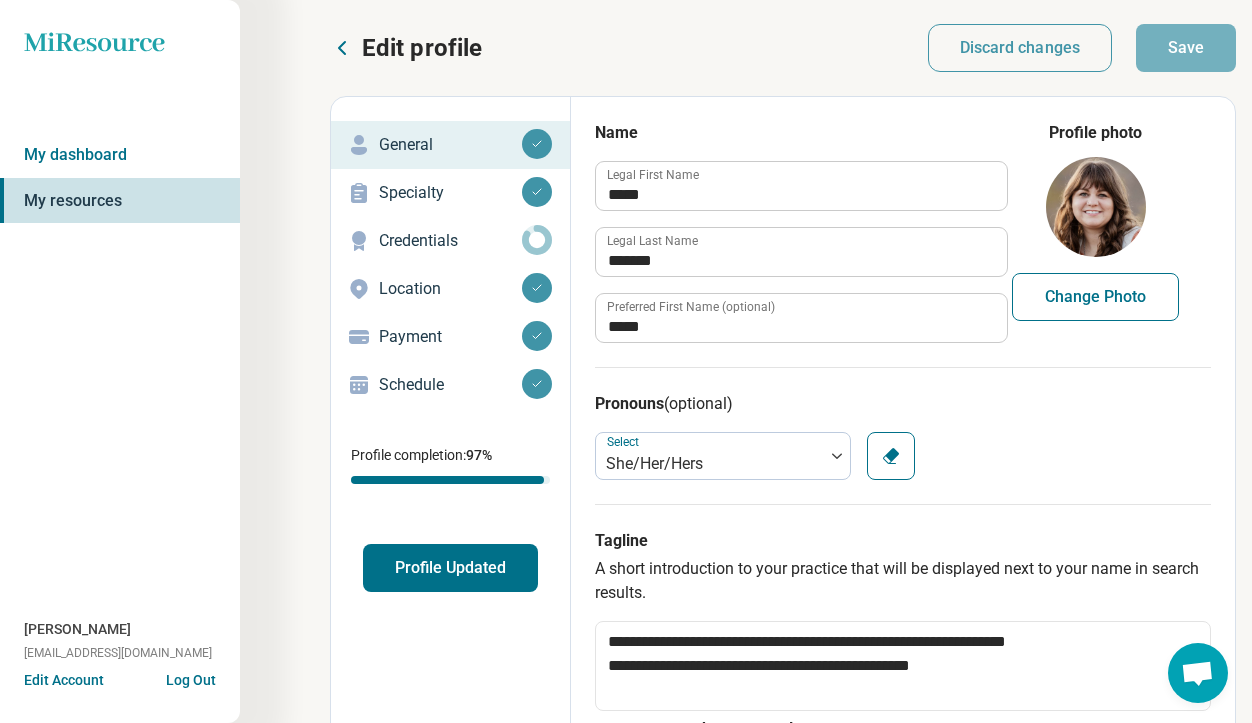 type on "*" 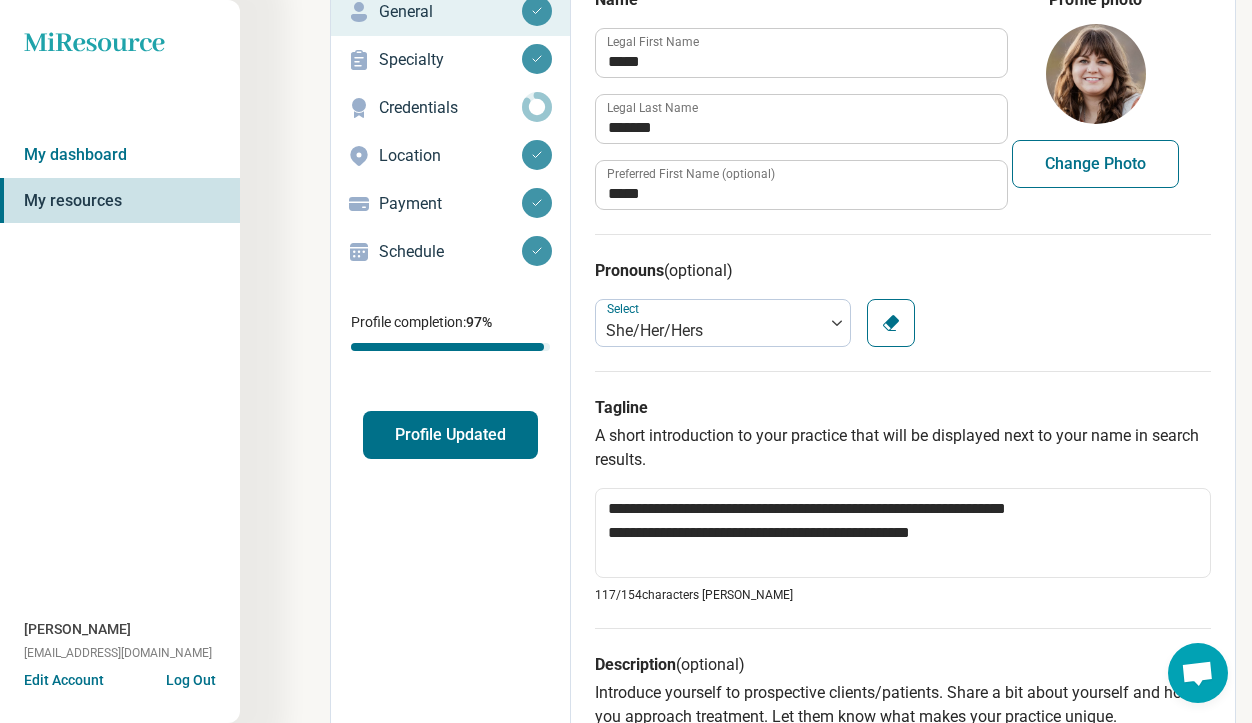 scroll, scrollTop: 0, scrollLeft: 0, axis: both 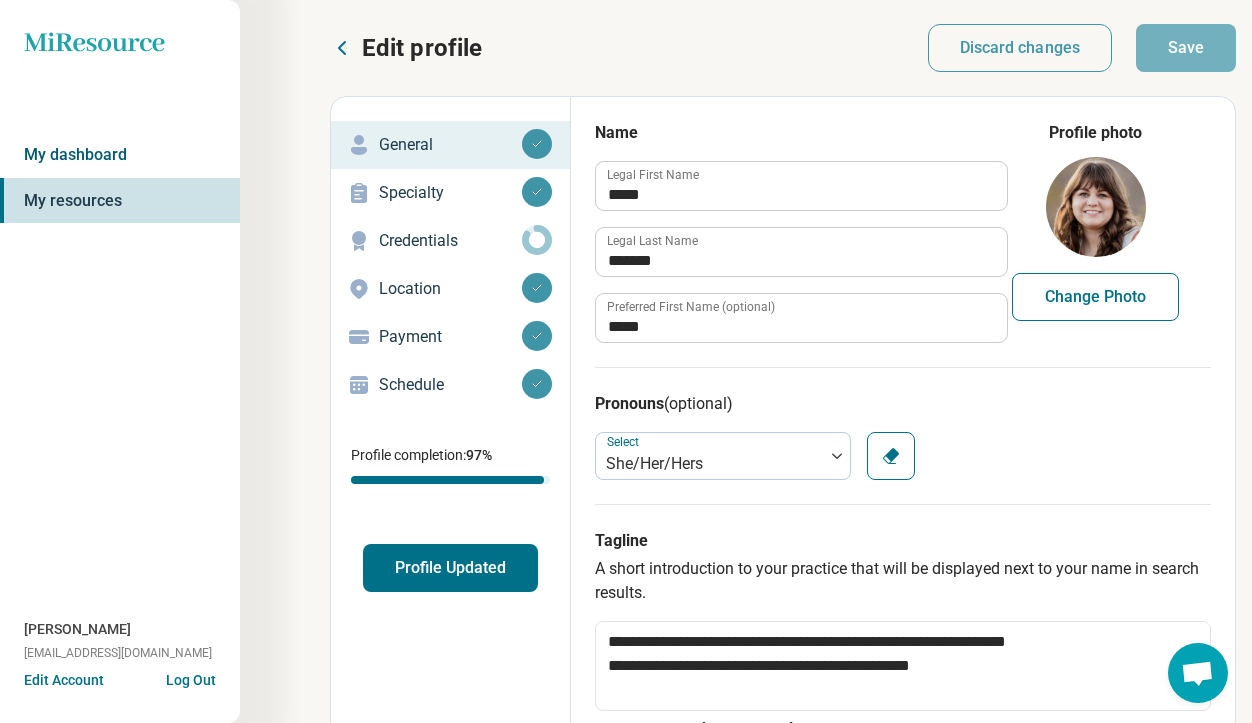 click on "My dashboard" at bounding box center (120, 155) 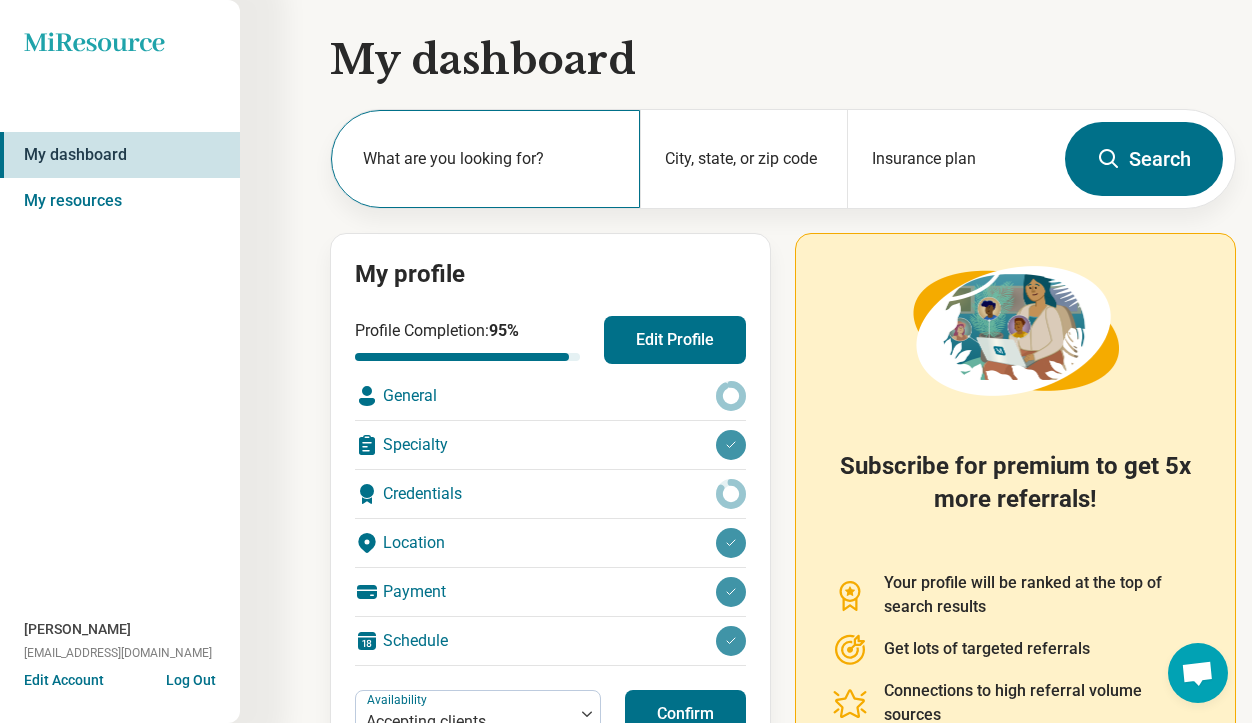 click on "What are you looking for?" at bounding box center (489, 159) 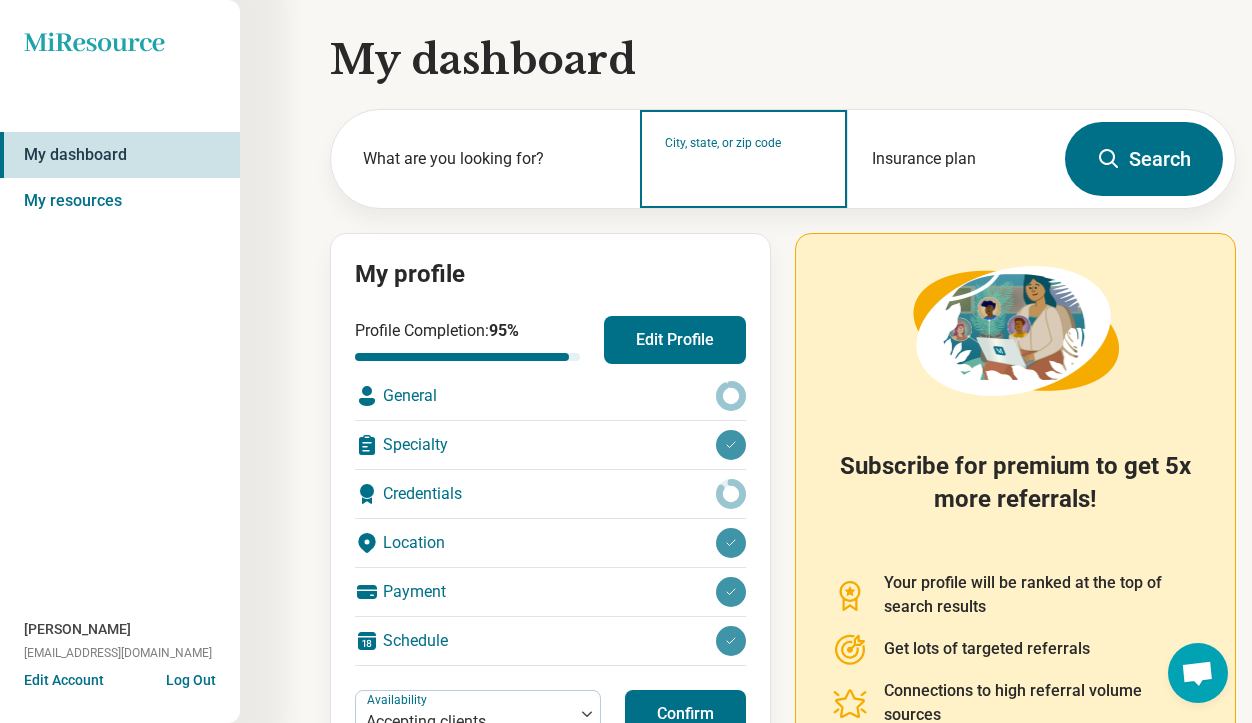 click on "City, state, or zip code" at bounding box center [743, 172] 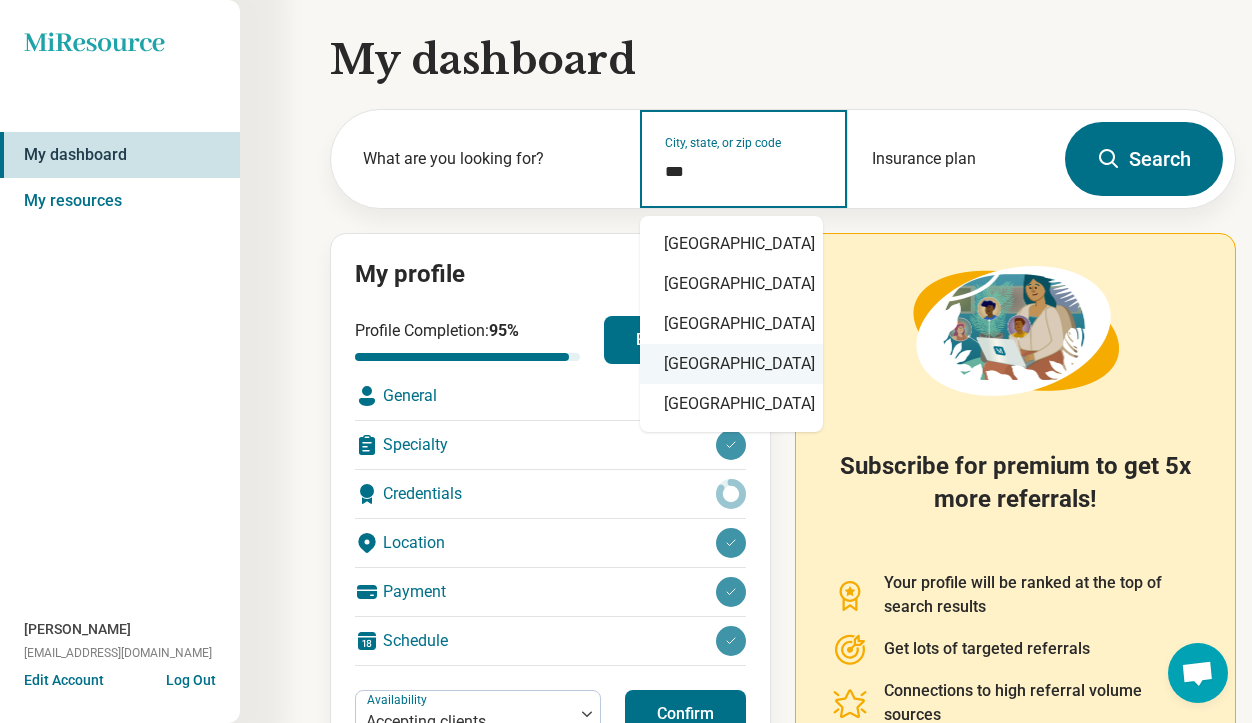 click on "[GEOGRAPHIC_DATA]" at bounding box center [731, 364] 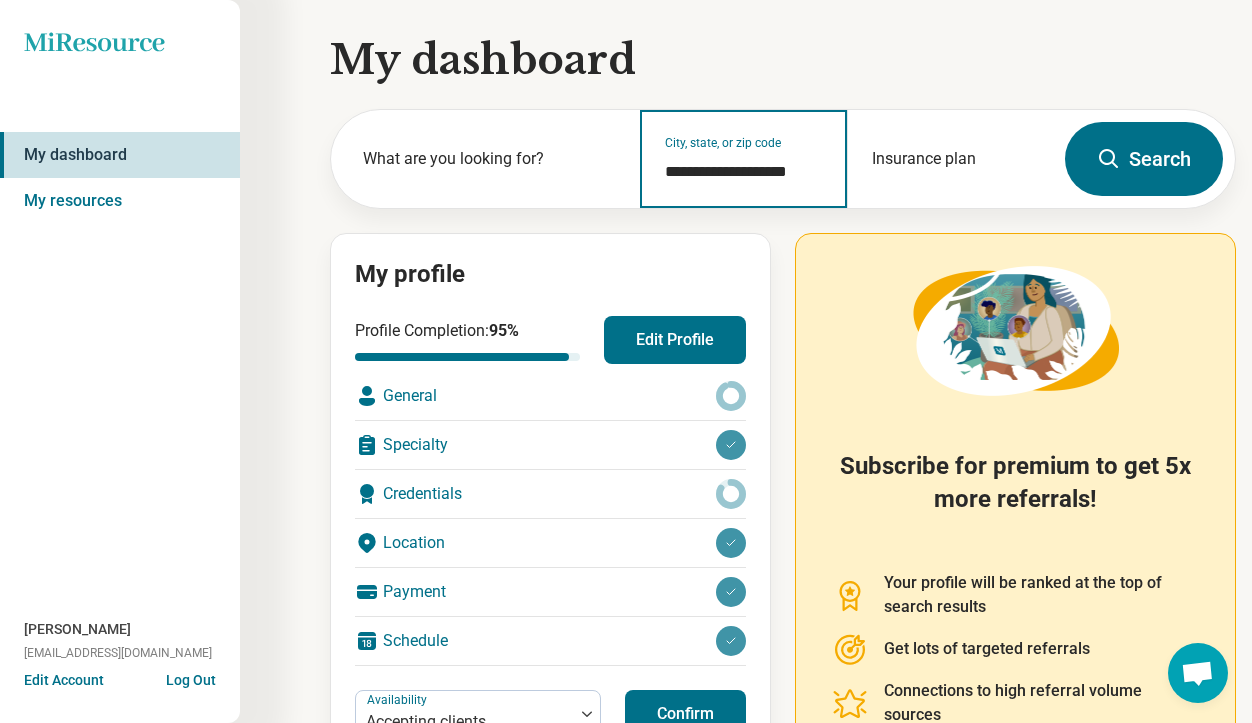 type on "**********" 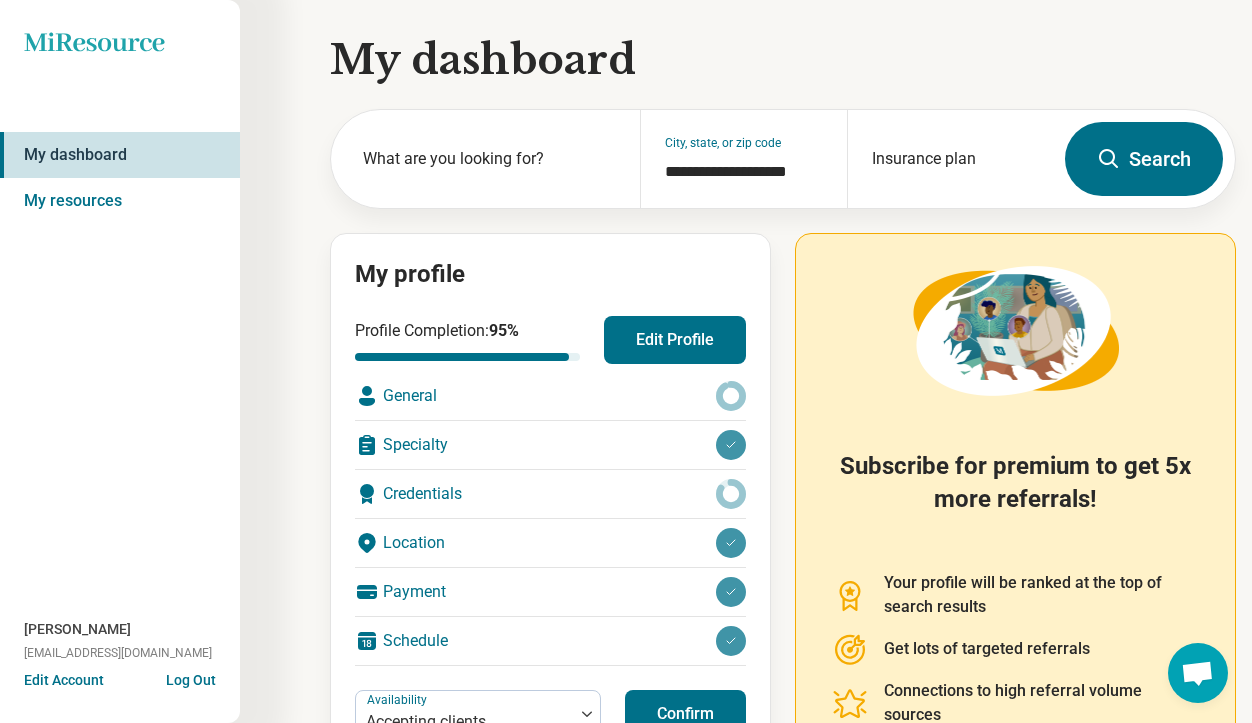 click on "Search" at bounding box center (1144, 159) 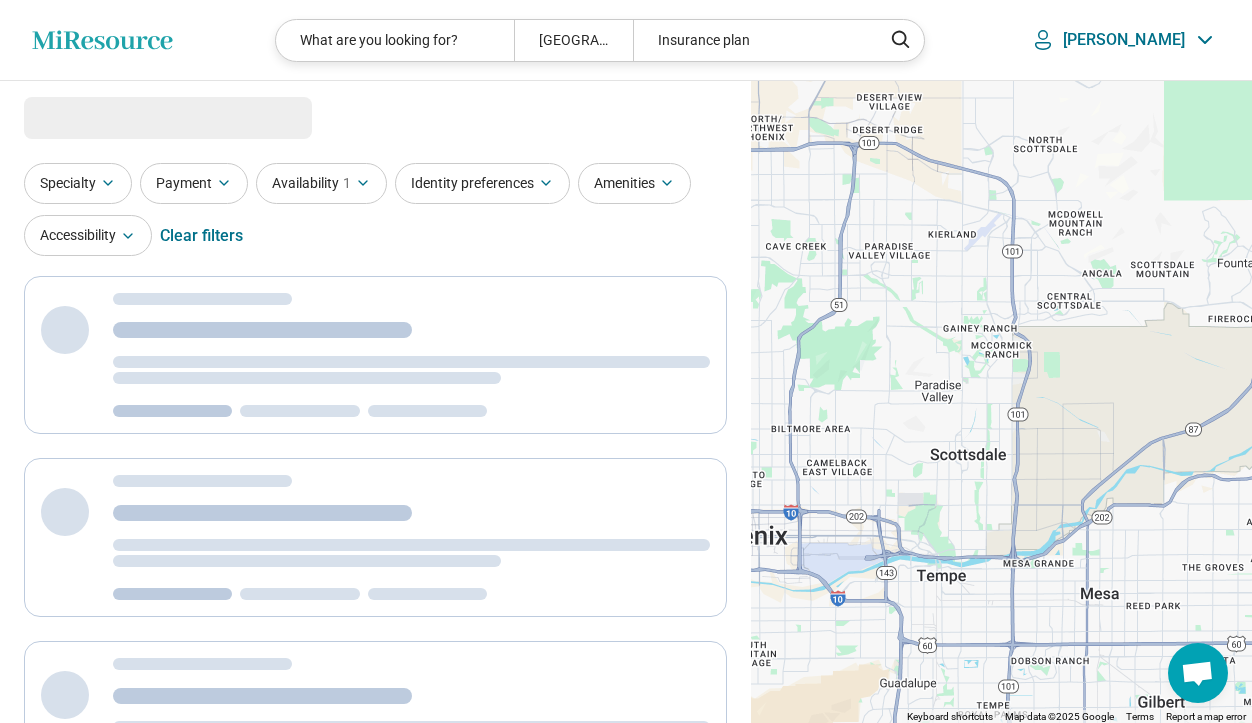 select on "***" 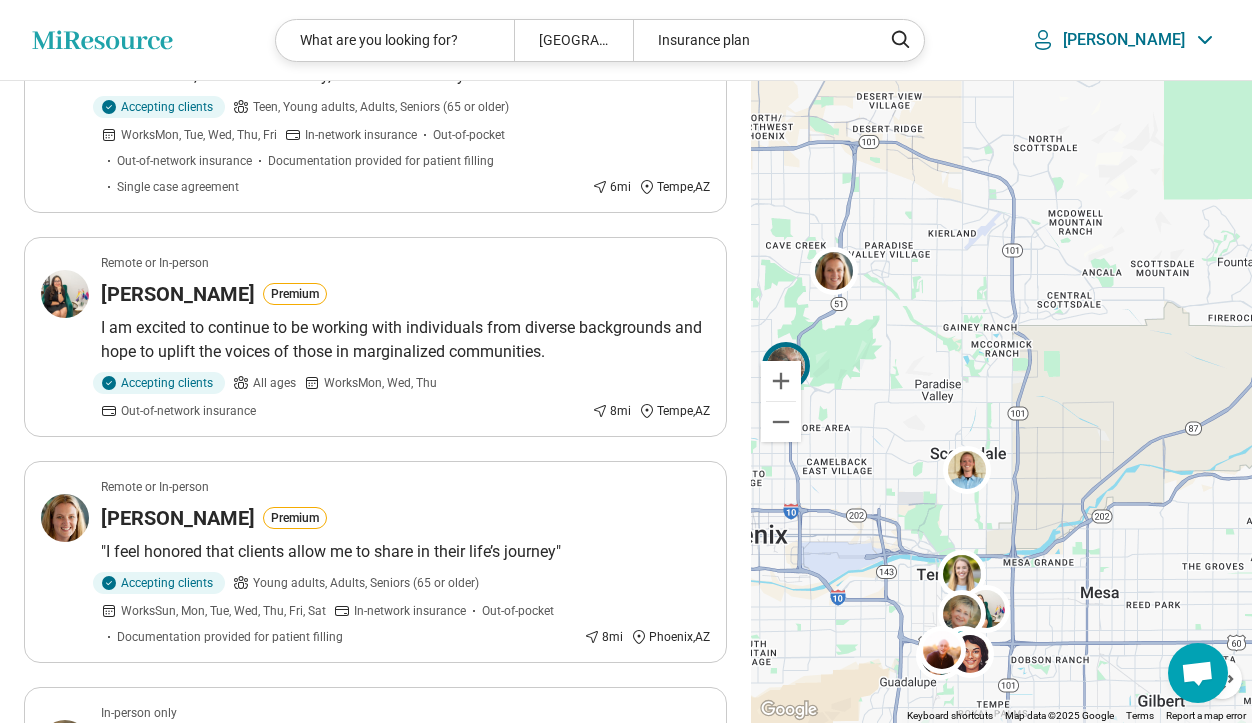 scroll, scrollTop: 0, scrollLeft: 0, axis: both 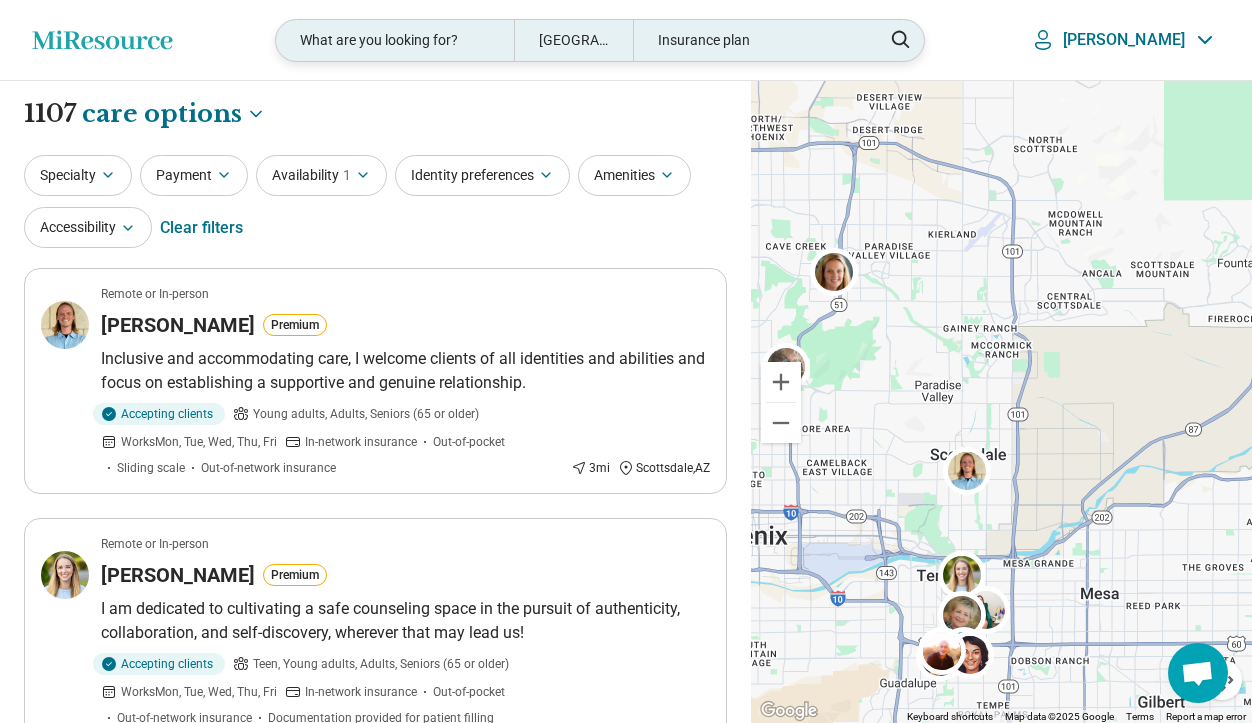 click on "What are you looking for?" at bounding box center [394, 40] 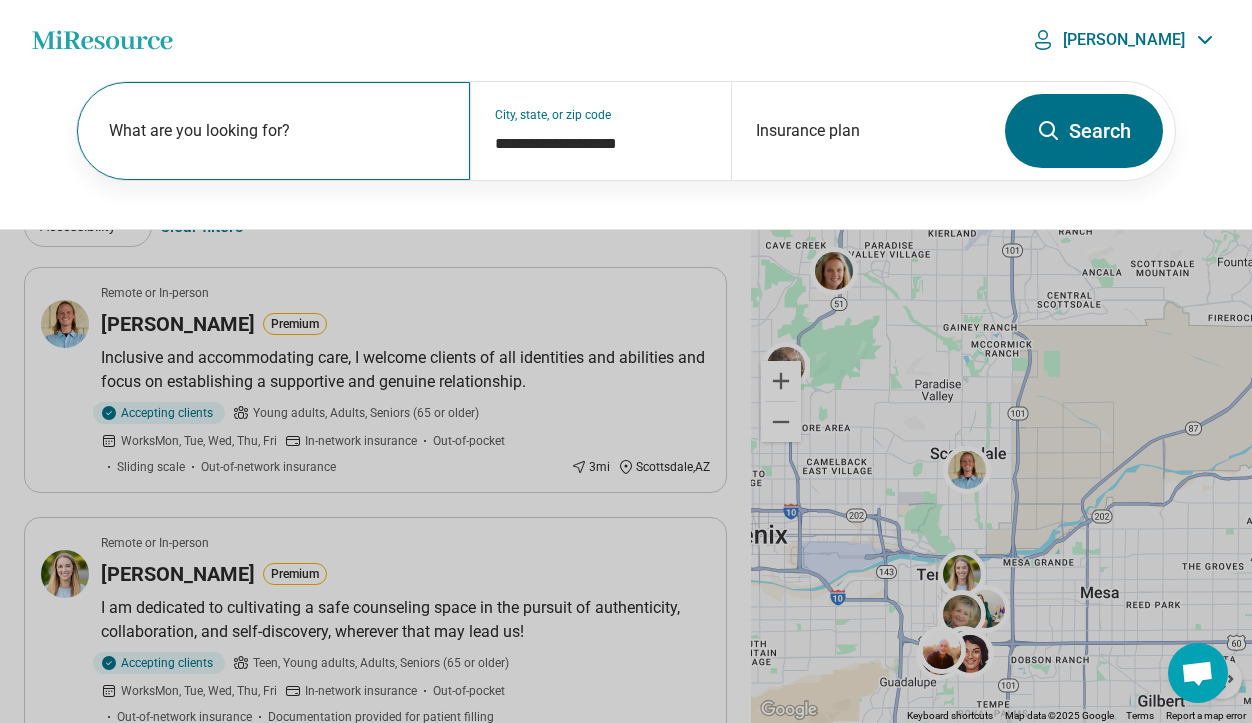 click on "What are you looking for?" at bounding box center (277, 131) 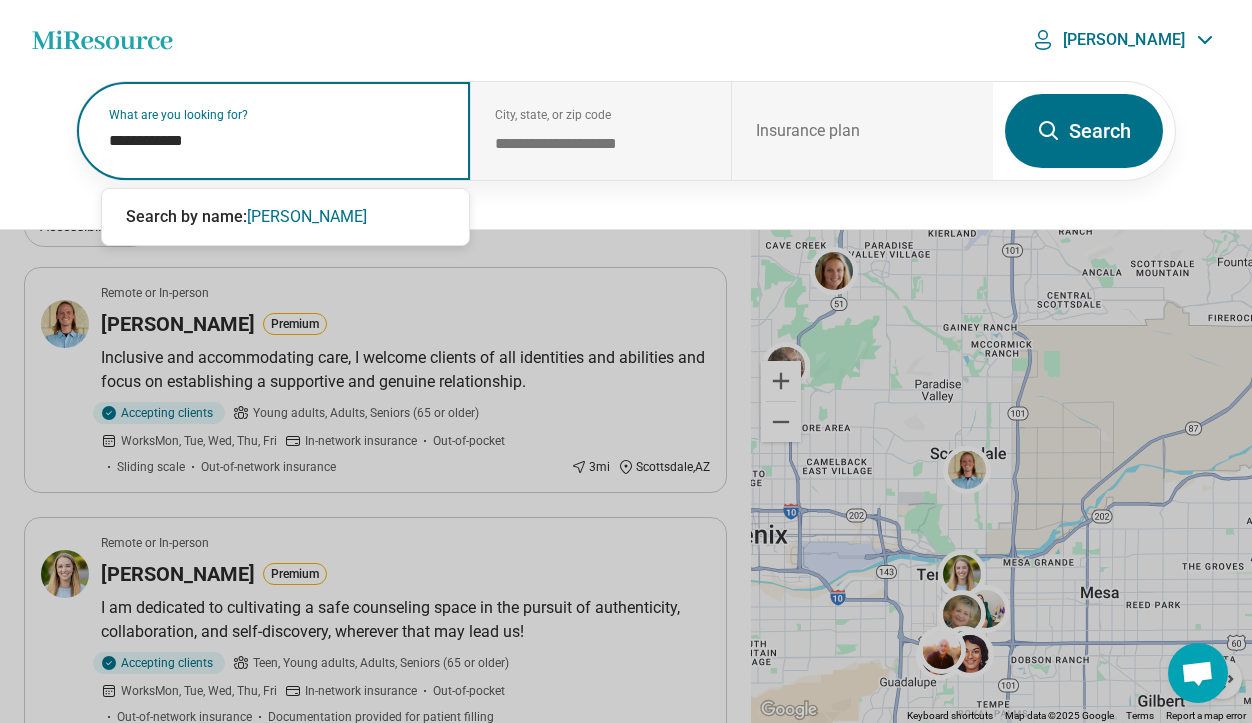type on "**********" 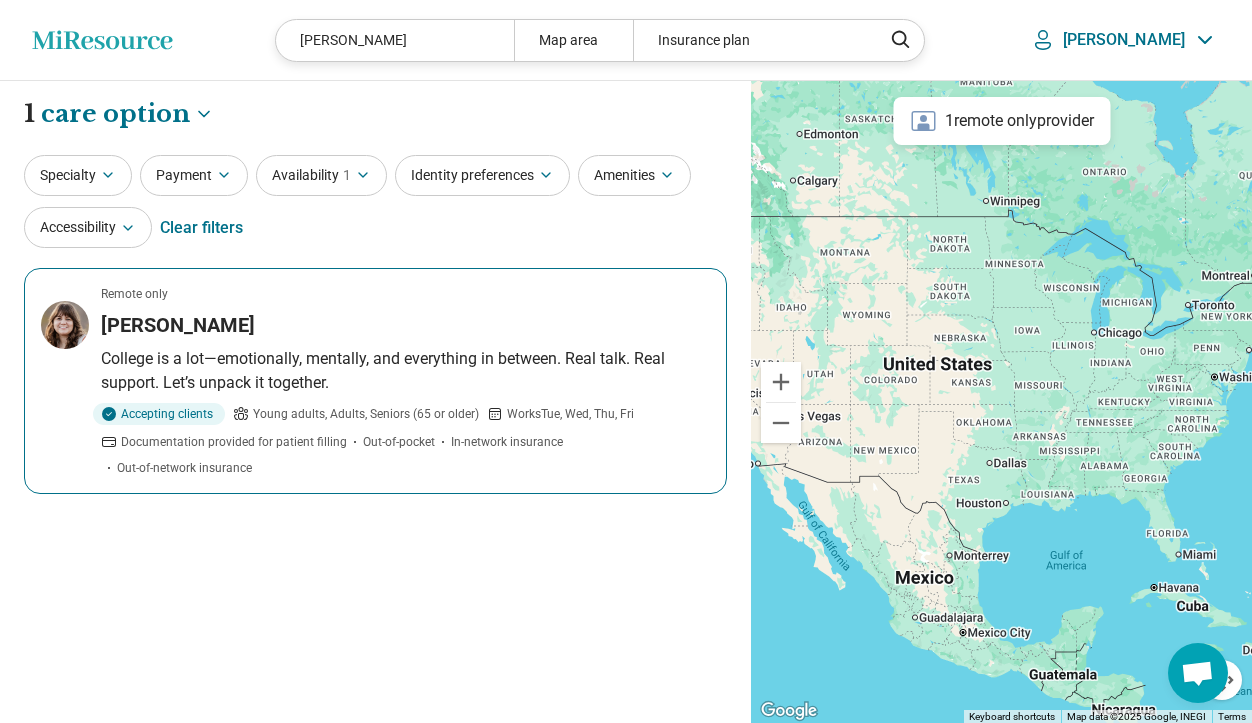 click on "College is a lot—emotionally, mentally, and everything in between.
Real talk. Real support. Let’s unpack it together." at bounding box center [405, 371] 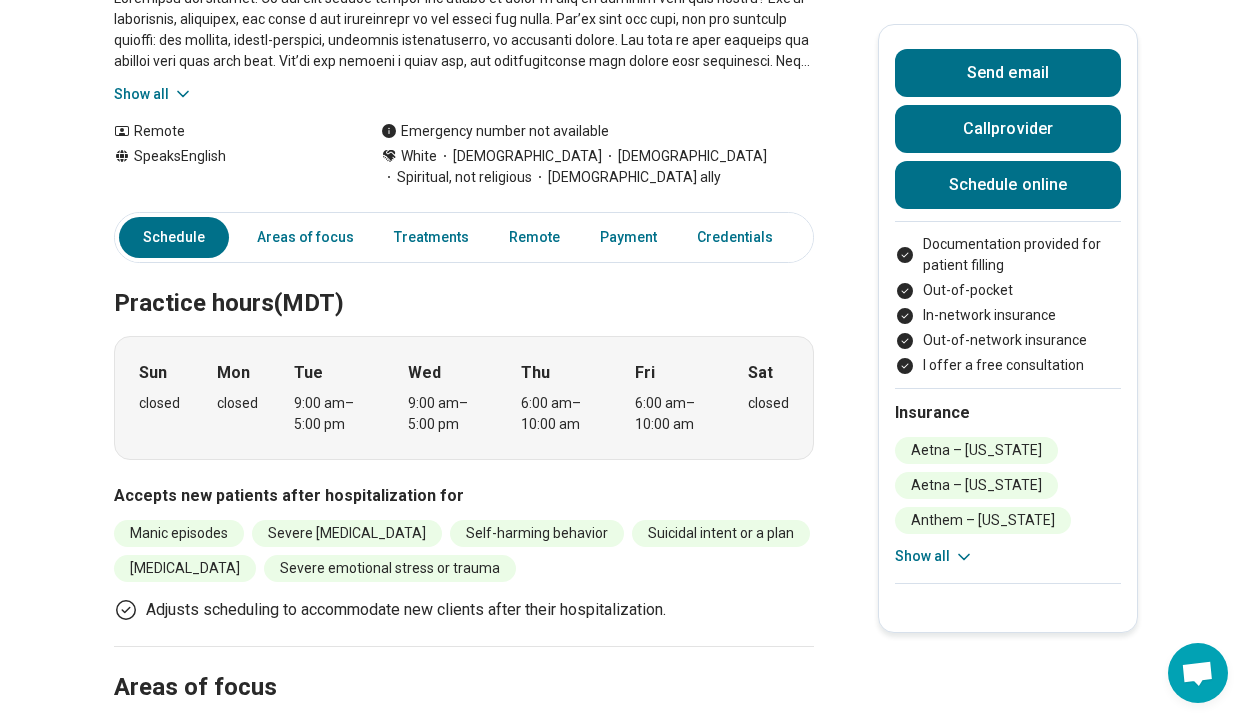 scroll, scrollTop: 0, scrollLeft: 0, axis: both 